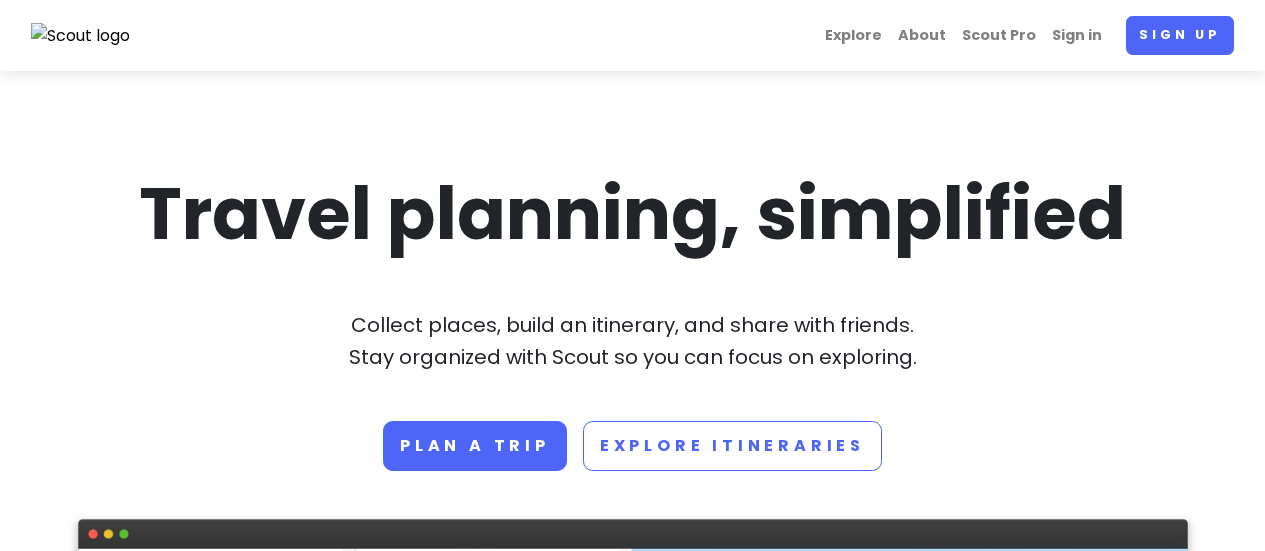 scroll, scrollTop: 0, scrollLeft: 0, axis: both 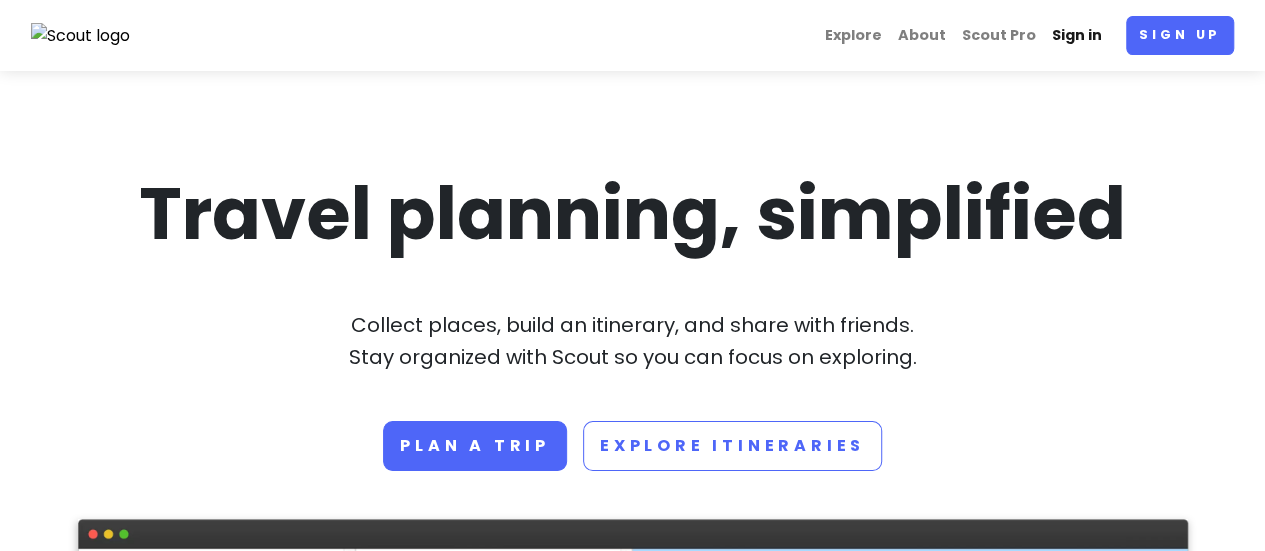 click on "Sign in" at bounding box center (1077, 35) 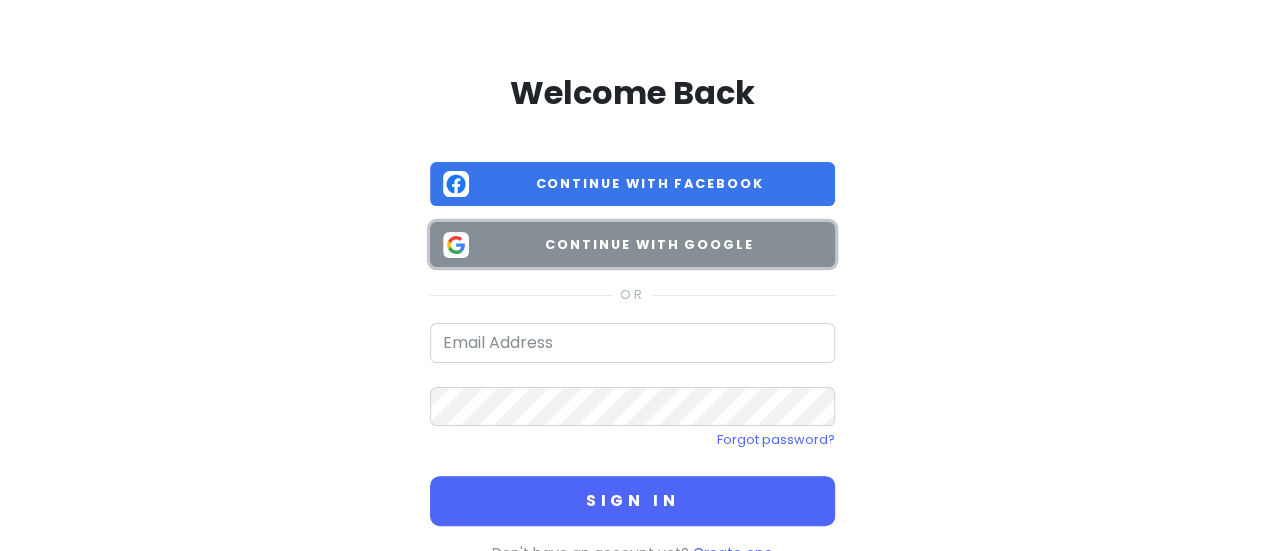 click on "Continue with Google" at bounding box center [649, 245] 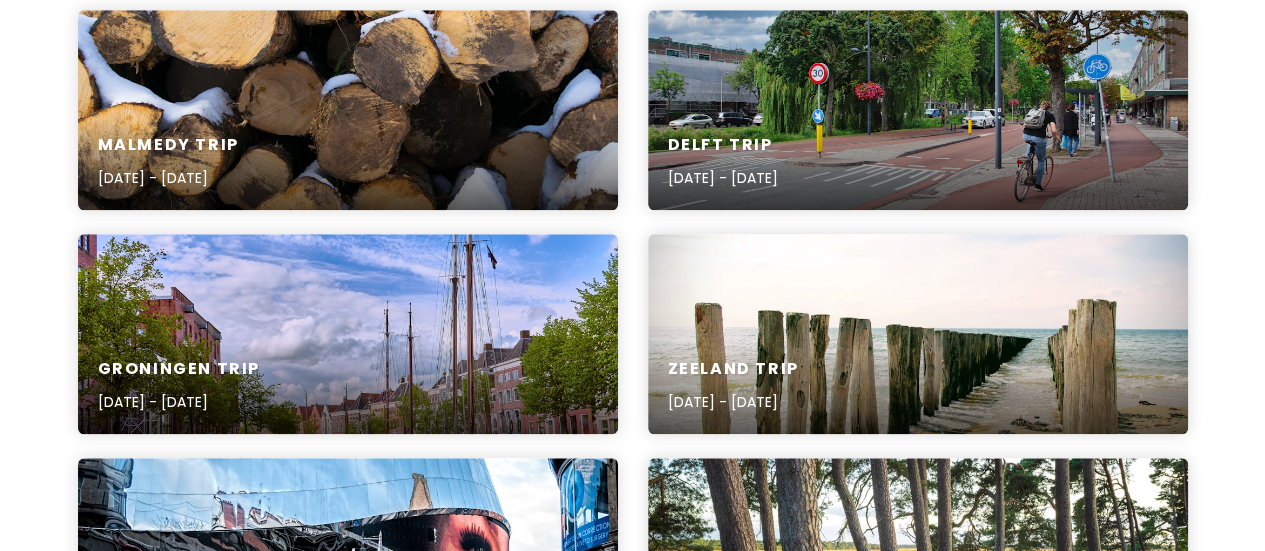 scroll, scrollTop: 756, scrollLeft: 0, axis: vertical 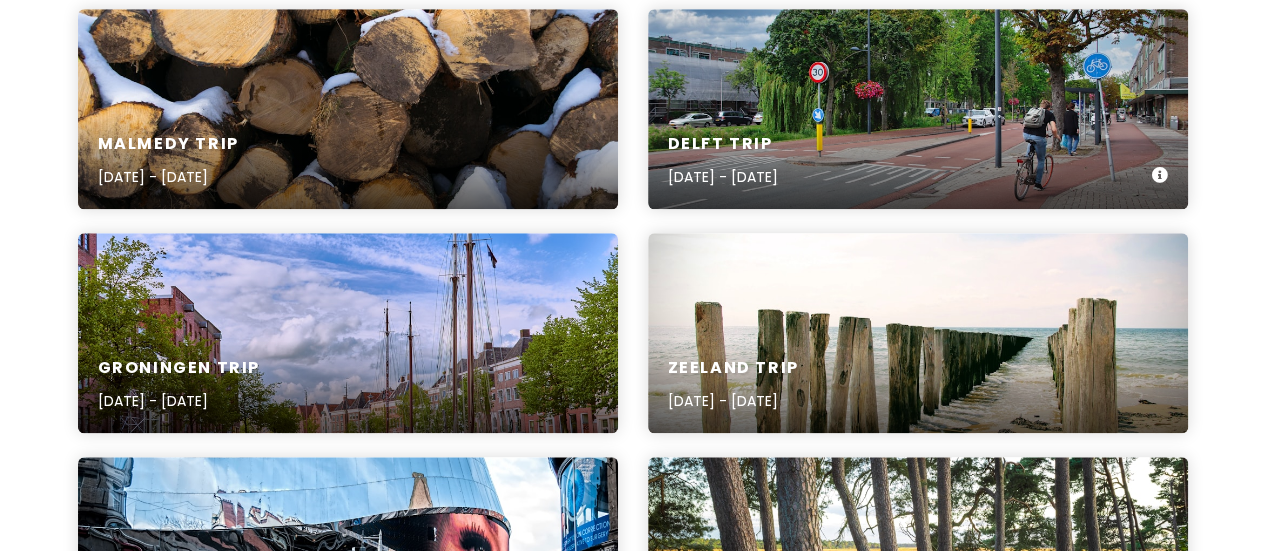 click on "Delft Trip [DATE] - [DATE]" at bounding box center (918, 109) 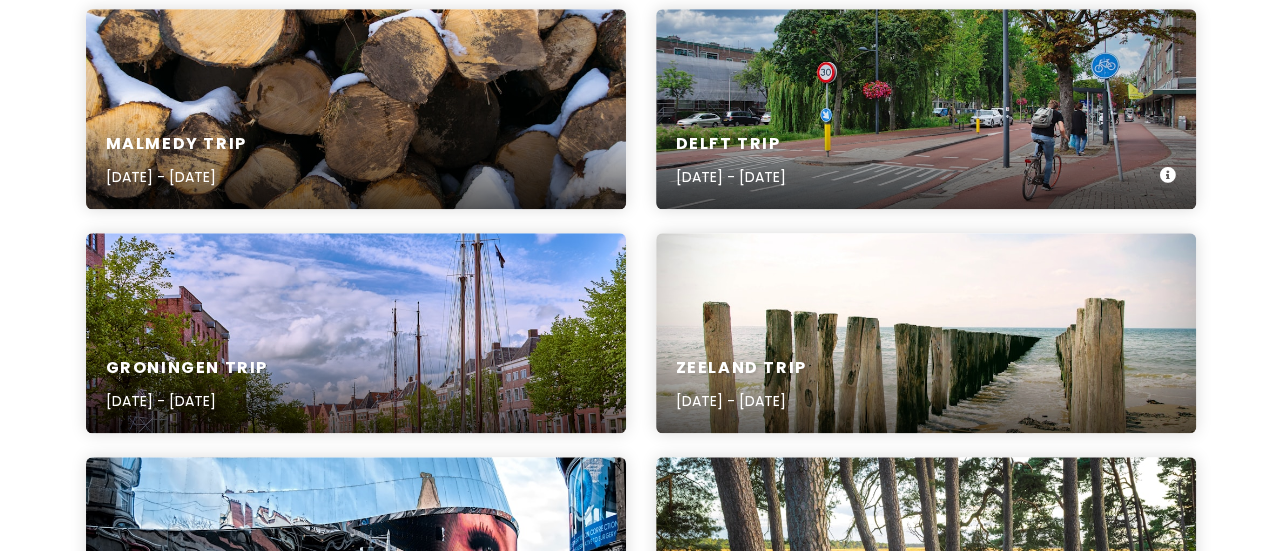 scroll, scrollTop: 0, scrollLeft: 0, axis: both 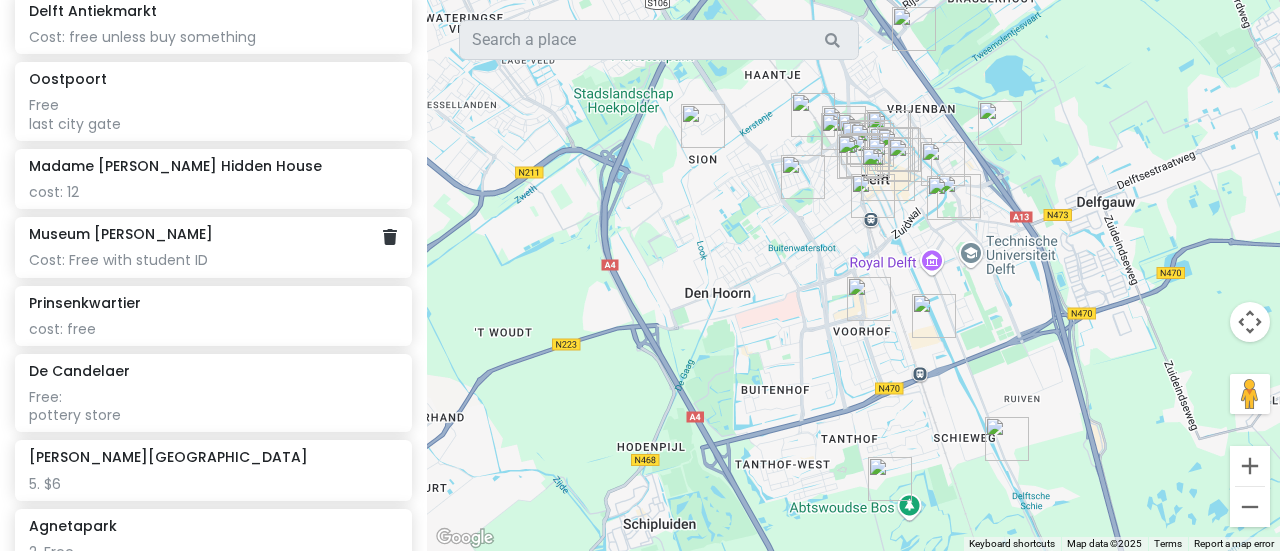 click on "Madame [PERSON_NAME] Hidden House cost: 12" 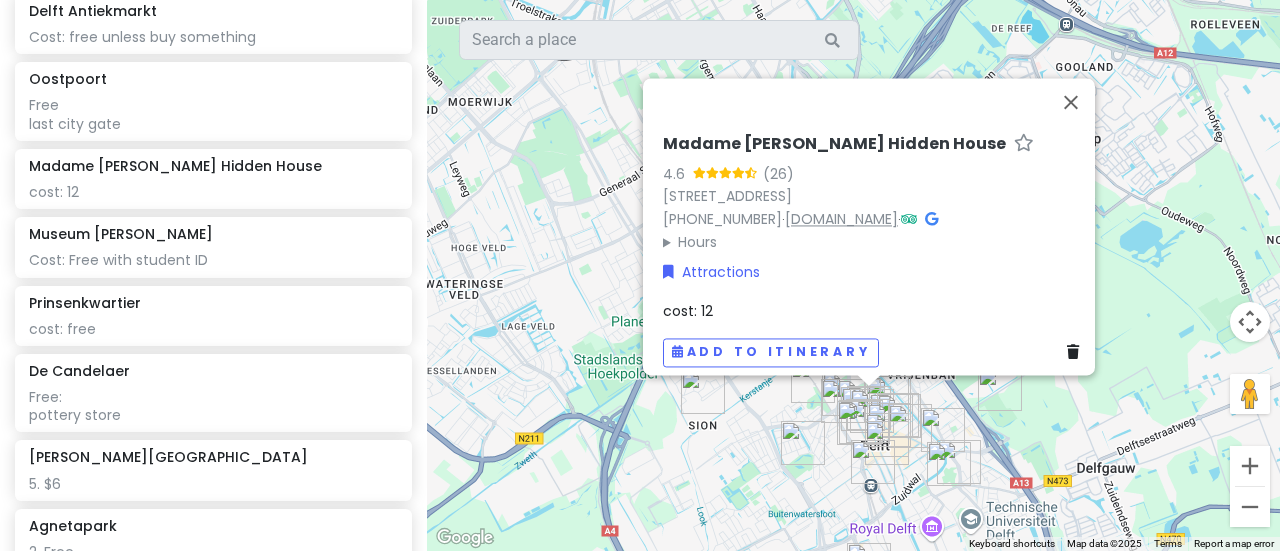 click on "[DOMAIN_NAME]" at bounding box center (841, 219) 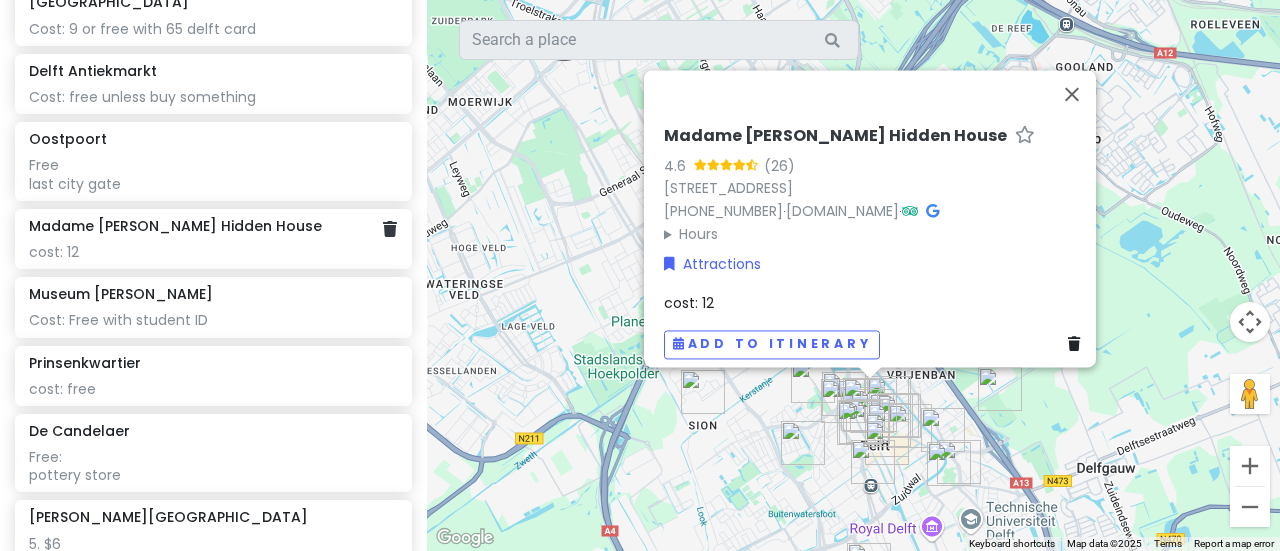 scroll, scrollTop: 2129, scrollLeft: 0, axis: vertical 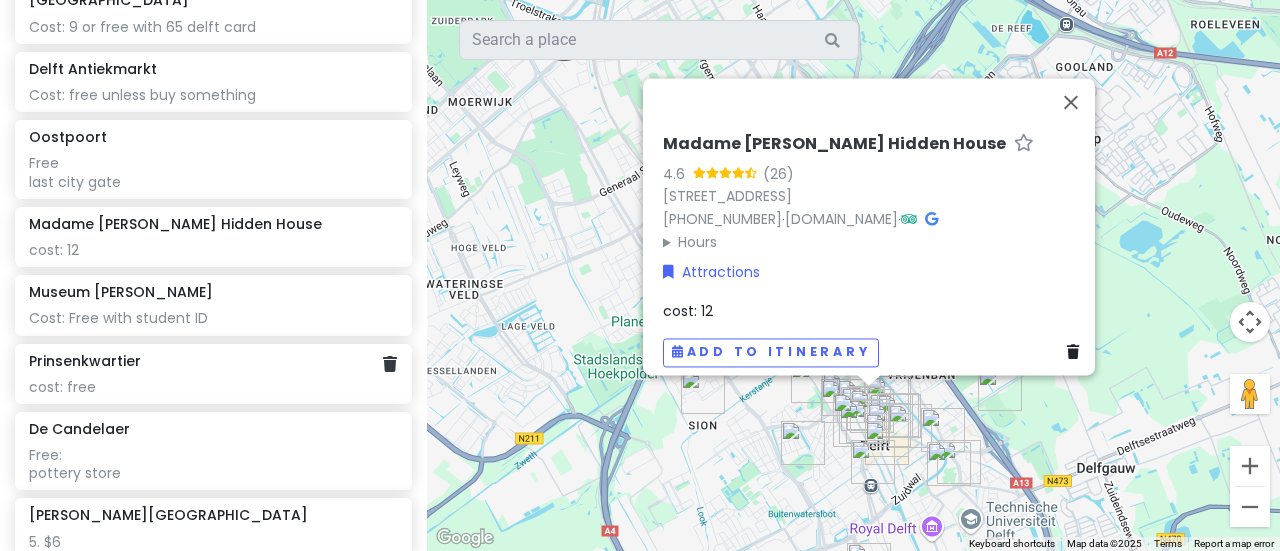 click on "Prinsenkwartier" at bounding box center [213, 361] 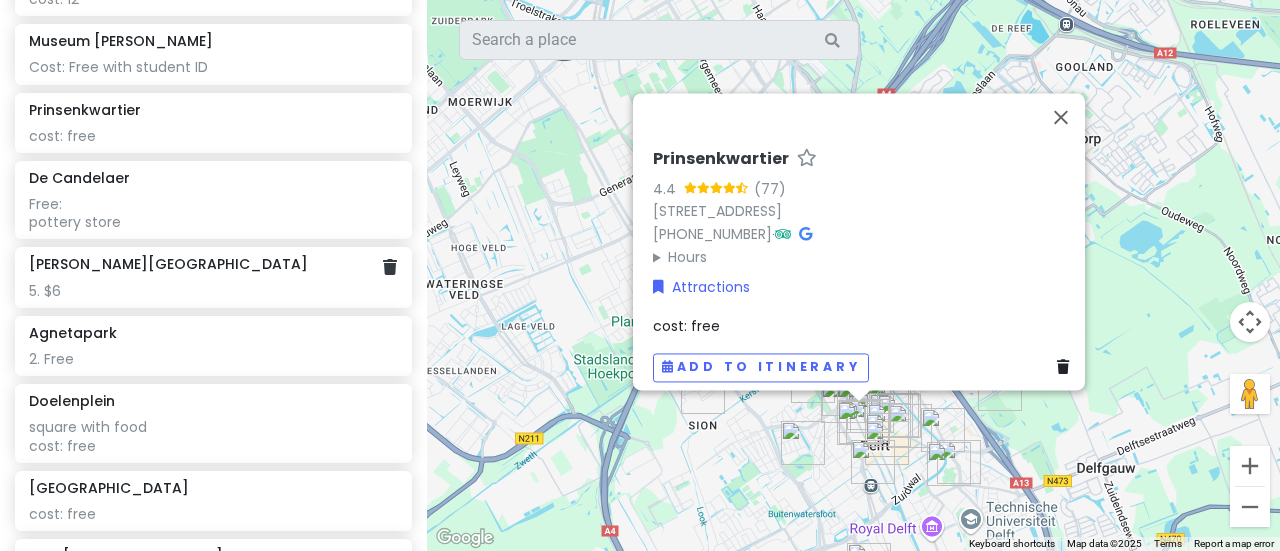scroll, scrollTop: 2382, scrollLeft: 0, axis: vertical 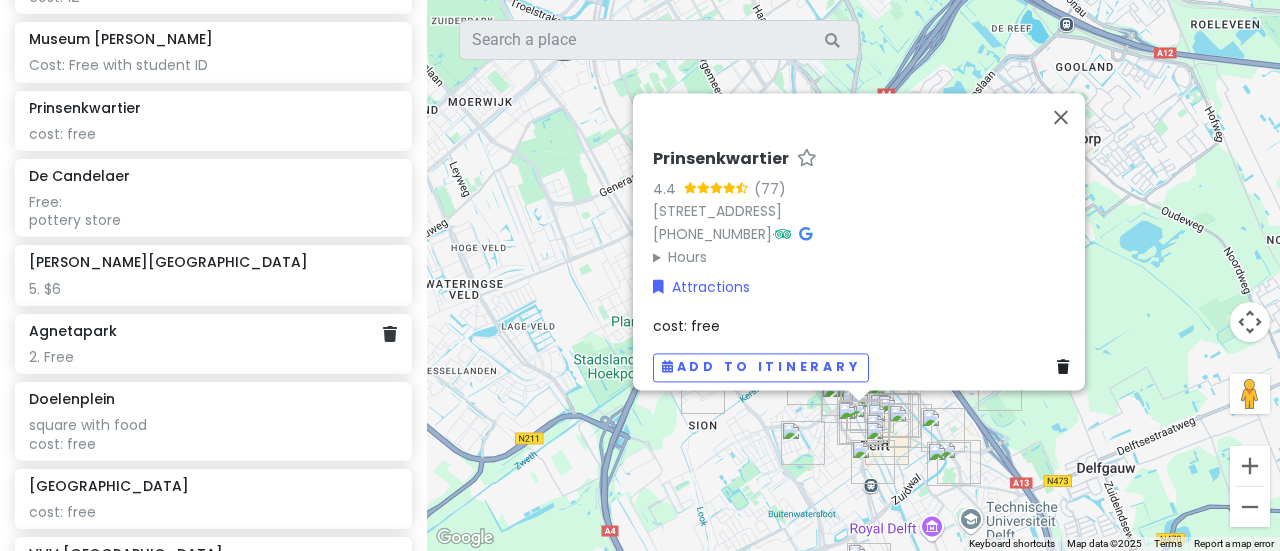 click on "Agnetapark" at bounding box center [213, 331] 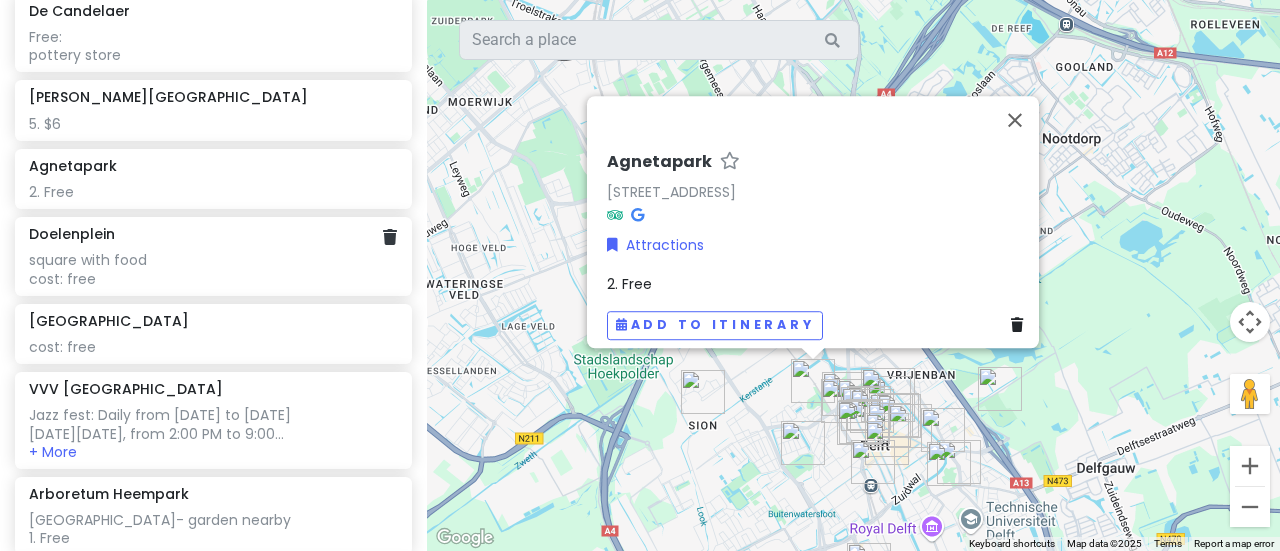 scroll, scrollTop: 2549, scrollLeft: 0, axis: vertical 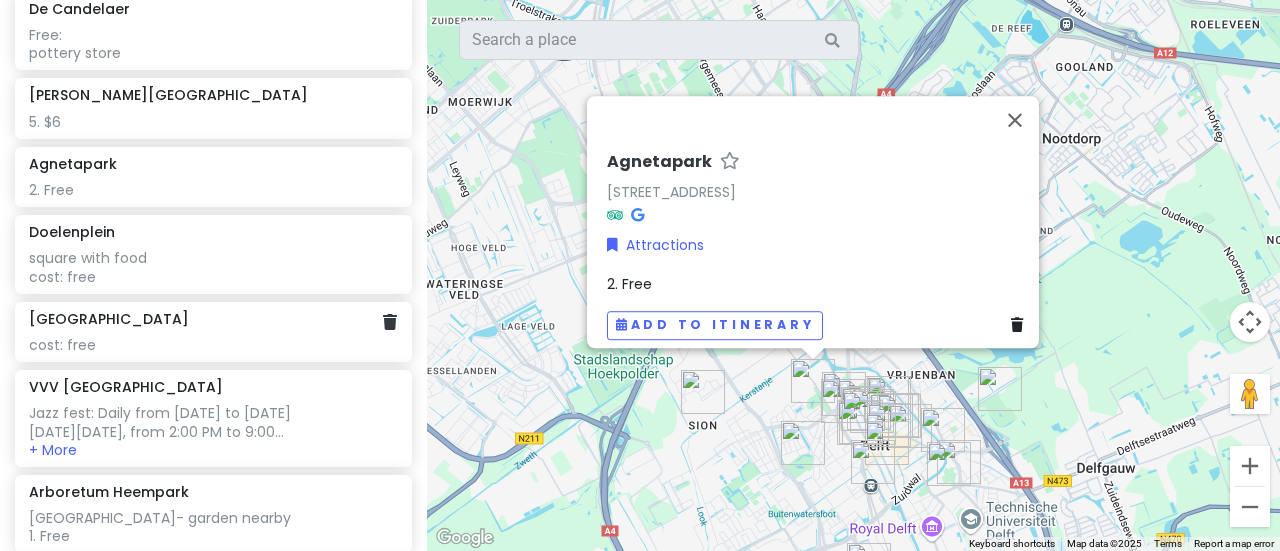 click on "cost: free" at bounding box center [213, -894] 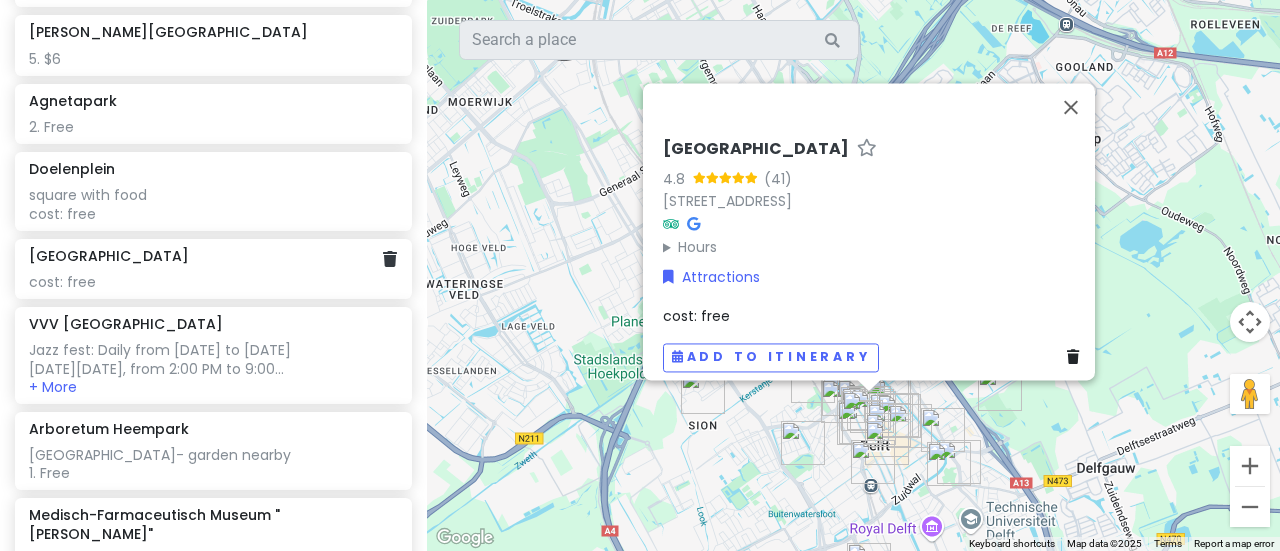 scroll, scrollTop: 2615, scrollLeft: 0, axis: vertical 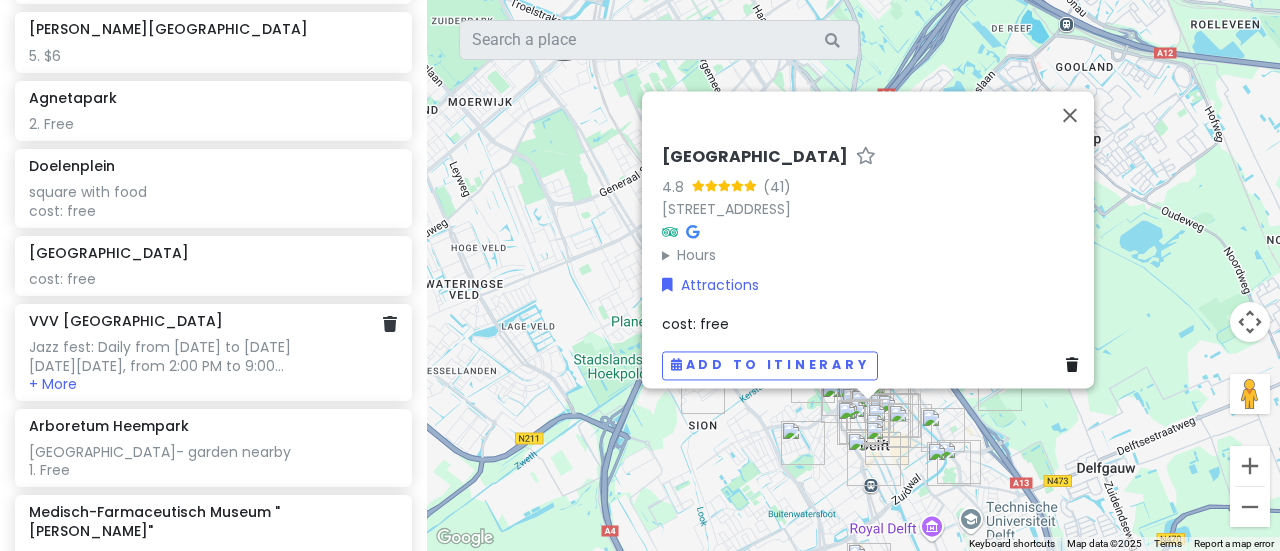 click on "VVV Delft Jazz fest: Daily from [DATE] to [DATE]
[DATE][DATE], from 2:00 PM to 9:00... + More" 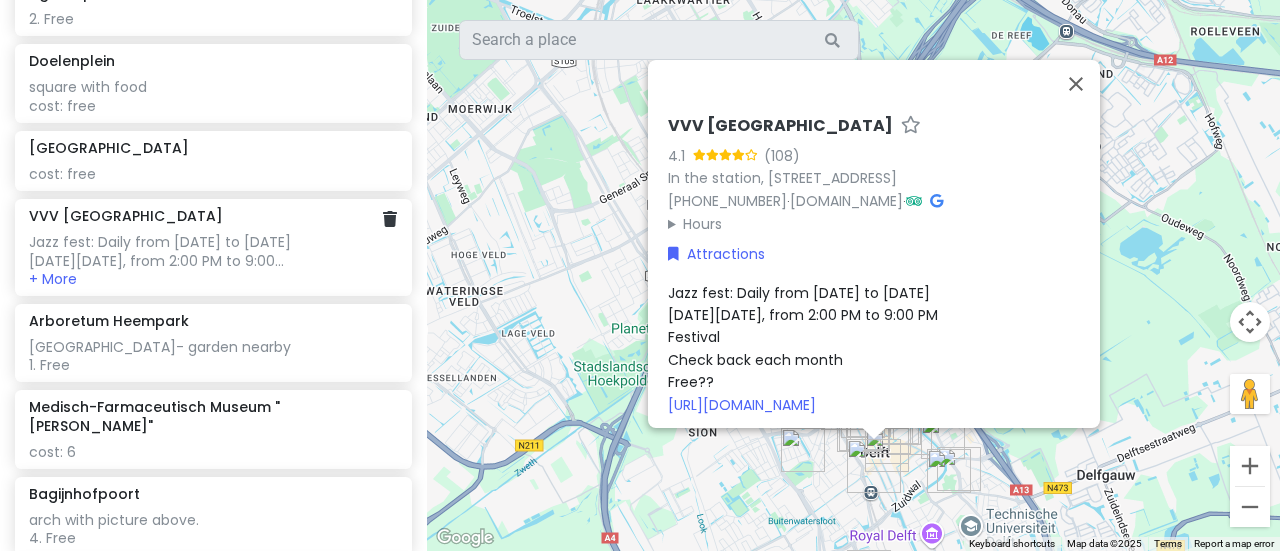 scroll, scrollTop: 2723, scrollLeft: 0, axis: vertical 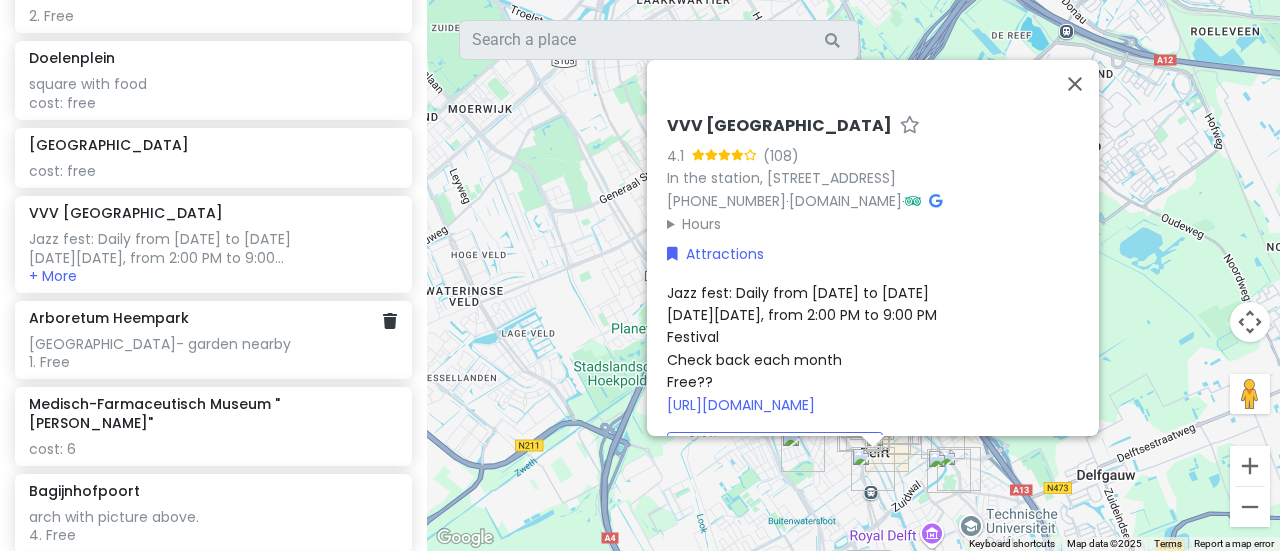 click on "[GEOGRAPHIC_DATA]- garden nearby
1. Free" at bounding box center [213, -1068] 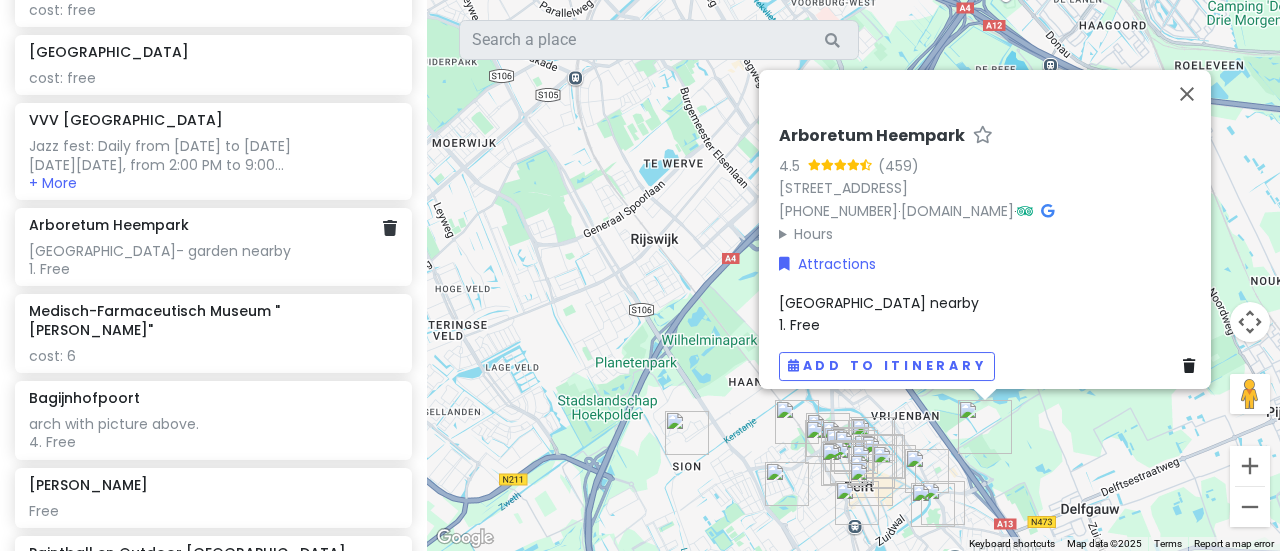 scroll, scrollTop: 2818, scrollLeft: 0, axis: vertical 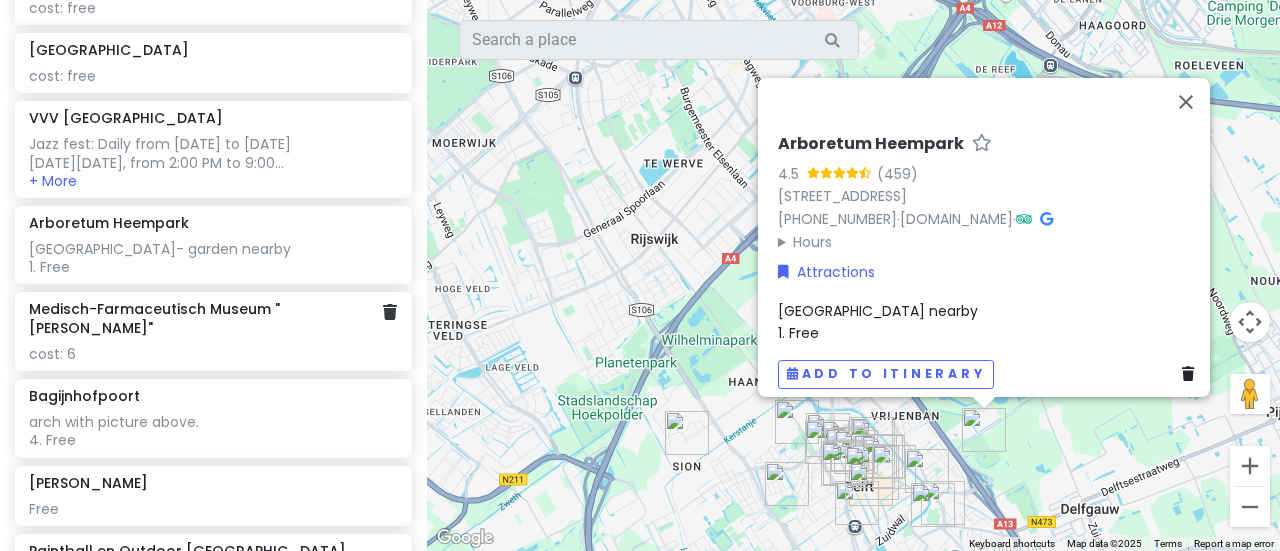 click on "cost: 6" at bounding box center [213, -1163] 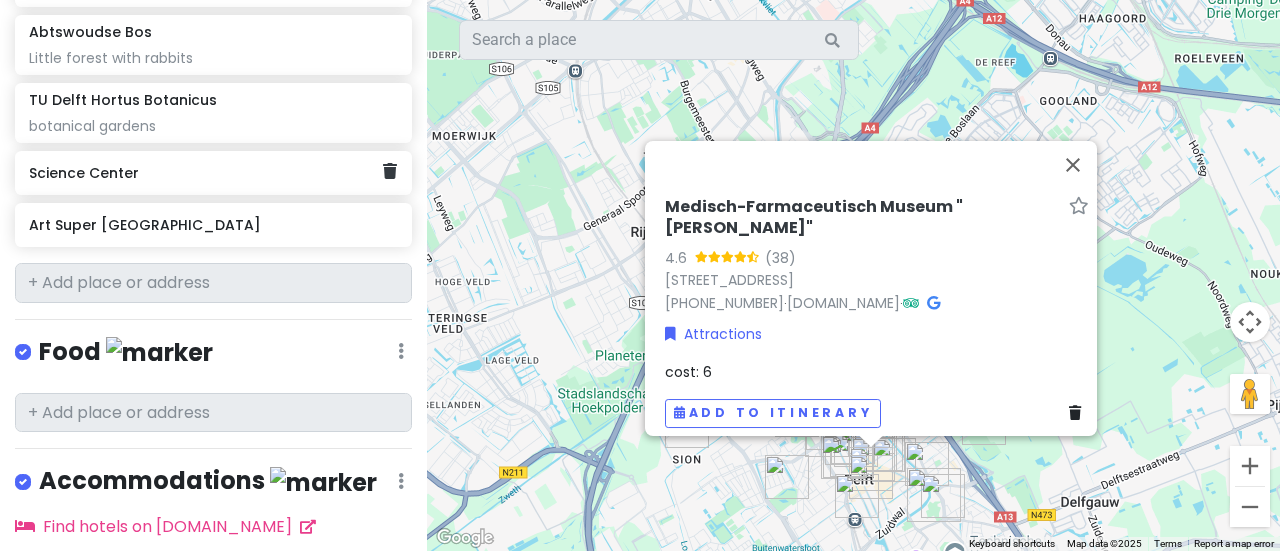 scroll, scrollTop: 3926, scrollLeft: 0, axis: vertical 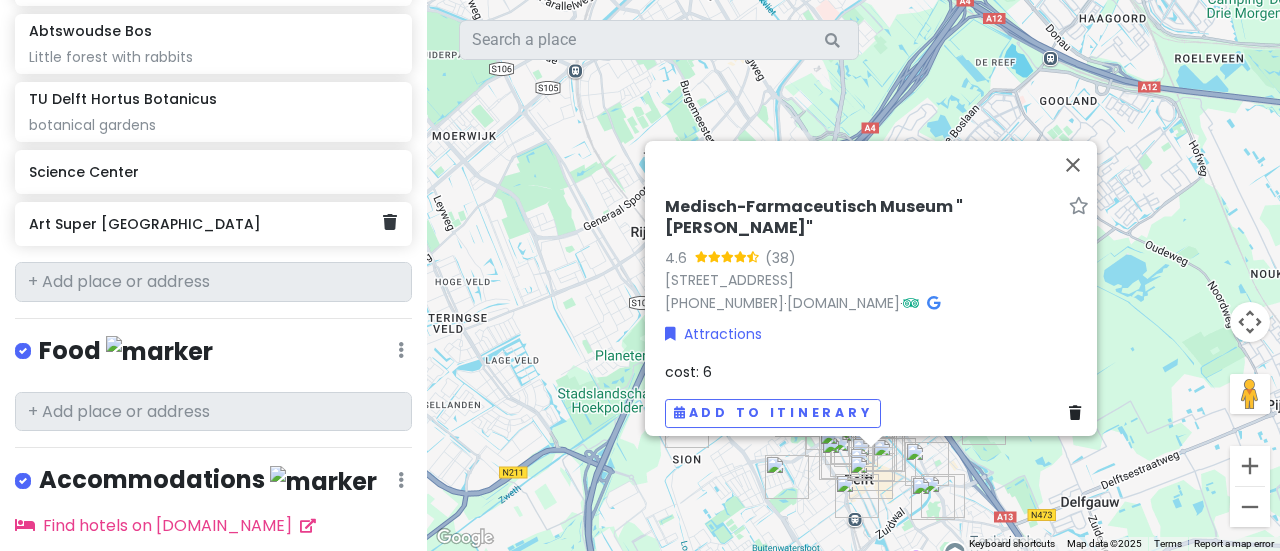 click on "Art Super [GEOGRAPHIC_DATA]" at bounding box center [206, 224] 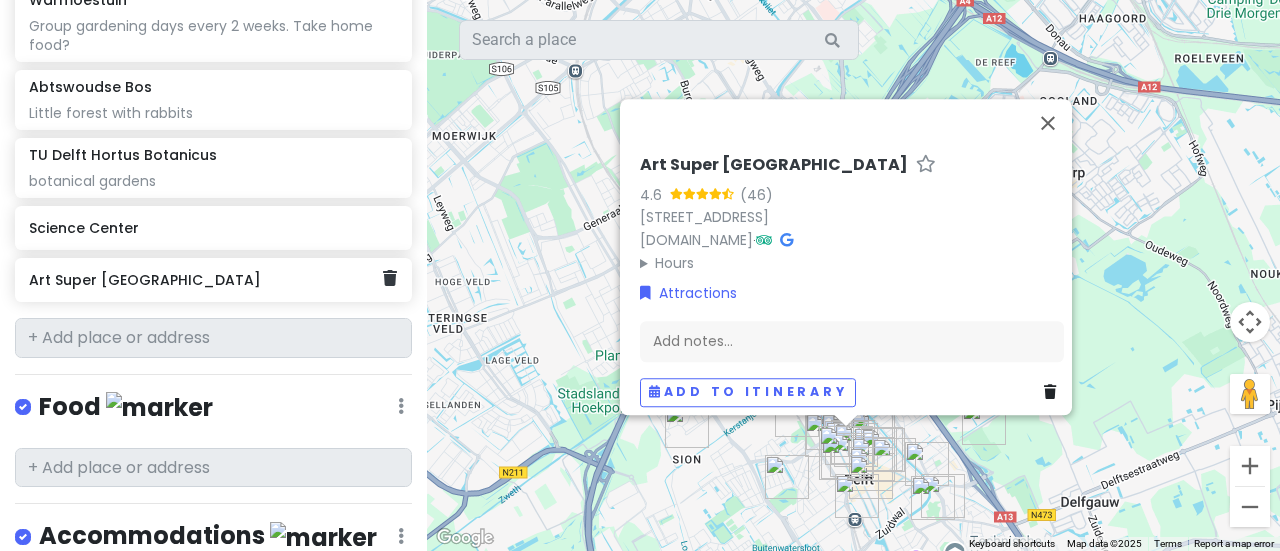 scroll, scrollTop: 3816, scrollLeft: 0, axis: vertical 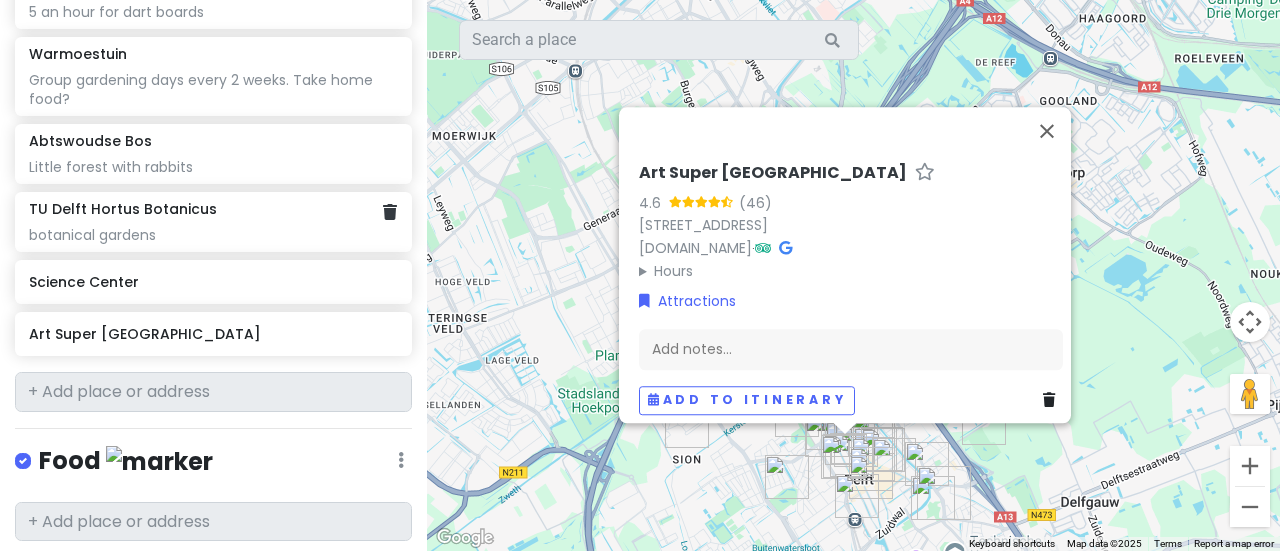 click on "TU Delft [GEOGRAPHIC_DATA]" 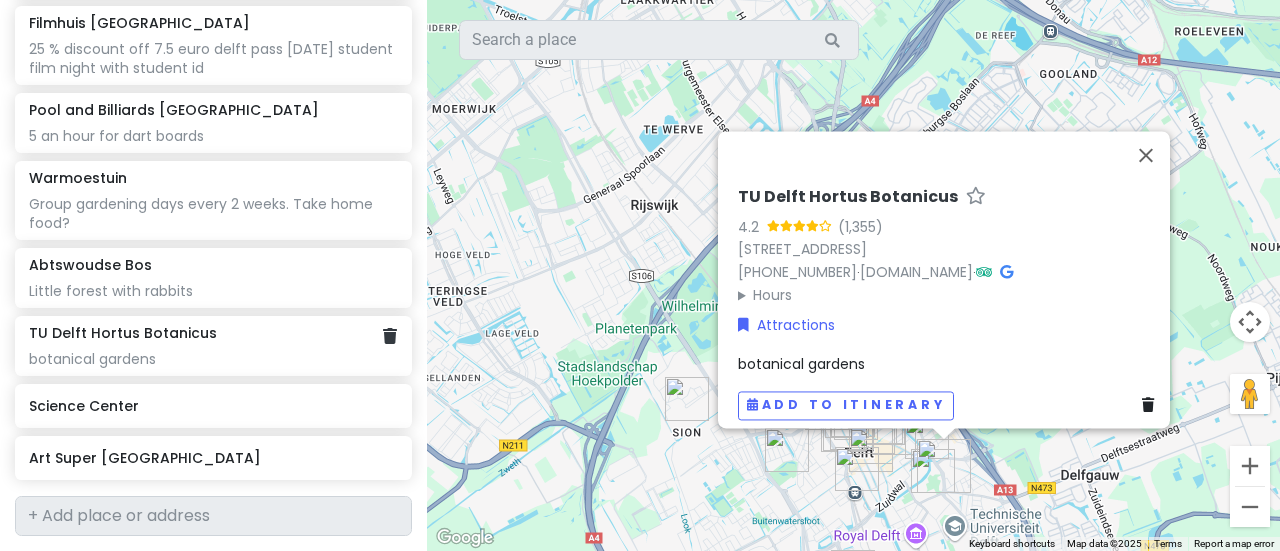 scroll, scrollTop: 3687, scrollLeft: 0, axis: vertical 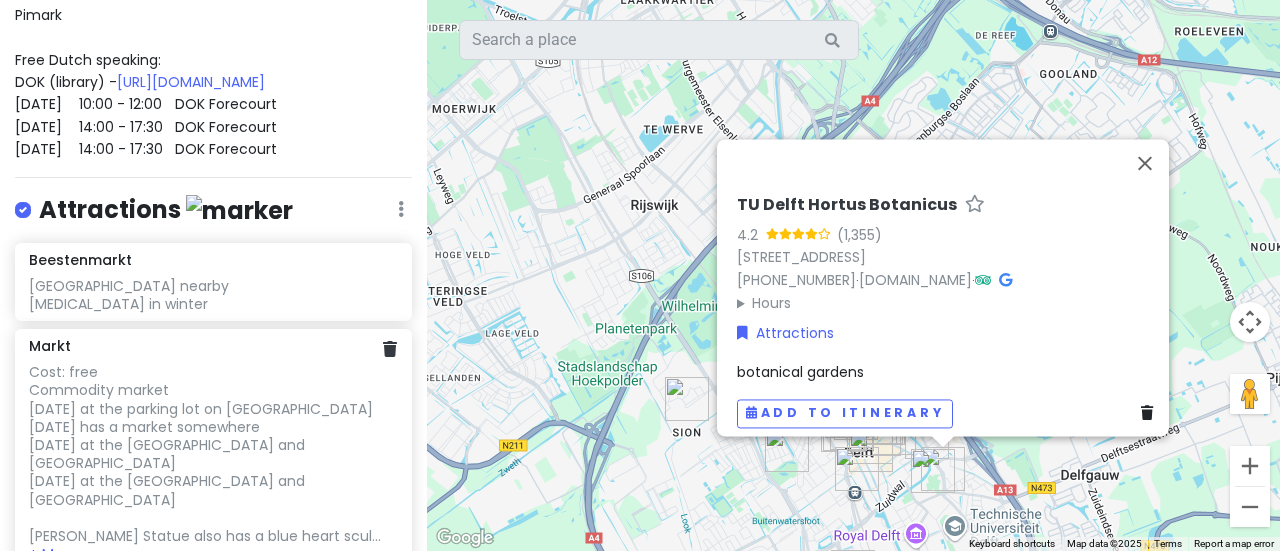 click on "Markt" at bounding box center (213, 346) 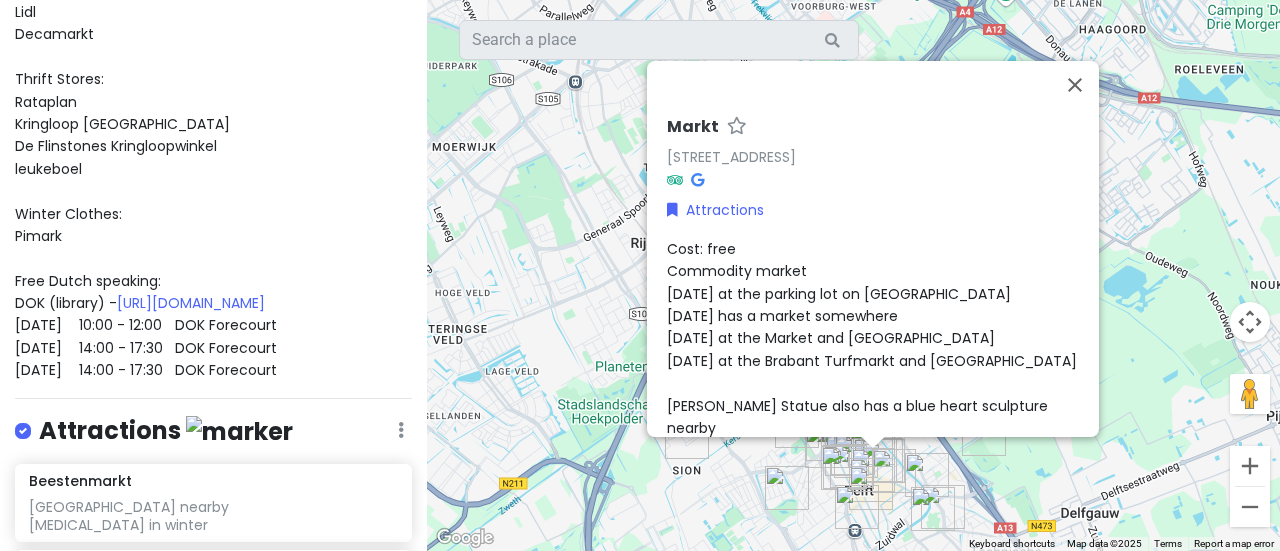 scroll, scrollTop: 1140, scrollLeft: 0, axis: vertical 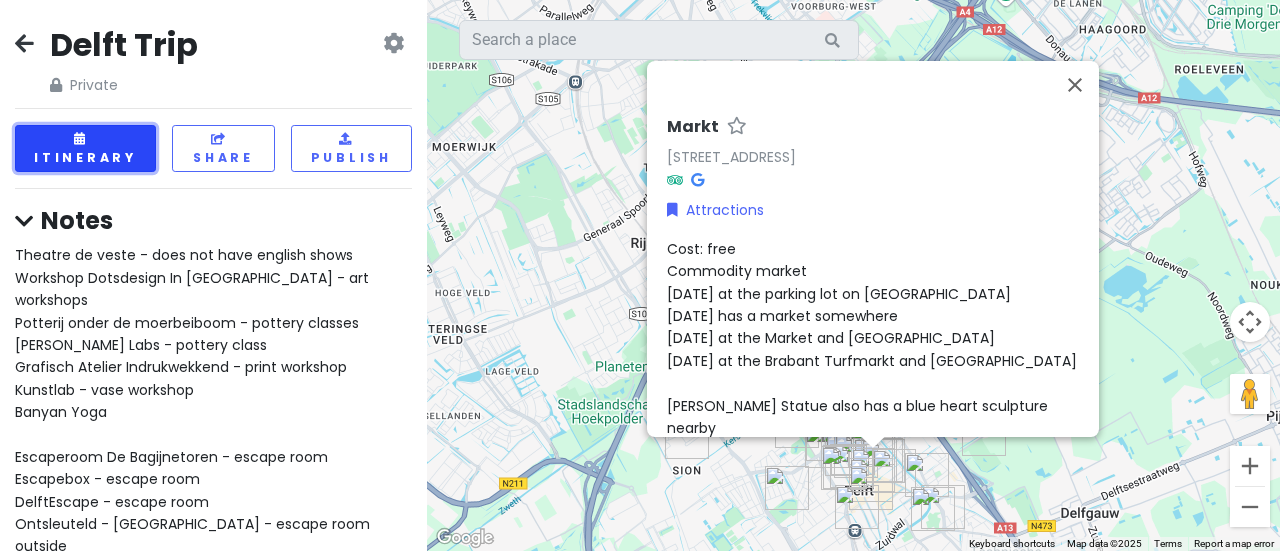 click on "Itinerary" at bounding box center (85, 148) 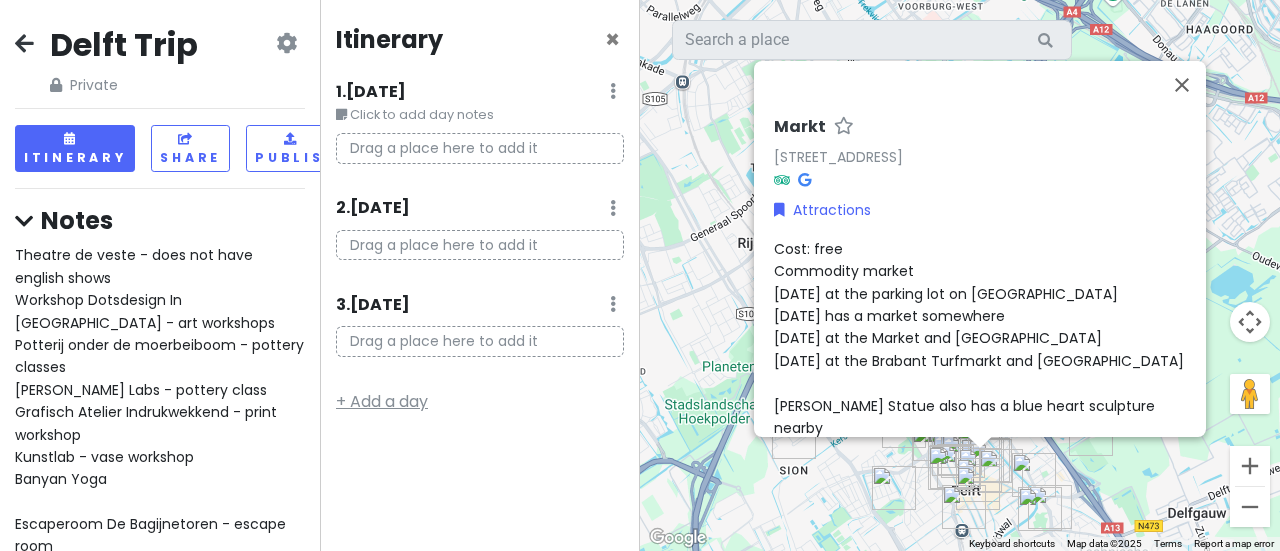 click on "+ Add a day" at bounding box center [382, 401] 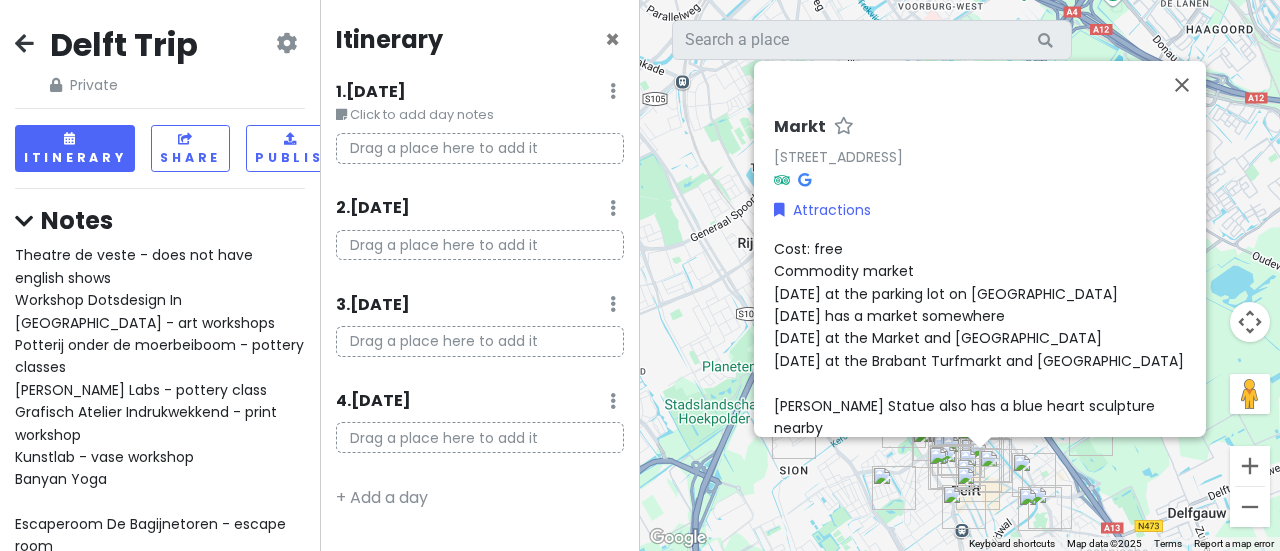 click at bounding box center [613, 91] 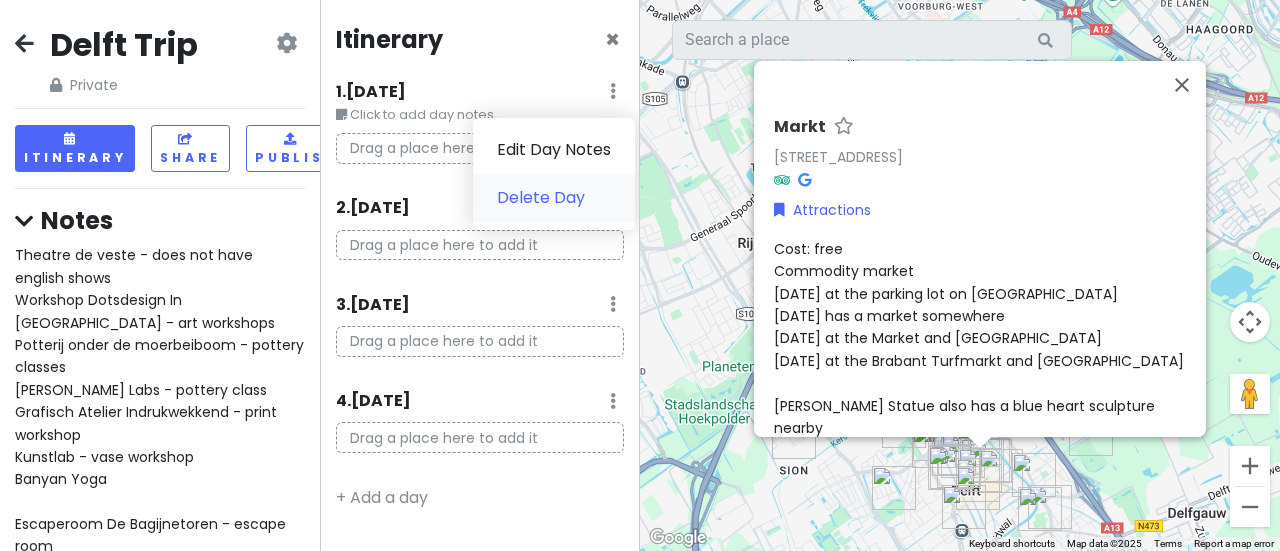 click on "Delete Day" 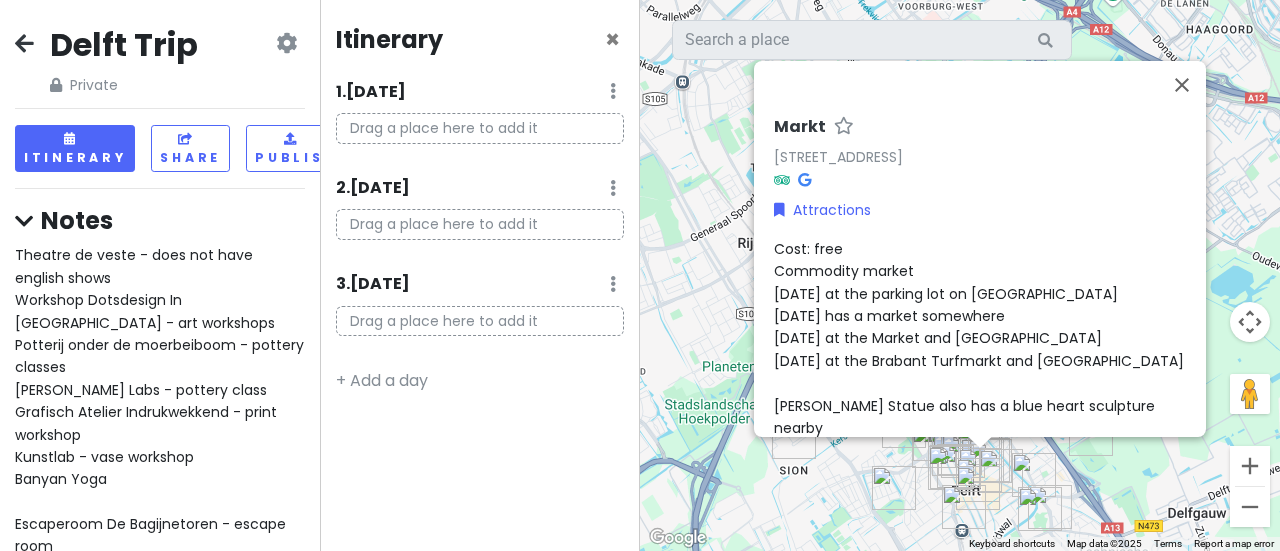 click at bounding box center [613, 91] 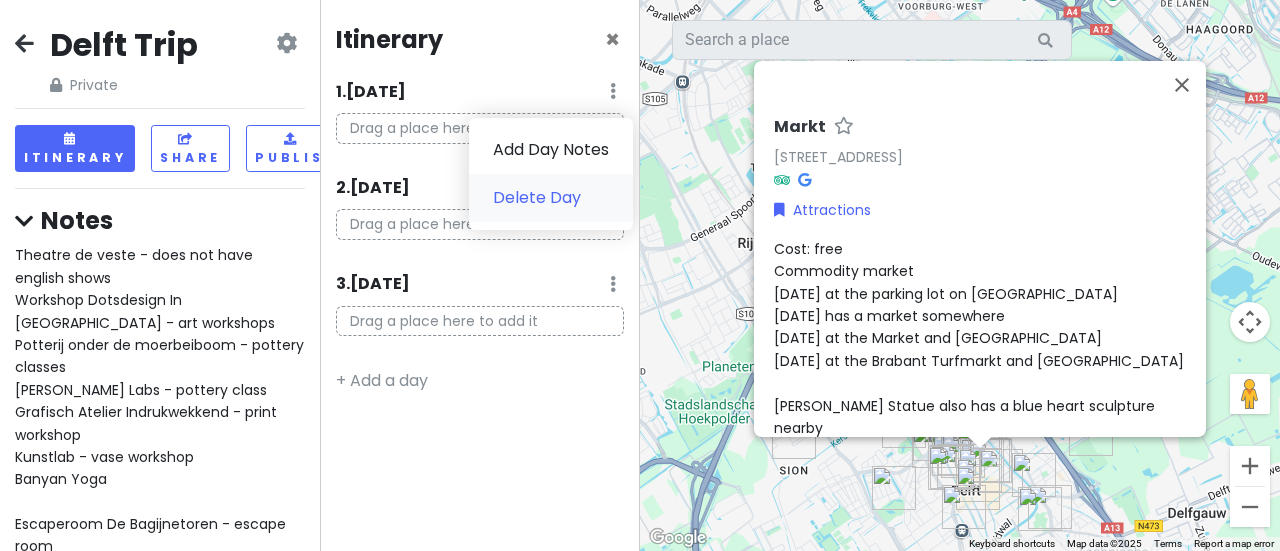 click on "Delete Day" 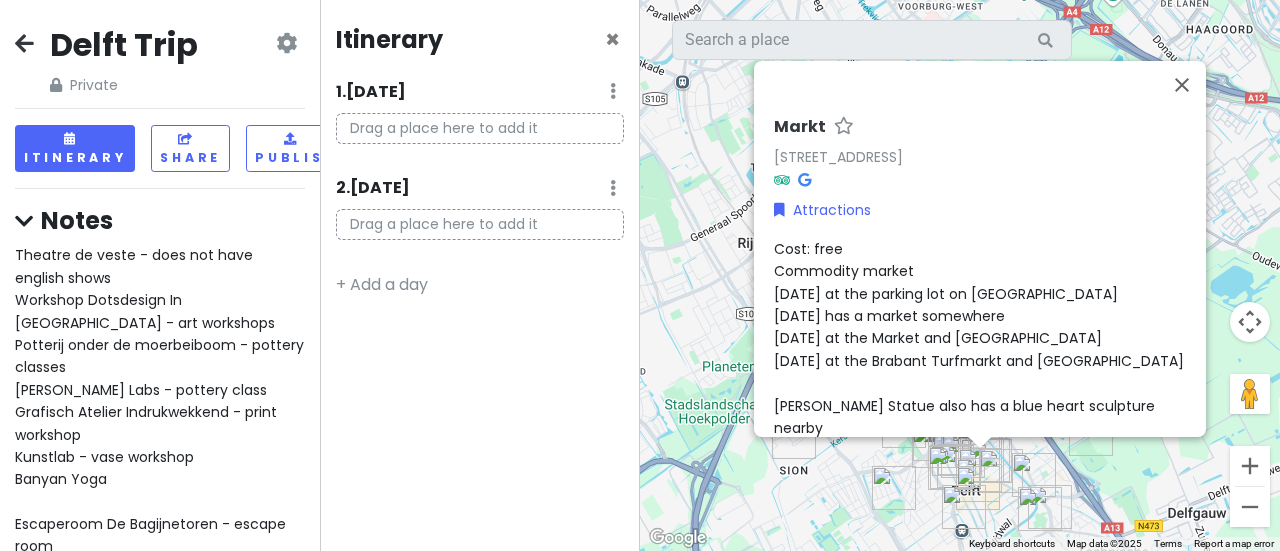 click on "1 .  [DATE] Add Day Notes Delete Day" at bounding box center (480, 96) 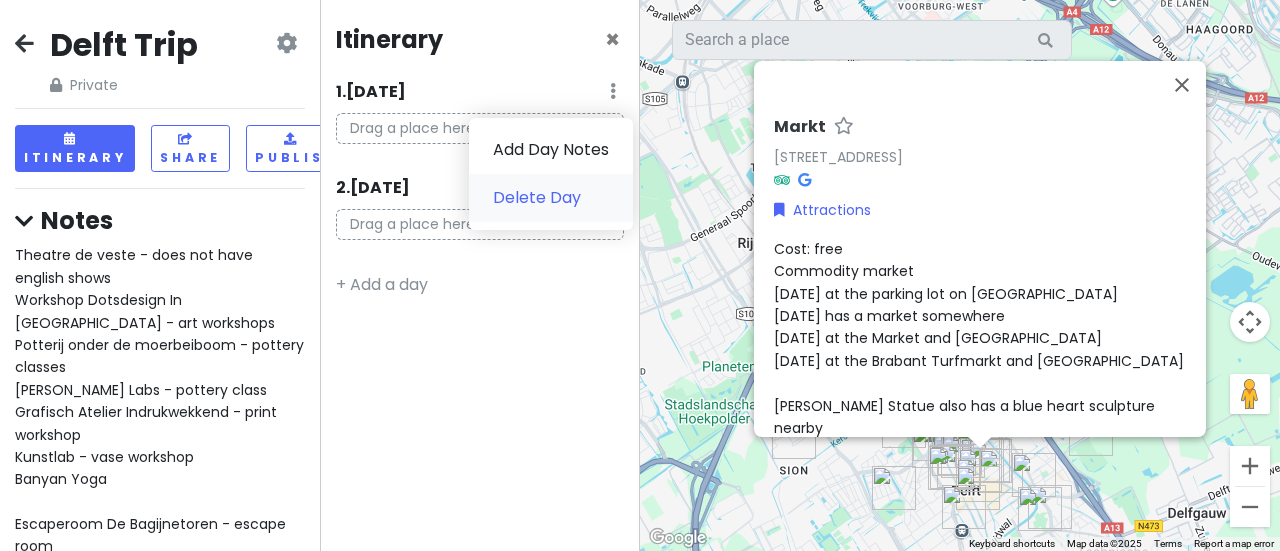 click on "Delete Day" 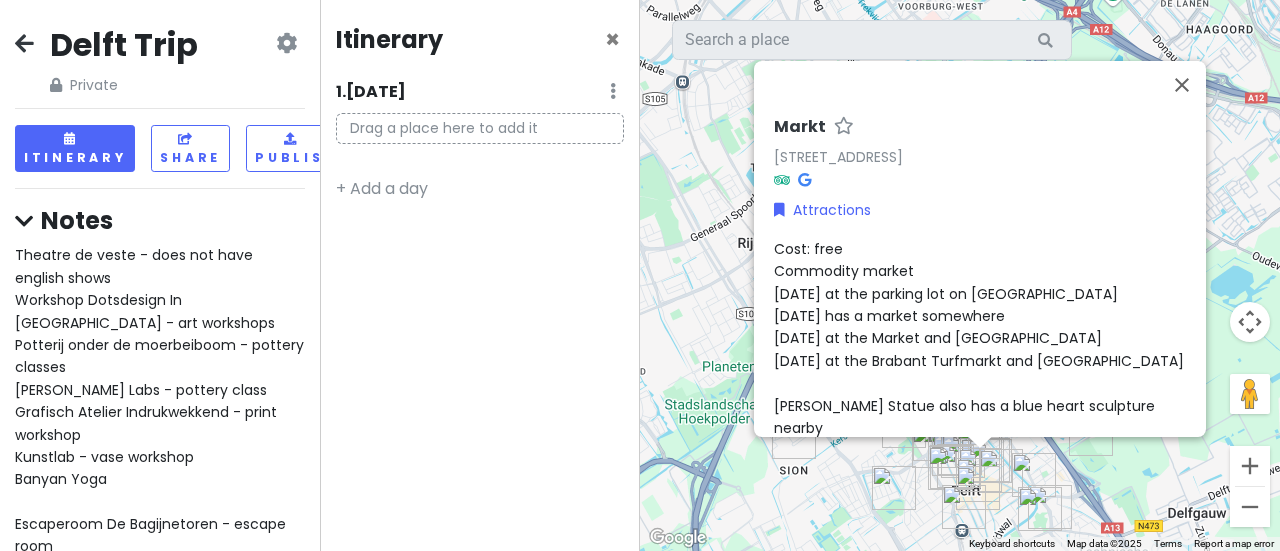 click at bounding box center [613, 91] 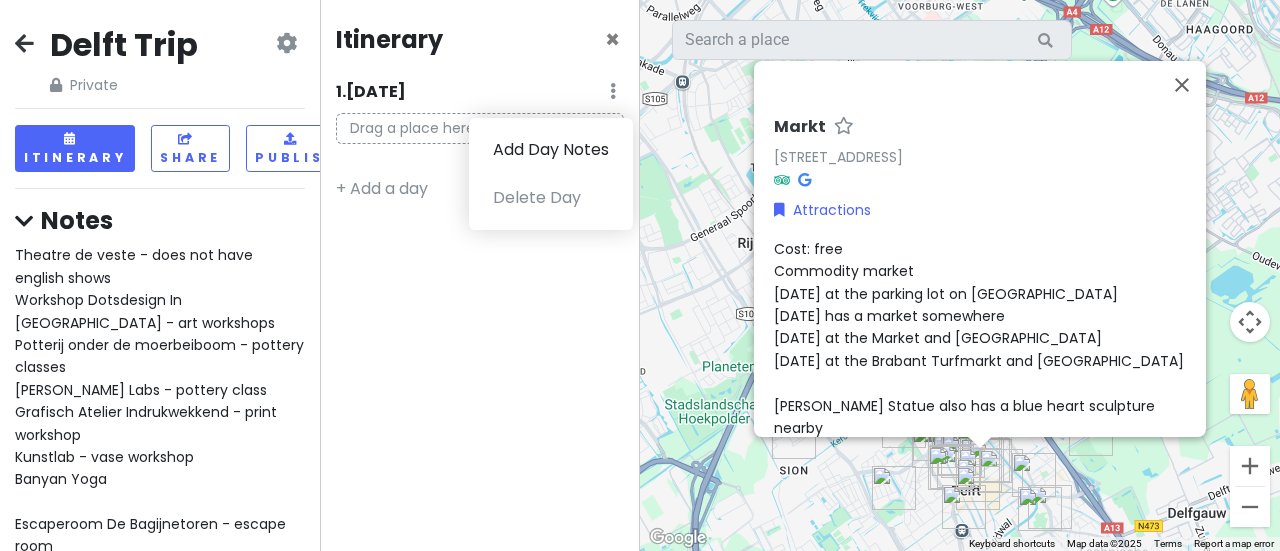 click on "Add Day Notes Delete Day" at bounding box center (551, 174) 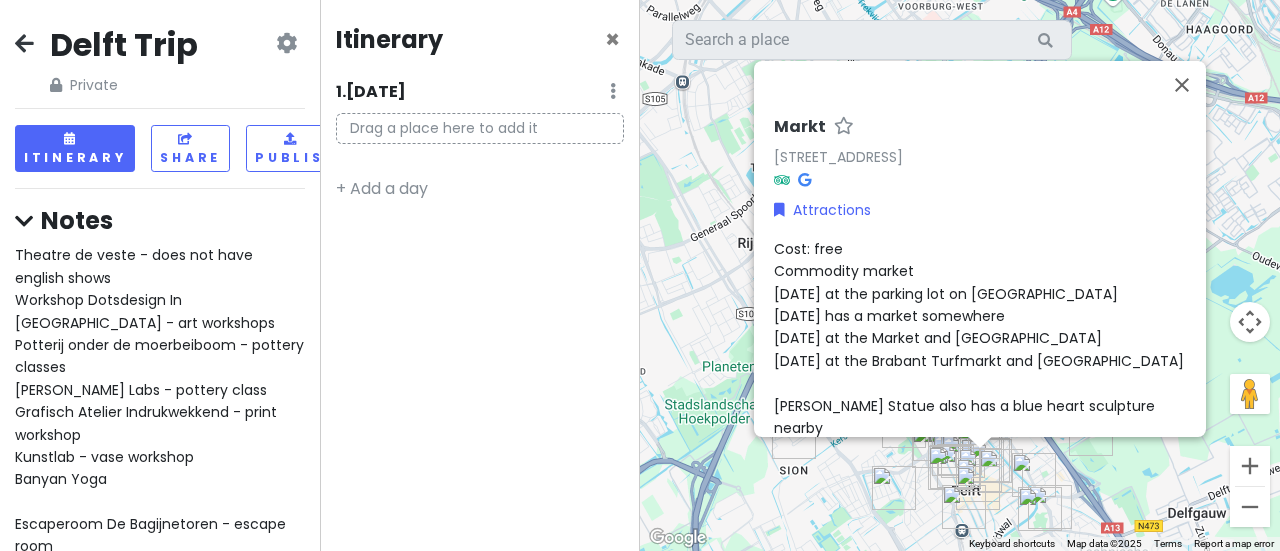 click on "Itinerary × 1 .  [DATE] Add Day Notes Delete Day Drag a place here to add it + Add a day" at bounding box center [480, 275] 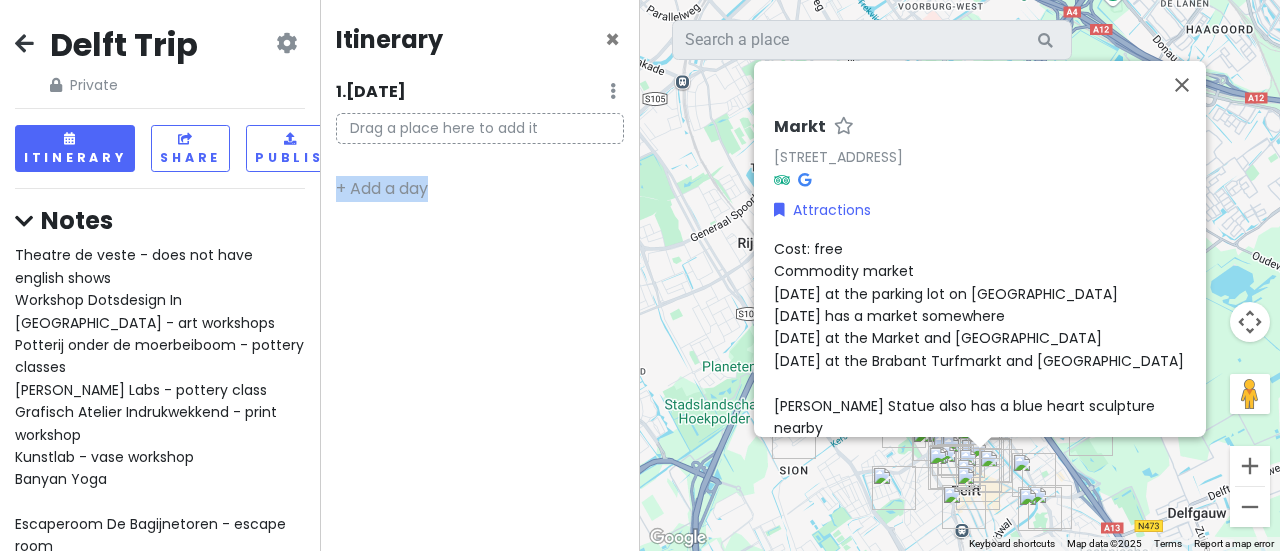click on "Itinerary × 1 .  [DATE] Add Day Notes Delete Day Drag a place here to add it + Add a day" at bounding box center (480, 275) 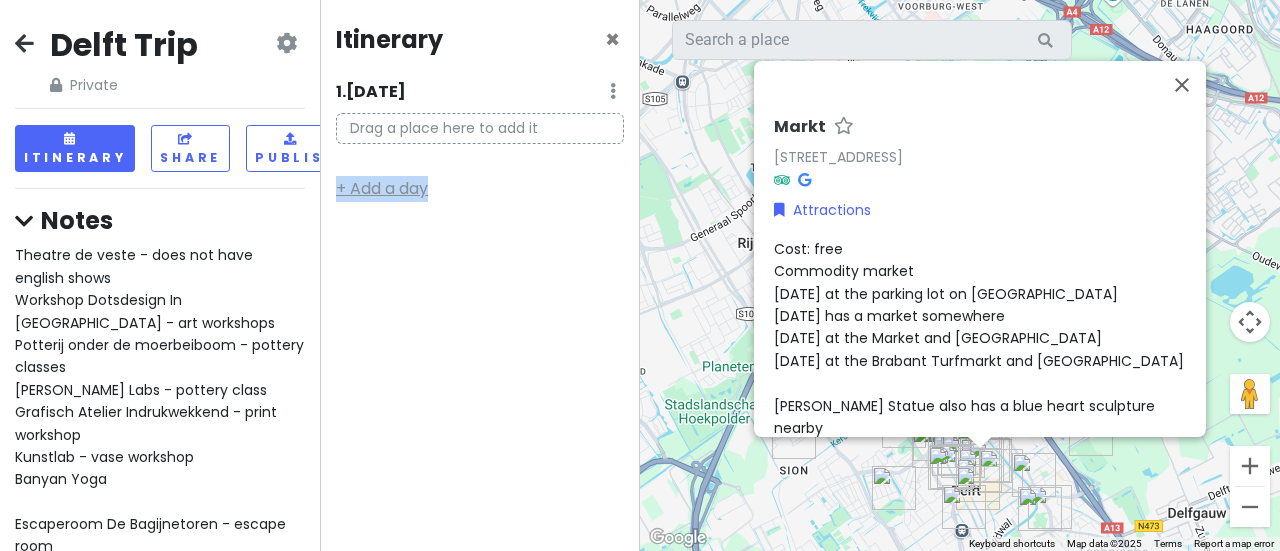 click on "+ Add a day" at bounding box center [382, 188] 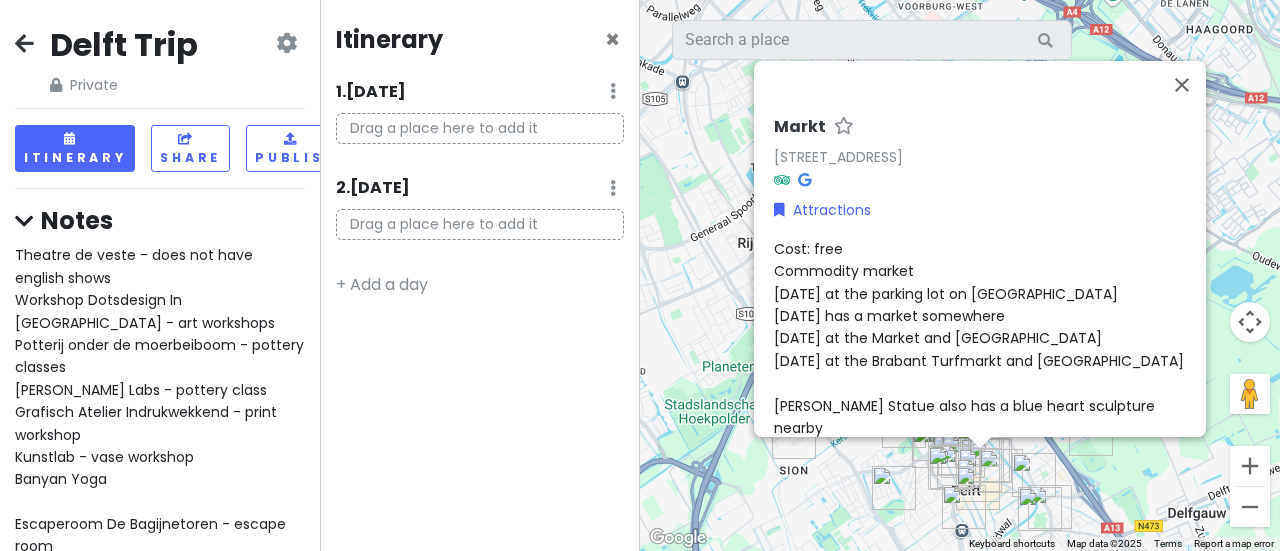 click on "Delft Trip Private Change Dates Make a Copy Delete Trip Go Pro ⚡️ Give Feedback 💡 Support Scout ☕️" at bounding box center (160, 60) 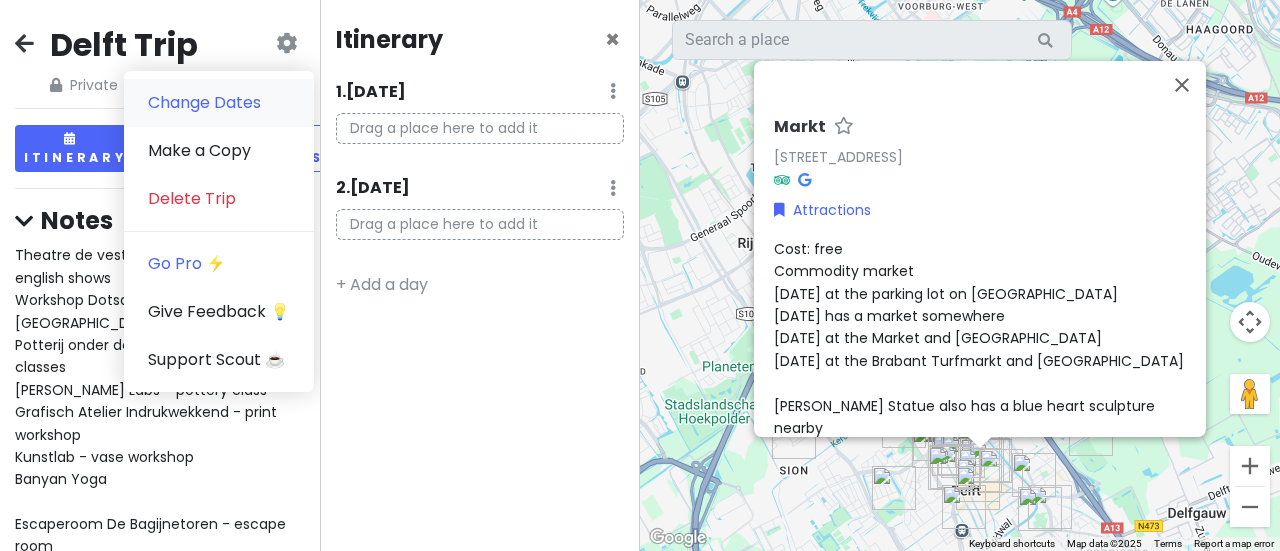 click on "Change Dates" at bounding box center [219, 103] 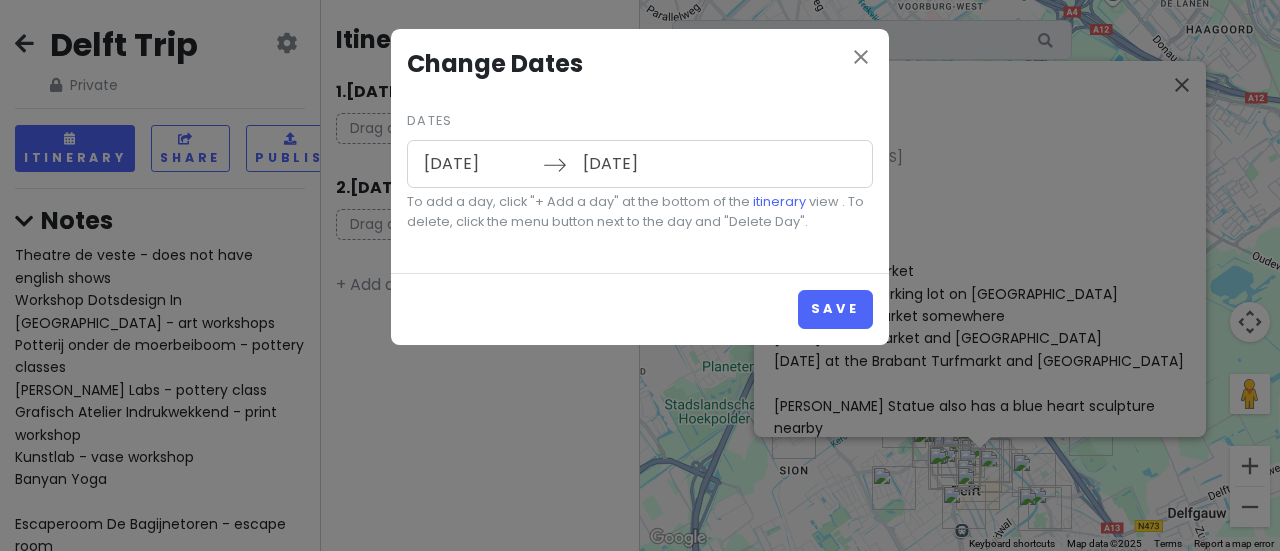 click on "[DATE]" at bounding box center (478, 164) 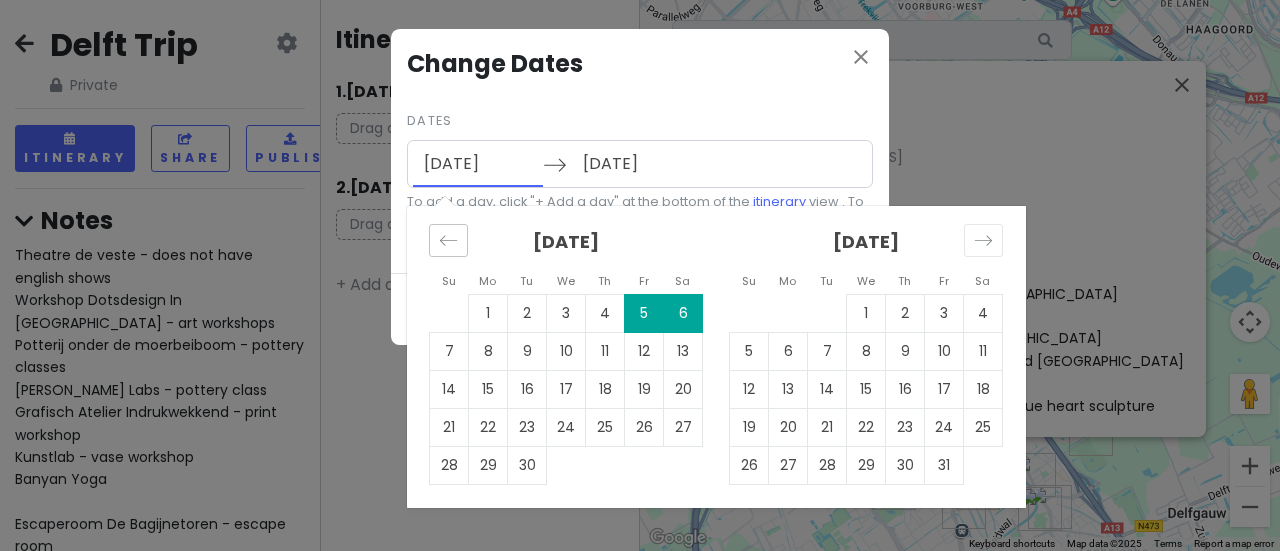 click 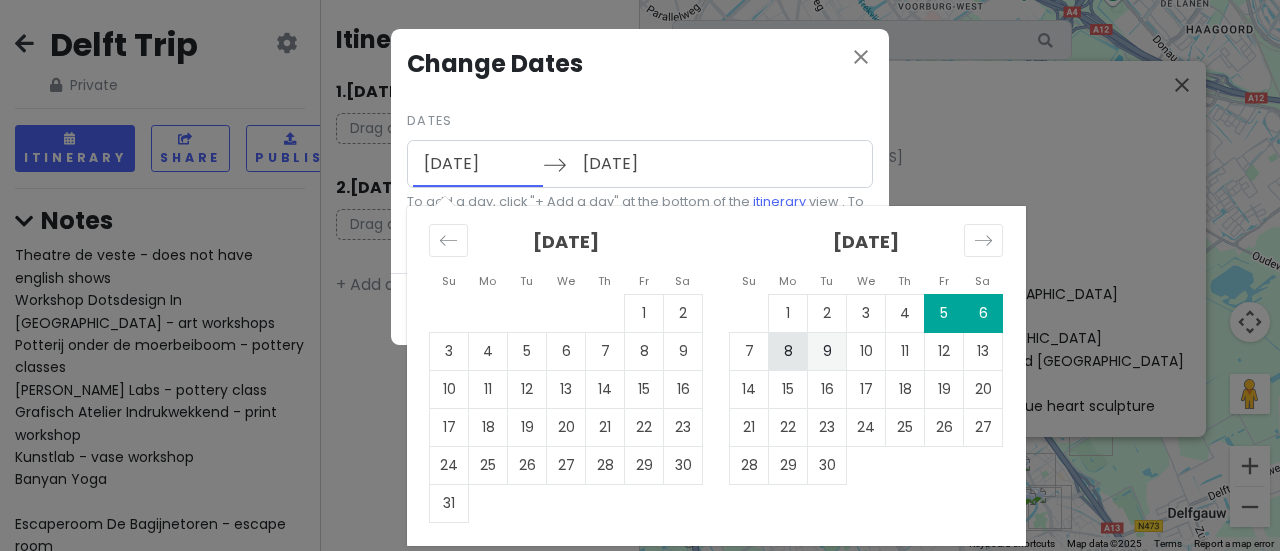 click on "8" at bounding box center [788, 351] 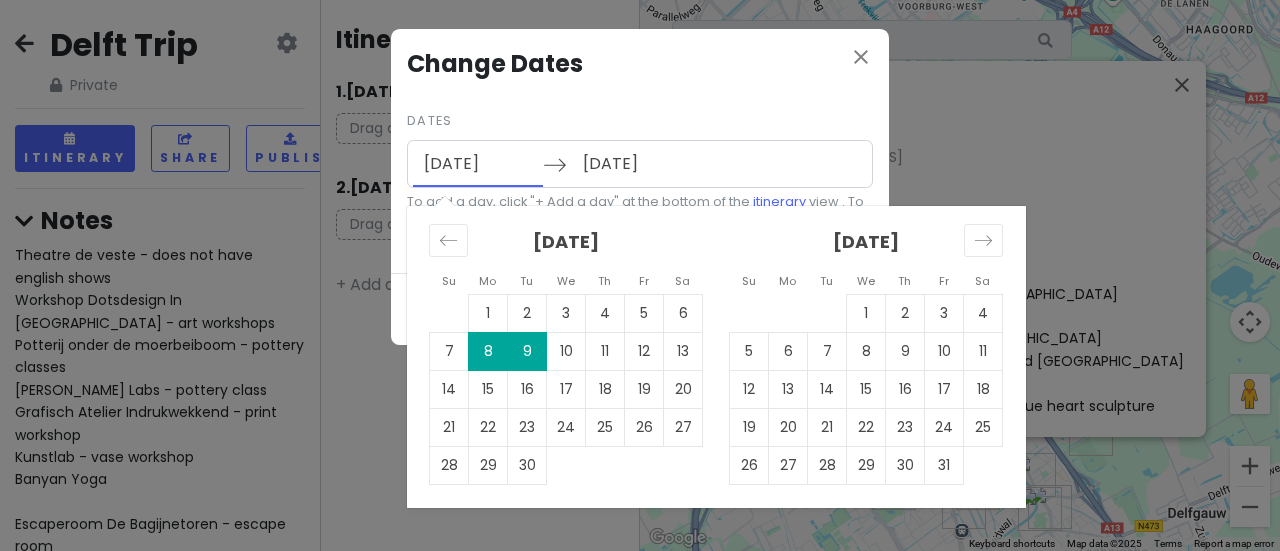 click on "[DATE]" at bounding box center (478, 164) 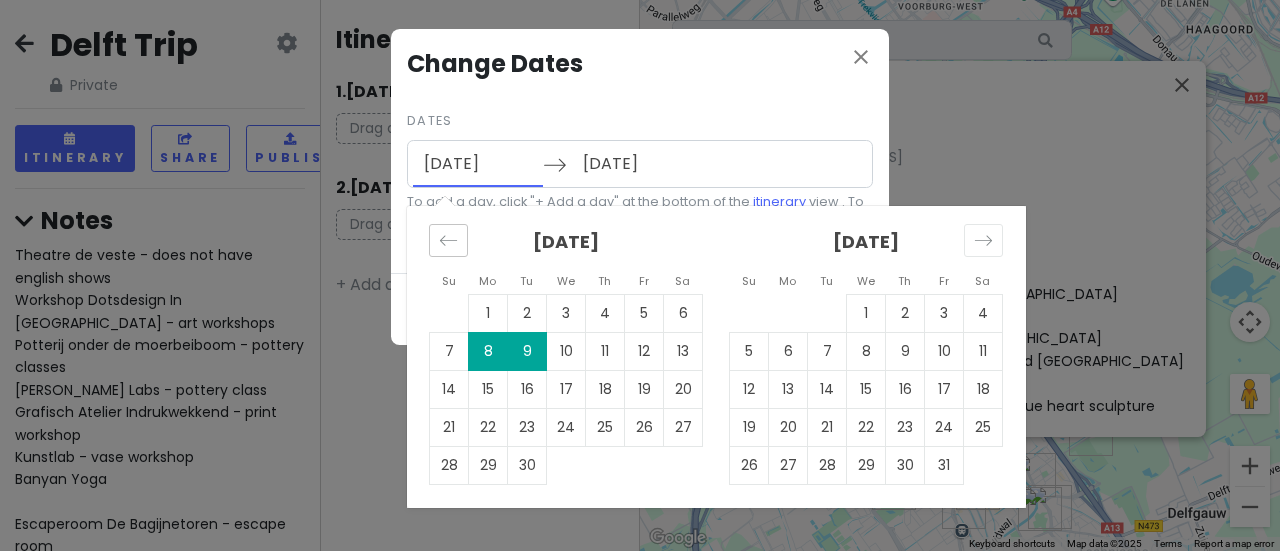 click 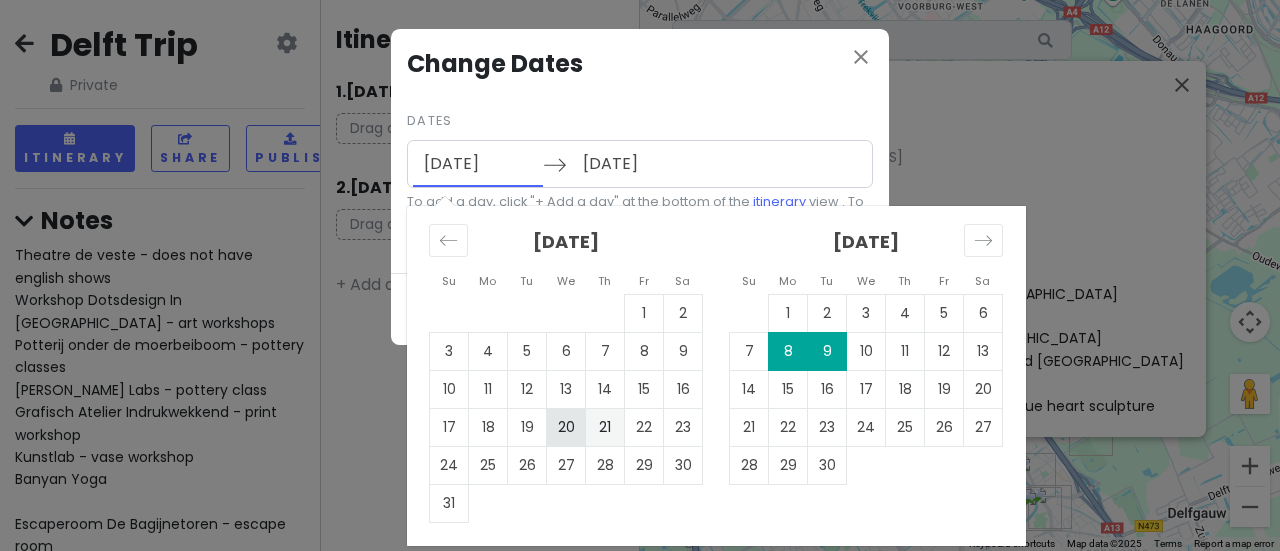 click on "20" at bounding box center (566, 427) 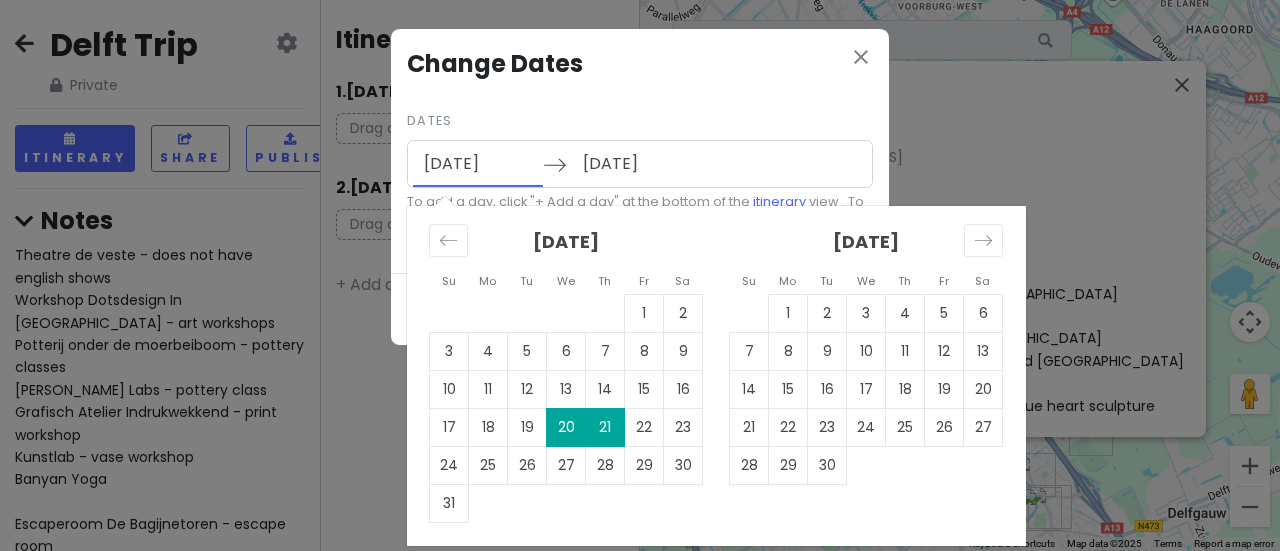 click on "[DATE]" at bounding box center (478, 164) 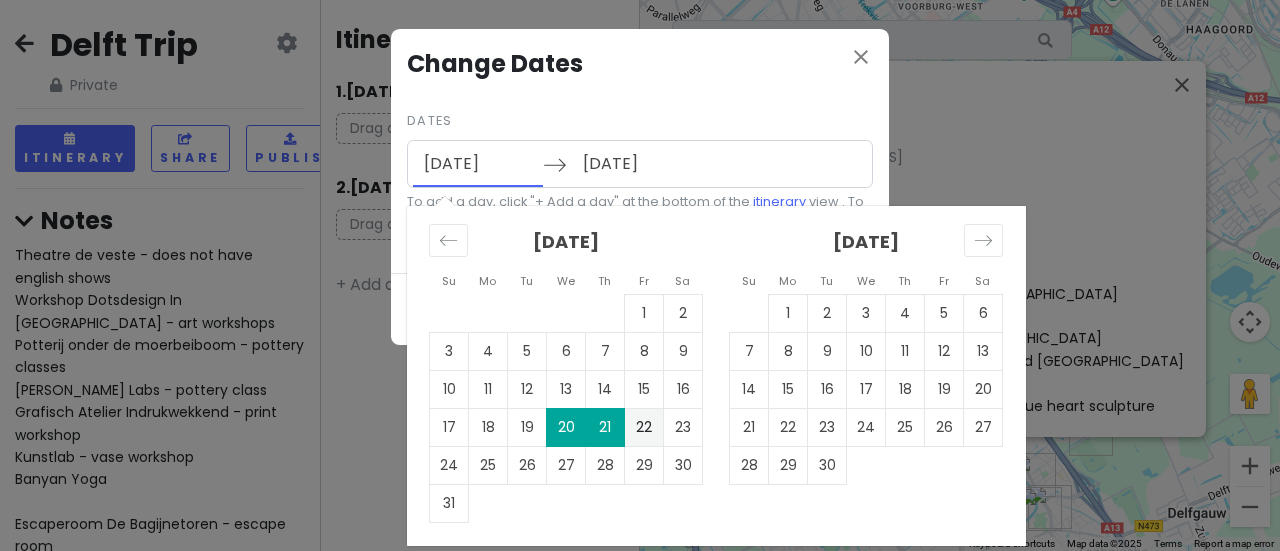 click on "21" at bounding box center [605, 427] 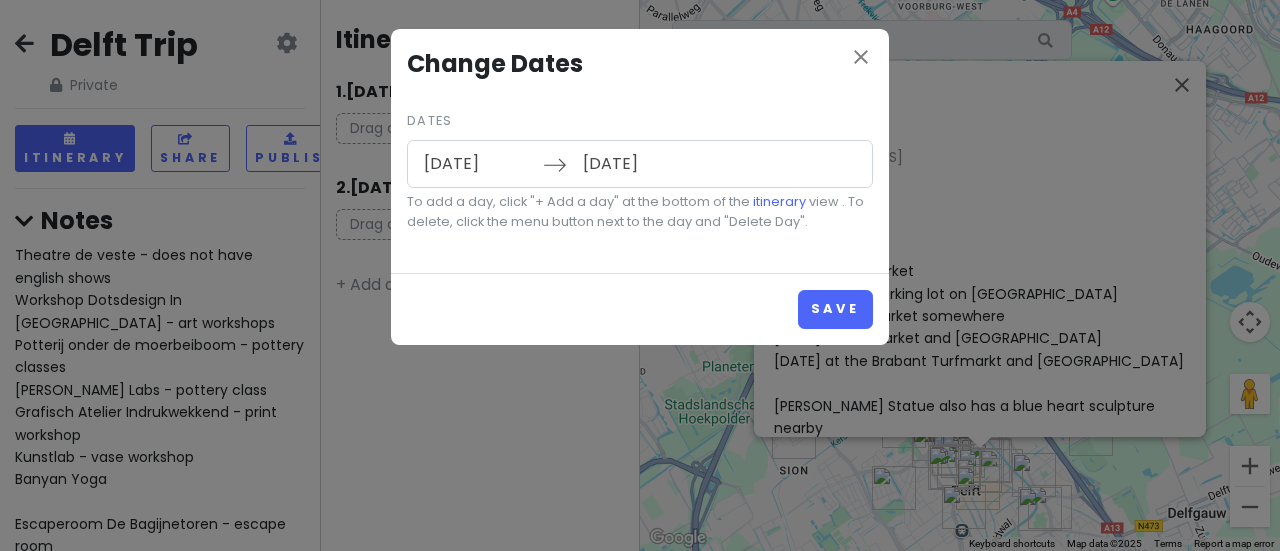 click on "[DATE]" at bounding box center (637, 164) 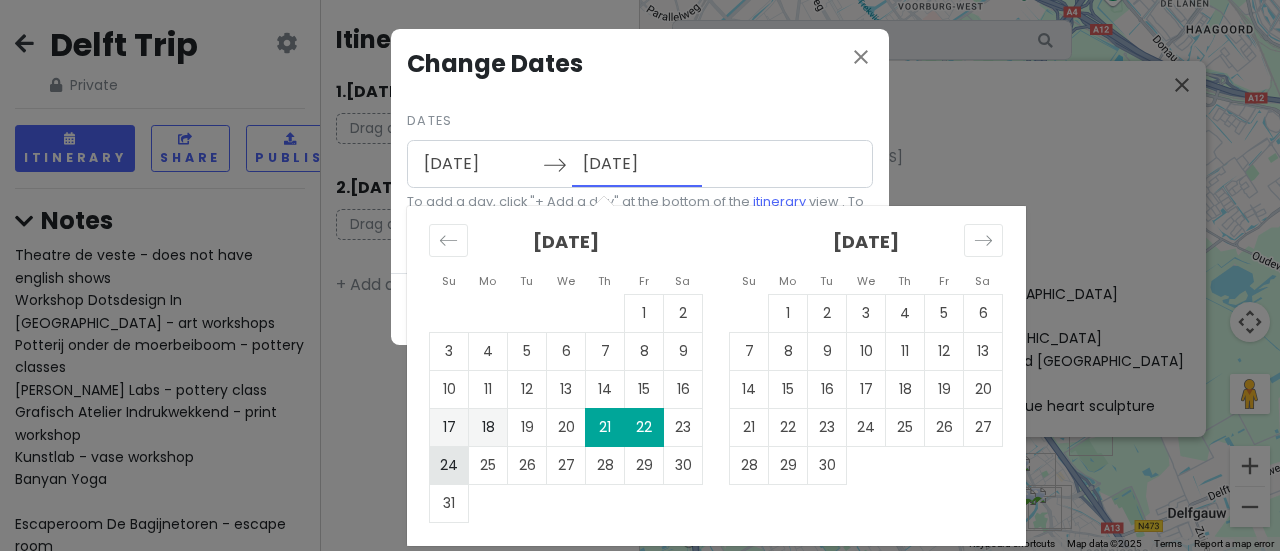 click on "24" at bounding box center (449, 465) 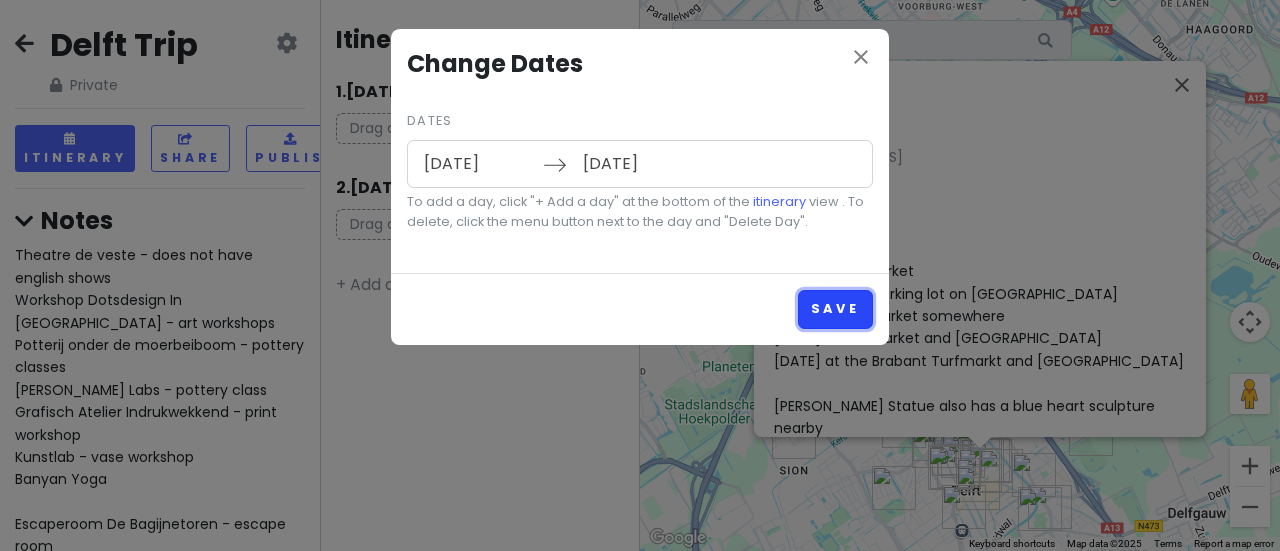 click on "Save" at bounding box center (835, 309) 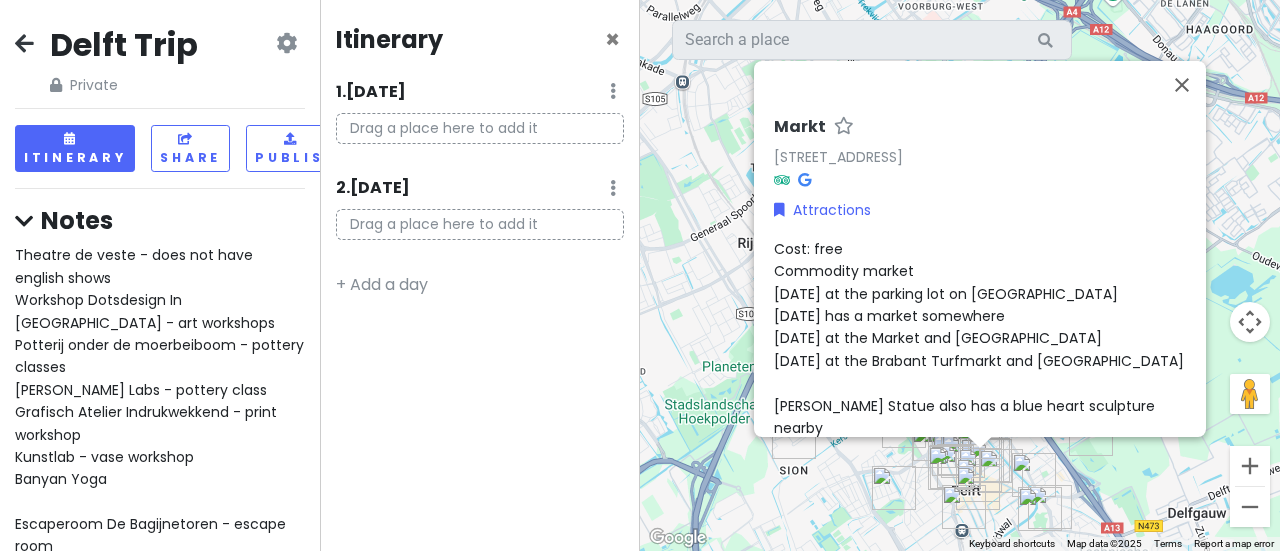 click at bounding box center (286, 43) 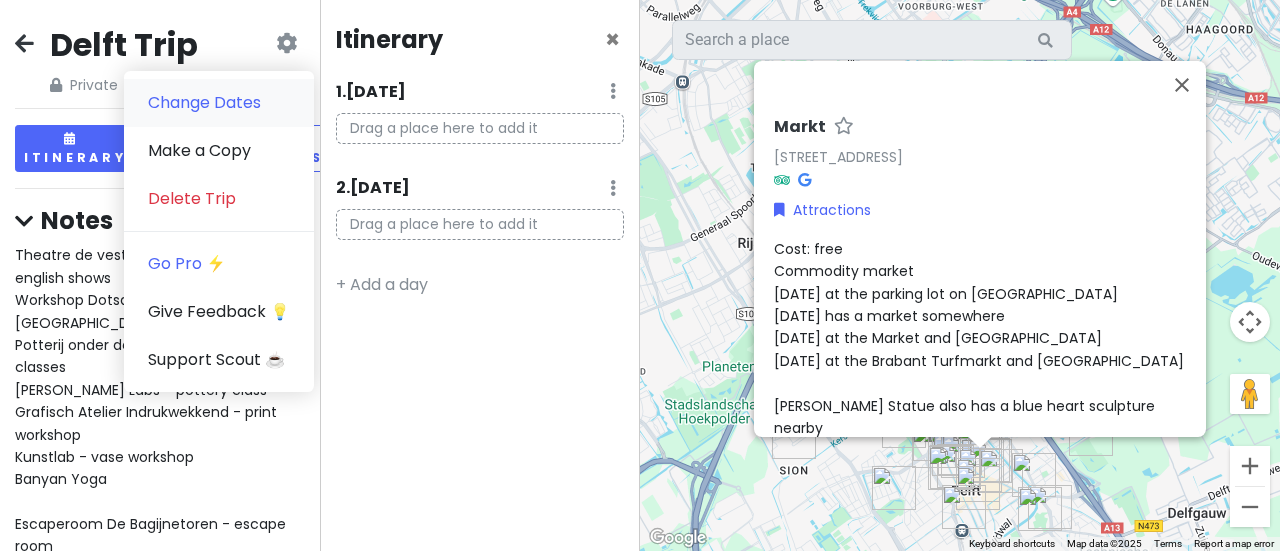 click on "Change Dates" at bounding box center (219, 103) 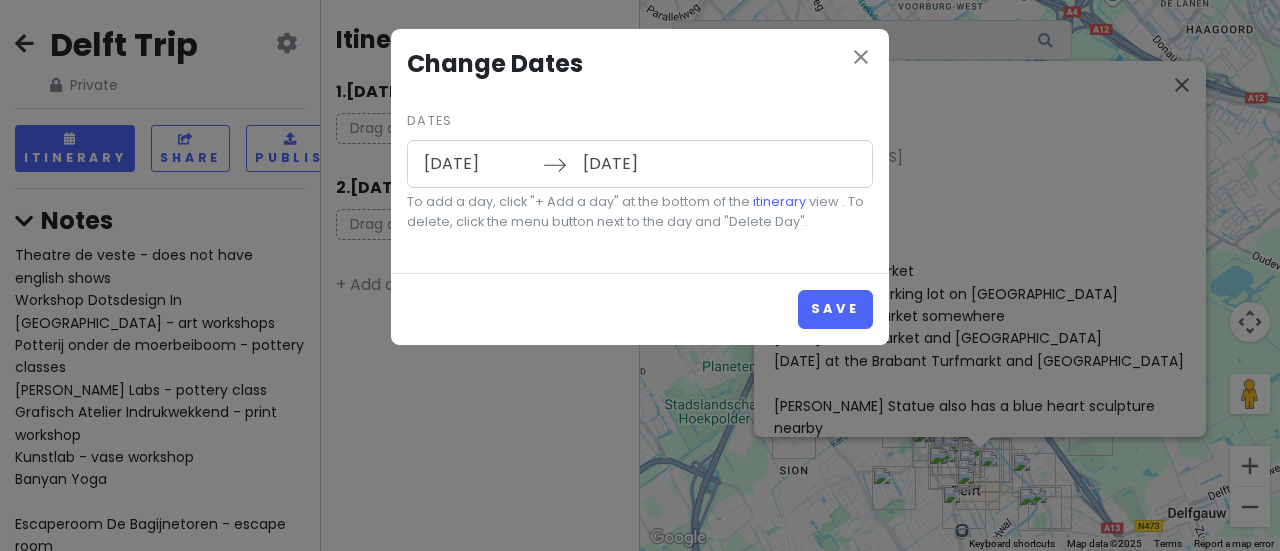 click on "[DATE]" at bounding box center (478, 164) 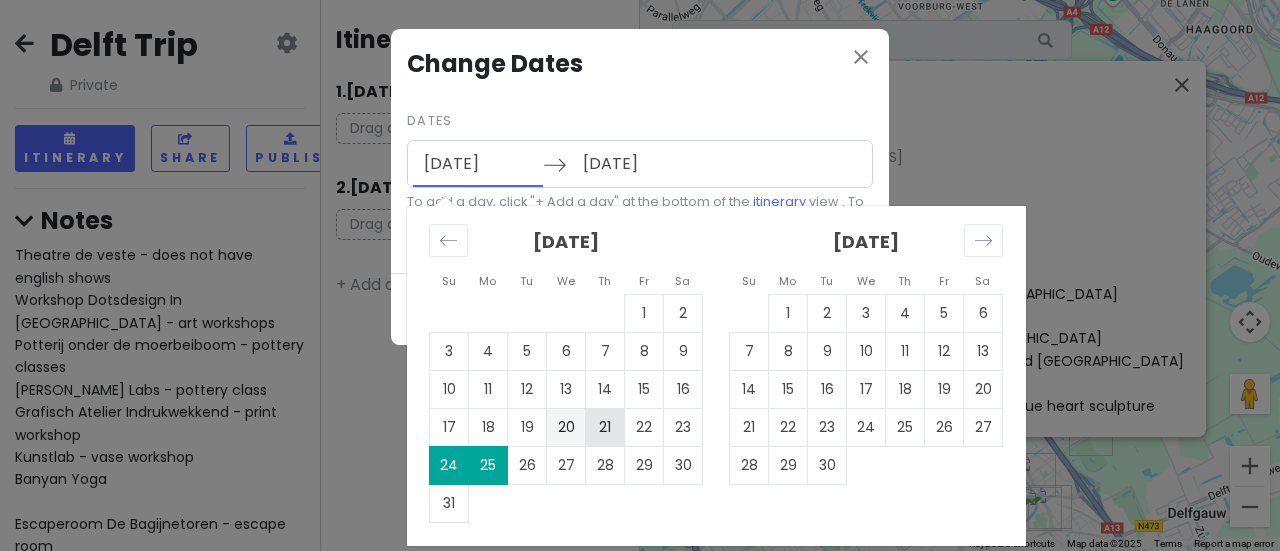 click on "21" at bounding box center (605, 427) 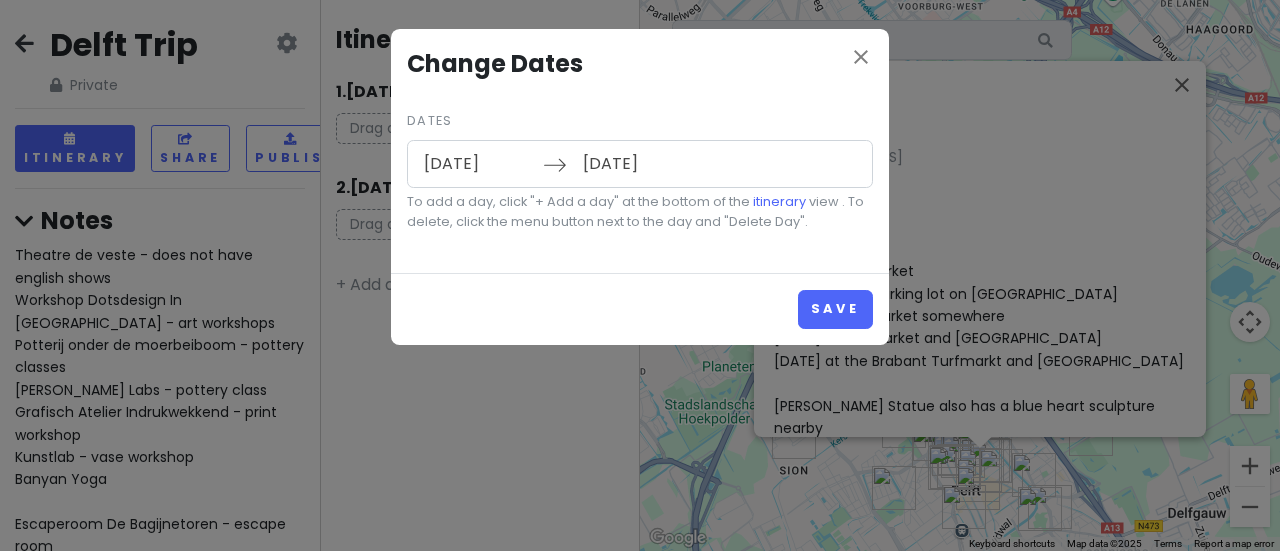 click on "[DATE]" at bounding box center (637, 164) 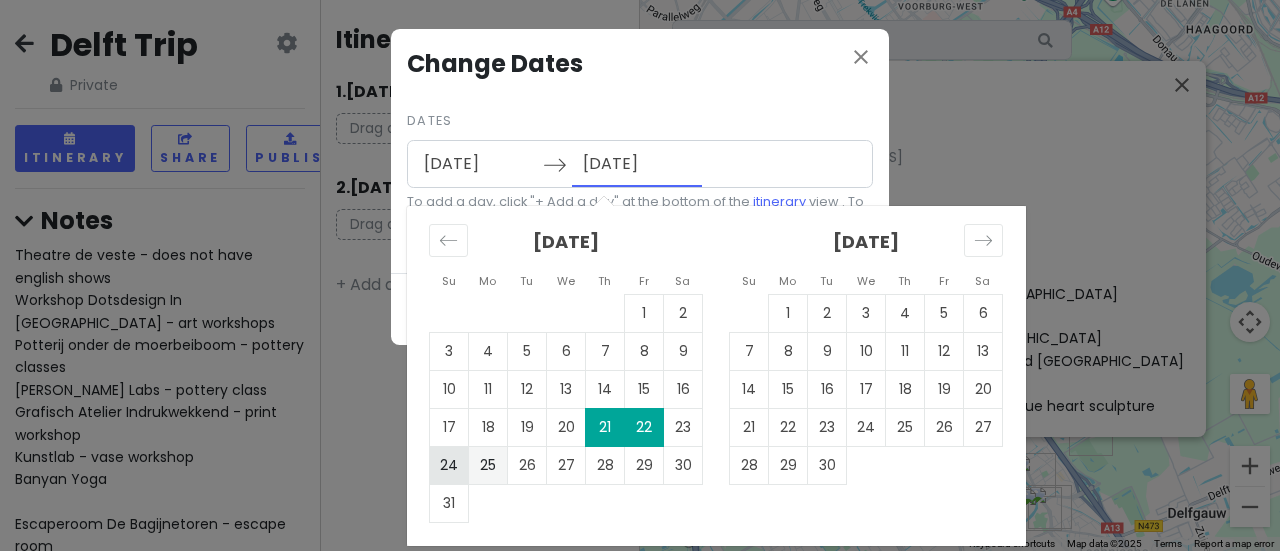 click on "24" at bounding box center (449, 465) 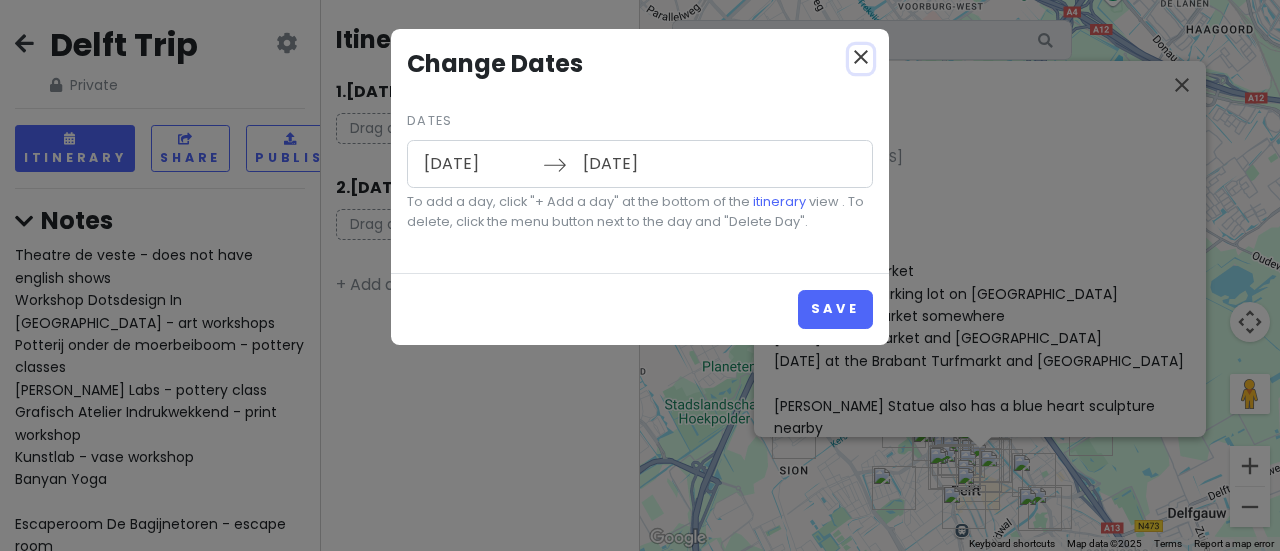 click on "close" at bounding box center (861, 57) 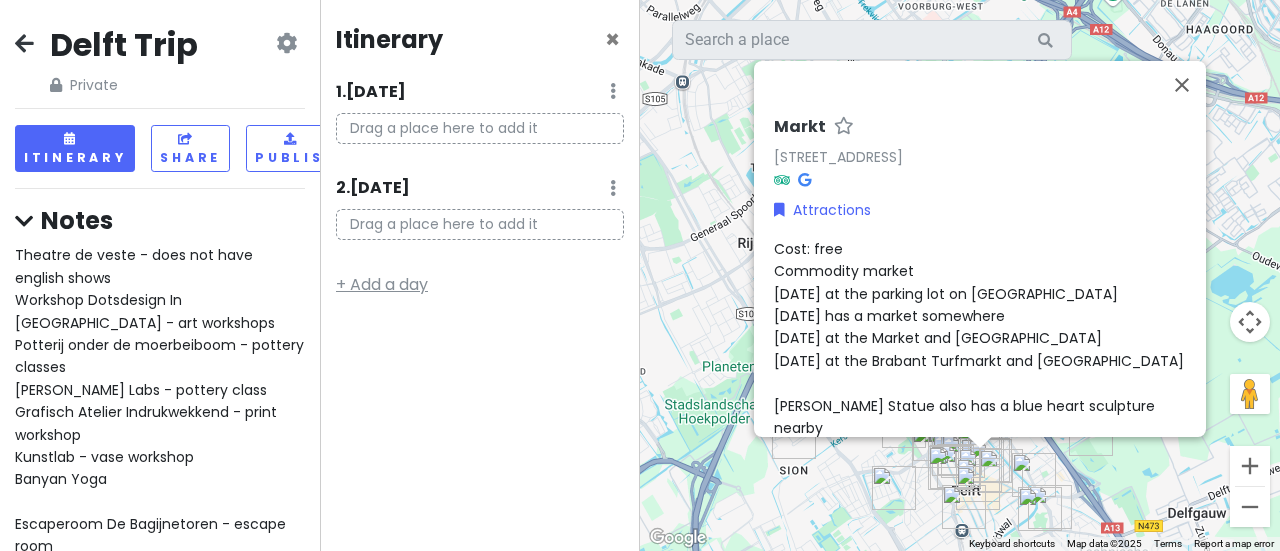 click on "+ Add a day" at bounding box center (382, 284) 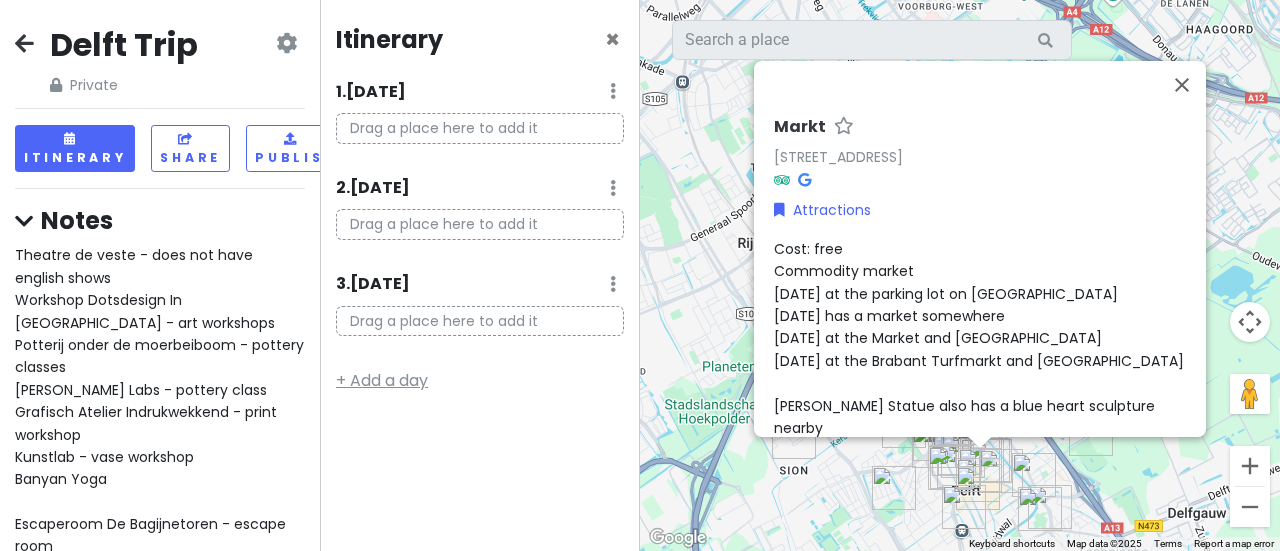 click on "+ Add a day" at bounding box center (382, 380) 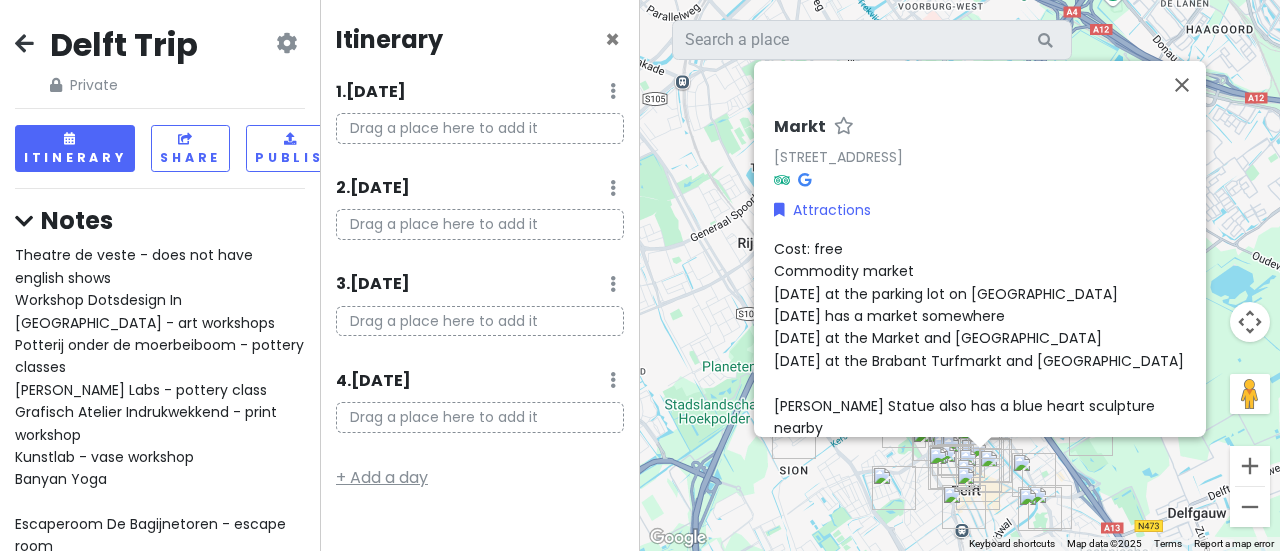 click on "+ Add a day" at bounding box center (382, 477) 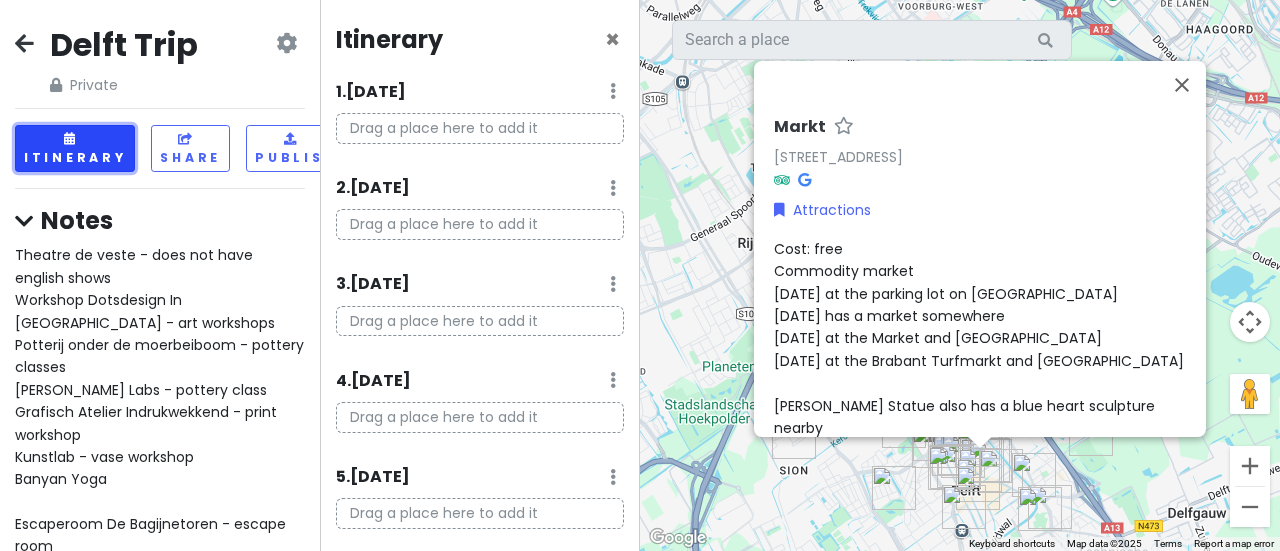 click on "Itinerary" at bounding box center (75, 148) 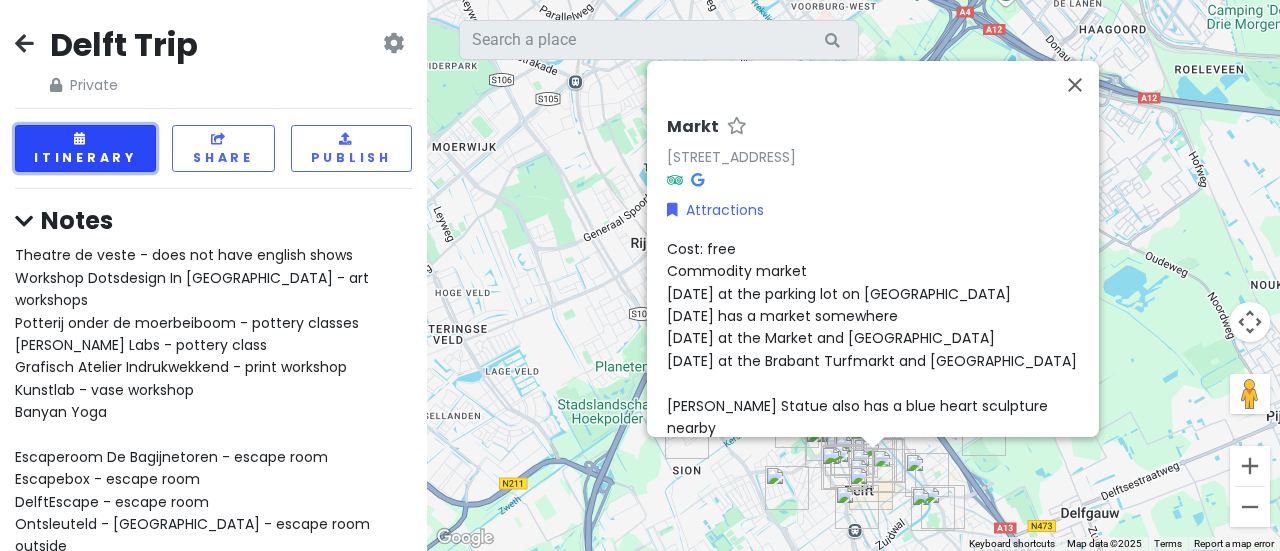 click on "Itinerary" at bounding box center [85, 148] 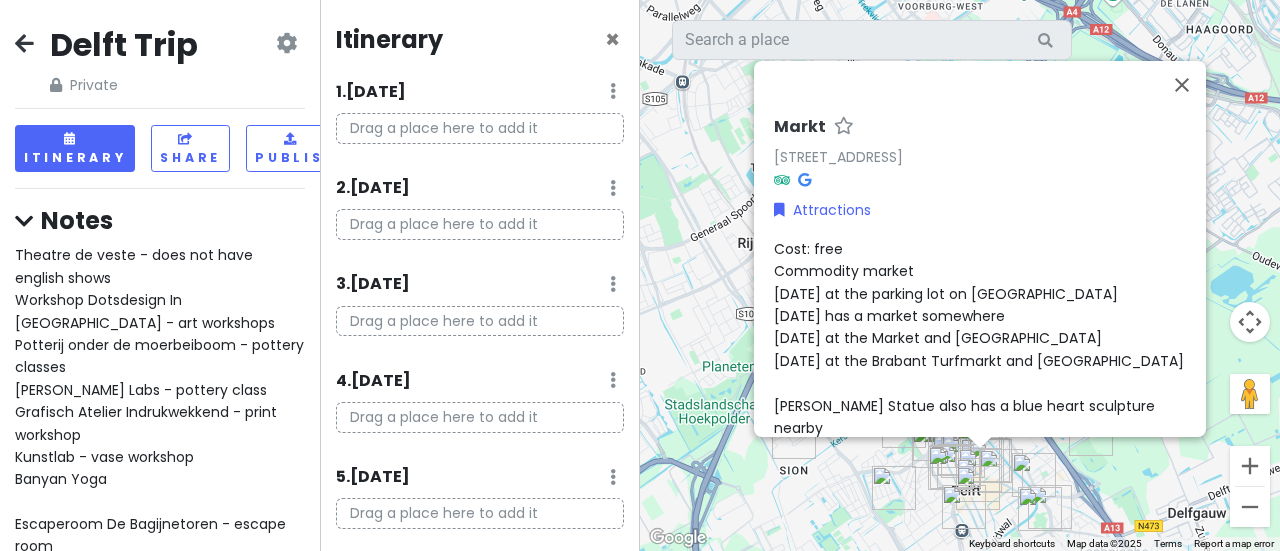 click at bounding box center [286, 43] 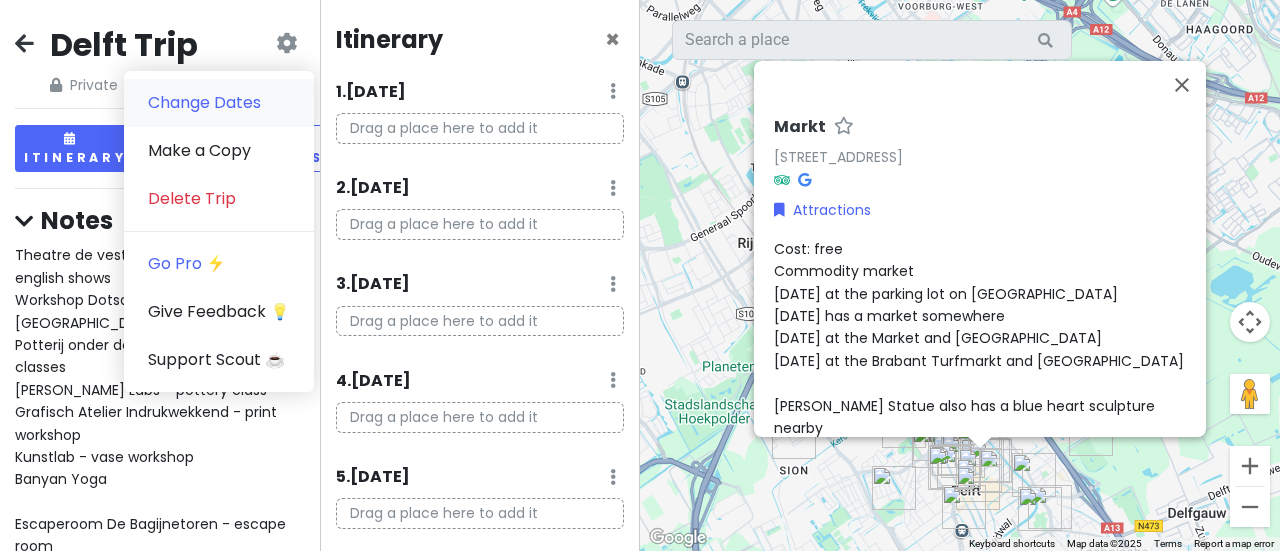 click on "Change Dates" at bounding box center [219, 103] 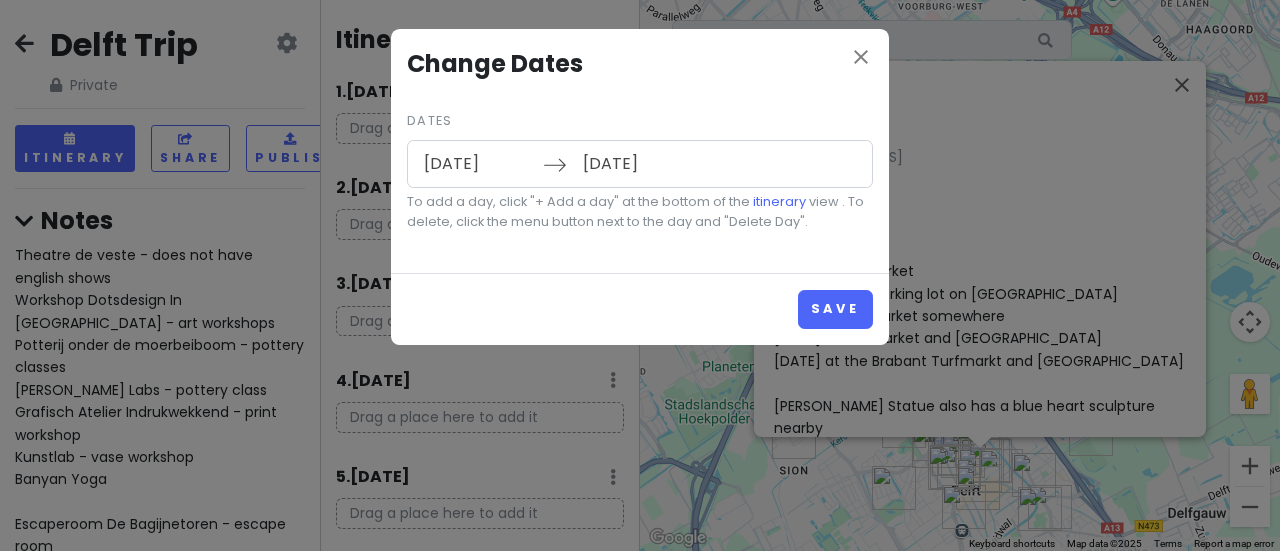 click on "[DATE]" at bounding box center [478, 164] 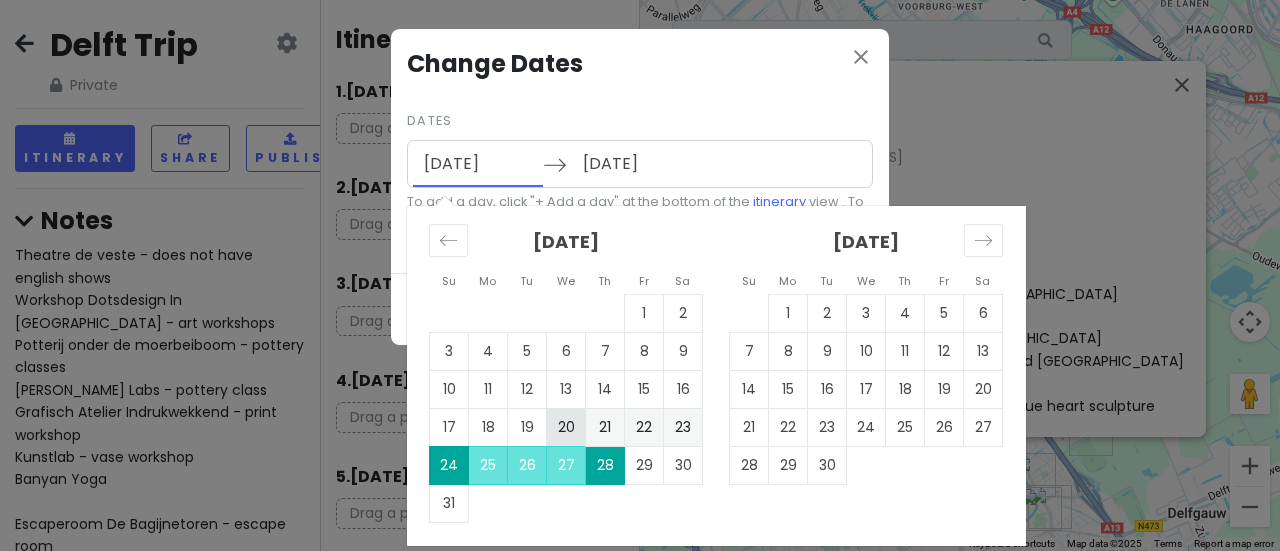click on "20" at bounding box center [566, 427] 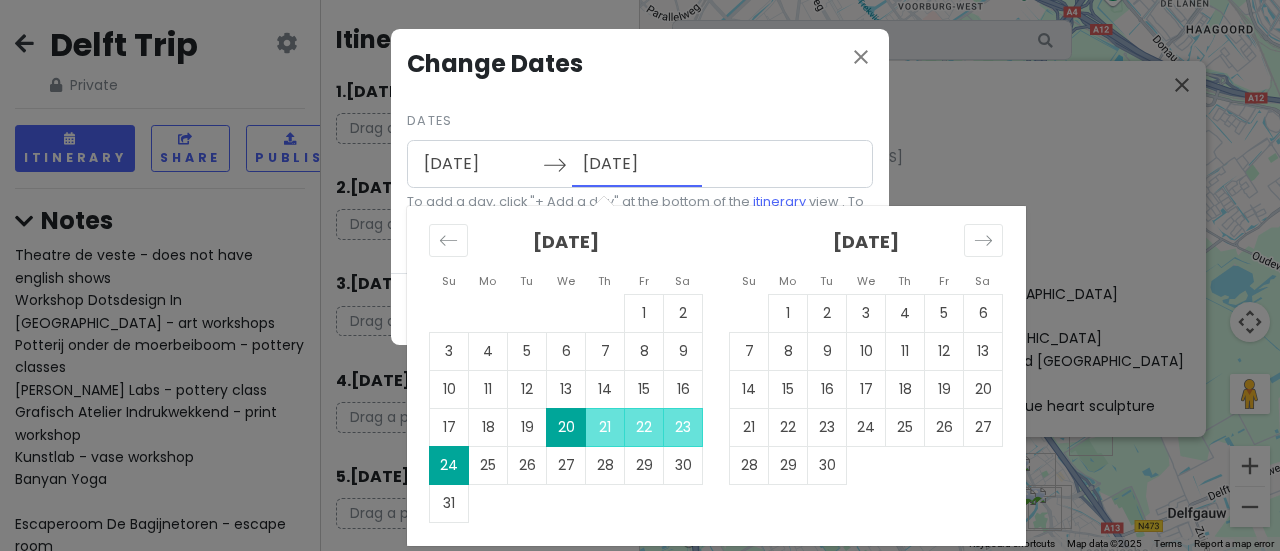 click on "[DATE]" at bounding box center [637, 164] 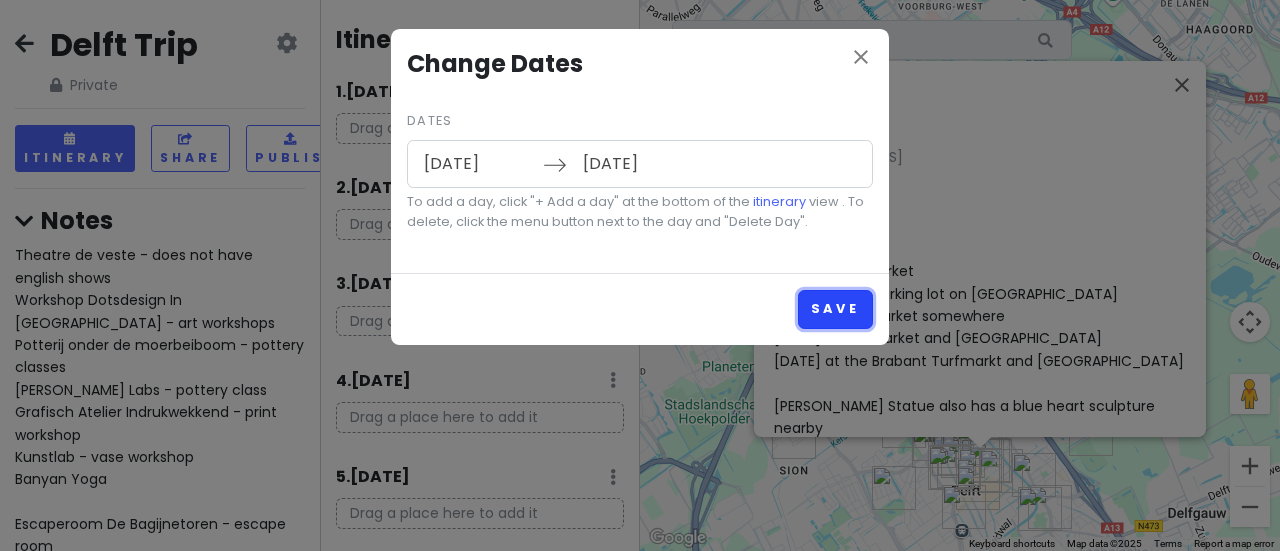 click on "Save" at bounding box center (835, 309) 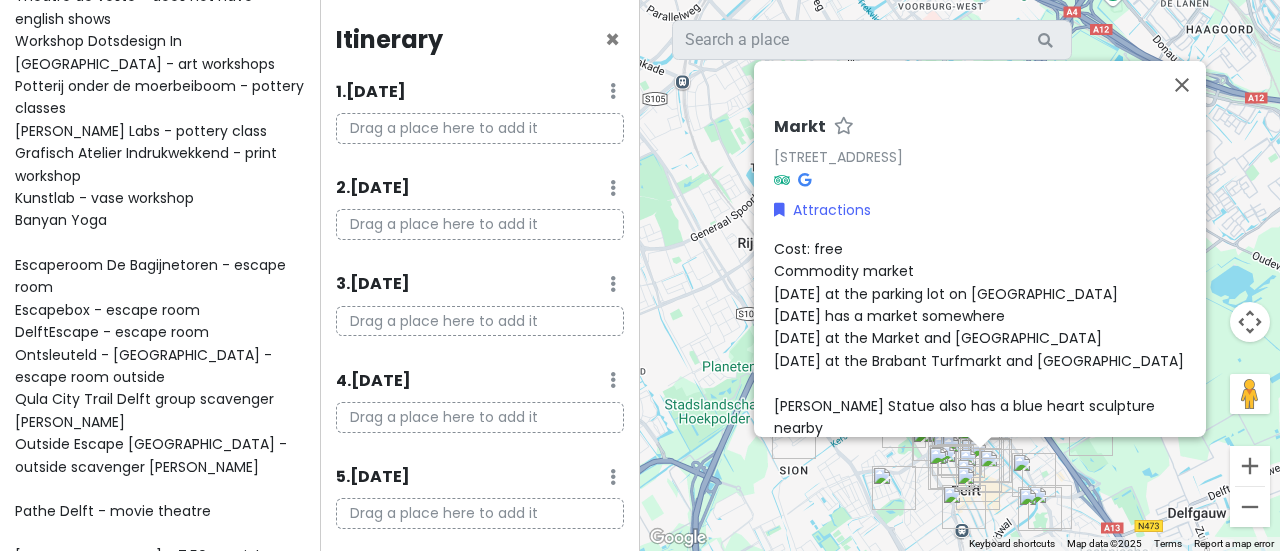 scroll, scrollTop: 270, scrollLeft: 0, axis: vertical 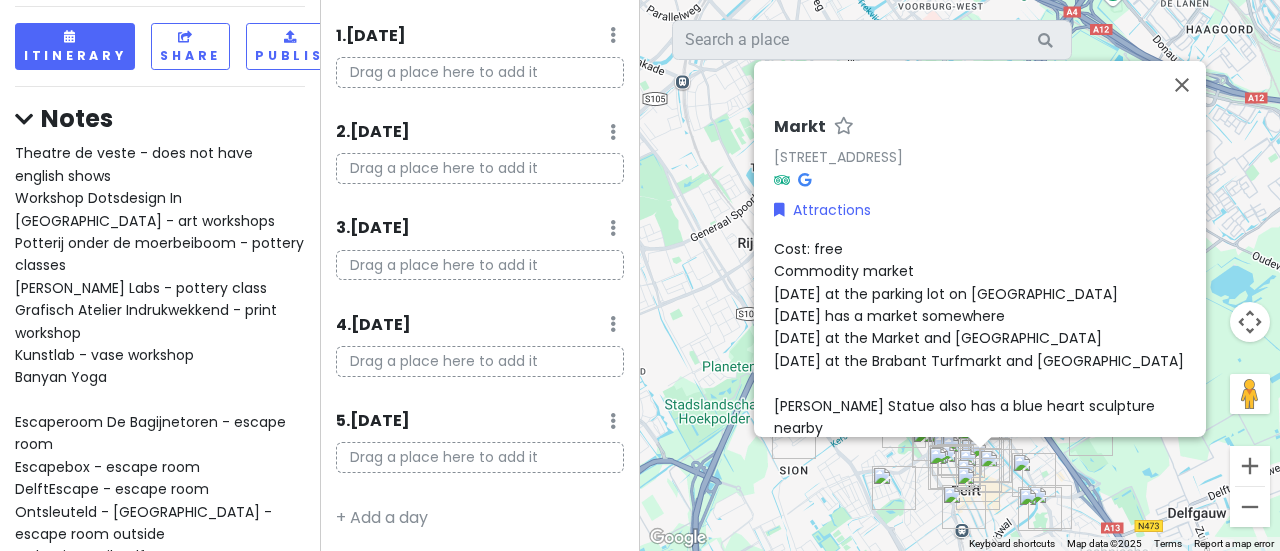 click at bounding box center [613, 35] 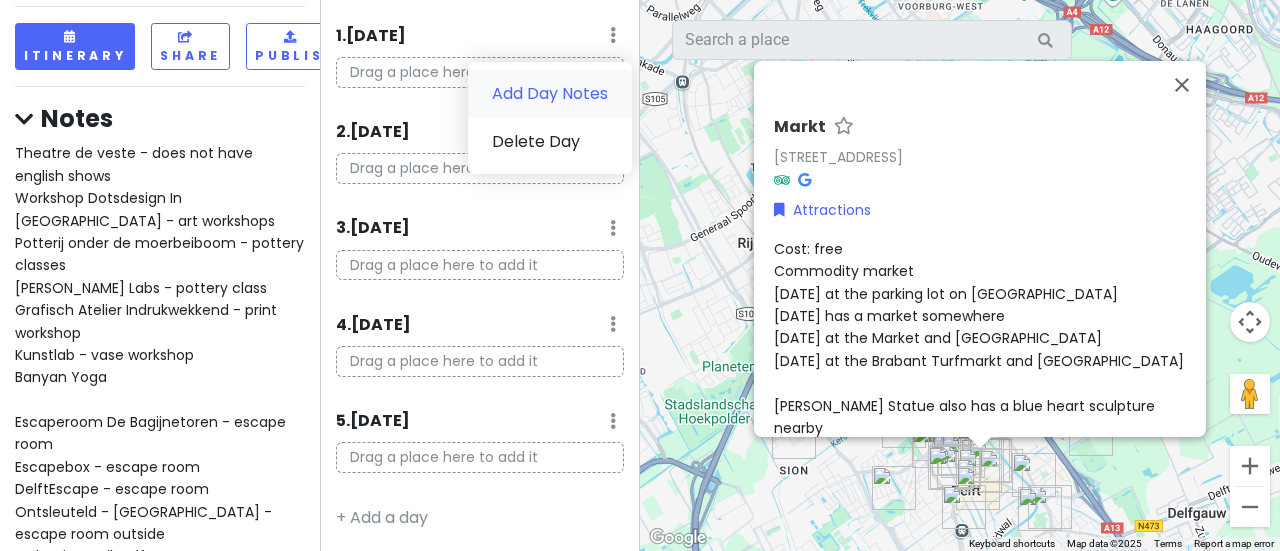 click on "Add Day Notes" at bounding box center [550, 94] 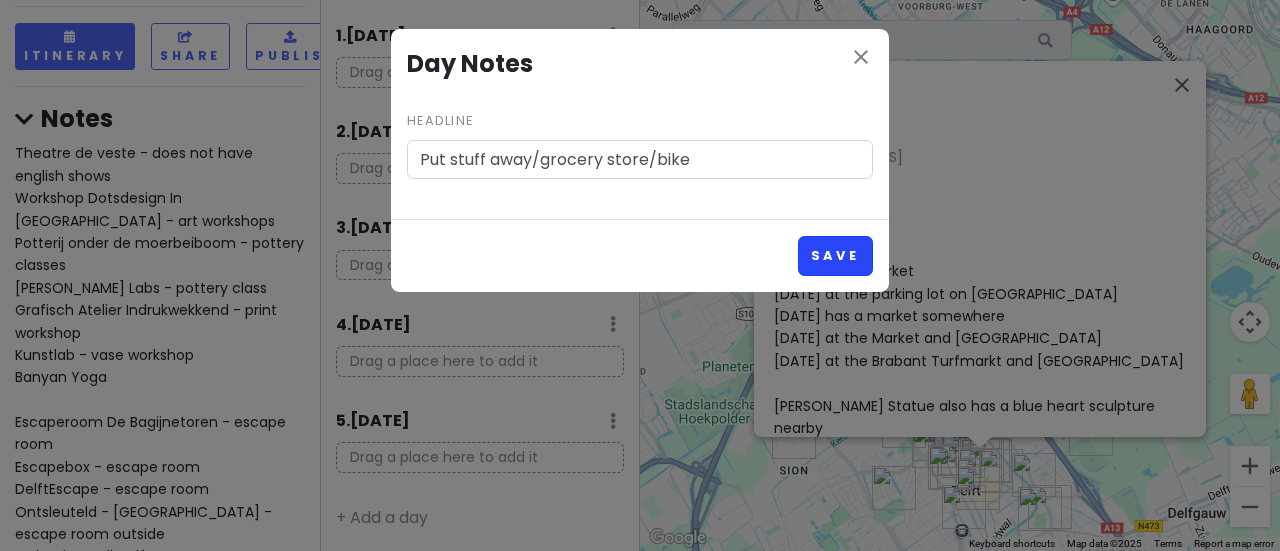 type on "Put stuff away/grocery store/bike" 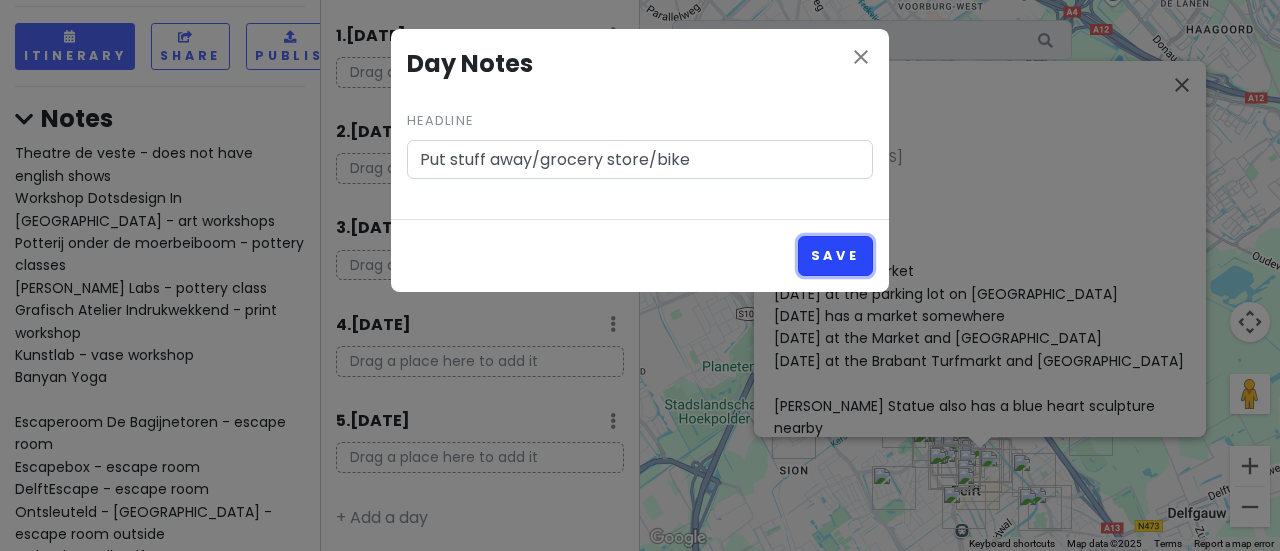 click on "Save" at bounding box center (835, 255) 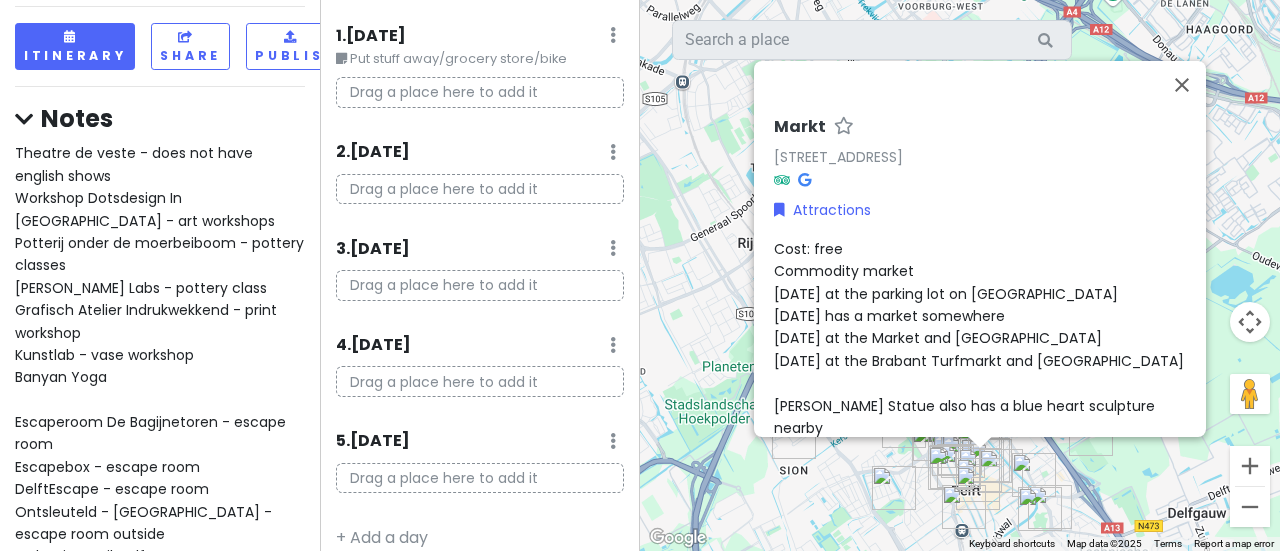 click on "1 .  [DATE] Edit Day Notes Delete Day" at bounding box center [480, 40] 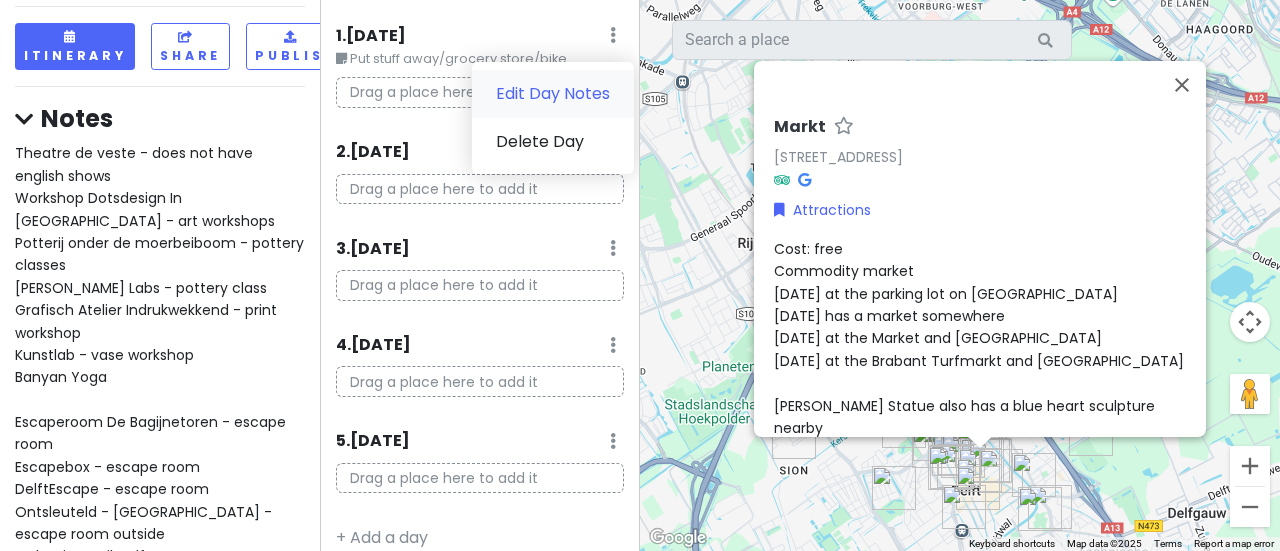 click on "Edit Day Notes" at bounding box center (553, 94) 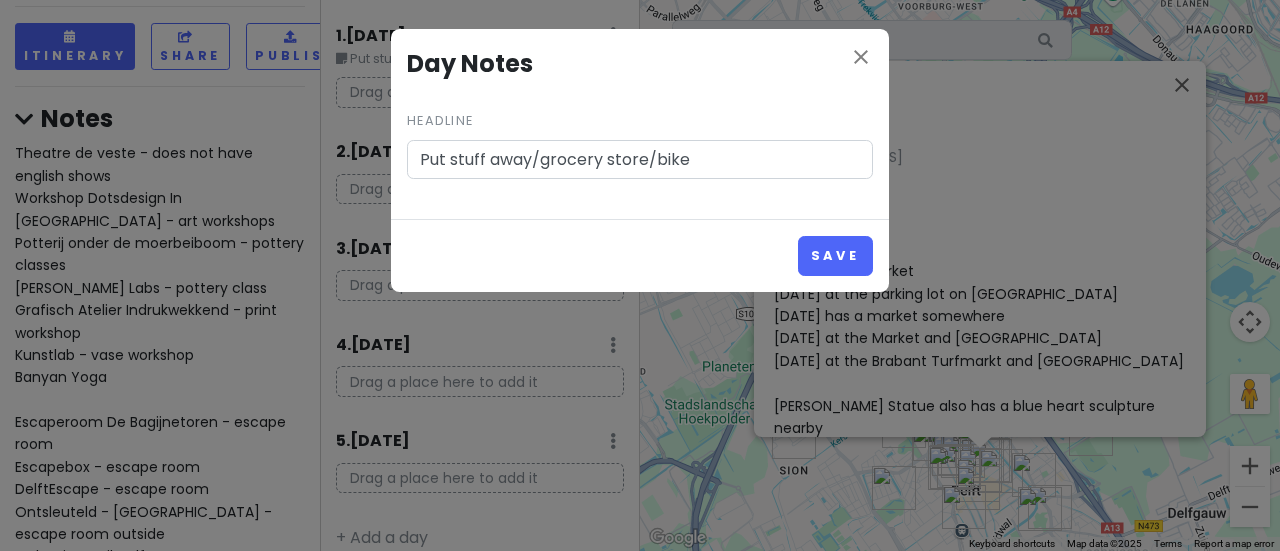 drag, startPoint x: 727, startPoint y: 161, endPoint x: 339, endPoint y: 163, distance: 388.00516 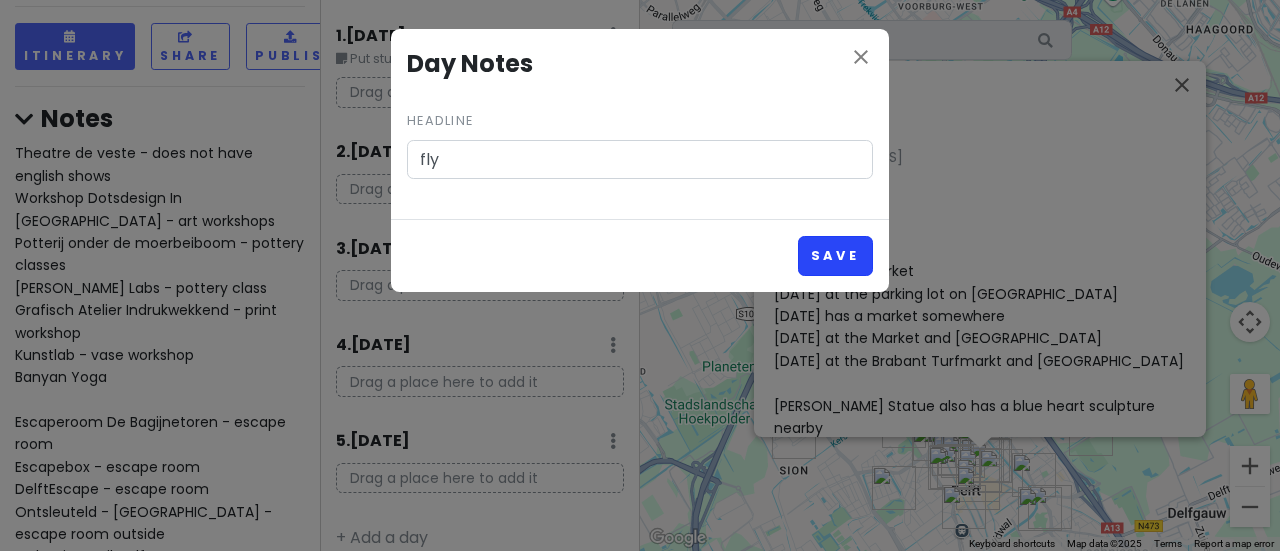 type on "fly" 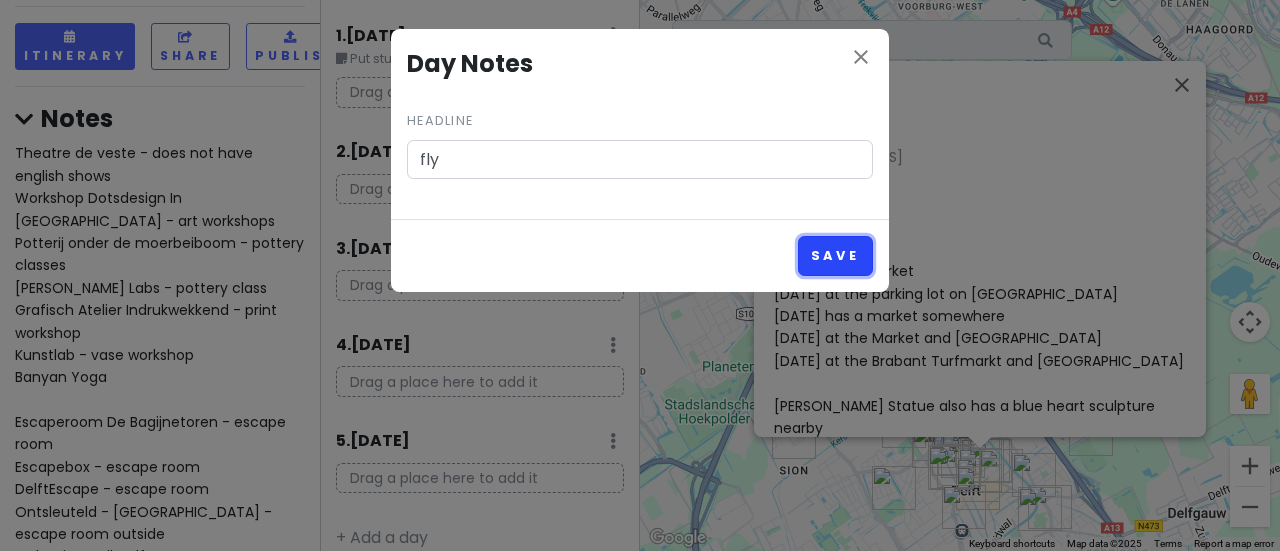 click on "Save" at bounding box center (835, 255) 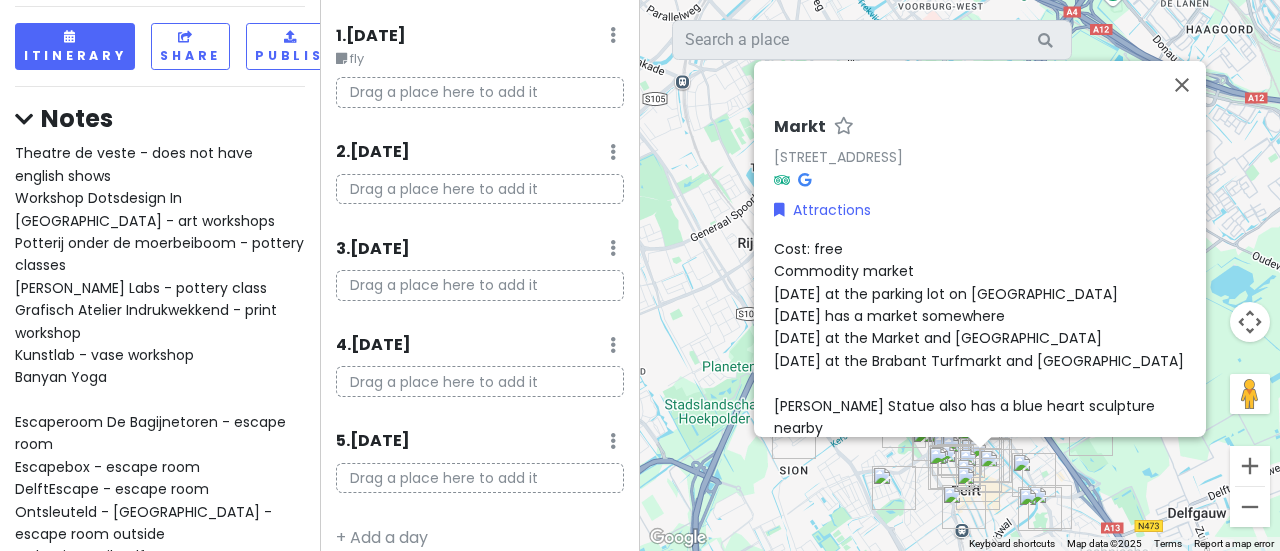 click on "2 .  [DATE] Add Day Notes Delete Day" at bounding box center [480, 157] 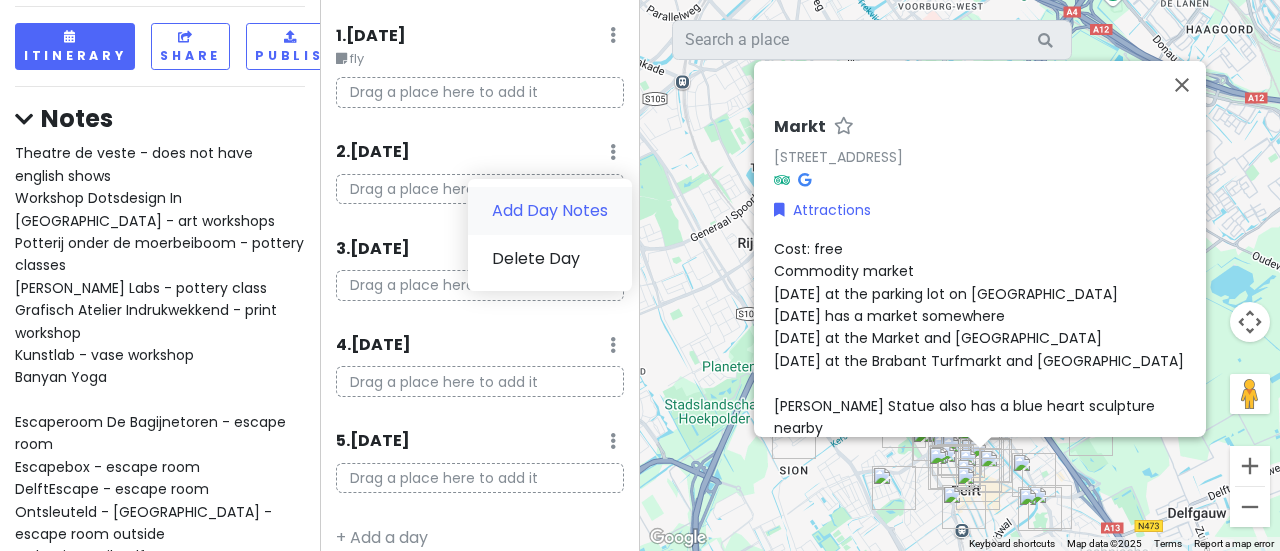 click on "Add Day Notes" at bounding box center (550, 211) 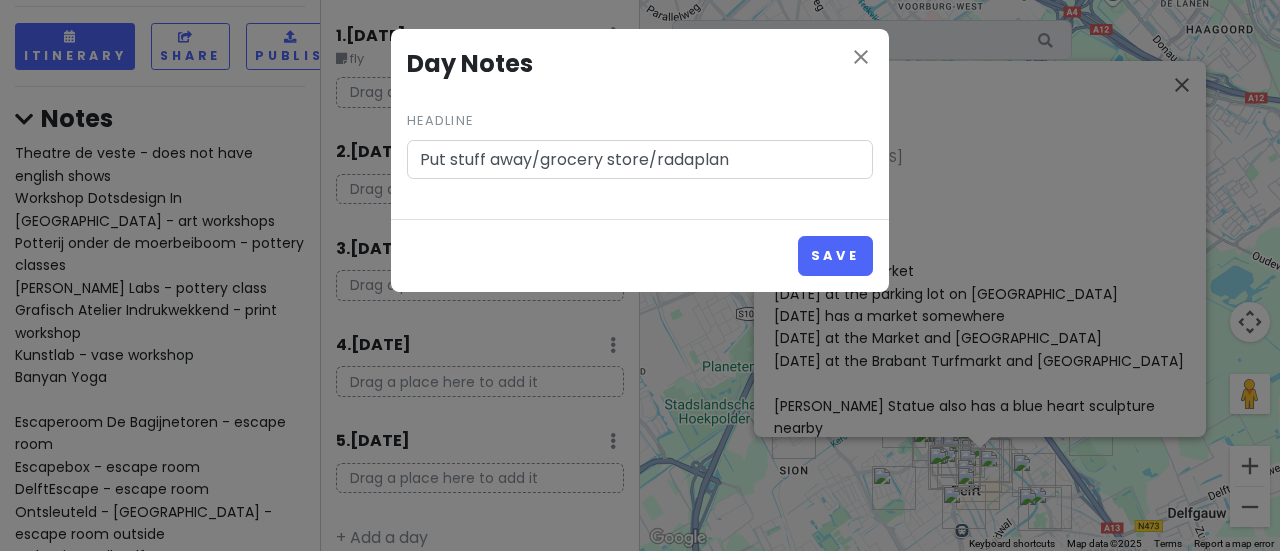 type on "Put stuff away/grocery store/radaplan" 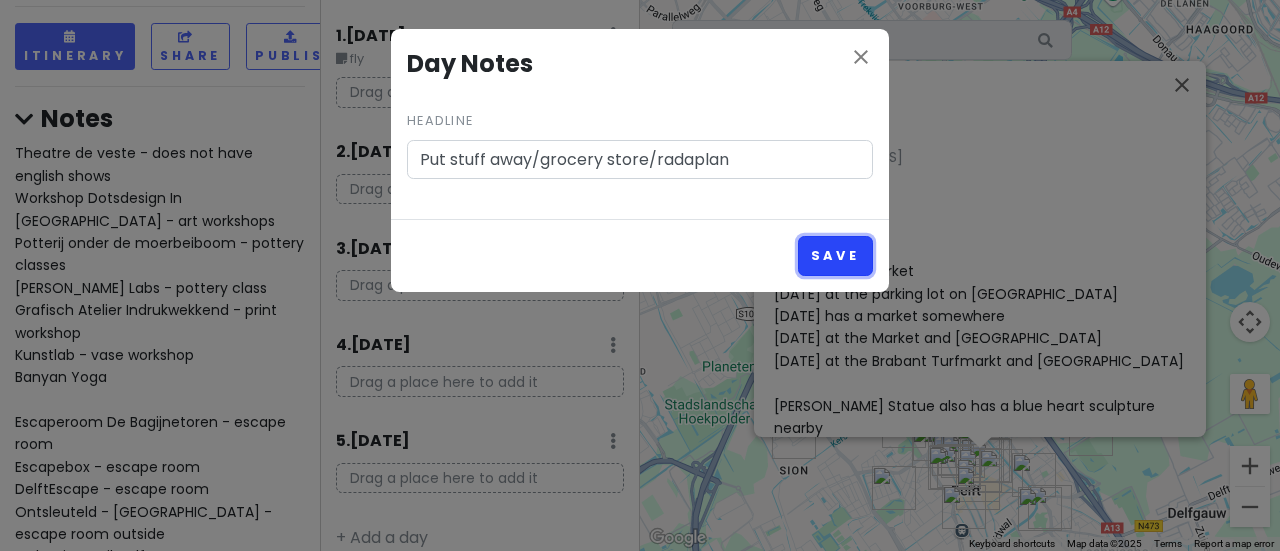 click on "Save" at bounding box center [835, 255] 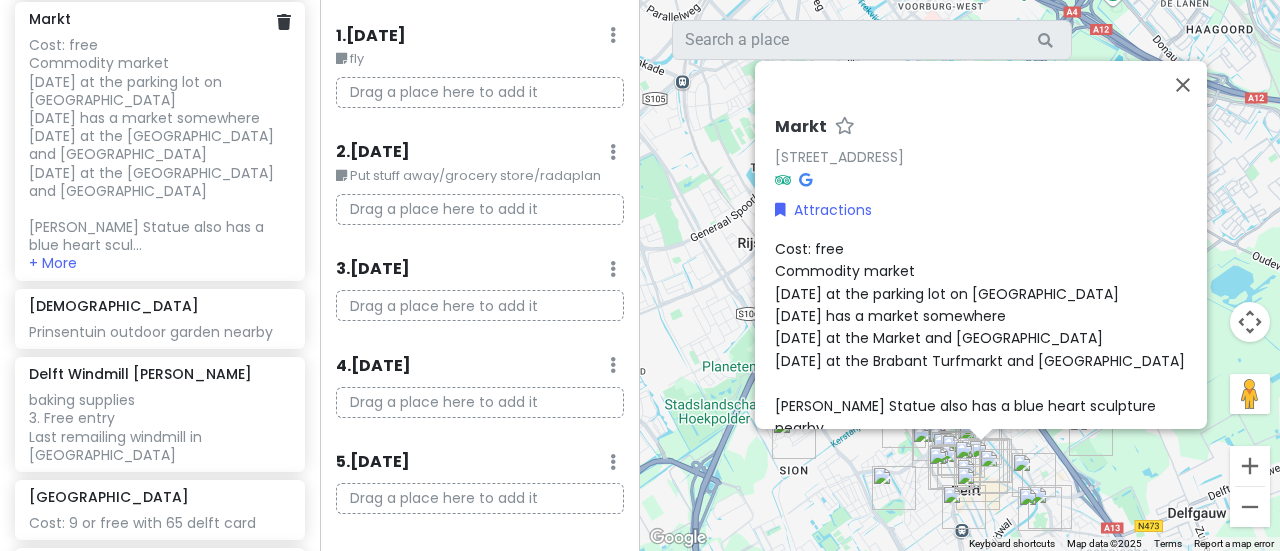 scroll, scrollTop: 1875, scrollLeft: 0, axis: vertical 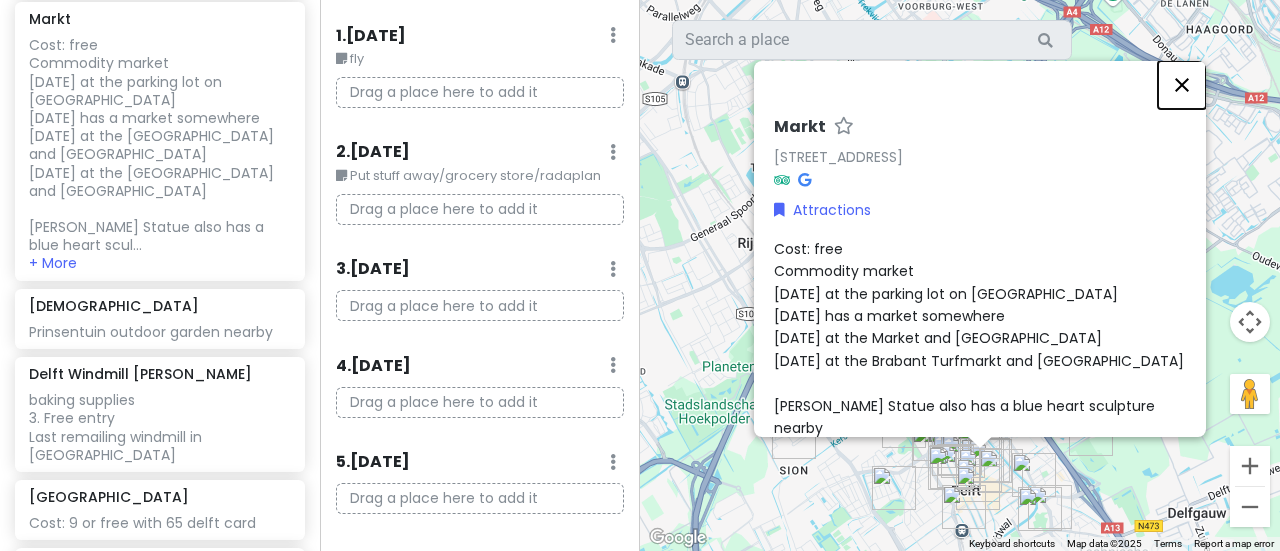click at bounding box center (1182, 85) 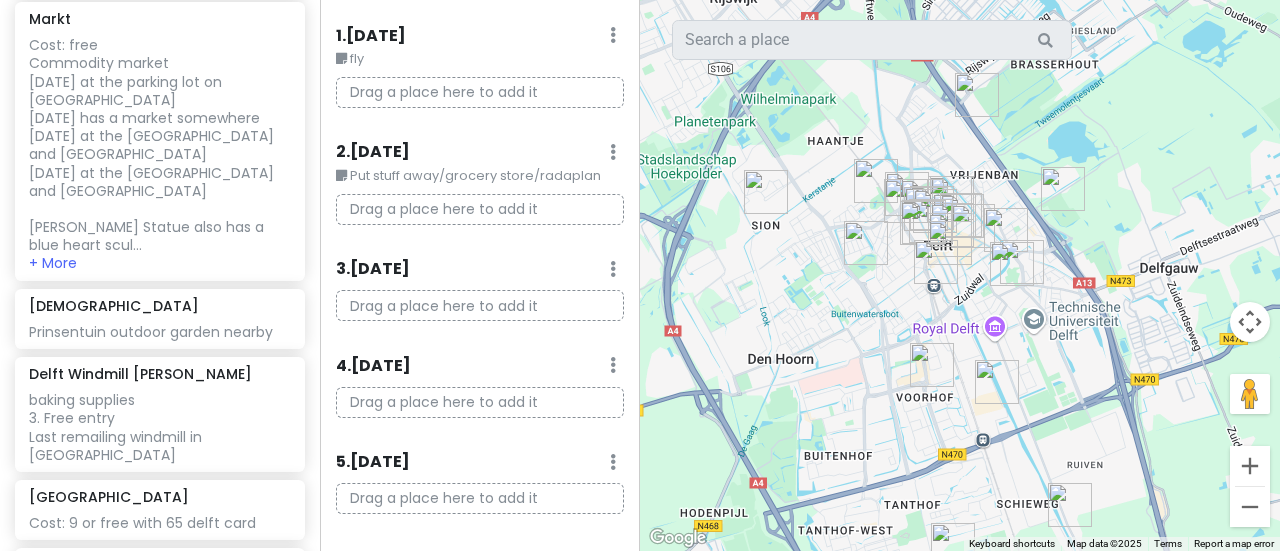 drag, startPoint x: 1085, startPoint y: 283, endPoint x: 1051, endPoint y: 13, distance: 272.13232 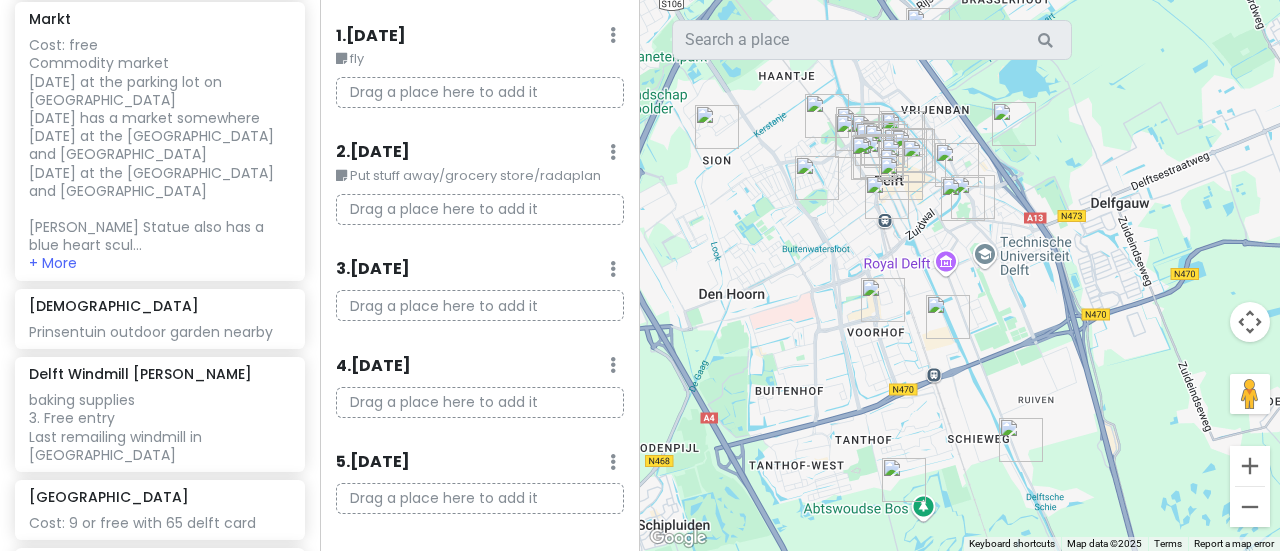 drag, startPoint x: 995, startPoint y: 353, endPoint x: 949, endPoint y: 301, distance: 69.426216 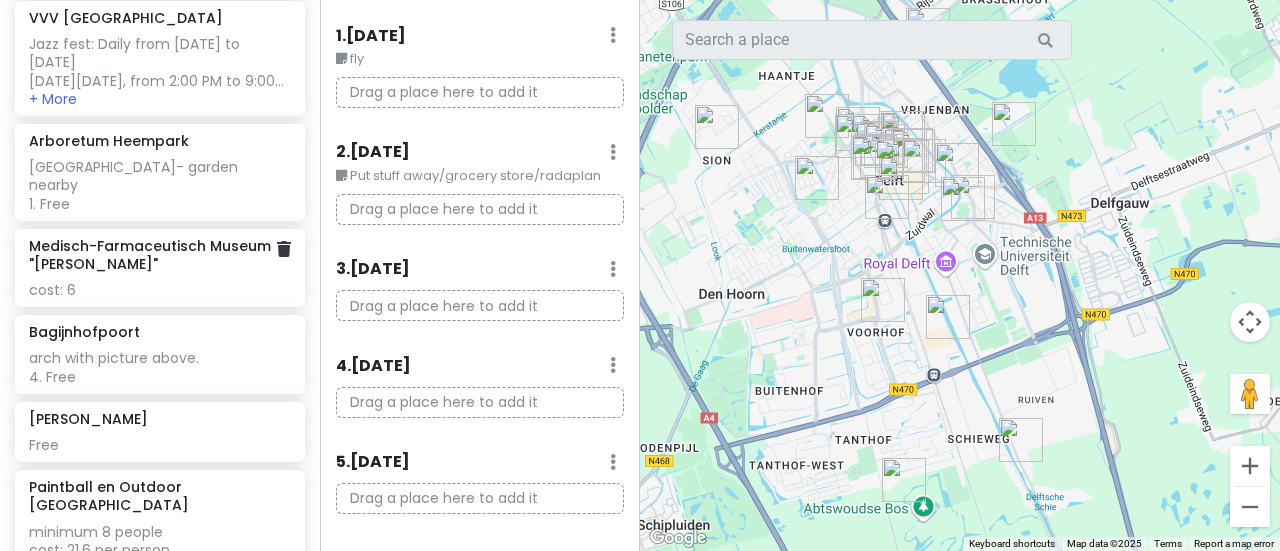 scroll, scrollTop: 3198, scrollLeft: 0, axis: vertical 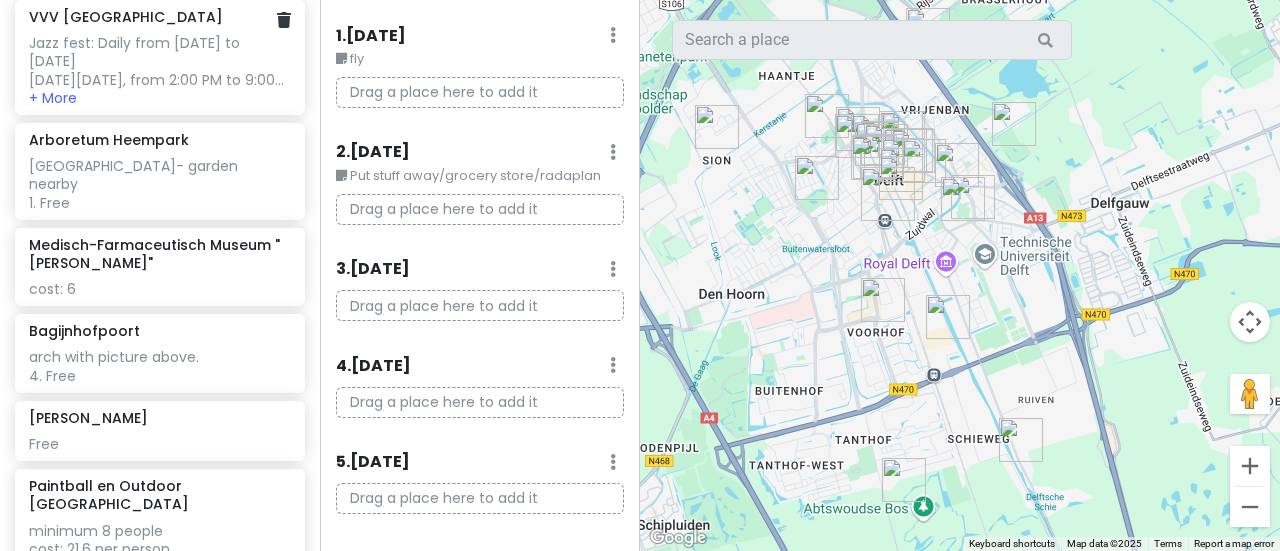 click on "VVV Delft Jazz fest: Daily from [DATE] to [DATE]
[DATE][DATE], from 2:00 PM to 9:00... + More" at bounding box center (160, 57) 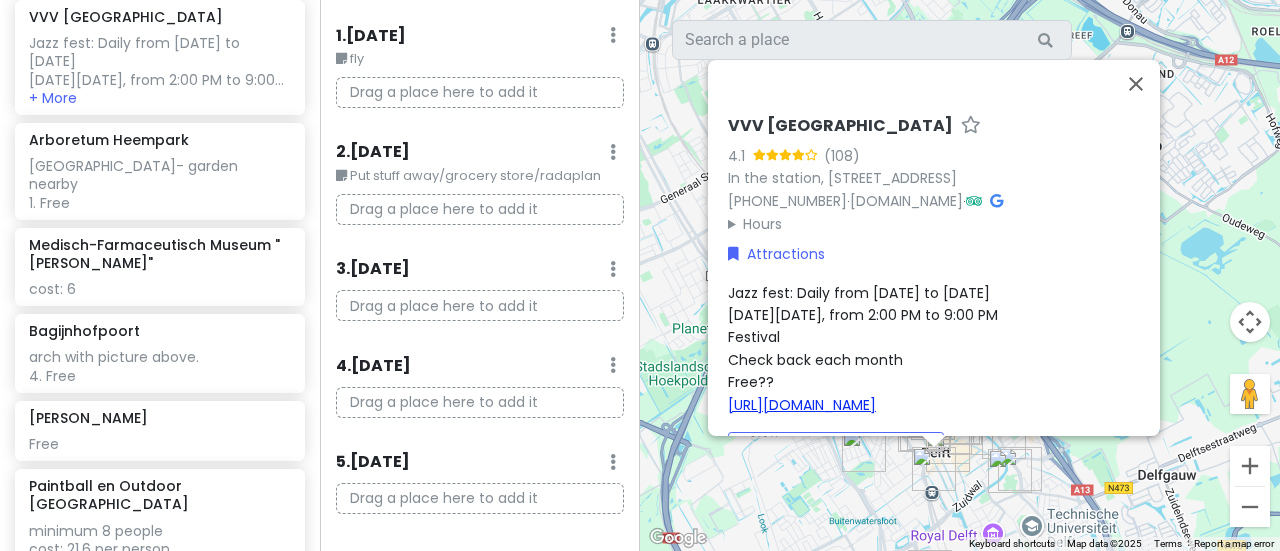 click on "[URL][DOMAIN_NAME]" at bounding box center [802, 404] 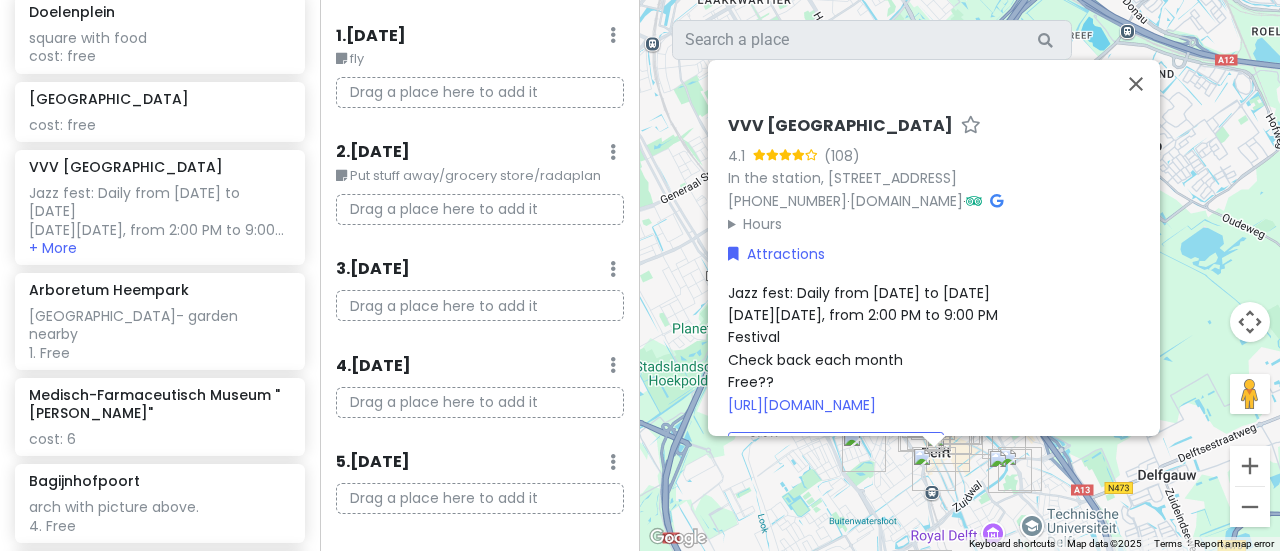 scroll, scrollTop: 3042, scrollLeft: 0, axis: vertical 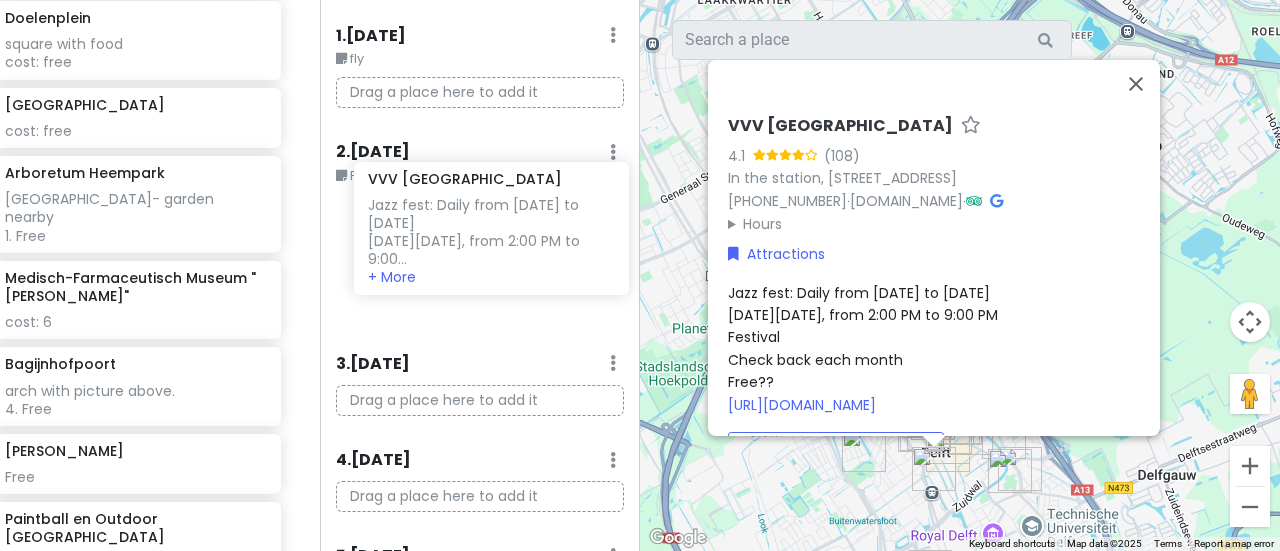 drag, startPoint x: 95, startPoint y: 276, endPoint x: 436, endPoint y: 257, distance: 341.5289 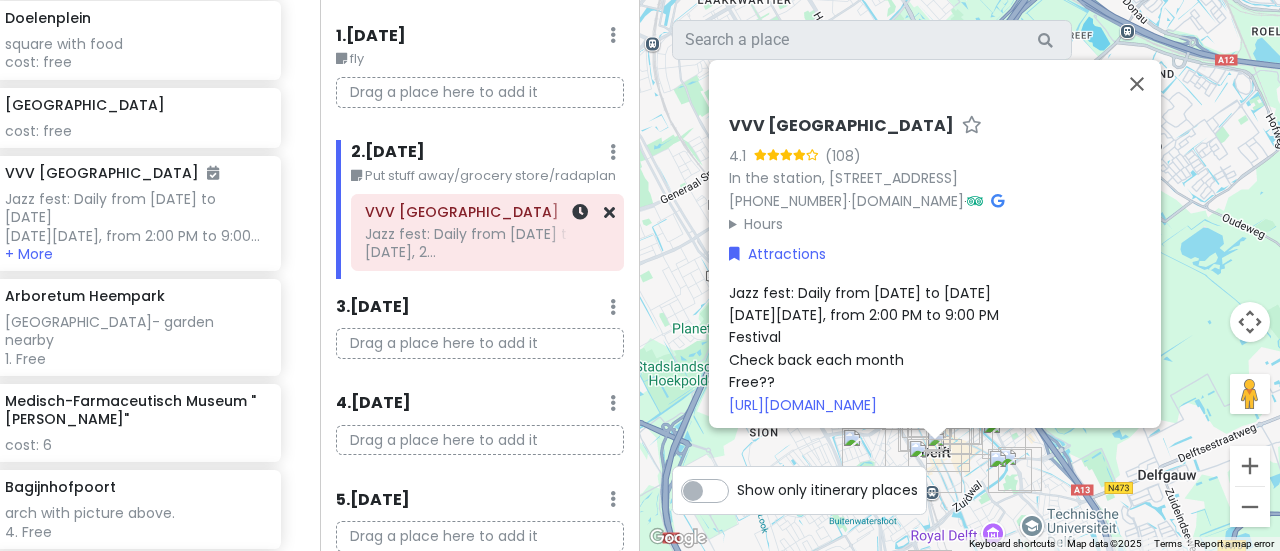 click on "Jazz fest: Daily from [DATE] to [DATE], 2..." at bounding box center [487, 243] 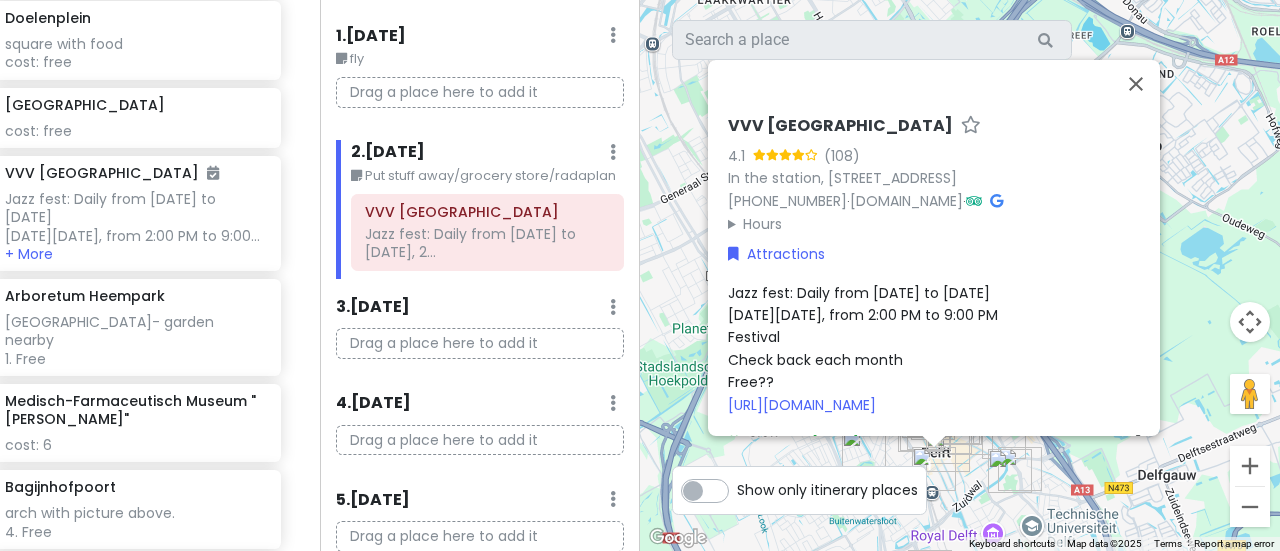 scroll, scrollTop: 37, scrollLeft: 0, axis: vertical 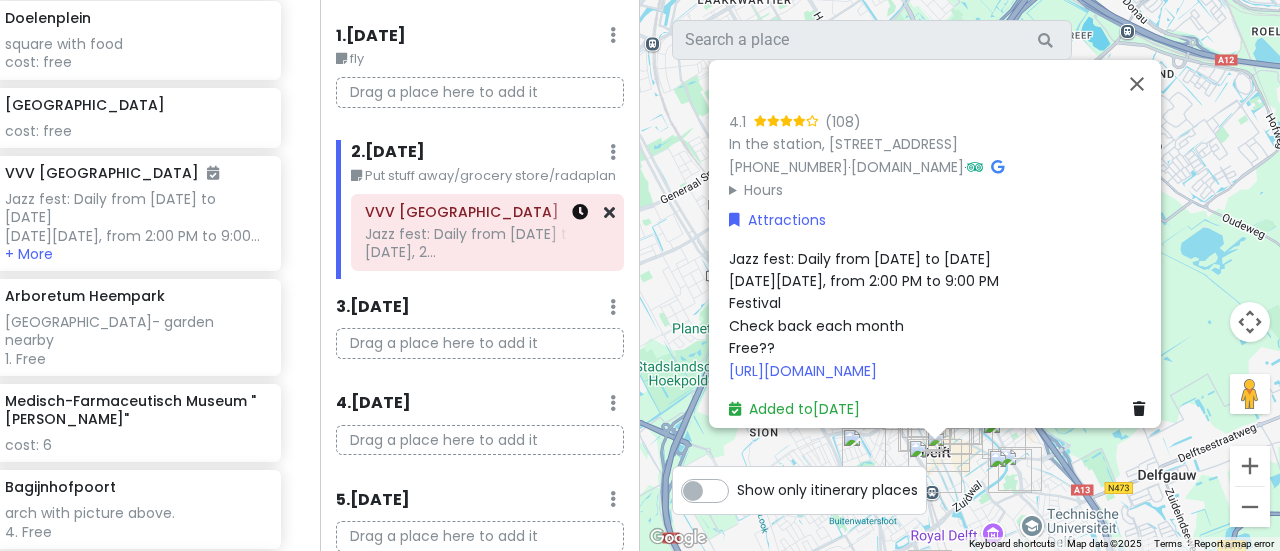 click at bounding box center (580, 212) 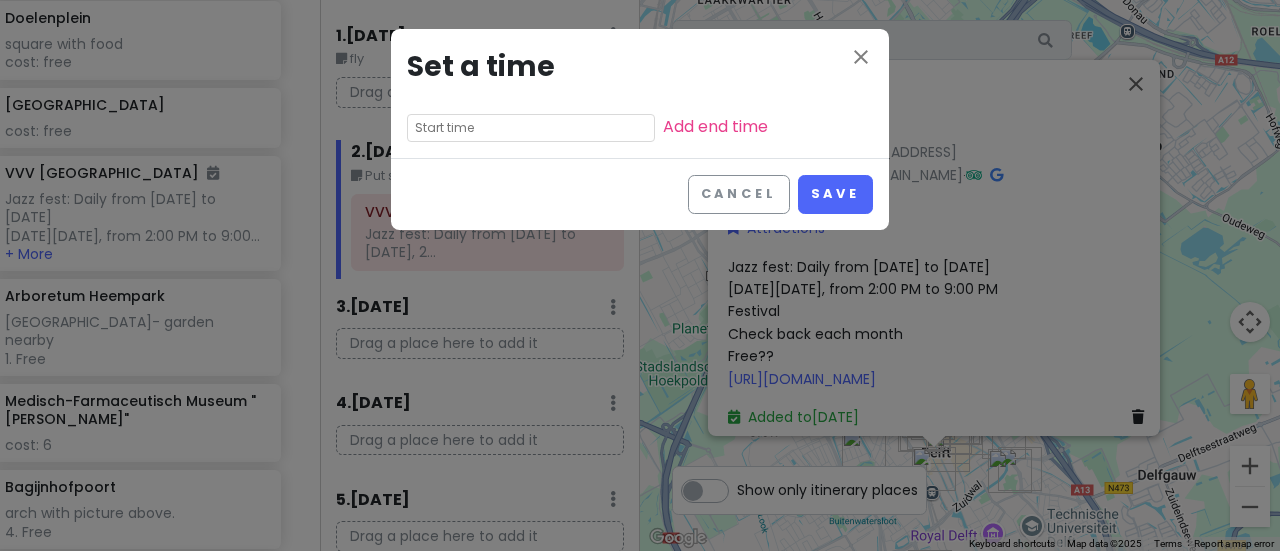 click on "close Set a time Add end time" at bounding box center (640, 93) 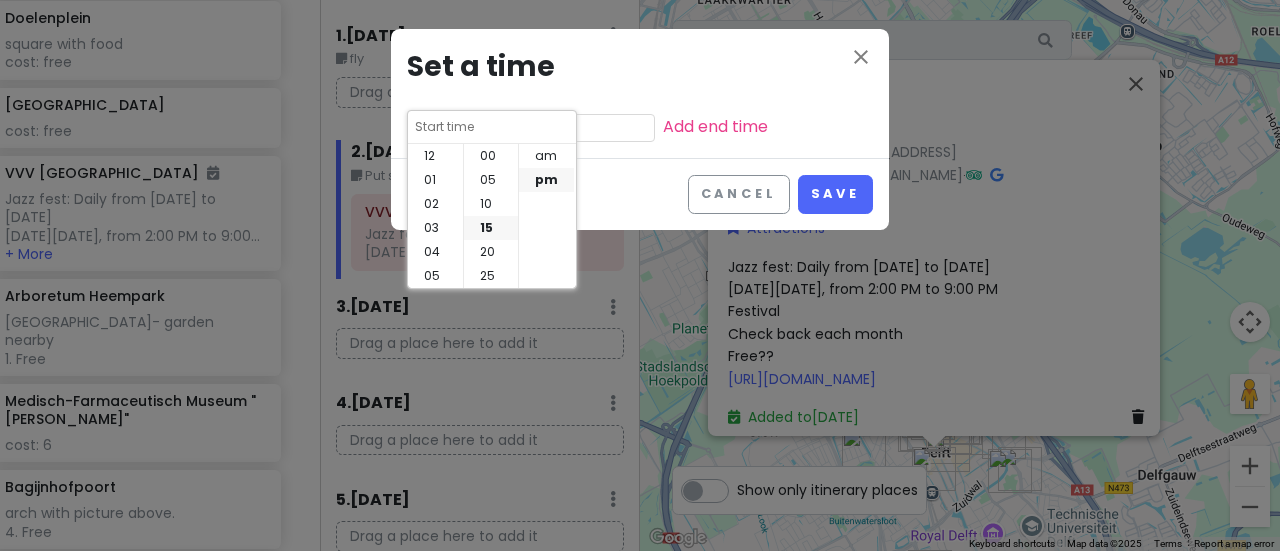 scroll, scrollTop: 144, scrollLeft: 0, axis: vertical 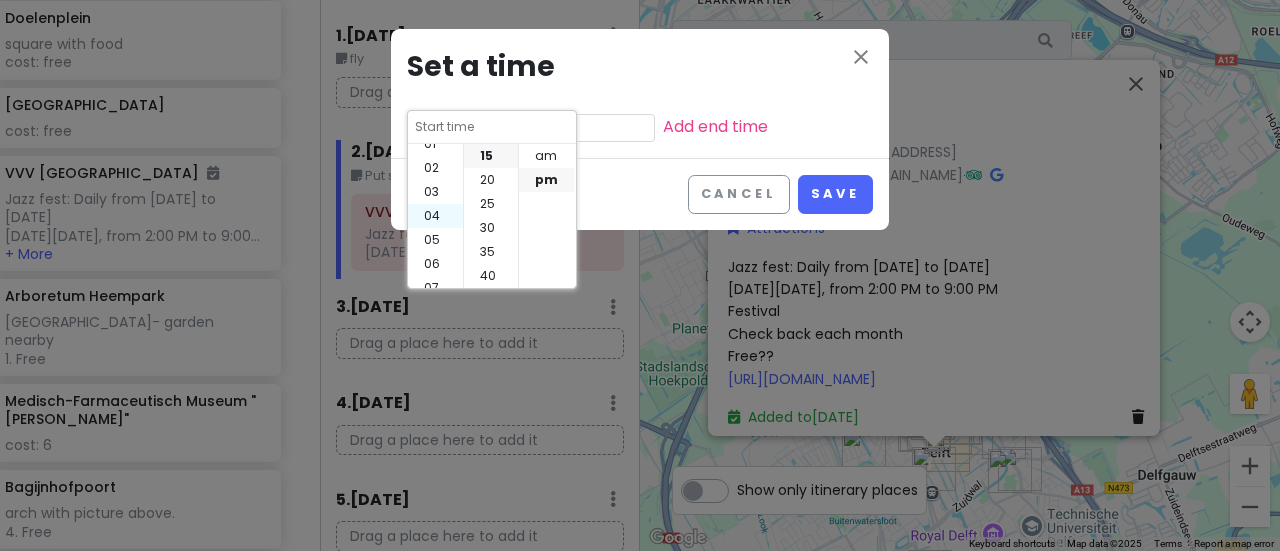 click on "04" at bounding box center (435, 216) 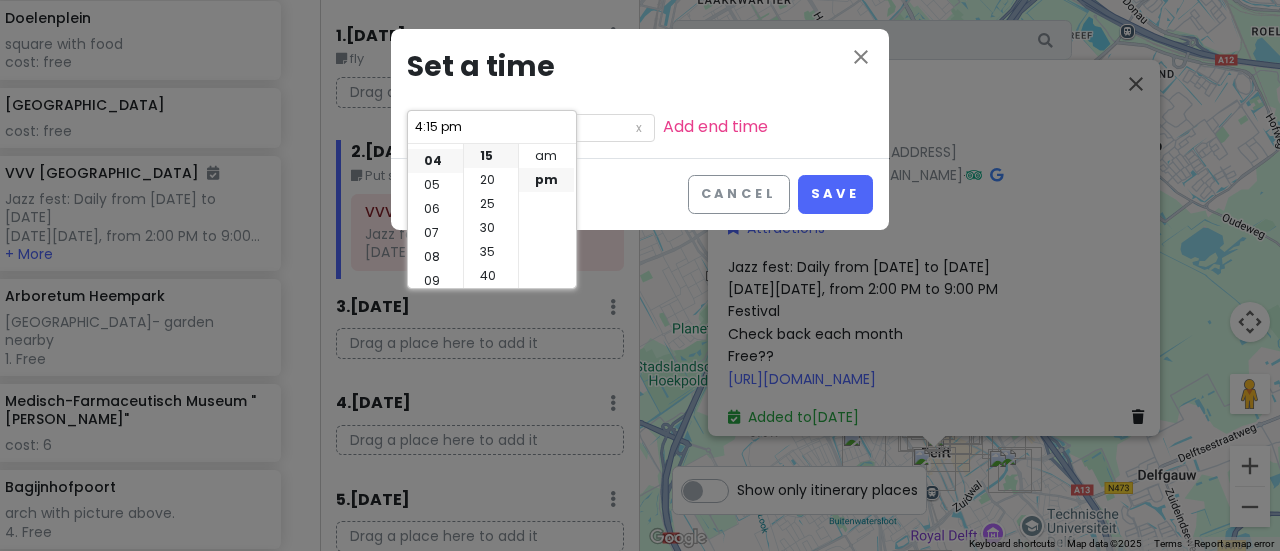 scroll, scrollTop: 96, scrollLeft: 0, axis: vertical 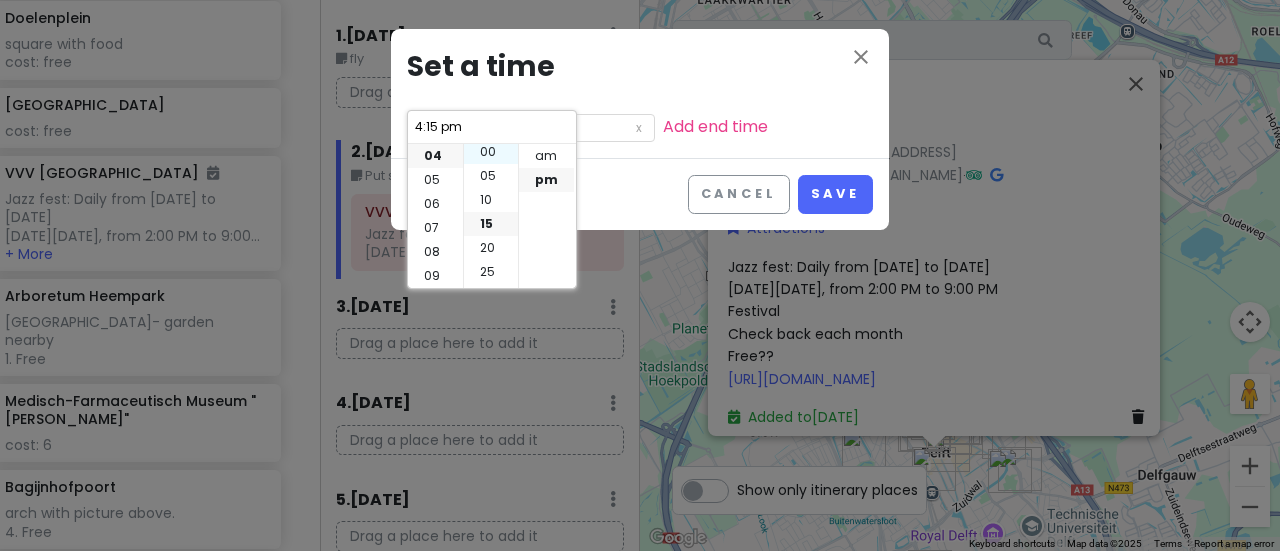 click on "00" at bounding box center (491, 152) 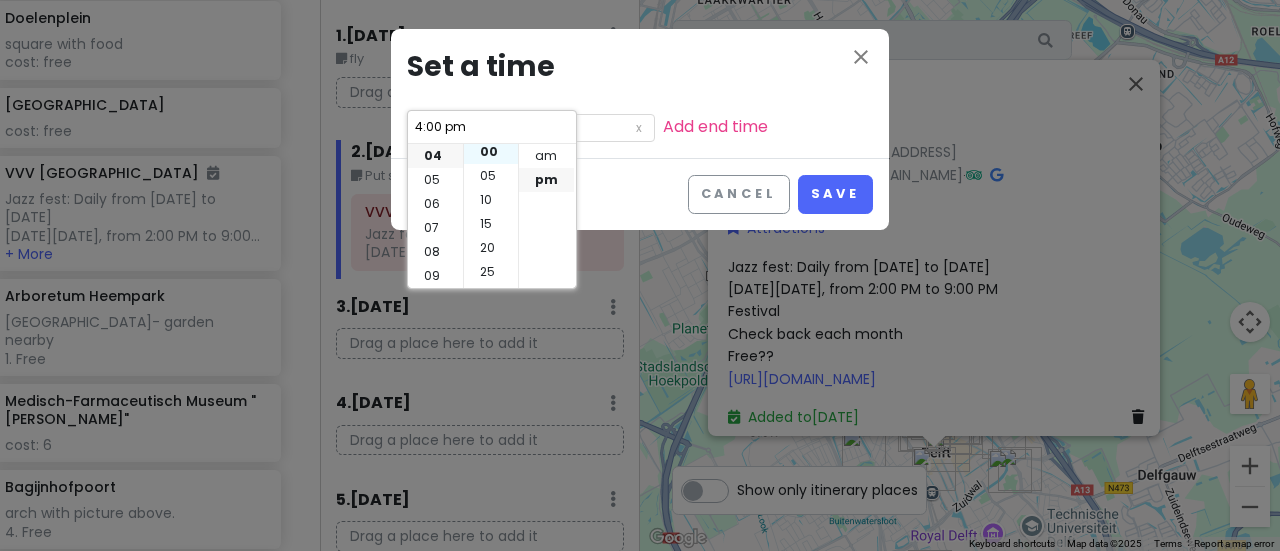 scroll, scrollTop: 0, scrollLeft: 0, axis: both 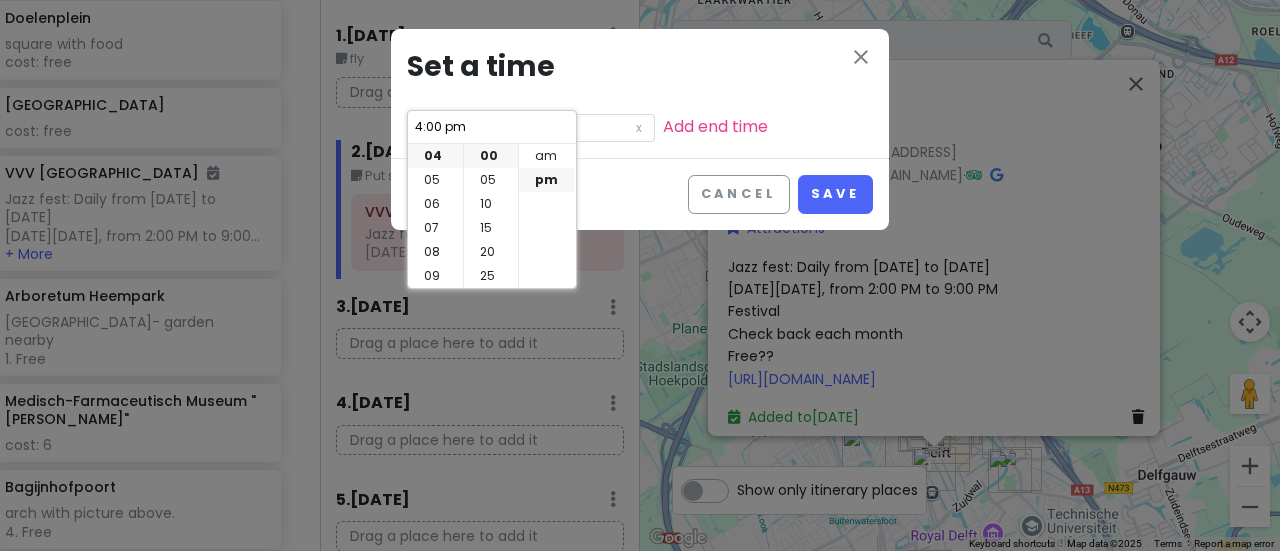 click on "close Set a time 4:00 pm Add end time" at bounding box center (640, 93) 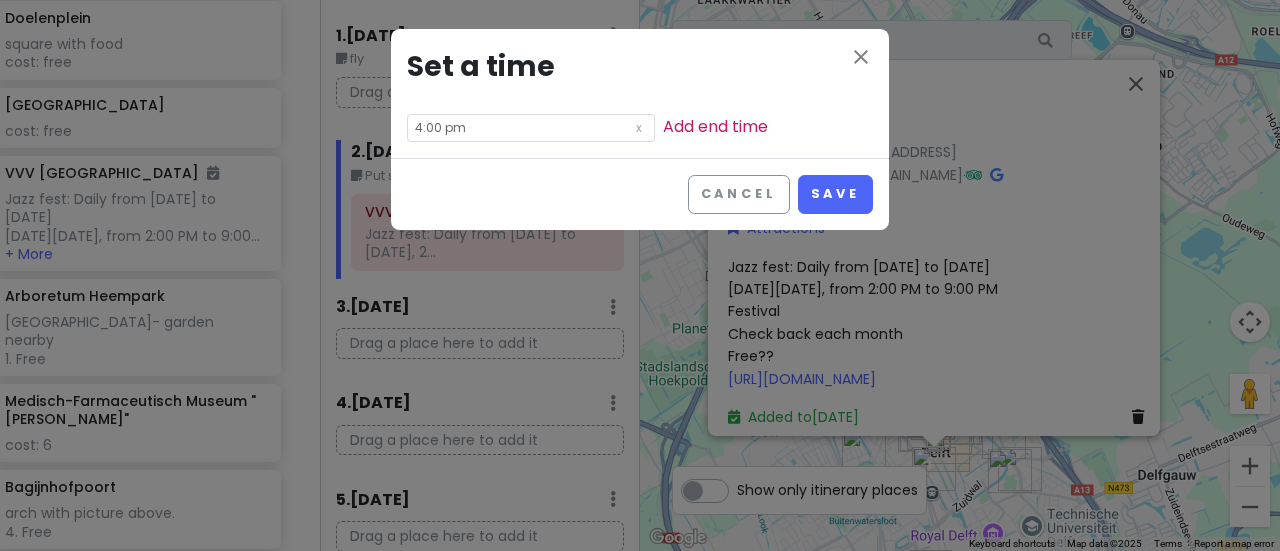 click on "Add end time" at bounding box center [715, 126] 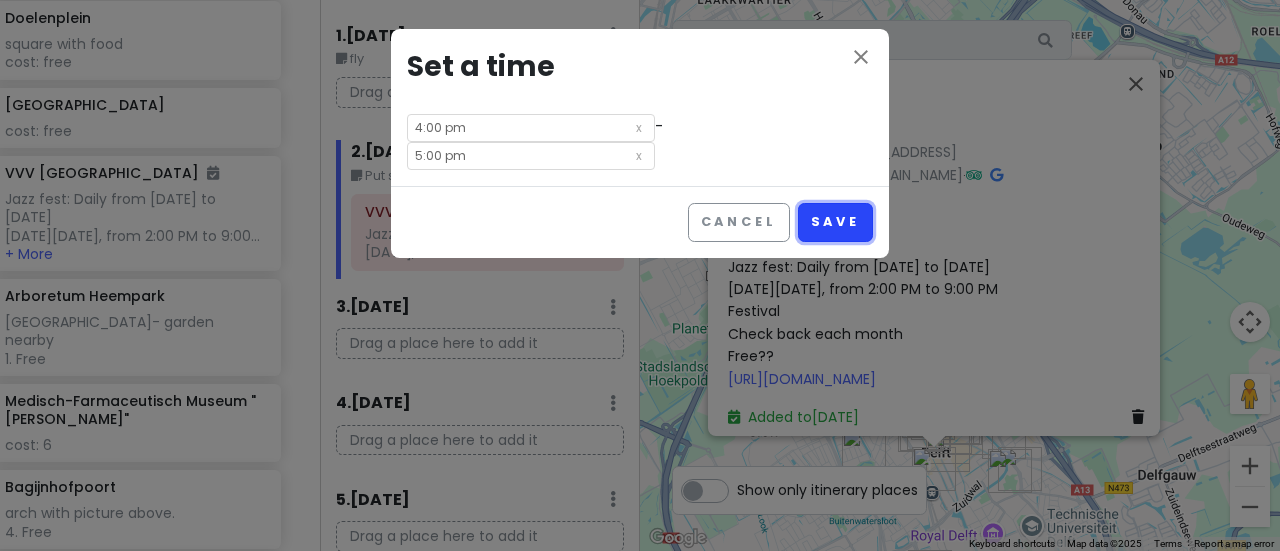 click on "Save" at bounding box center (835, 222) 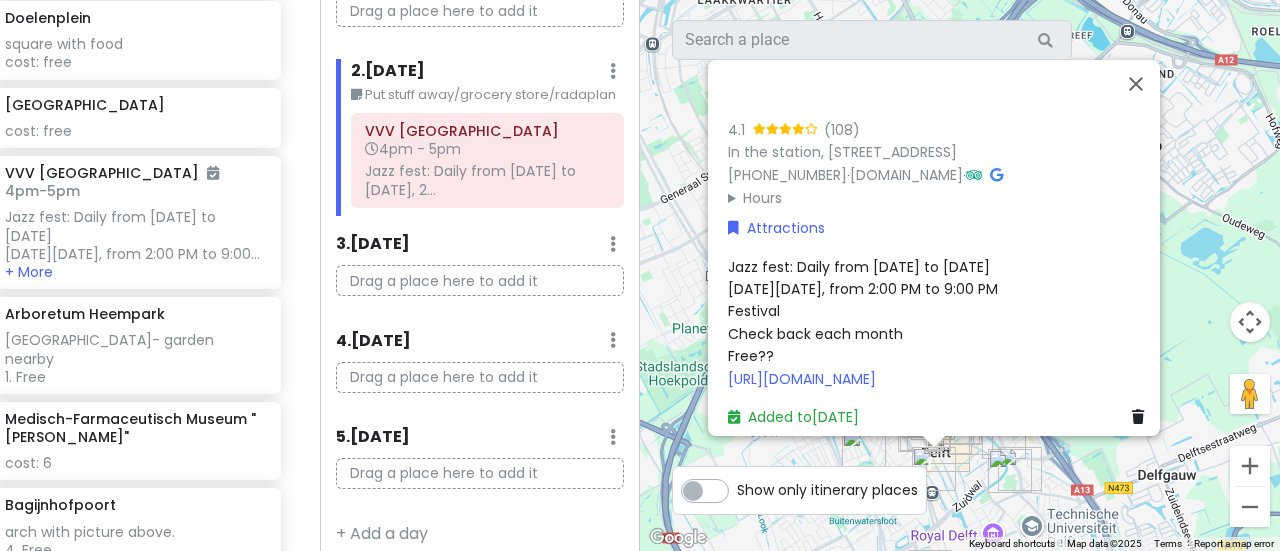 scroll, scrollTop: 136, scrollLeft: 0, axis: vertical 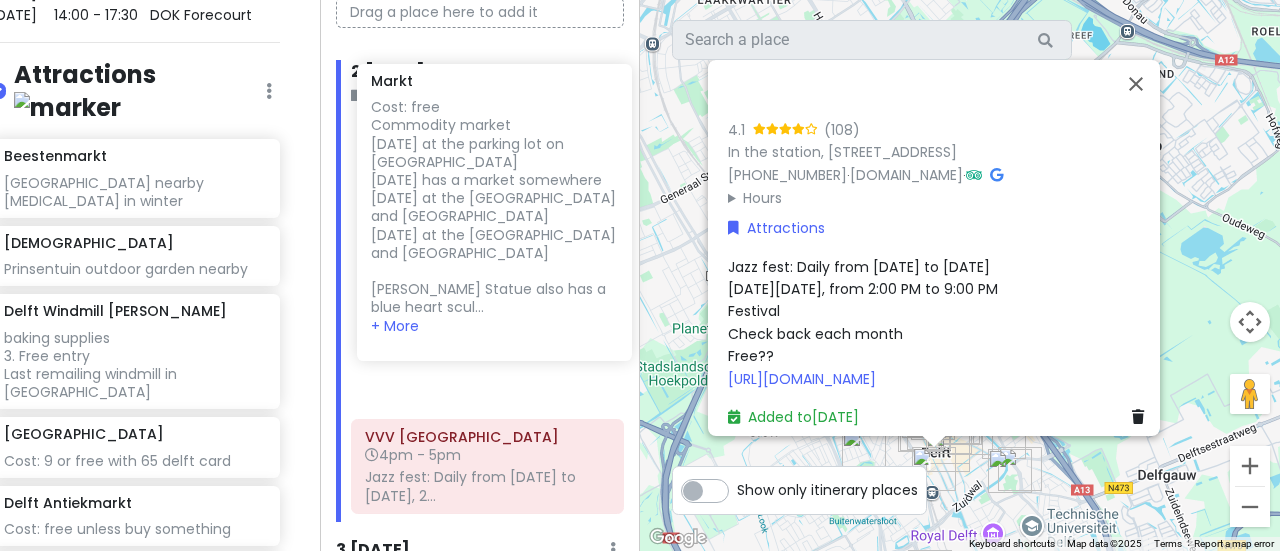 drag, startPoint x: 94, startPoint y: 381, endPoint x: 436, endPoint y: 157, distance: 408.8276 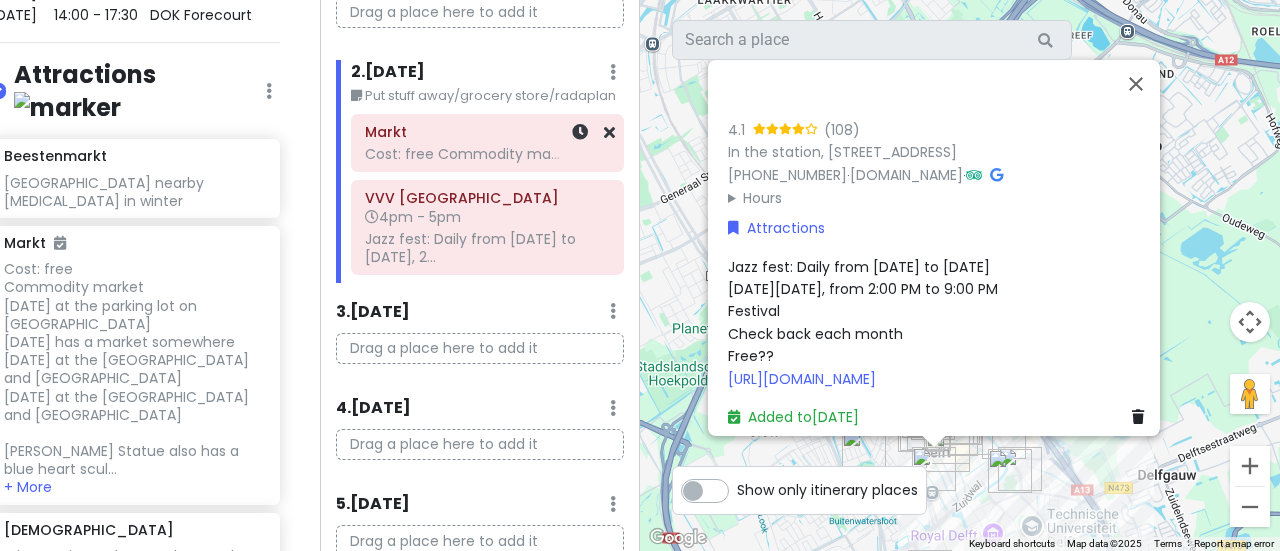 click on "Markt" at bounding box center (487, 132) 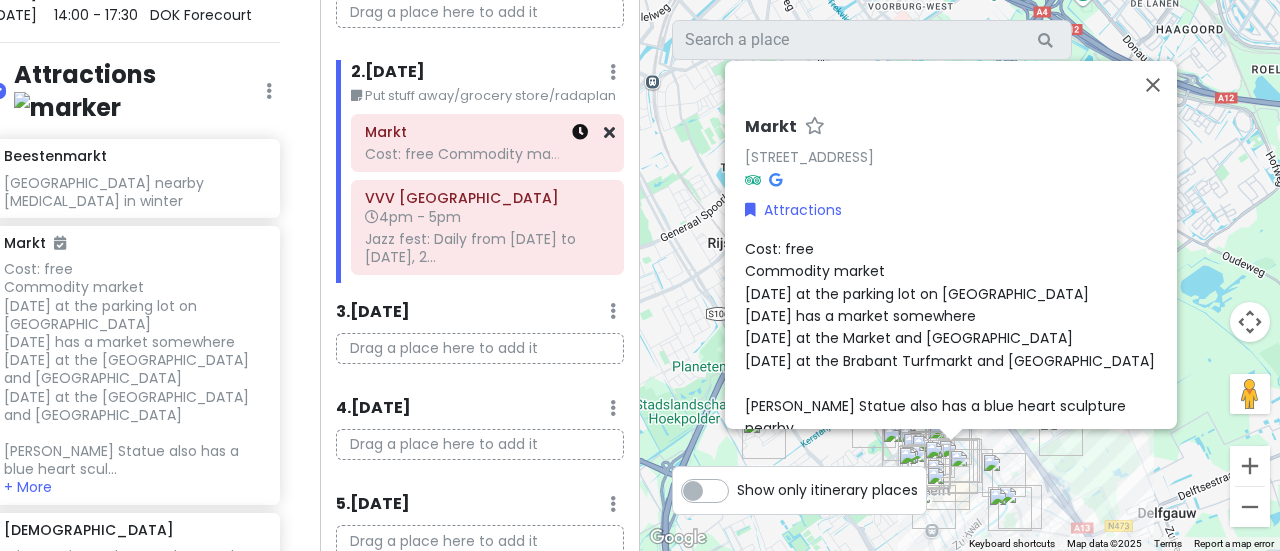 click at bounding box center [580, 132] 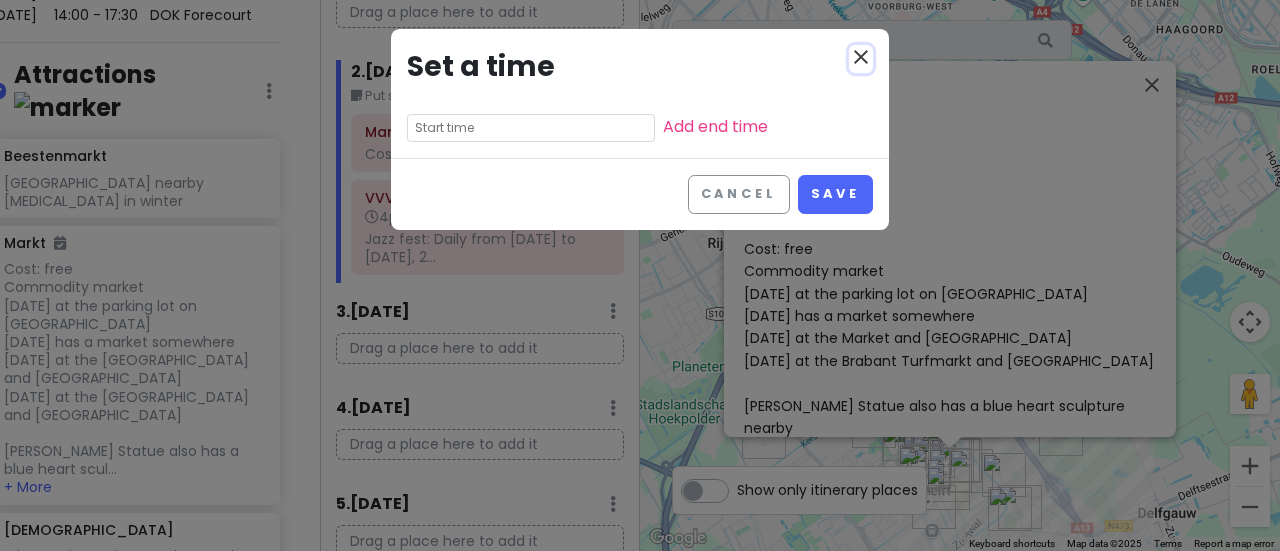 click on "close" at bounding box center [861, 57] 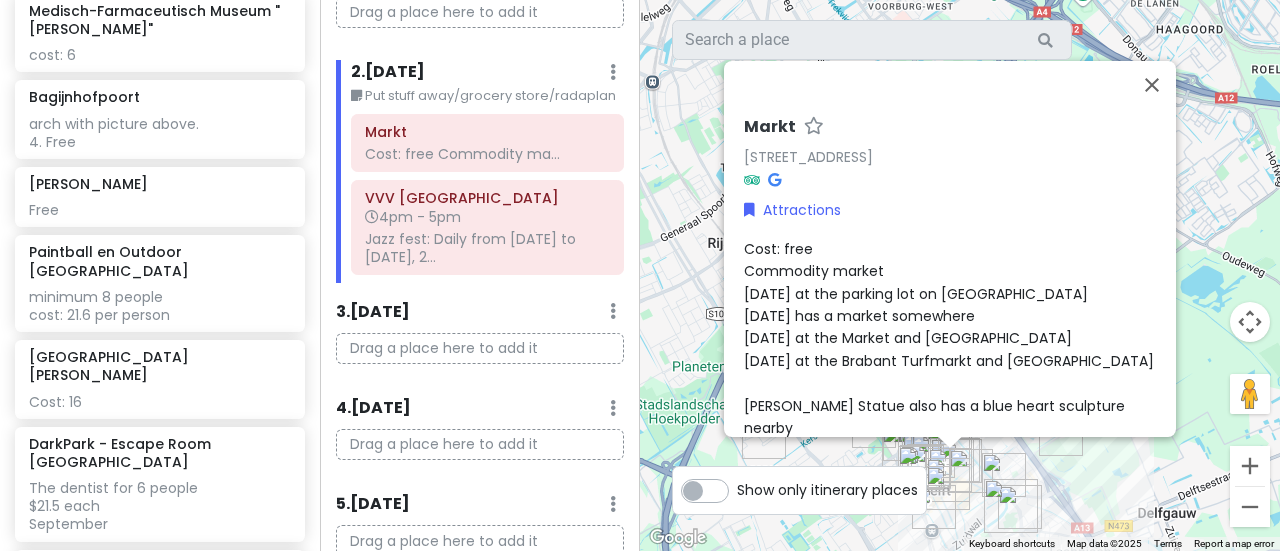 scroll, scrollTop: 4470, scrollLeft: 0, axis: vertical 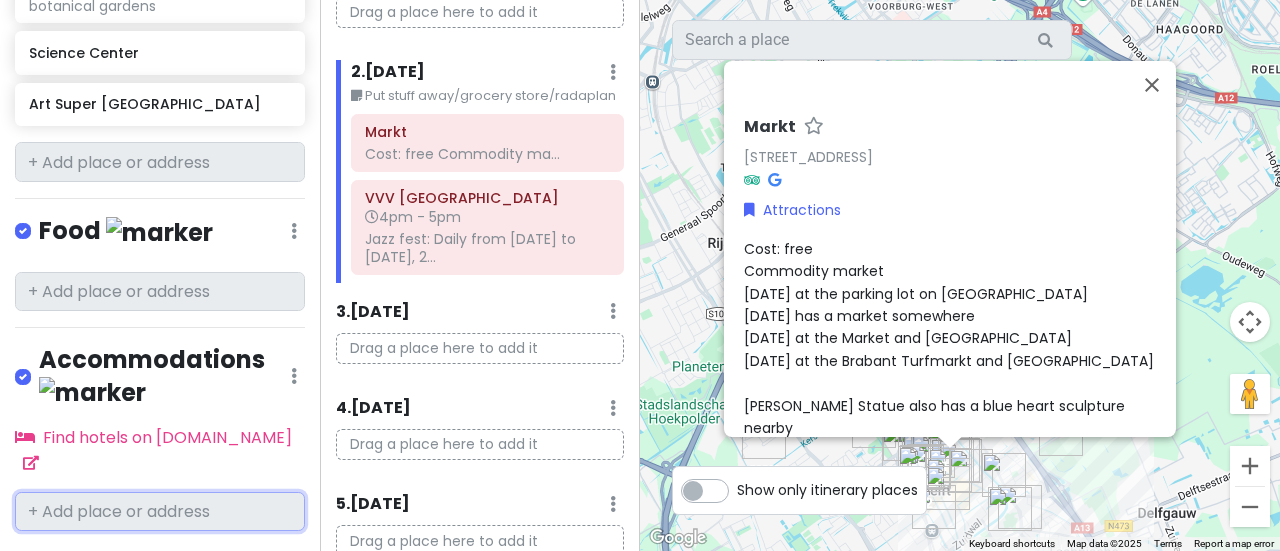 click at bounding box center [160, 512] 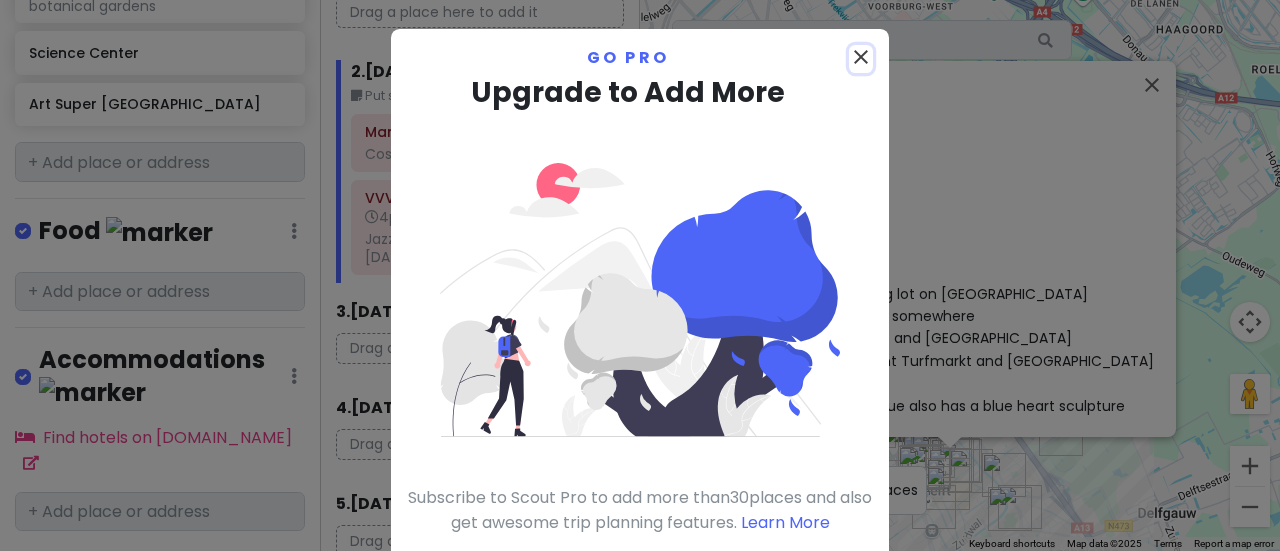 click on "close" at bounding box center [861, 57] 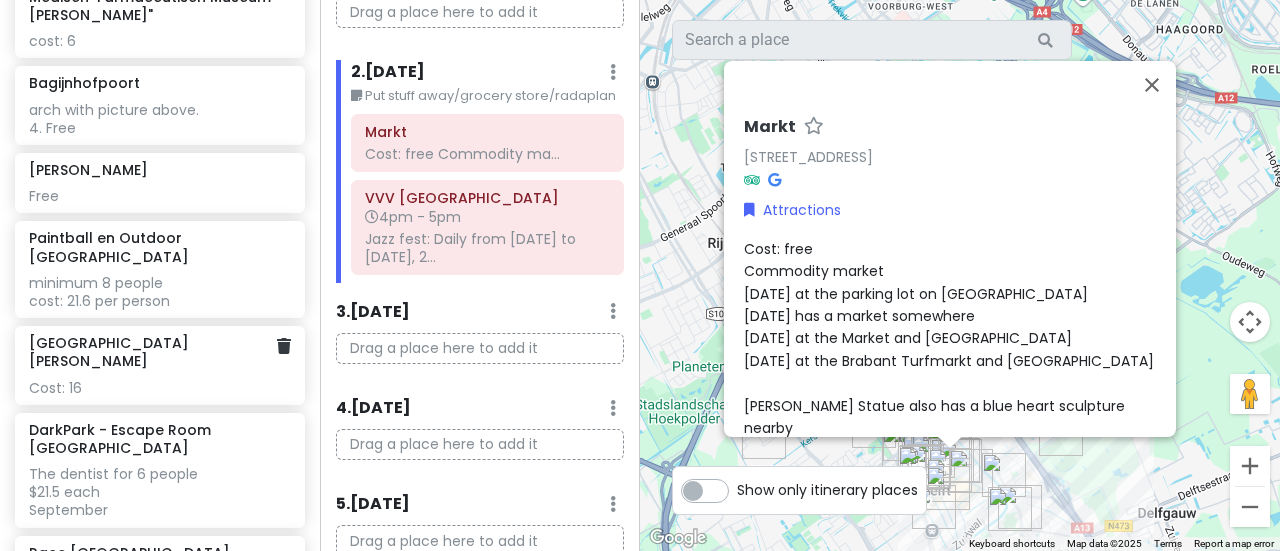 scroll, scrollTop: 3456, scrollLeft: 0, axis: vertical 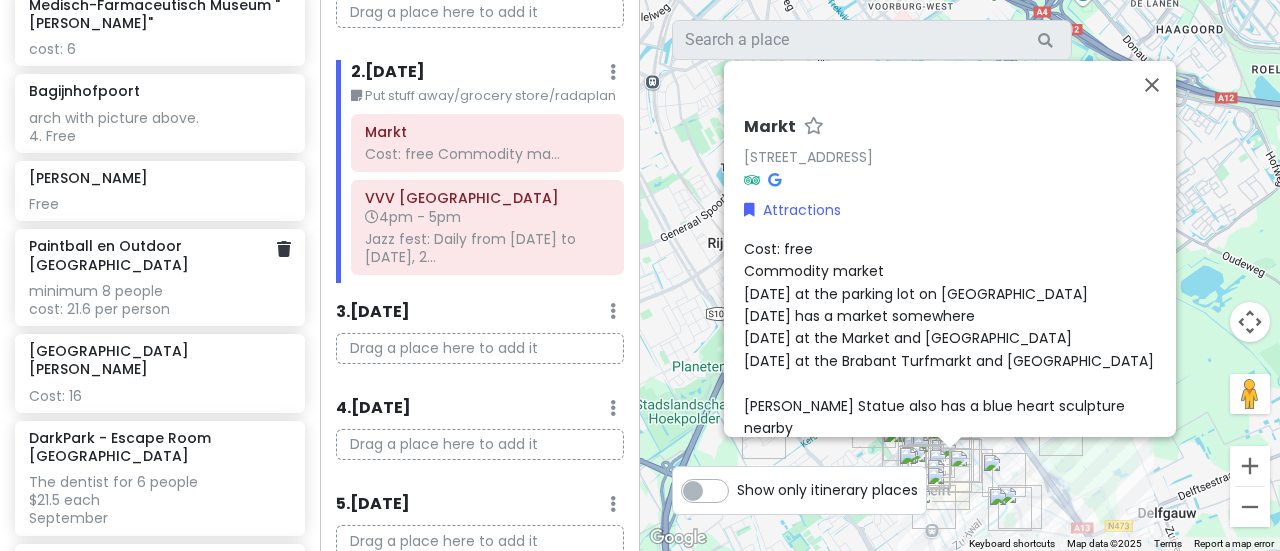 click on "minimum 8 people
cost: 21.6 per person" at bounding box center [159, -1613] 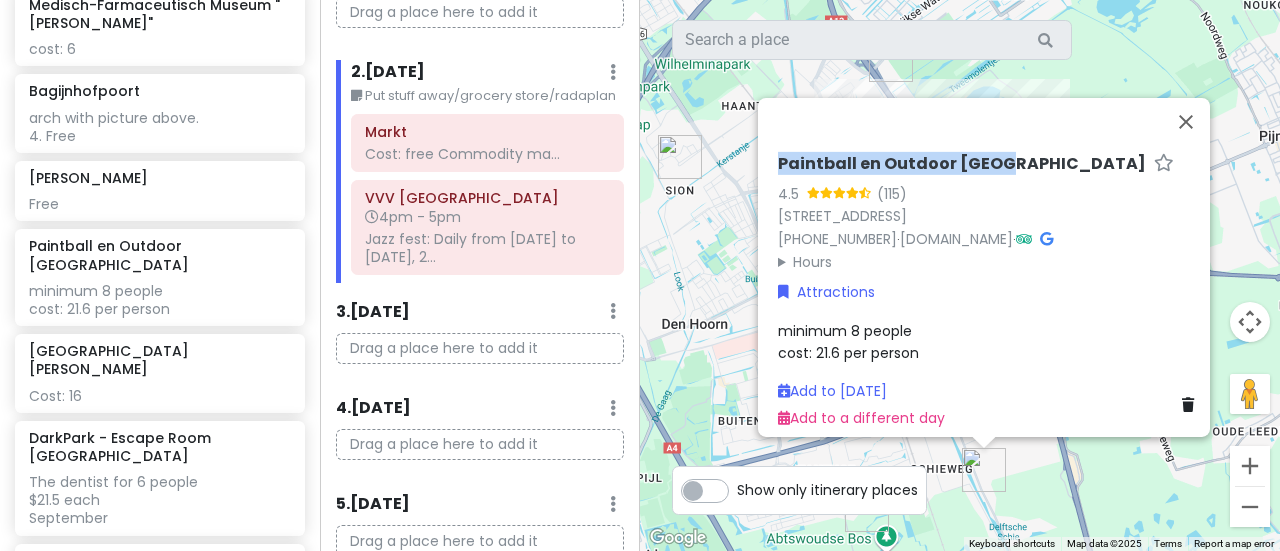 drag, startPoint x: 980, startPoint y: 149, endPoint x: 731, endPoint y: 156, distance: 249.09837 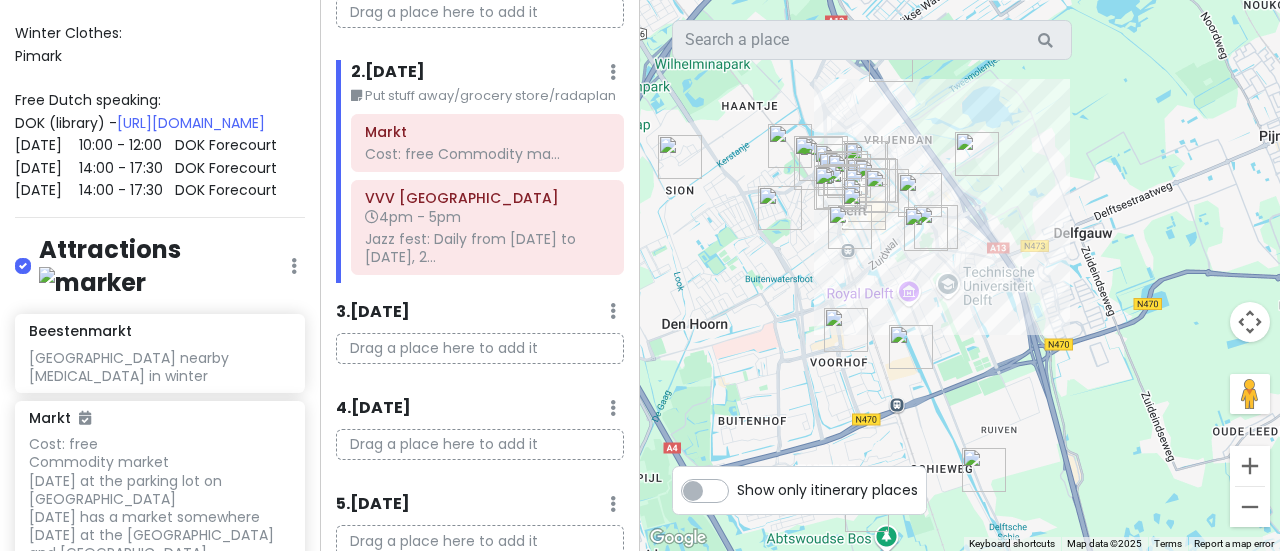 scroll, scrollTop: 1474, scrollLeft: 0, axis: vertical 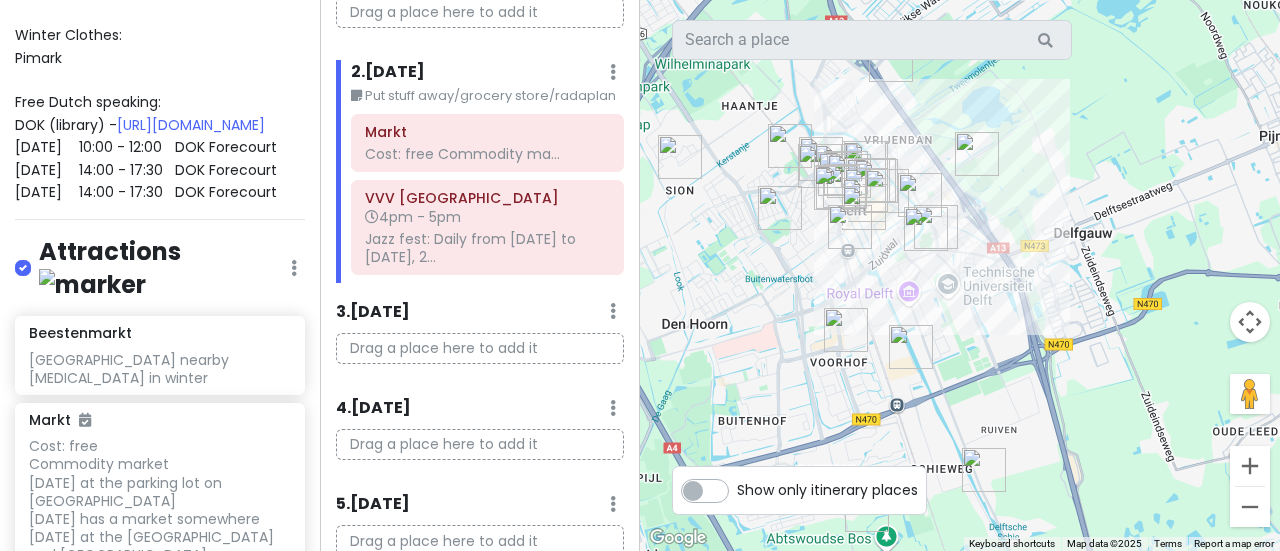 click on "Theatre de veste - does not have english shows
Workshop Dotsdesign In [GEOGRAPHIC_DATA] - art workshops
Potterij onder de moerbeiboom - pottery classes
[PERSON_NAME] Labs - pottery class
Grafisch Atelier Indrukwekkend - print workshop
Kunstlab - vase workshop
Banyan Yoga
Escaperoom [PERSON_NAME] - escape room
Escapebox - escape room
DelftEscape - escape room
Ontsleuteld - [GEOGRAPHIC_DATA] - escape room outside
[GEOGRAPHIC_DATA] group scavenger [PERSON_NAME]
Outside Escape [GEOGRAPHIC_DATA] - outside scavenger [PERSON_NAME]
[GEOGRAPHIC_DATA] - movie theatre
[GEOGRAPHIC_DATA] - 7.50 per ticket or 3.50 with delftpas
[PERSON_NAME][DEMOGRAPHIC_DATA][PERSON_NAME] - view from outside
[GEOGRAPHIC_DATA][PERSON_NAME]
Christmas markets/events:
fairy tale evening
Lichtpuntjes Christmas Market
Green Christmas Market [GEOGRAPHIC_DATA]
Christmas Market at [GEOGRAPHIC_DATA]
Organic maket: ekoplaza
Vegan market:
Other markets:
Jumbo
[PERSON_NAME] Hijn
Lidl
Decamarkt
Thrift Stores:
Rataplan" at bounding box center [161, -514] 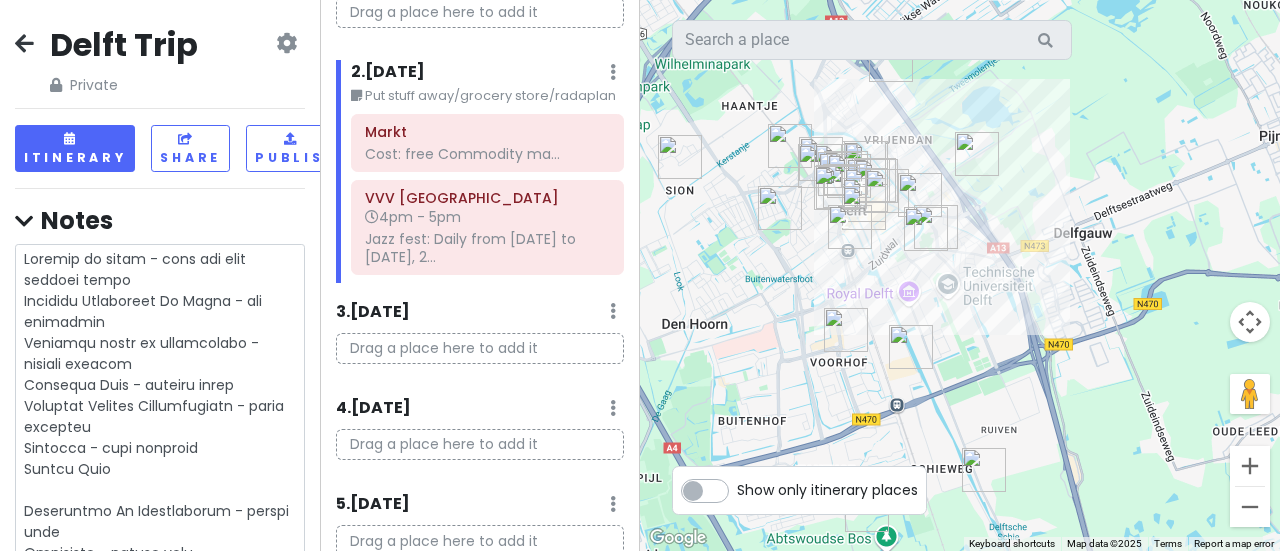 scroll, scrollTop: 42, scrollLeft: 0, axis: vertical 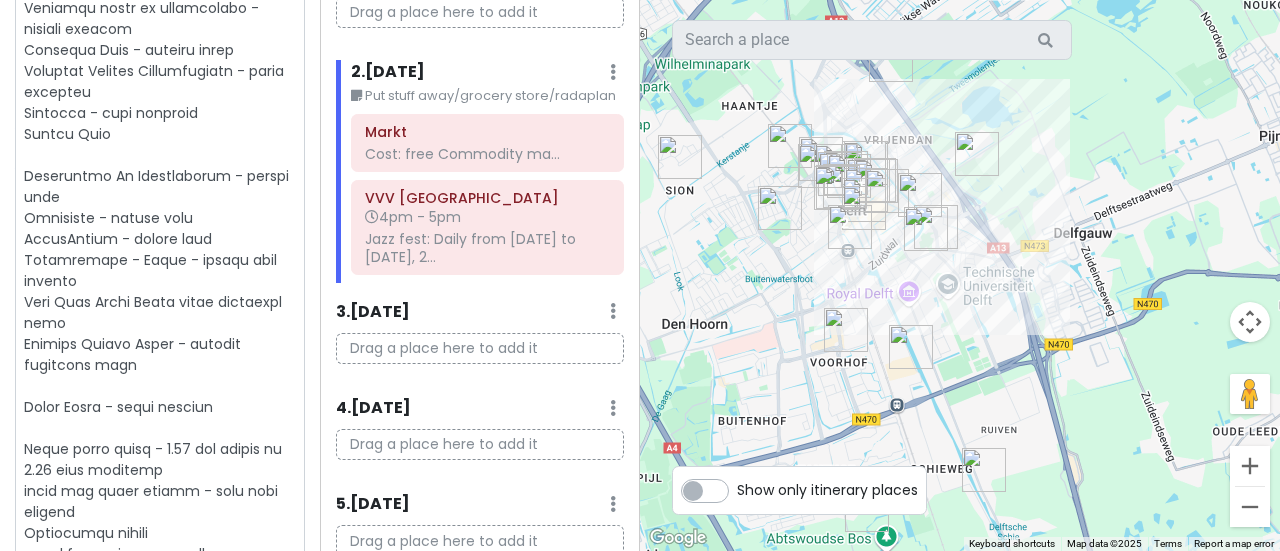 click at bounding box center (160, 617) 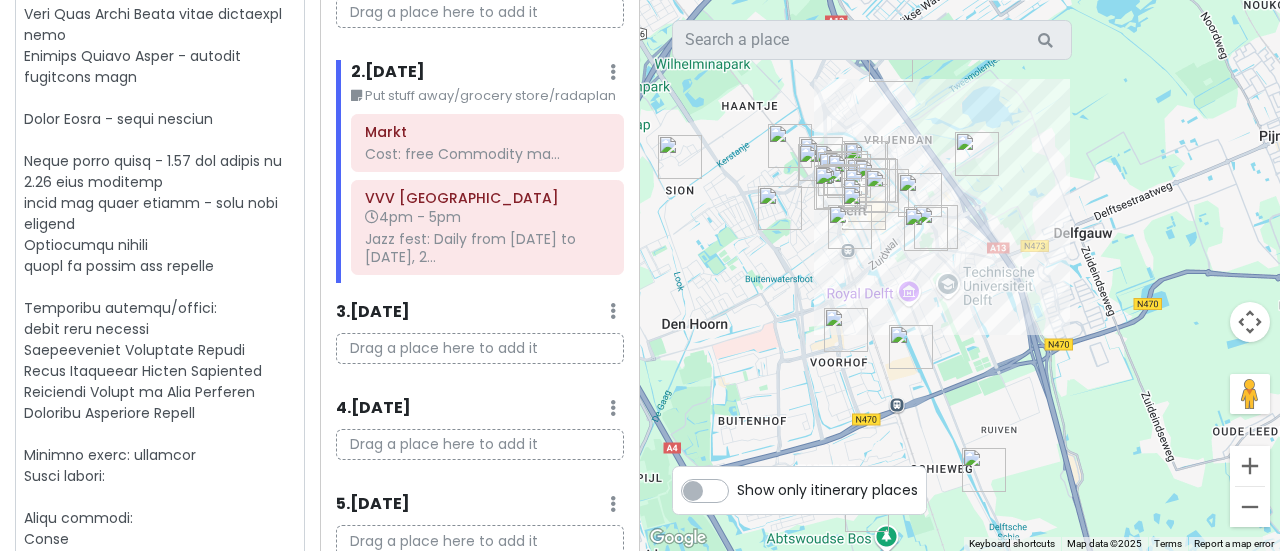 scroll, scrollTop: 625, scrollLeft: 0, axis: vertical 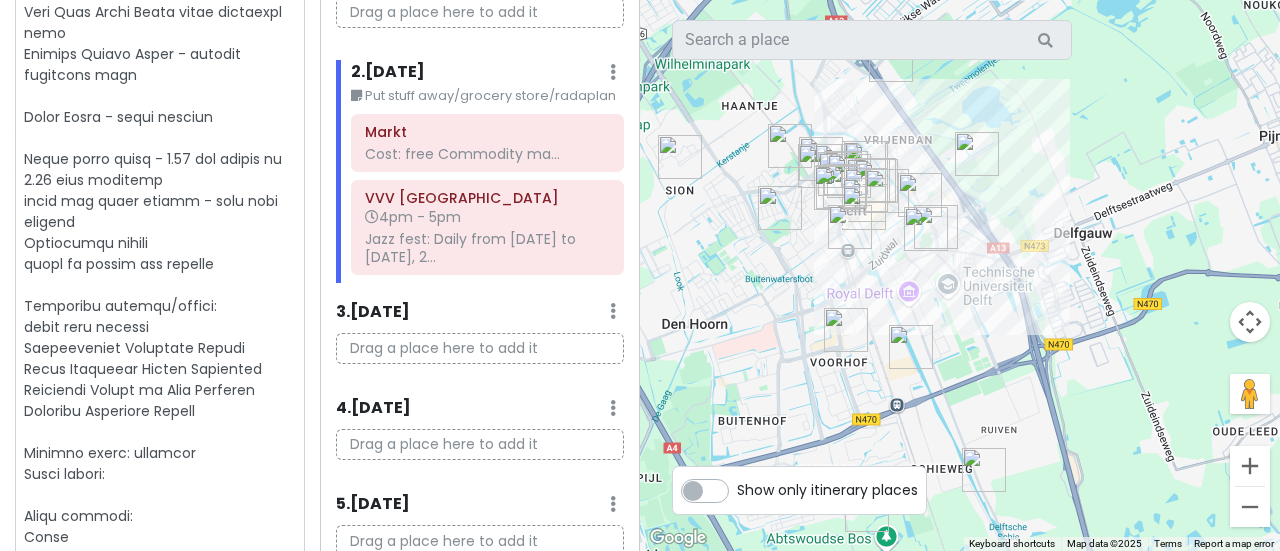 click at bounding box center (160, 327) 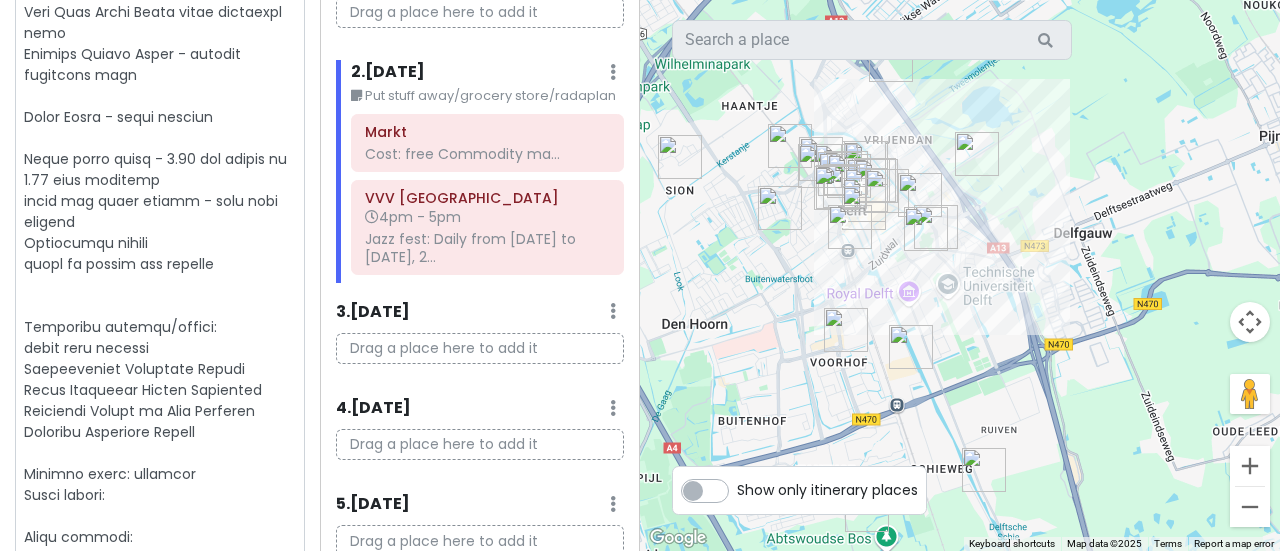 type on "x" 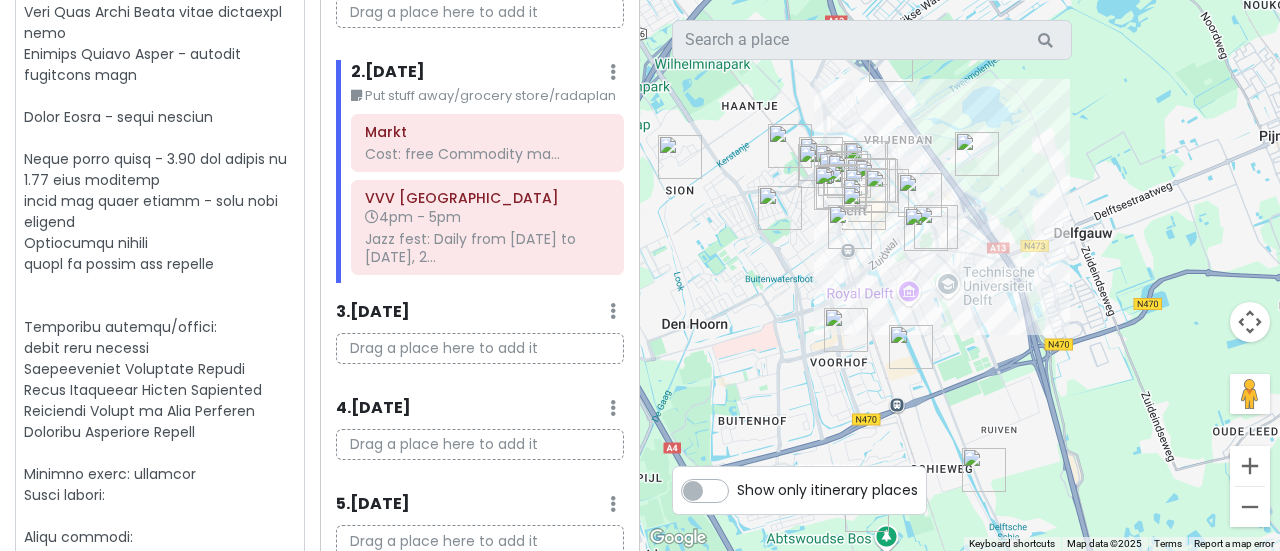 type on "Theatre de veste - does not have english shows
Workshop Dotsdesign In [GEOGRAPHIC_DATA] - art workshops
Potterij onder de moerbeiboom - pottery classes
[PERSON_NAME] Labs - pottery class
Grafisch Atelier Indrukwekkend - print workshop
Kunstlab - vase workshop
Banyan Yoga
Escaperoom [PERSON_NAME] - escape room
Escapebox - escape room
DelftEscape - escape room
Ontsleuteld - [GEOGRAPHIC_DATA] - escape room outside
[GEOGRAPHIC_DATA] group scavenger [PERSON_NAME]
Outside Escape [GEOGRAPHIC_DATA] - outside scavenger [PERSON_NAME]
[GEOGRAPHIC_DATA] - movie theatre
[GEOGRAPHIC_DATA] - 7.50 per ticket or 3.50 with delftpas
[PERSON_NAME][DEMOGRAPHIC_DATA][PERSON_NAME] - view from outside
[GEOGRAPHIC_DATA][PERSON_NAME]
Christmas markets/events:
fairy tale evening
Lichtpuntjes Christmas Market
Green Christmas Market [GEOGRAPHIC_DATA]
Christmas Market at [GEOGRAPHIC_DATA]
Organic maket: ekoplaza
Vegan market:
Other markets:
Jumbo
[PERSON_NAME] Hijn
Lidl
Decamarkt
Thrift Stores:
Rataplan
Kringloop [GEOGRAPHIC_DATA]
De Flinstones Kringloopwinkel
leukeboel
Winter Clothes:
Pimar..." 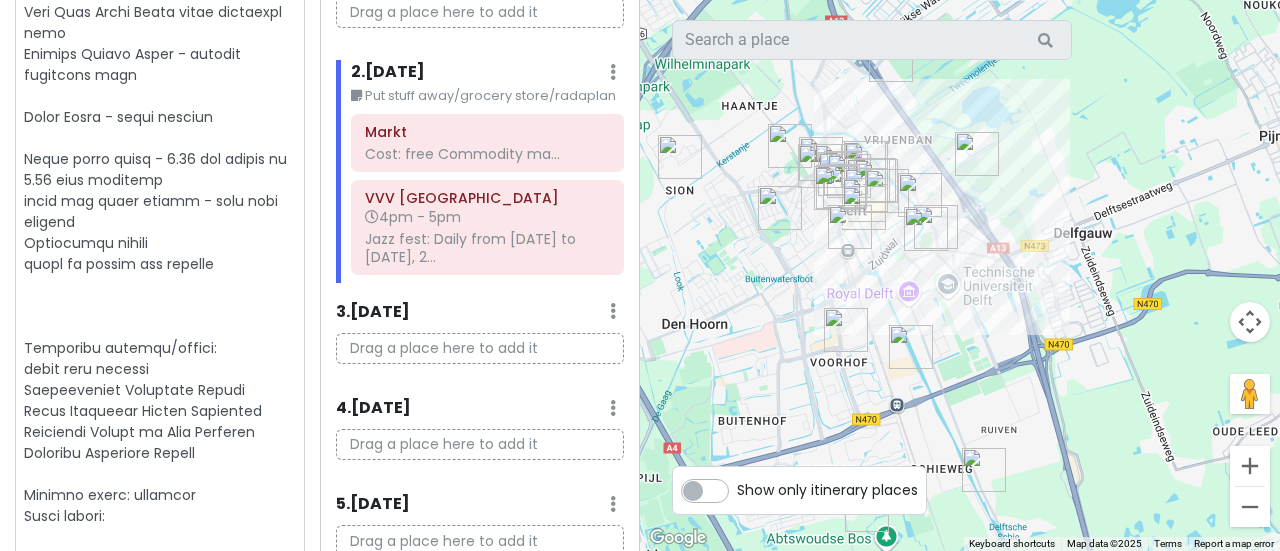 type on "x" 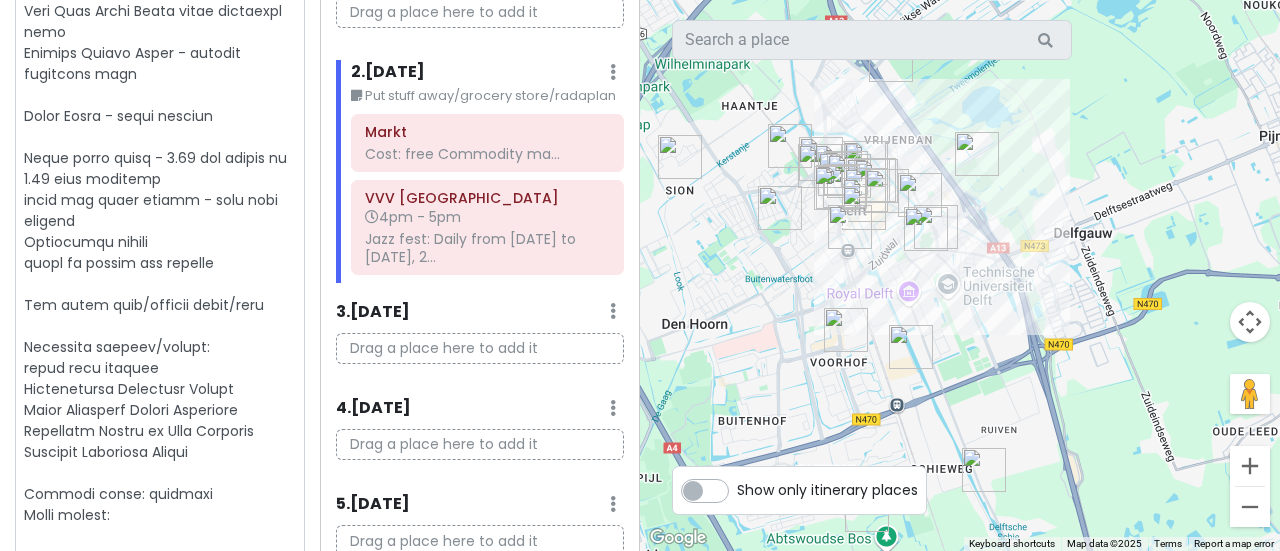 type on "x" 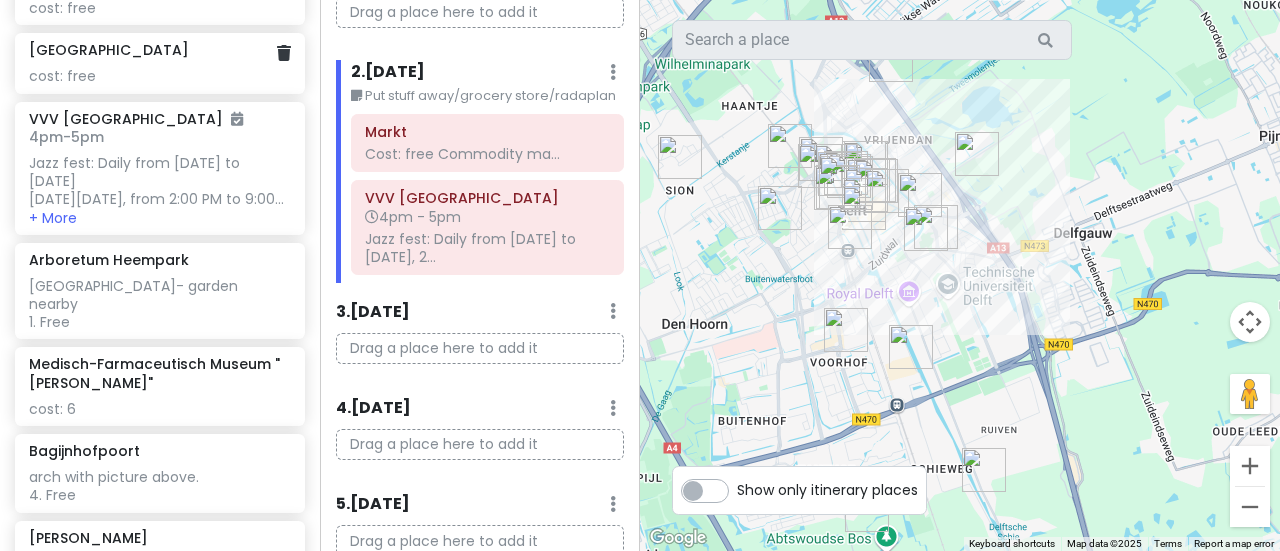 scroll, scrollTop: 3186, scrollLeft: 0, axis: vertical 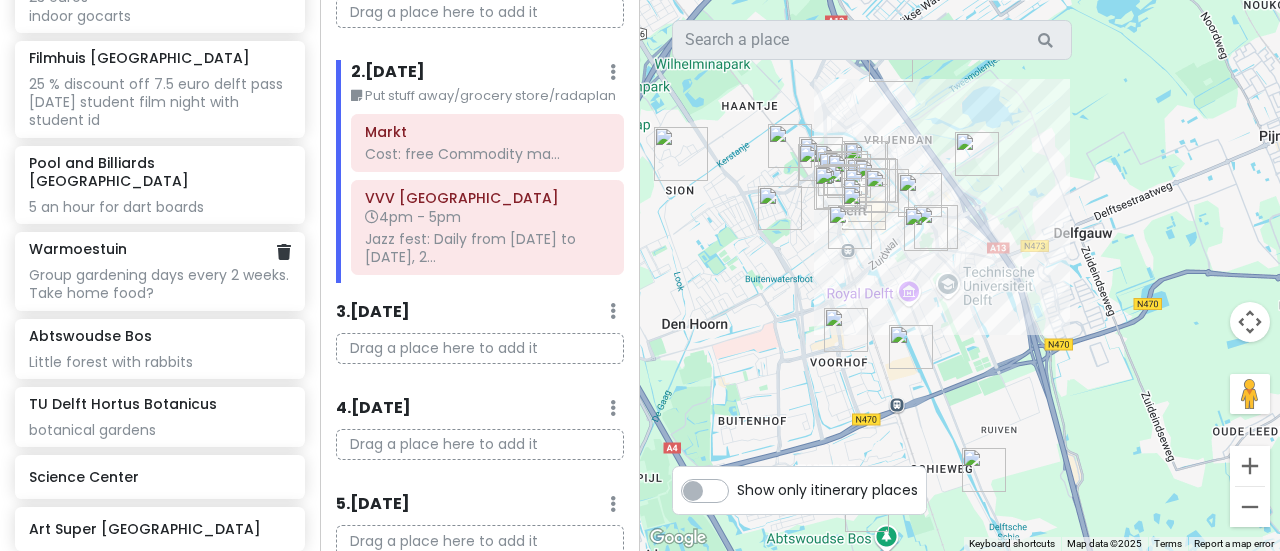 click on "Group gardening days every 2 weeks. Take home food?" at bounding box center (159, -2203) 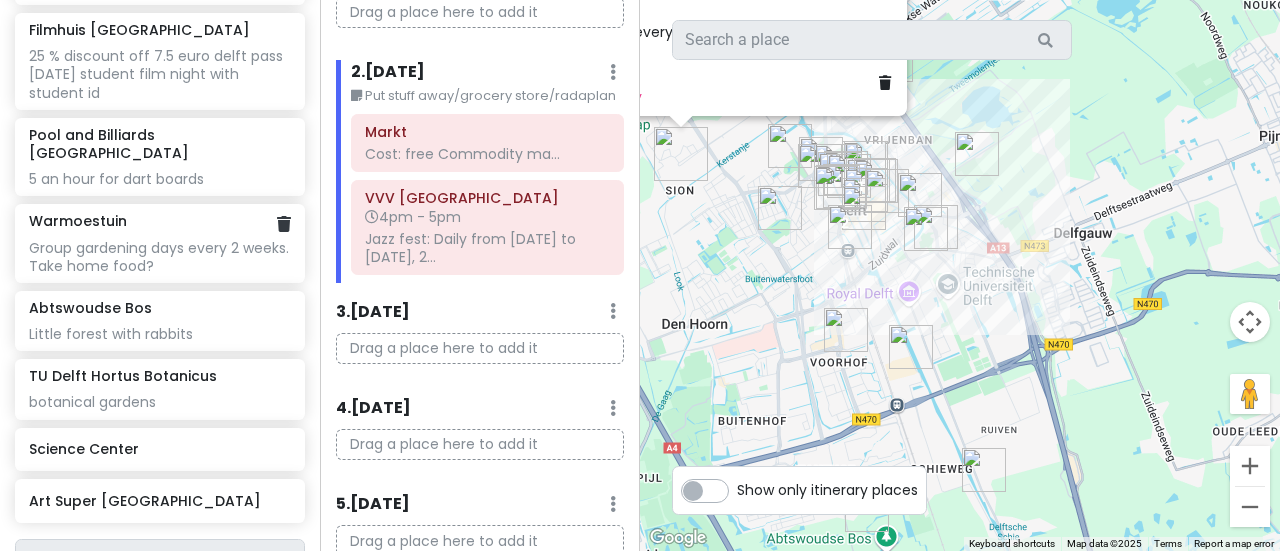scroll, scrollTop: 4158, scrollLeft: 0, axis: vertical 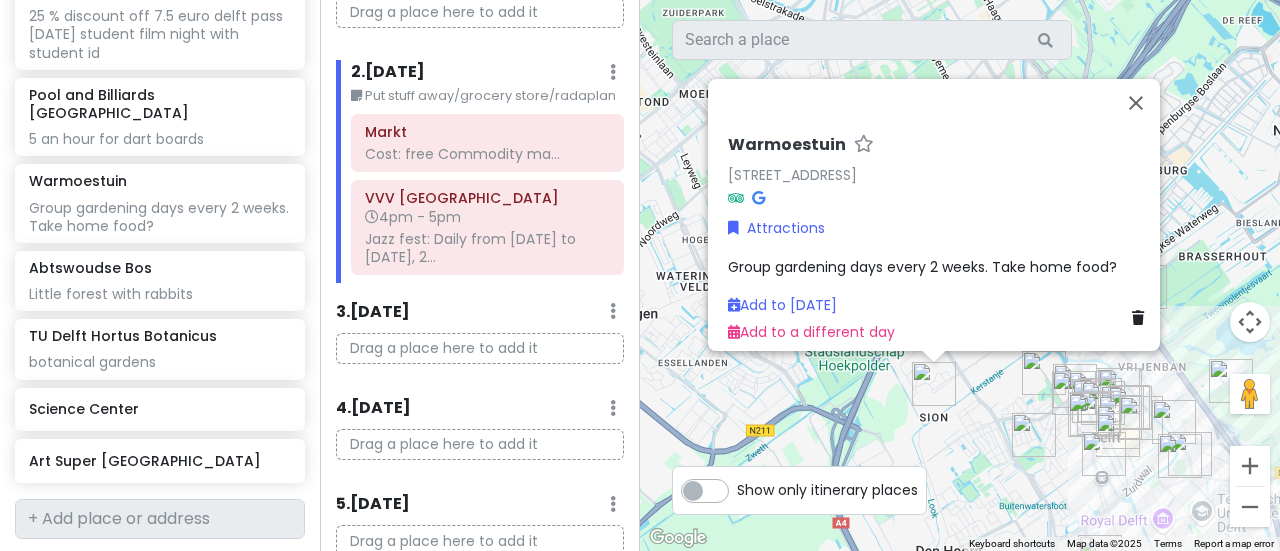 click on "Warmoestuin" at bounding box center [787, 145] 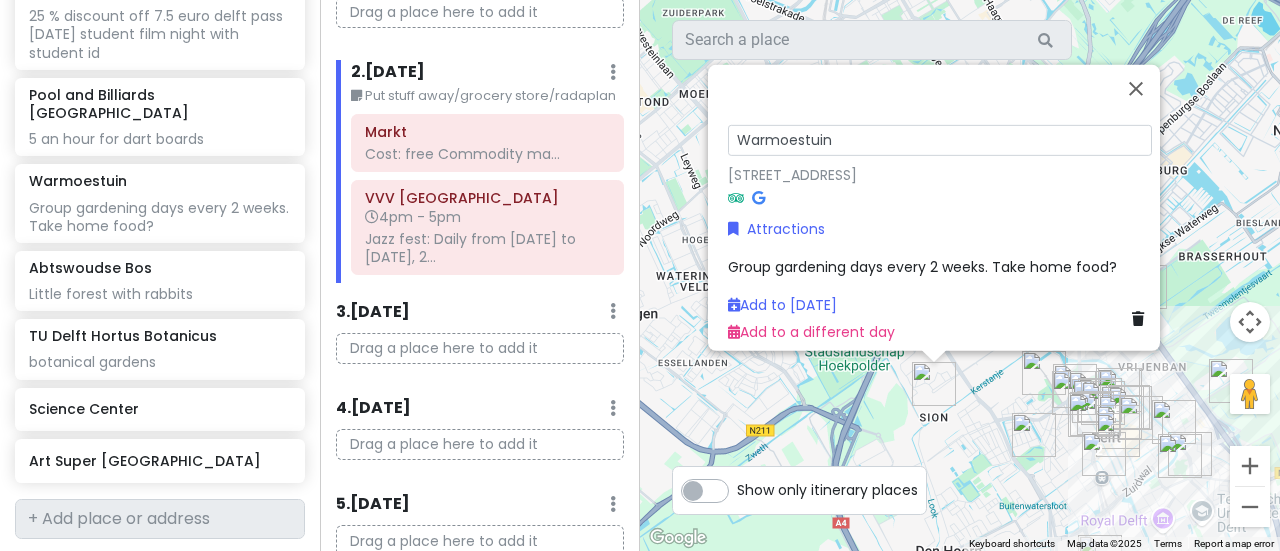 drag, startPoint x: 845, startPoint y: 127, endPoint x: 648, endPoint y: 112, distance: 197.57024 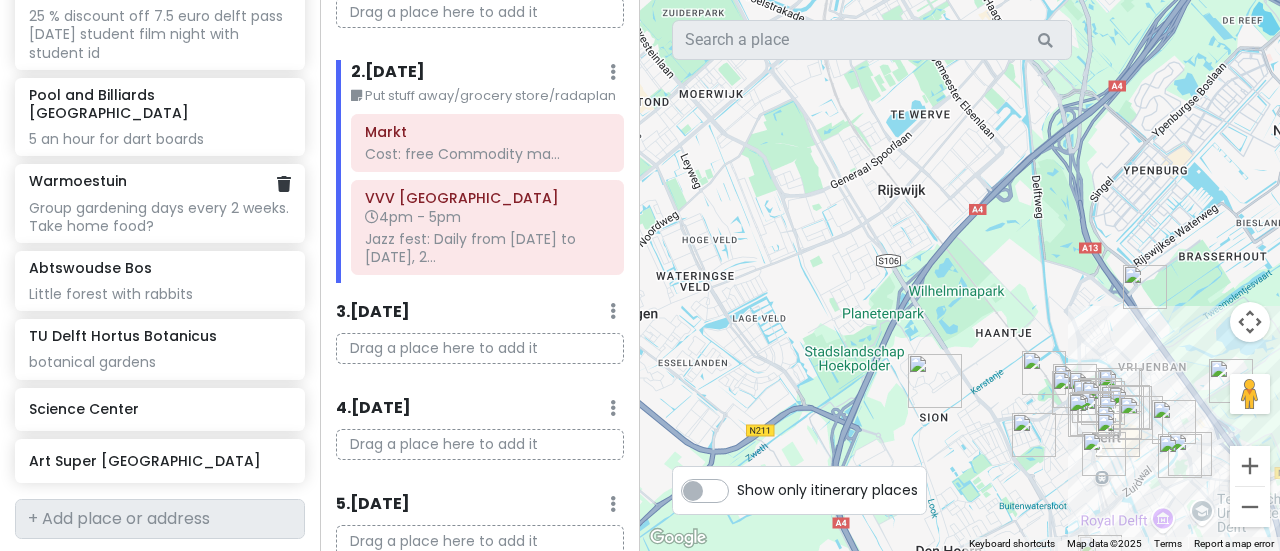 scroll, scrollTop: 4146, scrollLeft: 0, axis: vertical 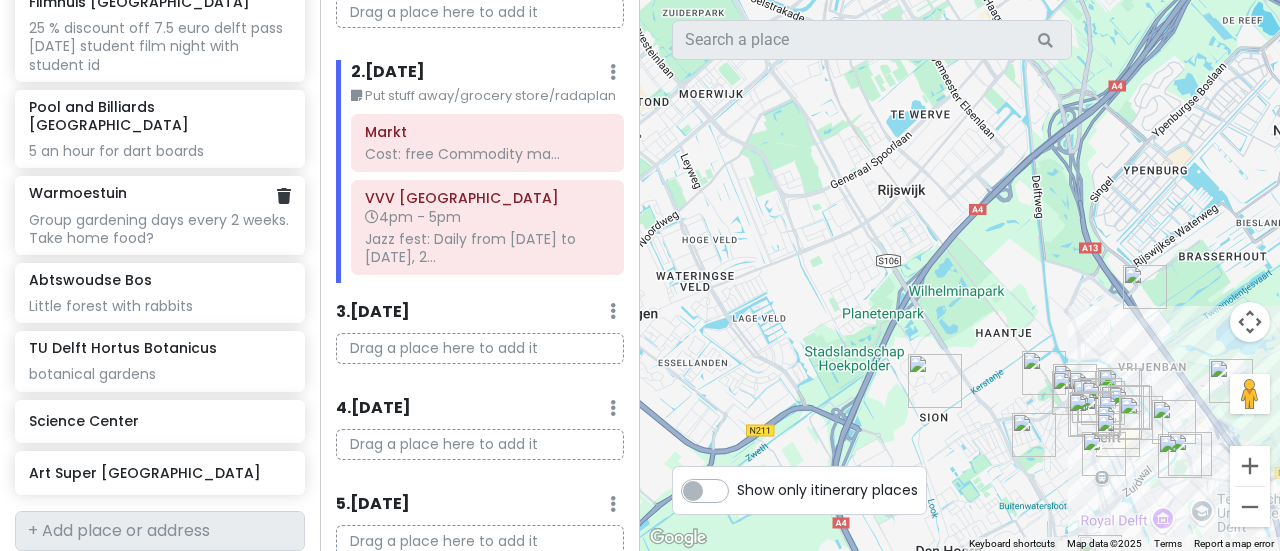 click on "Warmoestuin" at bounding box center (159, 193) 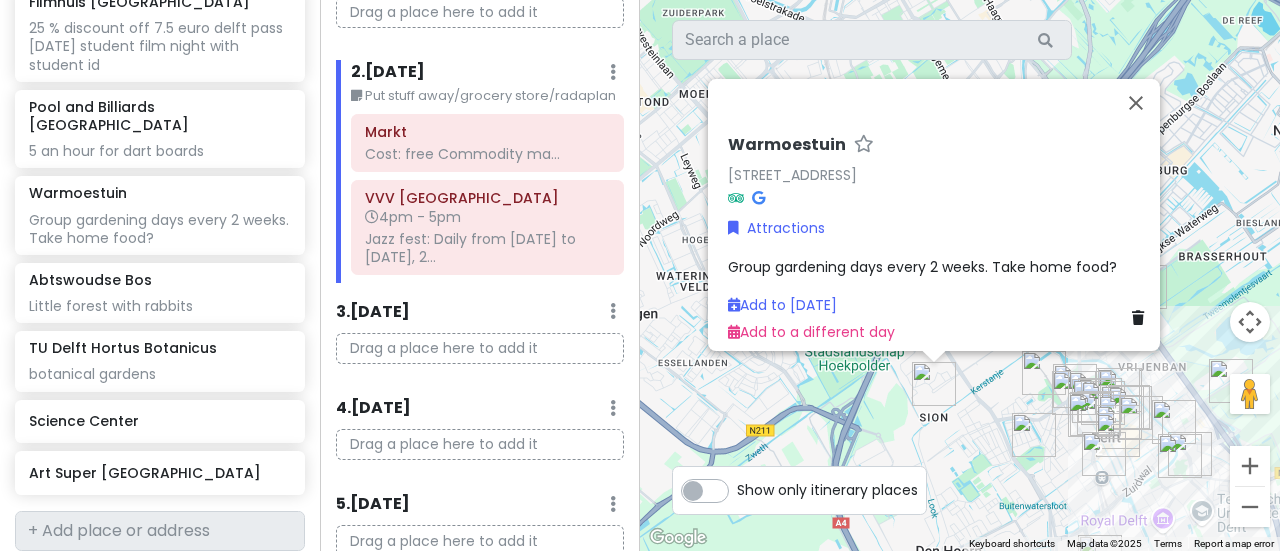 click on "Warmoestuin" at bounding box center (787, 145) 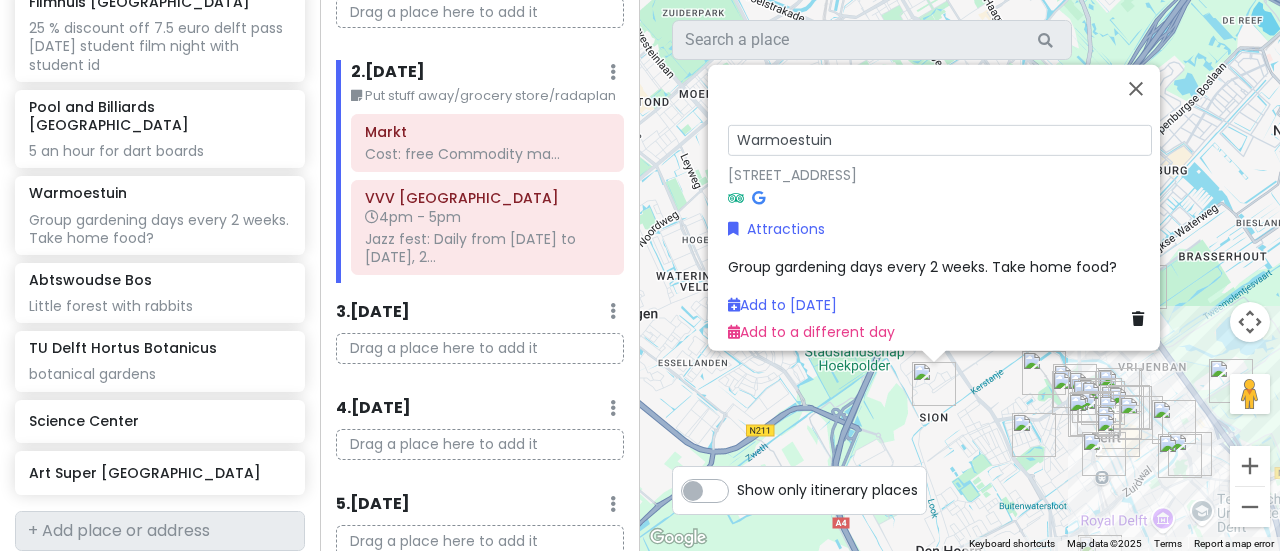 drag, startPoint x: 866, startPoint y: 127, endPoint x: 657, endPoint y: 117, distance: 209.2391 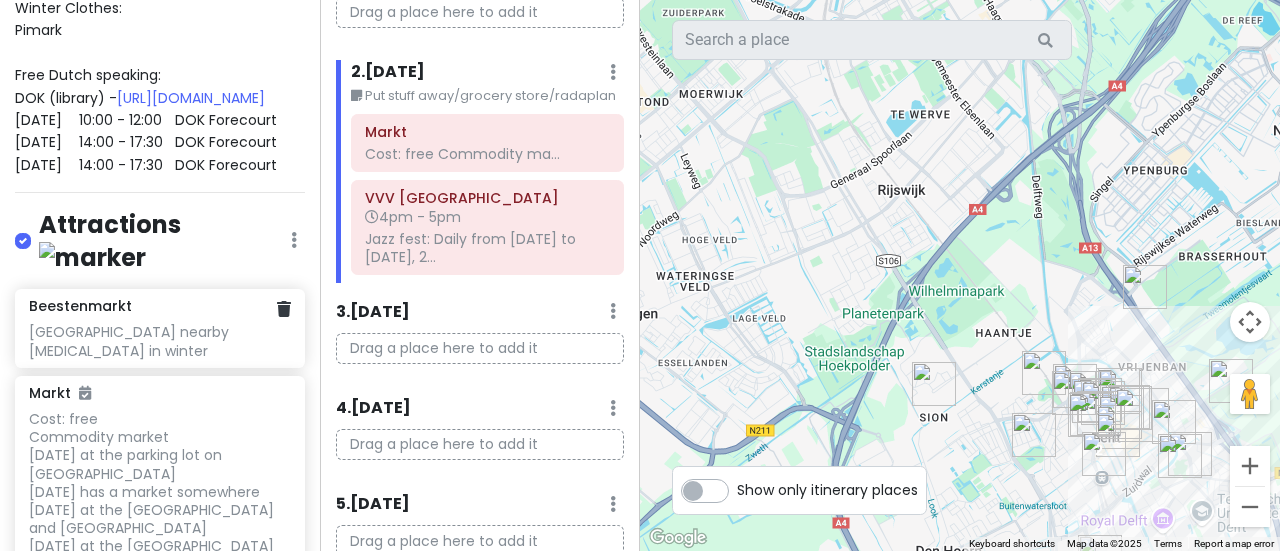 scroll, scrollTop: 1520, scrollLeft: 0, axis: vertical 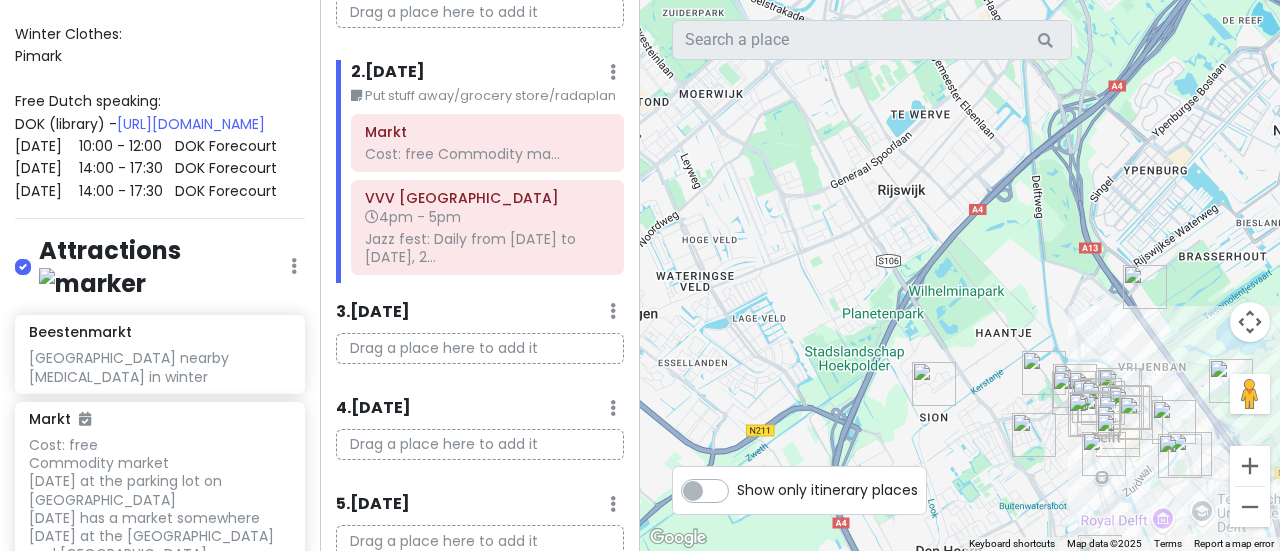click on "Theatre de veste - does not have english shows
Workshop Dotsdesign In [GEOGRAPHIC_DATA] - art workshops
Potterij onder de moerbeiboom - pottery classes
[PERSON_NAME] Labs - pottery class
Grafisch Atelier Indrukwekkend - print workshop
Kunstlab - vase workshop
Banyan Yoga
Escaperoom [PERSON_NAME] - escape room
Escapebox - escape room
DelftEscape - escape room
Ontsleuteld - [GEOGRAPHIC_DATA] - escape room outside
[GEOGRAPHIC_DATA] group scavenger [PERSON_NAME]
Outside Escape [GEOGRAPHIC_DATA] - outside scavenger [PERSON_NAME]
[GEOGRAPHIC_DATA] - movie theatre
[GEOGRAPHIC_DATA] - 7.50 per ticket or 3.50 with delftpas
[PERSON_NAME][DEMOGRAPHIC_DATA][PERSON_NAME] - view from outside
[GEOGRAPHIC_DATA][PERSON_NAME]
Christmas markets/events:
fairy tale evening
Lichtpuntjes Christmas Market
Green Christmas Market [GEOGRAPHIC_DATA]
Christmas Market at [GEOGRAPHIC_DATA]
Organic maket: ekoplaza
Vegan market:
Other markets:
Jumbo
[PERSON_NAME] Hijn
Lidl
Decamarkt
Thrift Stores:
Rataplan" at bounding box center [161, -538] 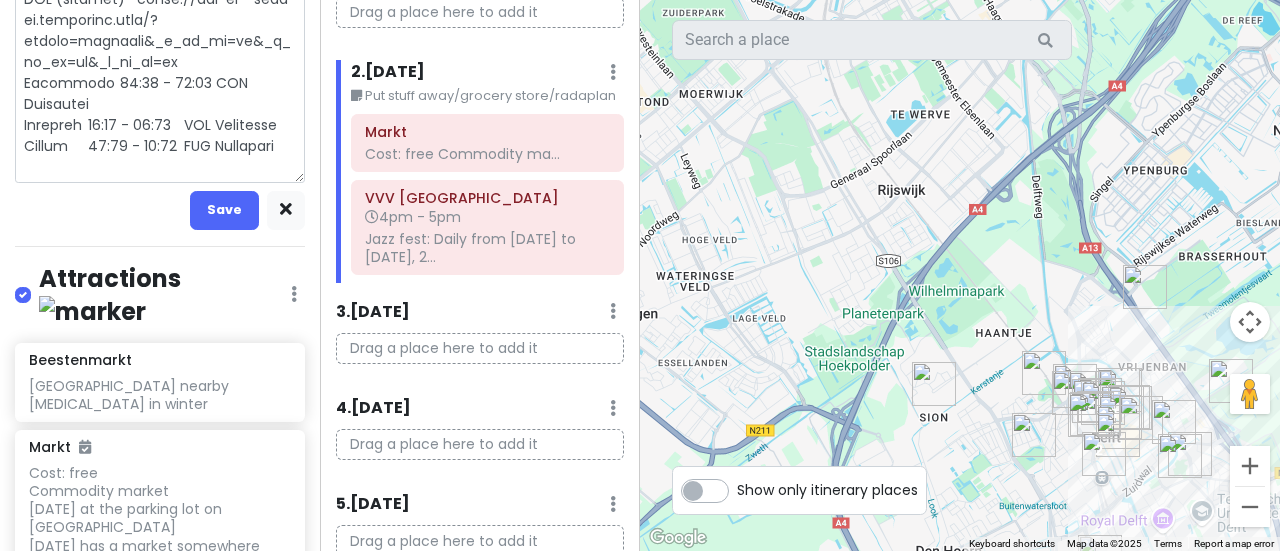 scroll, scrollTop: 0, scrollLeft: 0, axis: both 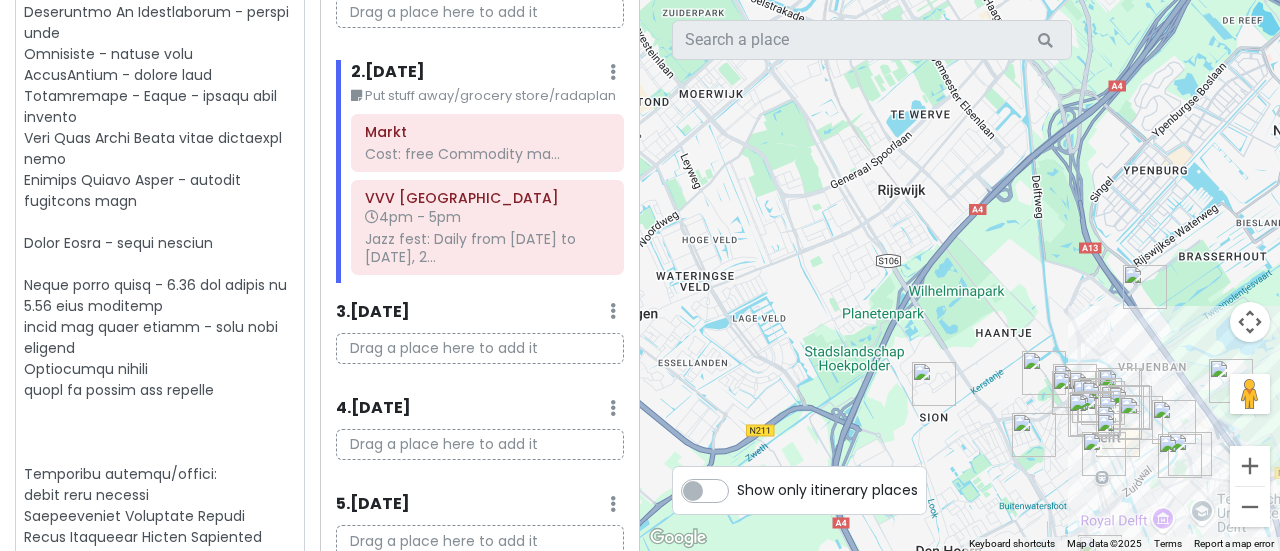 click at bounding box center (160, 474) 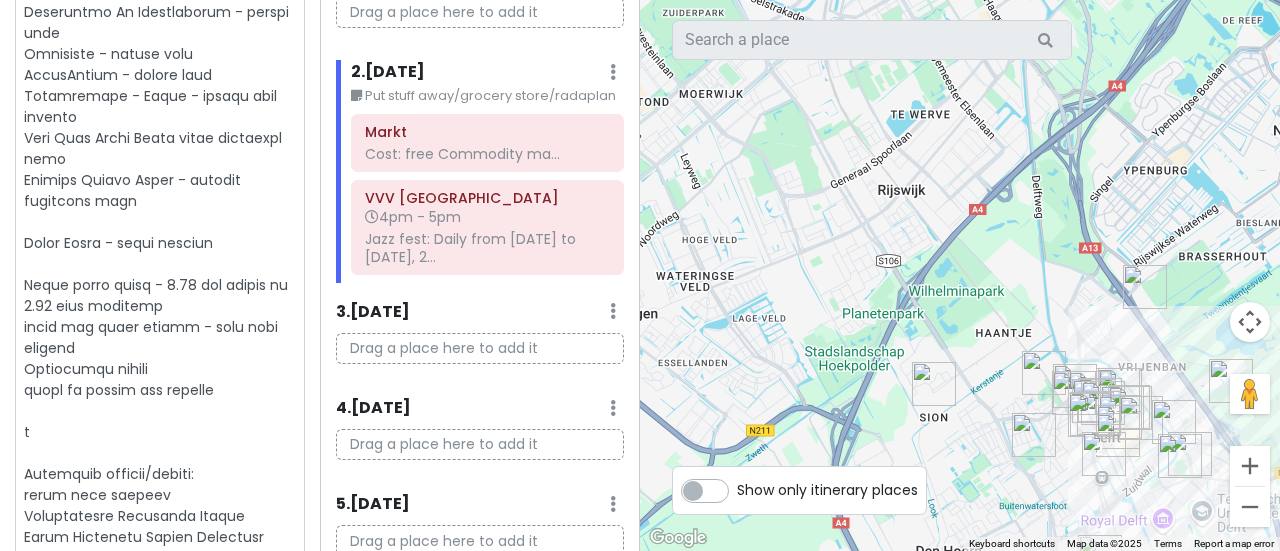 type on "x" 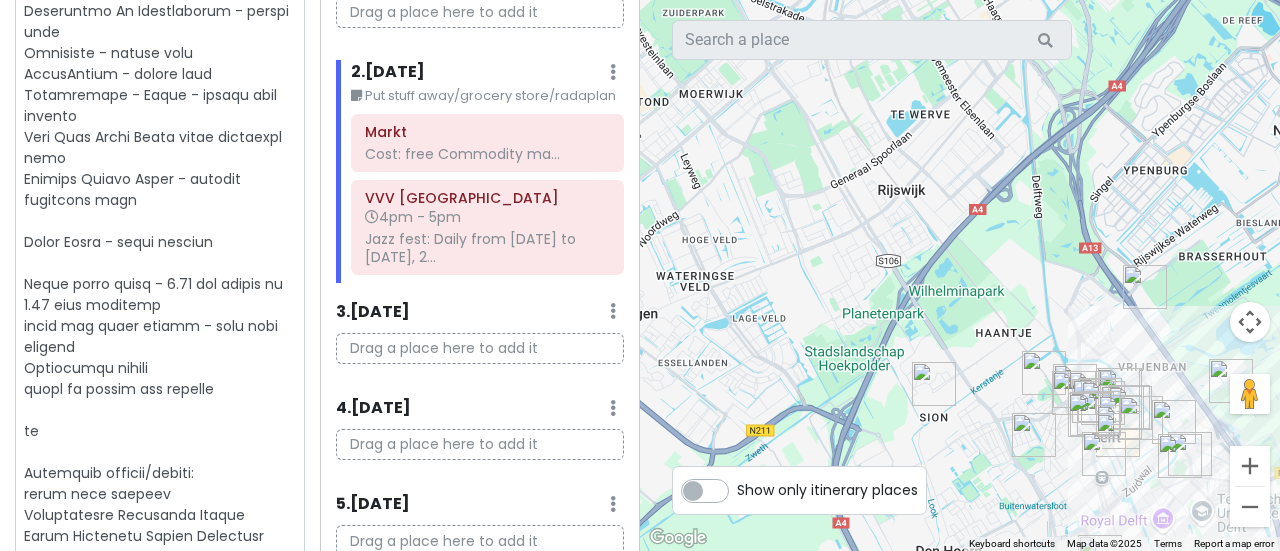 type on "x" 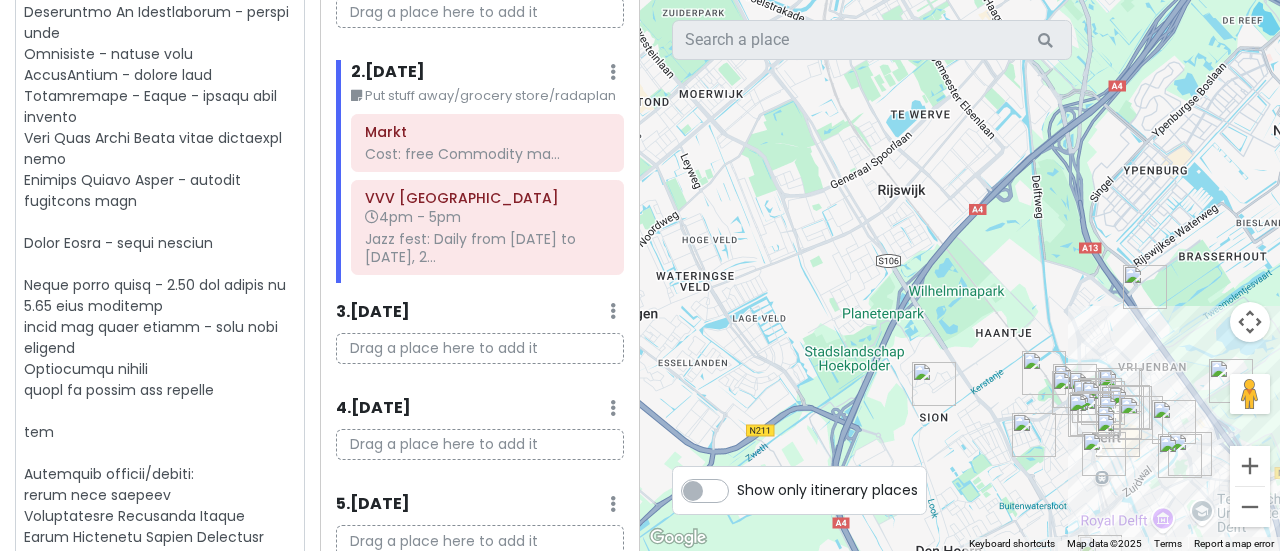 type on "x" 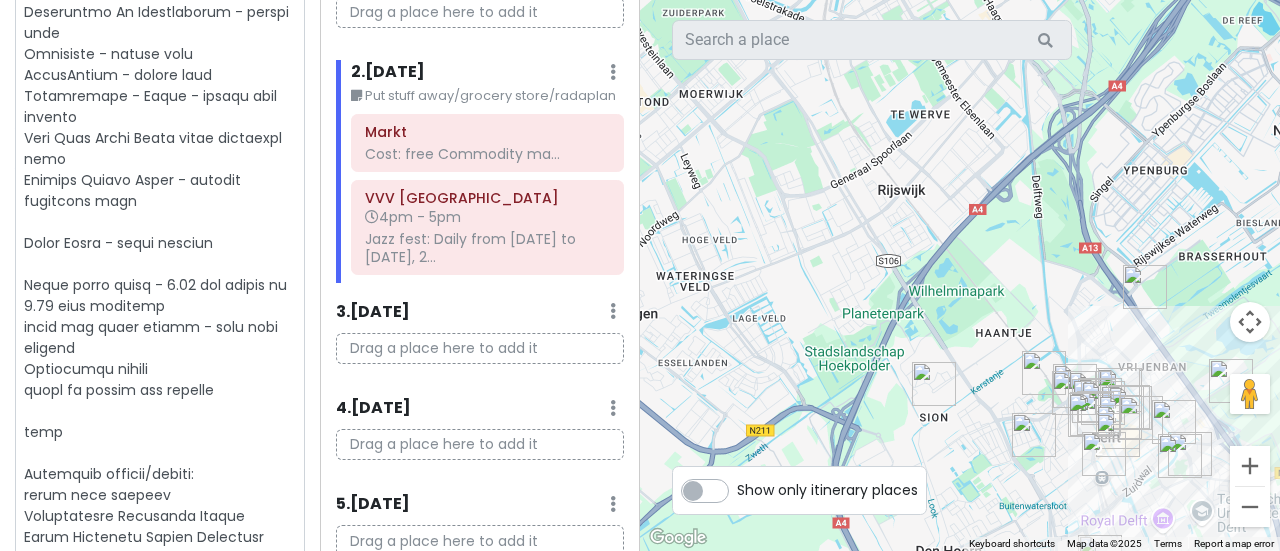 type on "x" 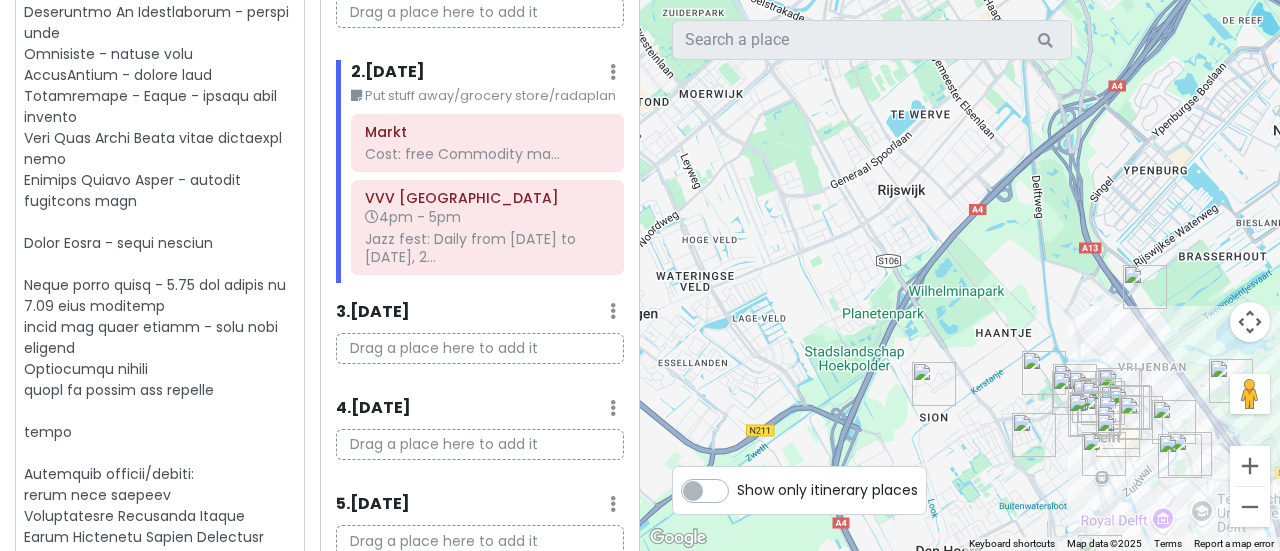 type on "x" 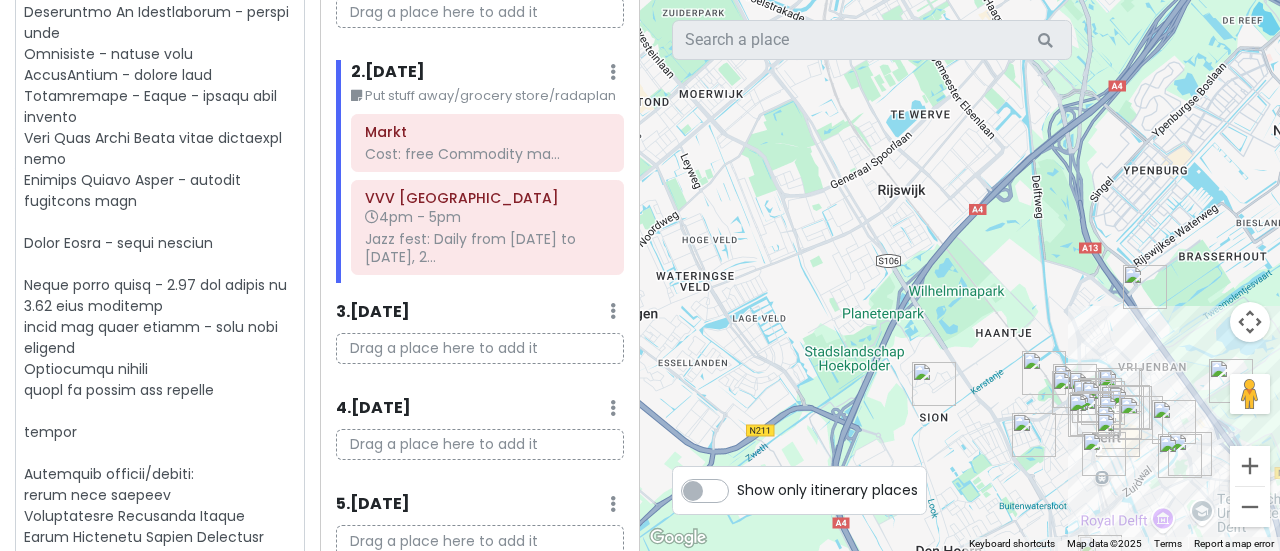 type on "x" 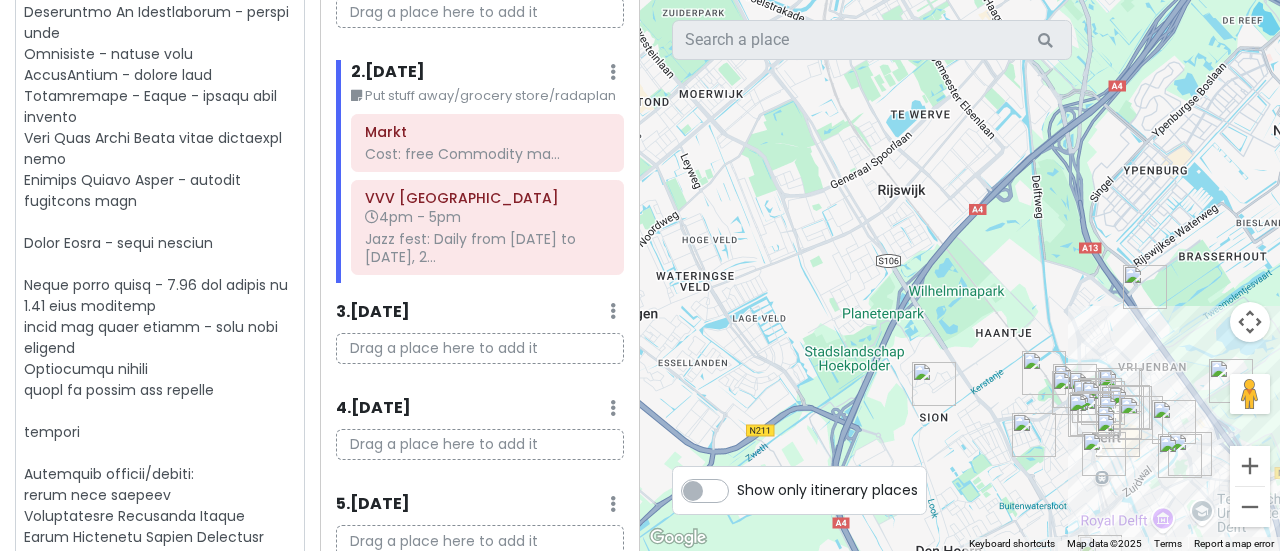type on "x" 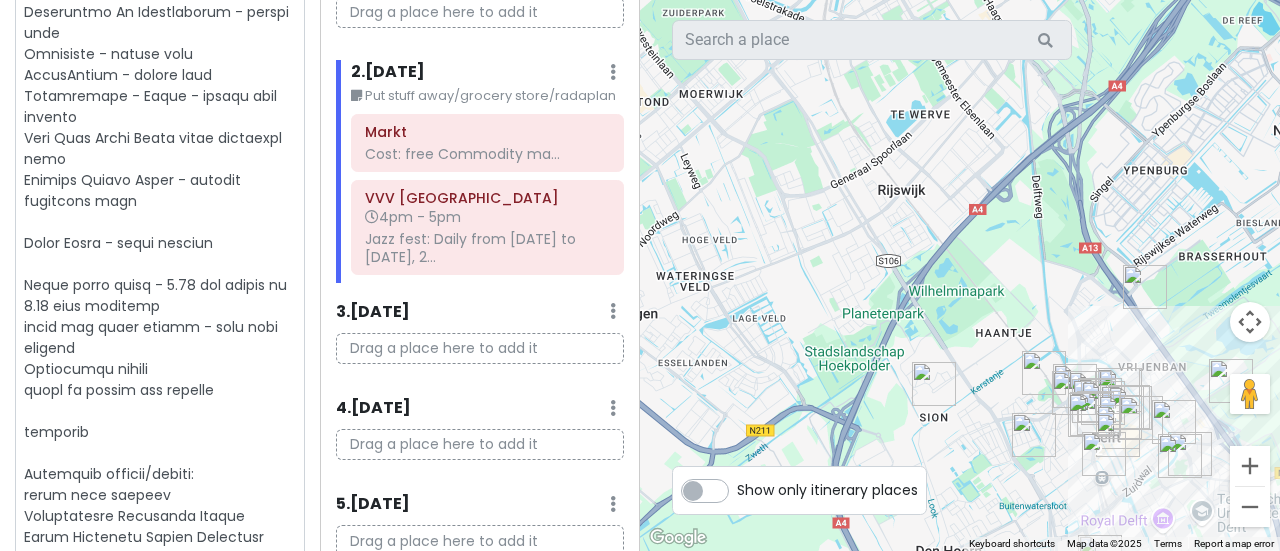 type on "x" 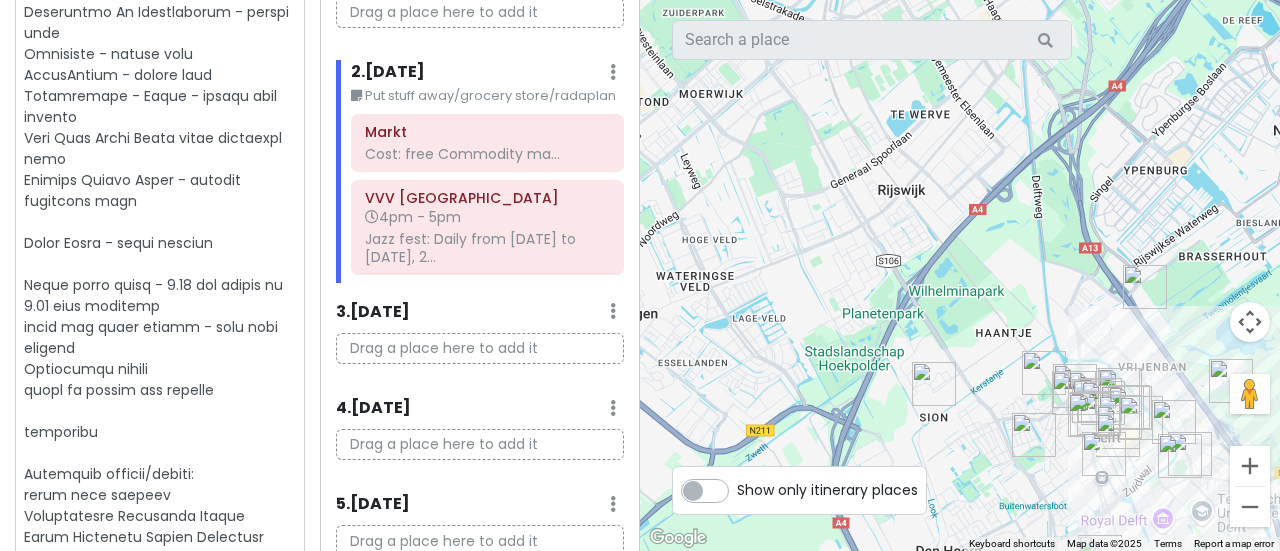 type on "x" 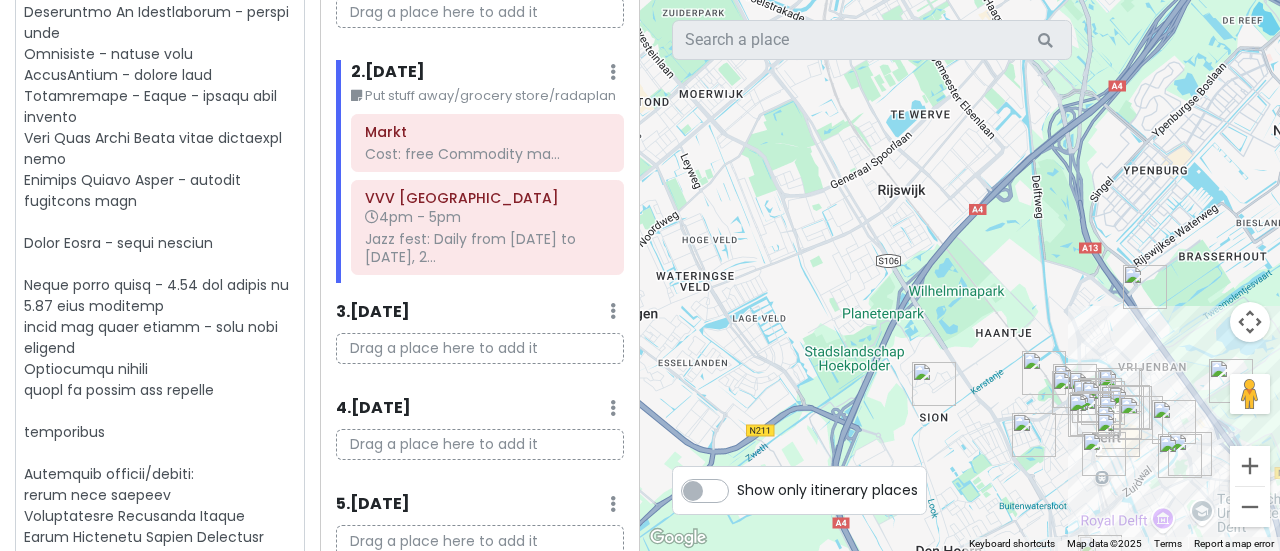 type on "x" 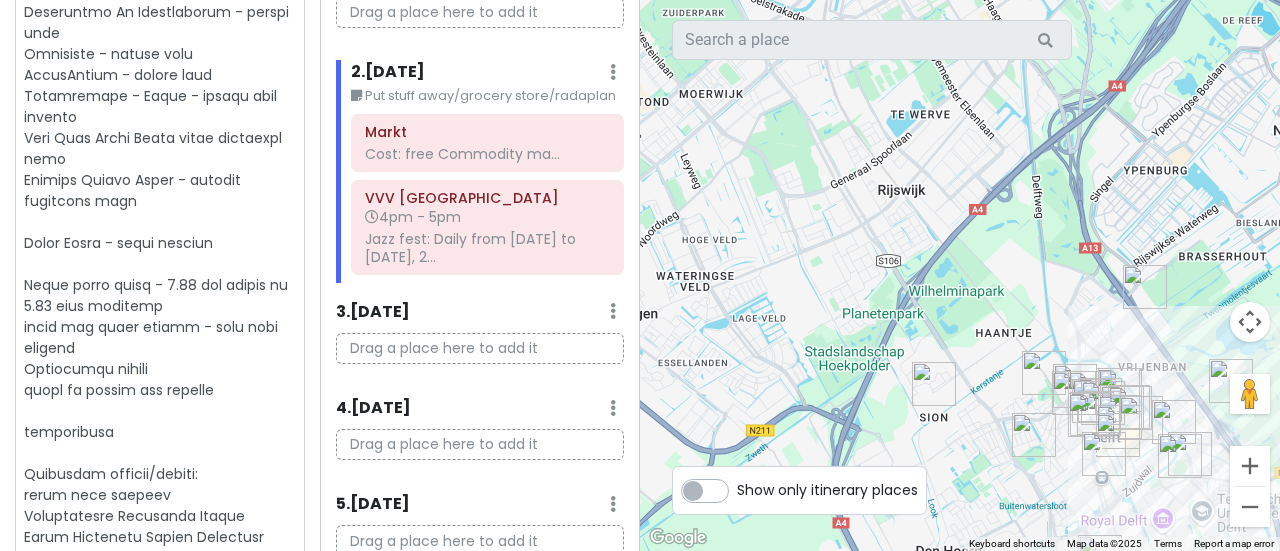 type on "x" 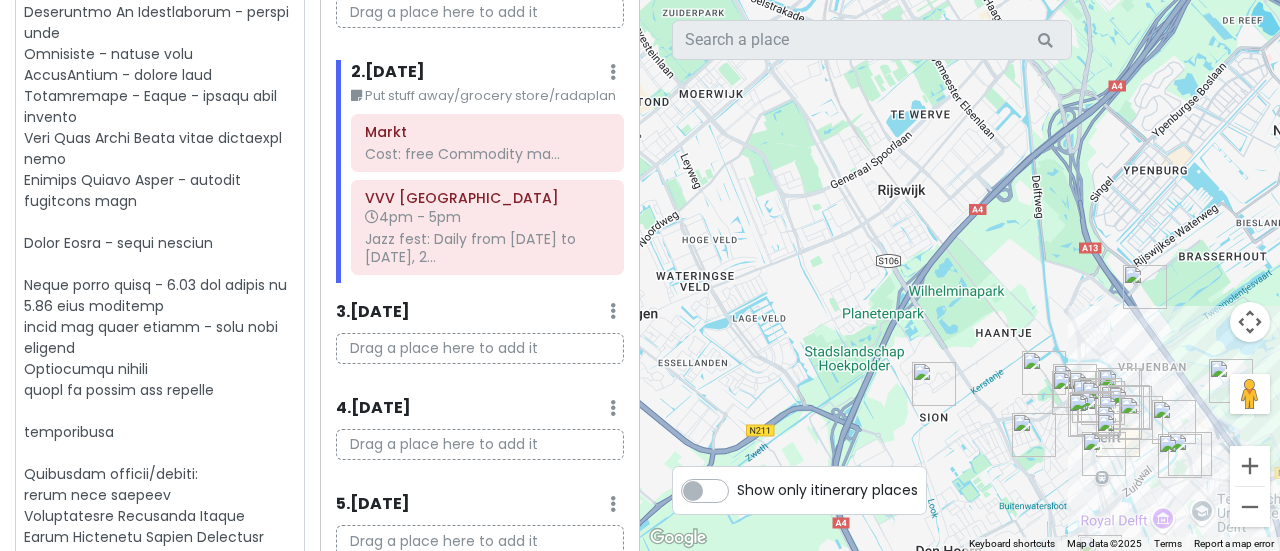 type on "x" 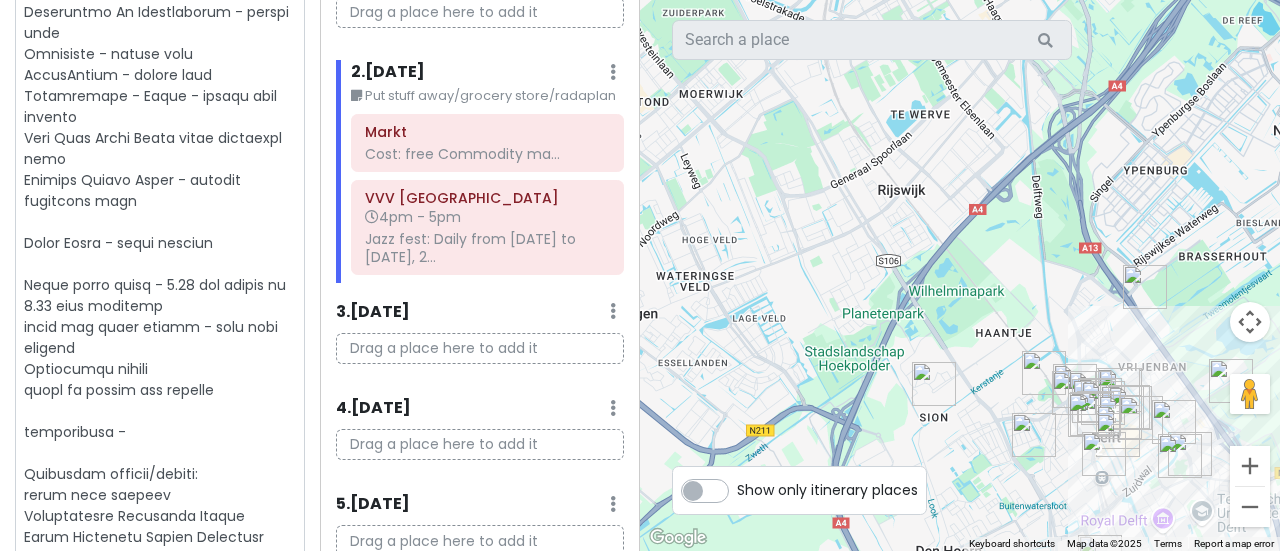 type on "x" 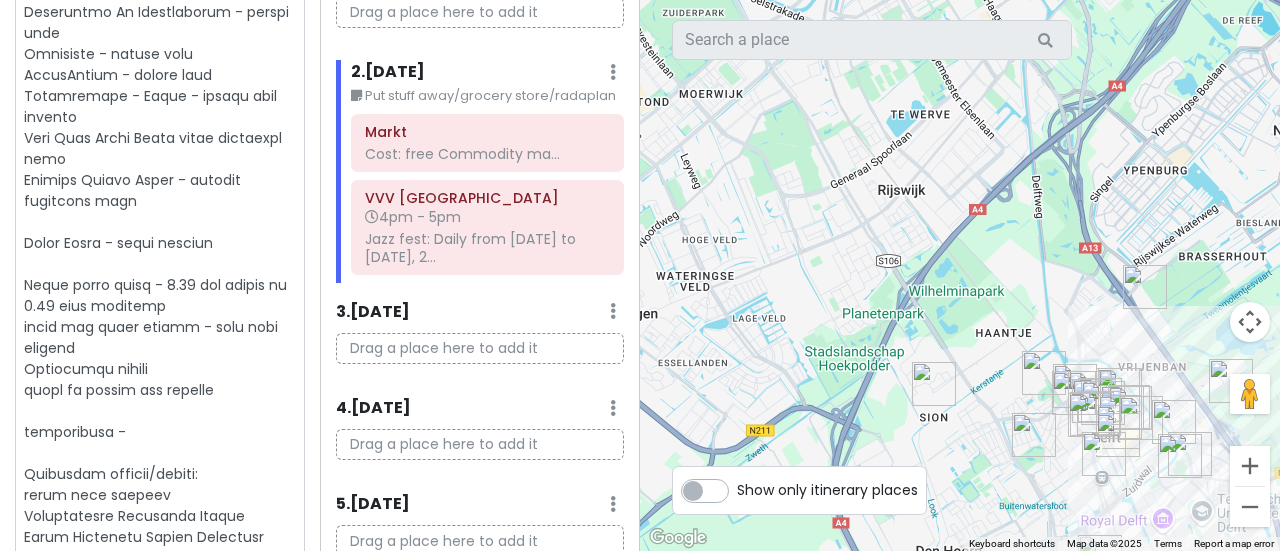 type on "x" 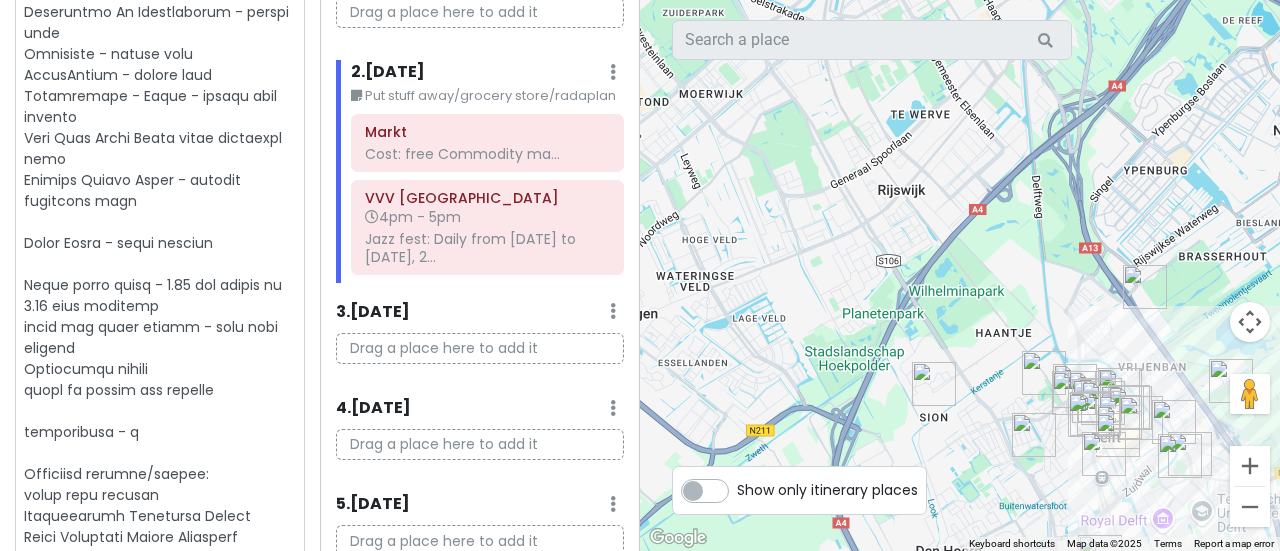type on "x" 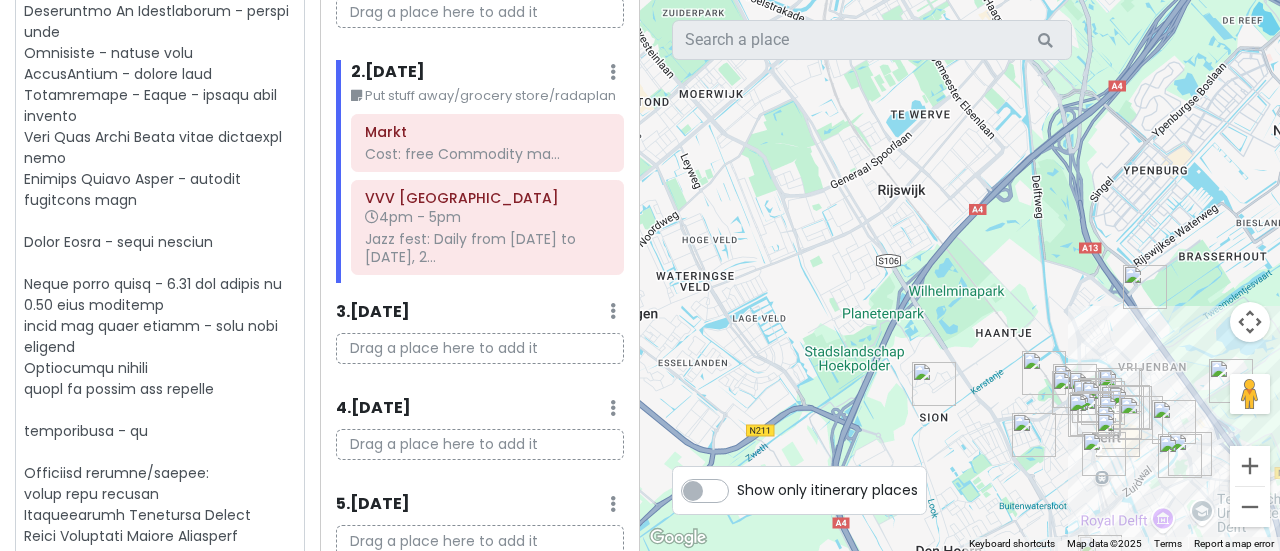 type on "x" 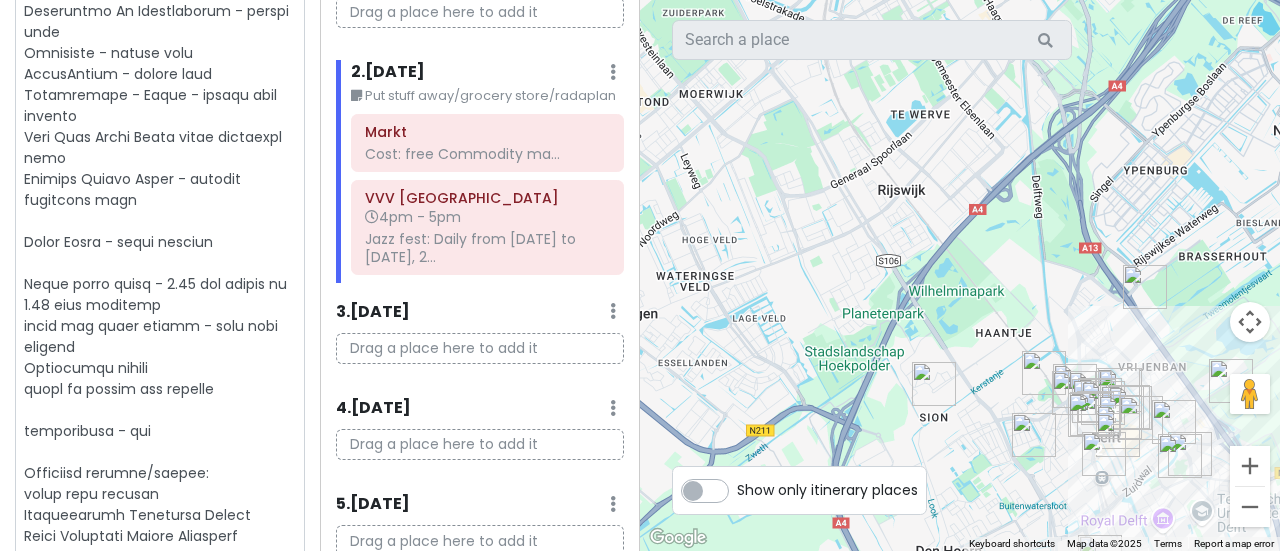 type on "x" 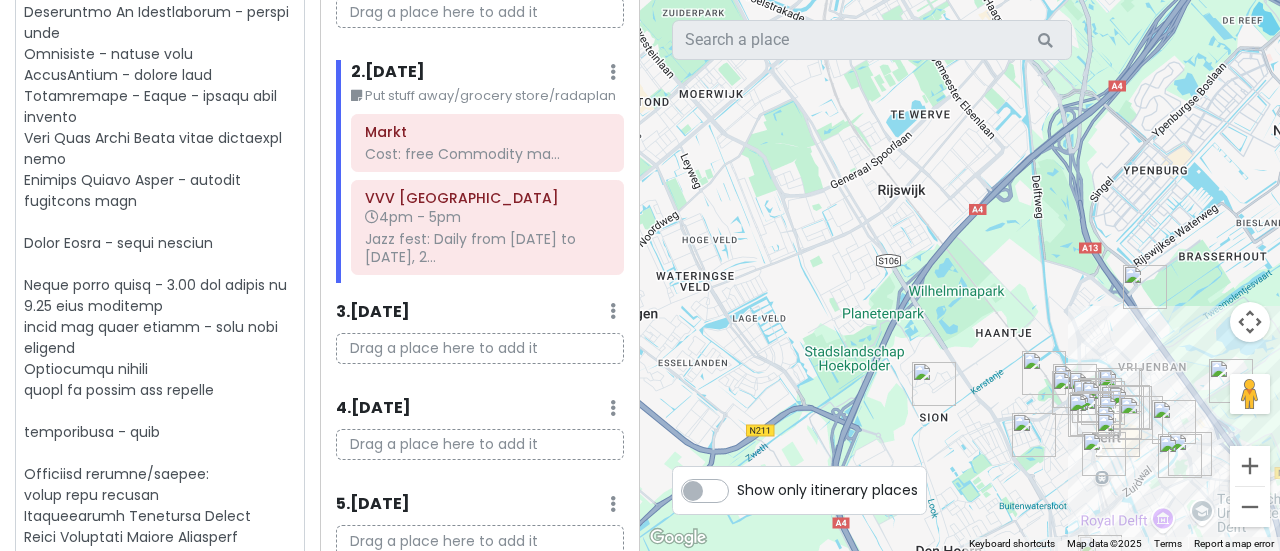 type on "x" 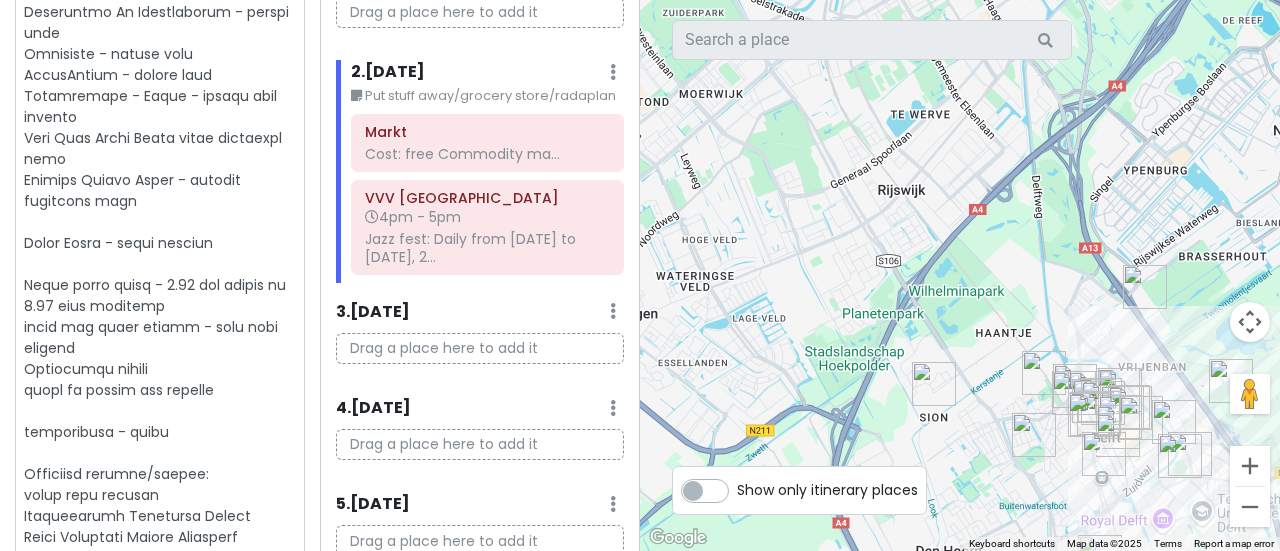 type on "x" 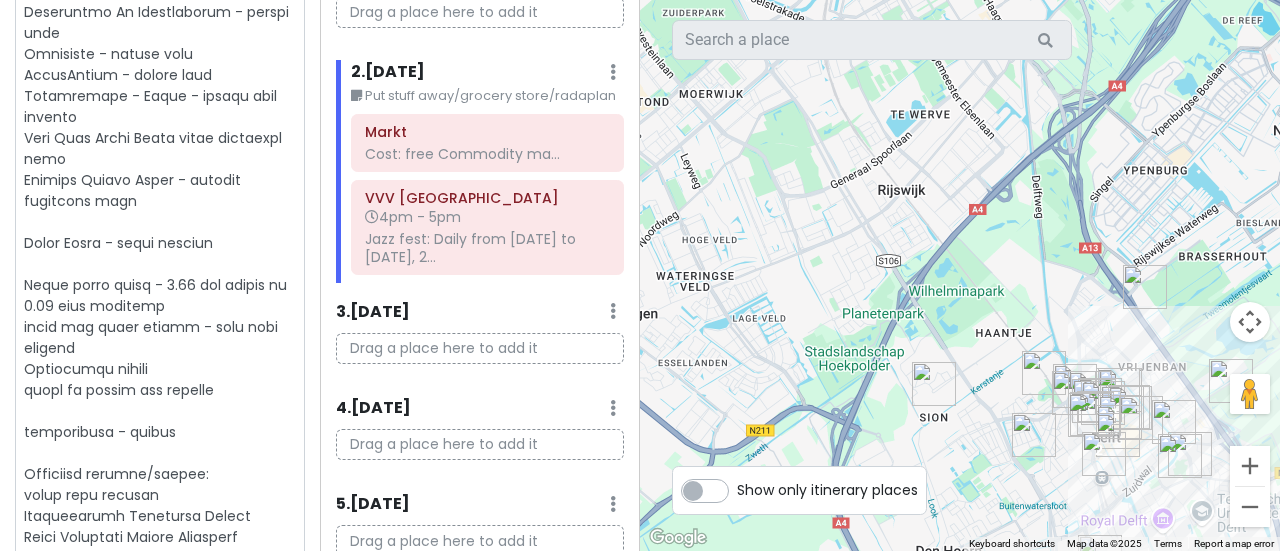 type on "x" 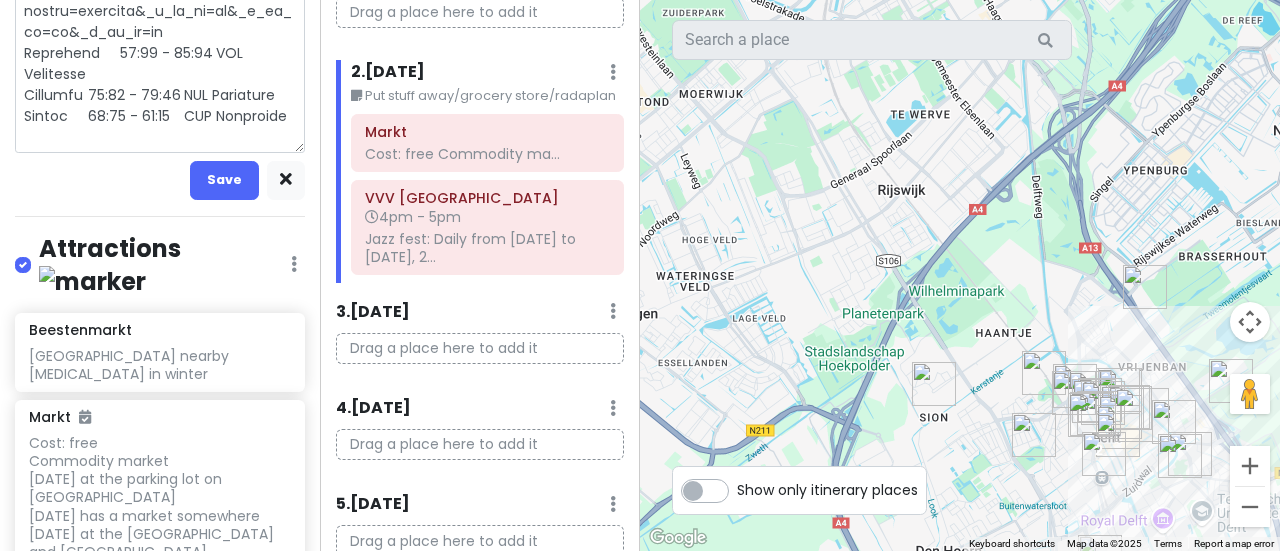 scroll, scrollTop: 1568, scrollLeft: 0, axis: vertical 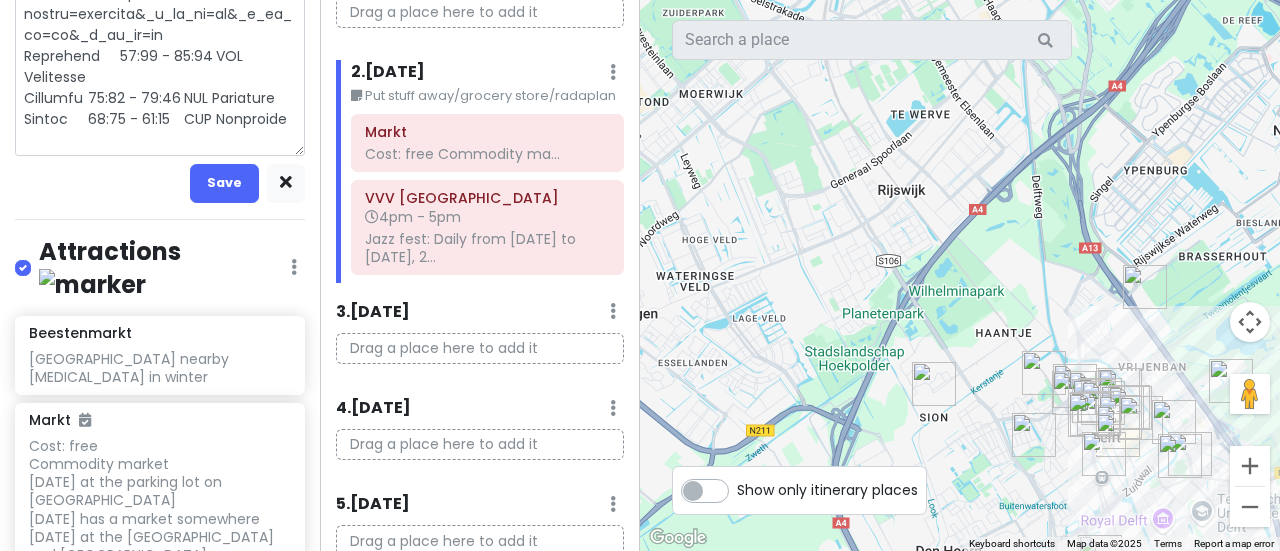 click on "Save" at bounding box center [160, -561] 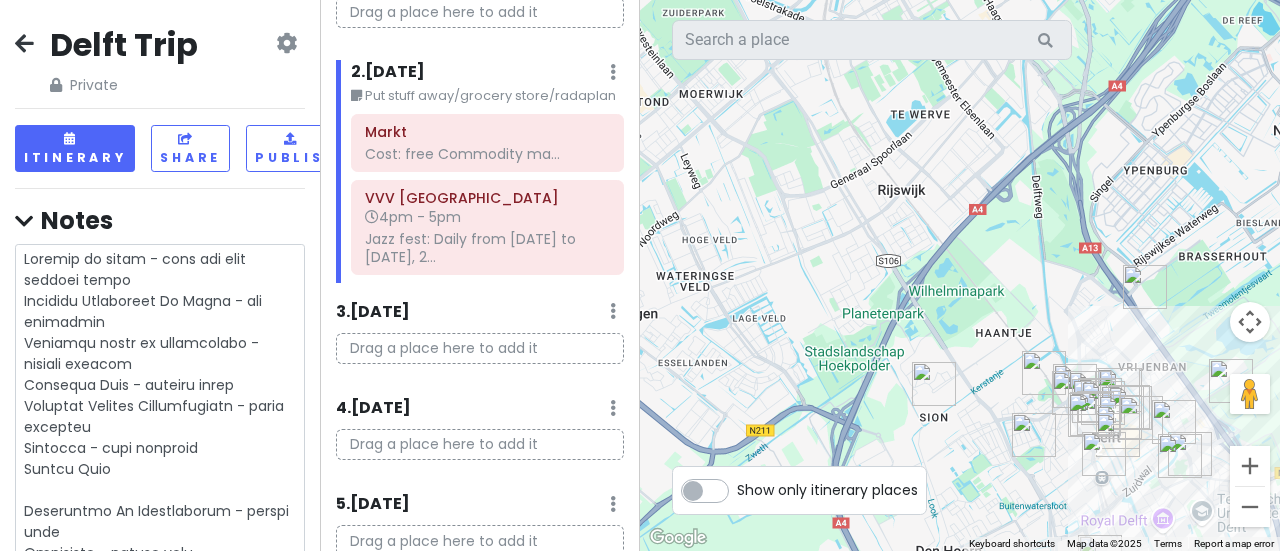 scroll, scrollTop: 42, scrollLeft: 0, axis: vertical 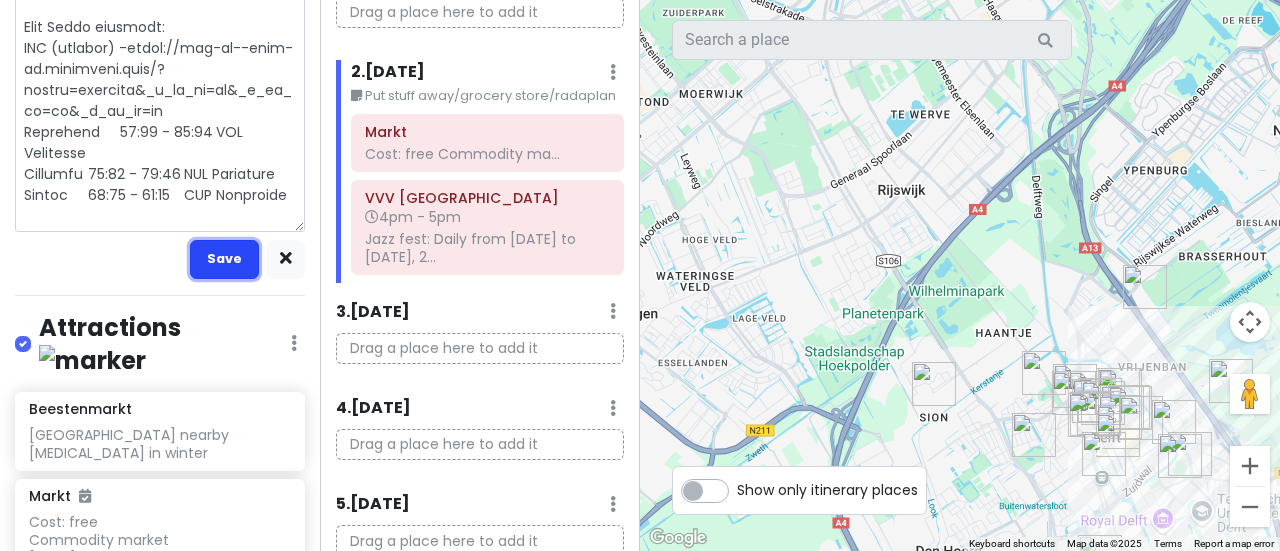 click on "Save" at bounding box center [224, 259] 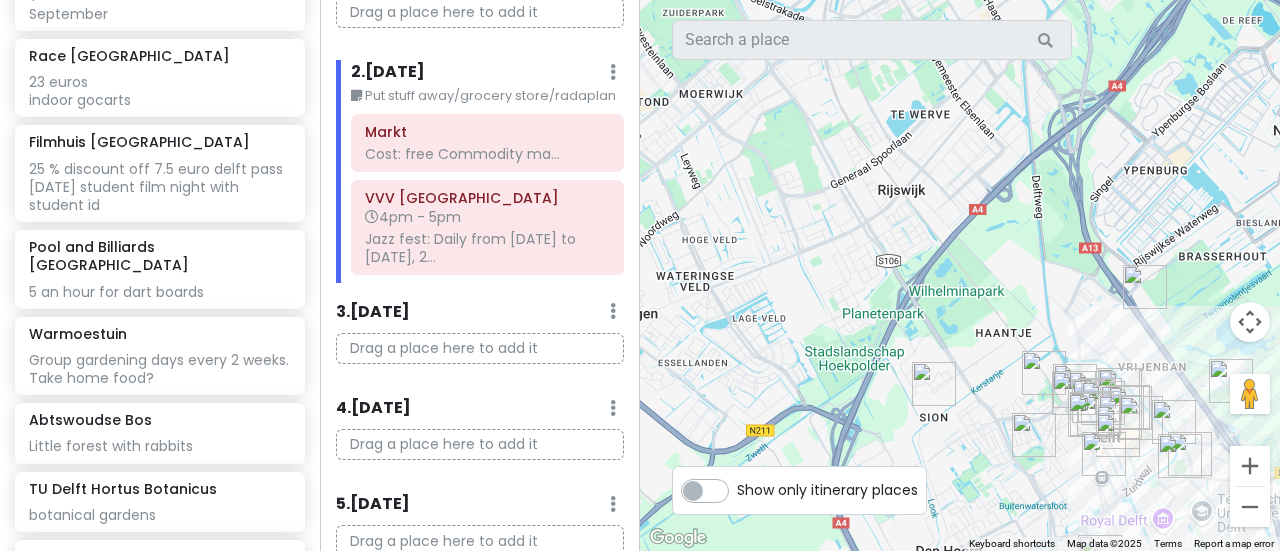 scroll, scrollTop: 4027, scrollLeft: 0, axis: vertical 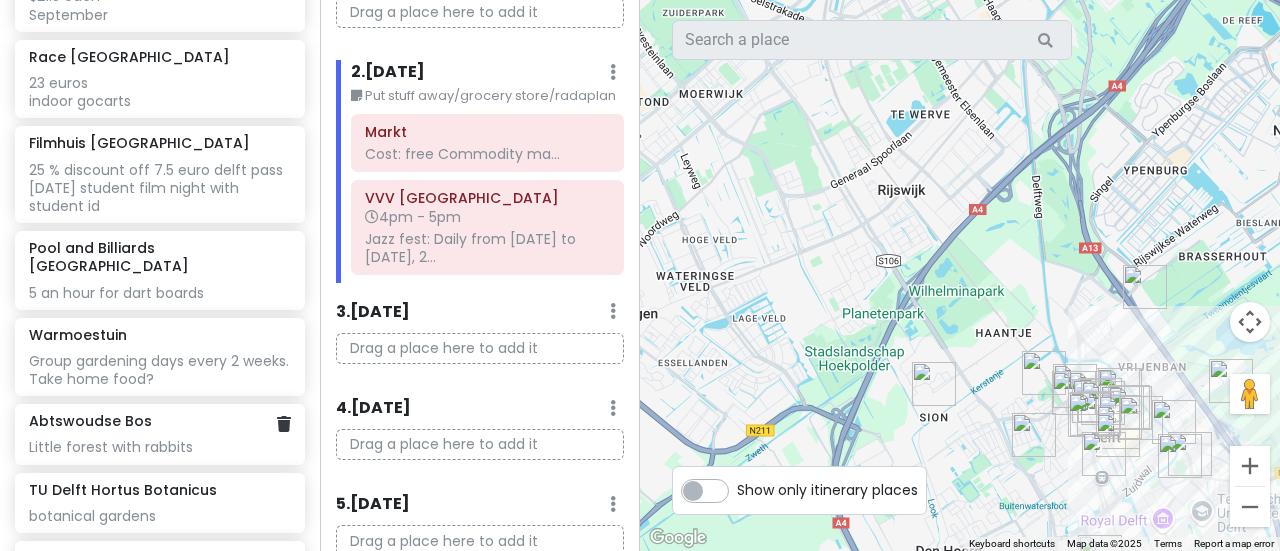 click on "Warmoestuin Group gardening days every 2 weeks. Take home food?" 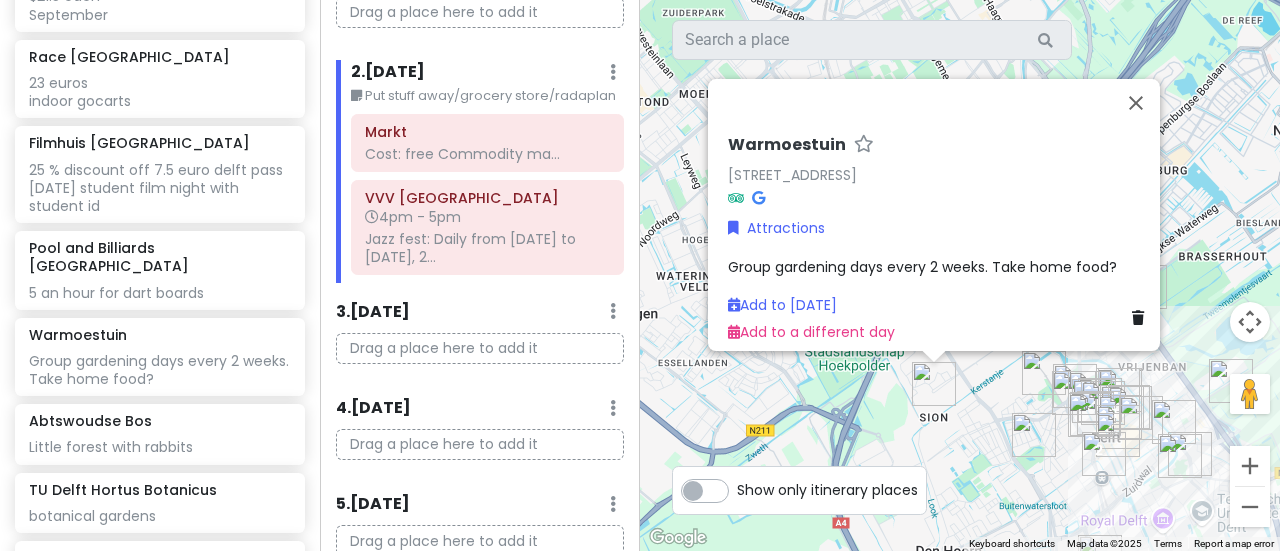 click on "Group gardening days every 2 weeks. Take home food?" at bounding box center (922, 266) 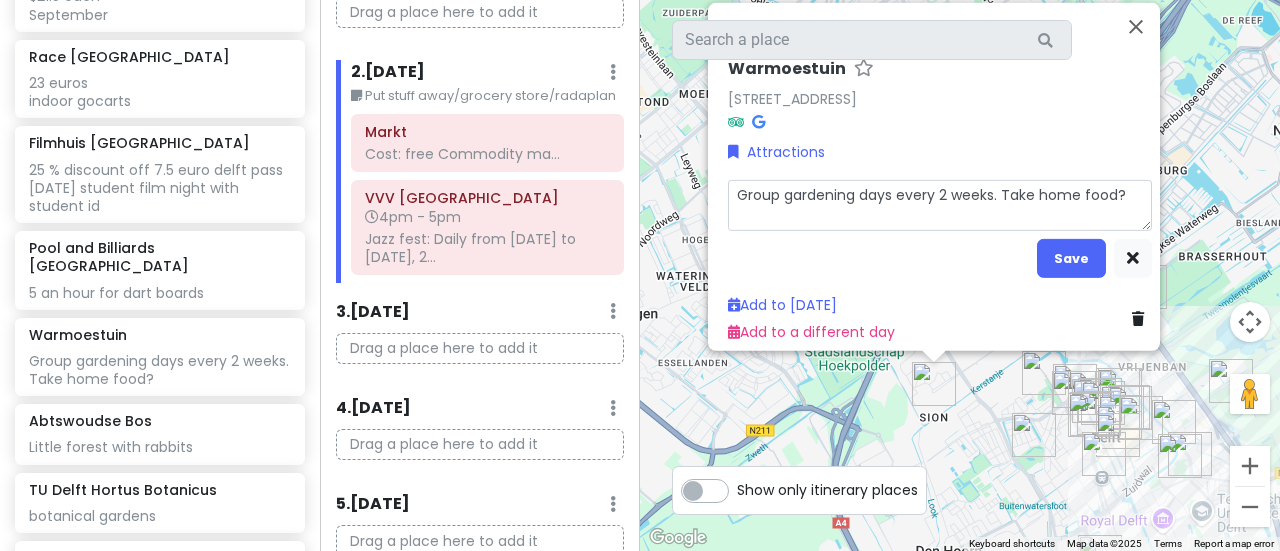 drag, startPoint x: 1119, startPoint y: 183, endPoint x: 573, endPoint y: 193, distance: 546.09155 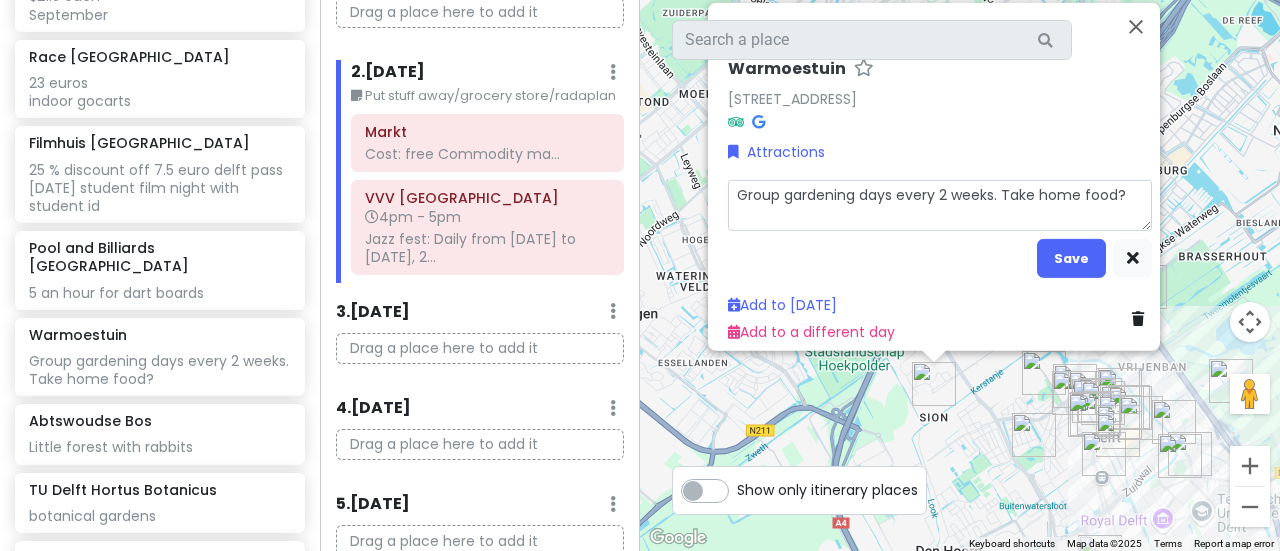 click at bounding box center (1138, 318) 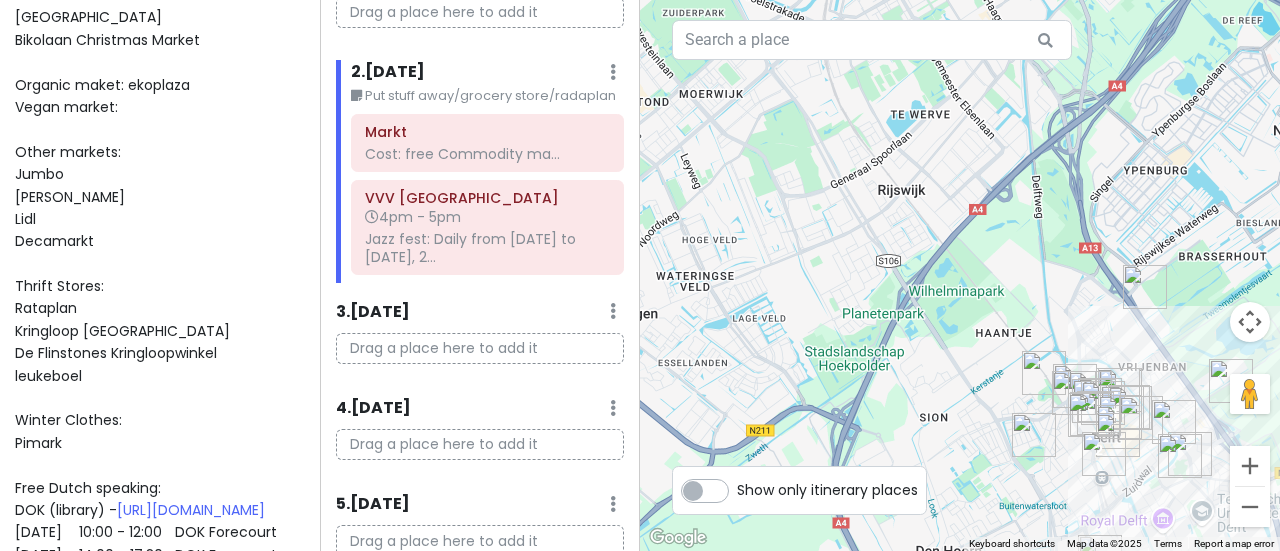 scroll, scrollTop: 1155, scrollLeft: 0, axis: vertical 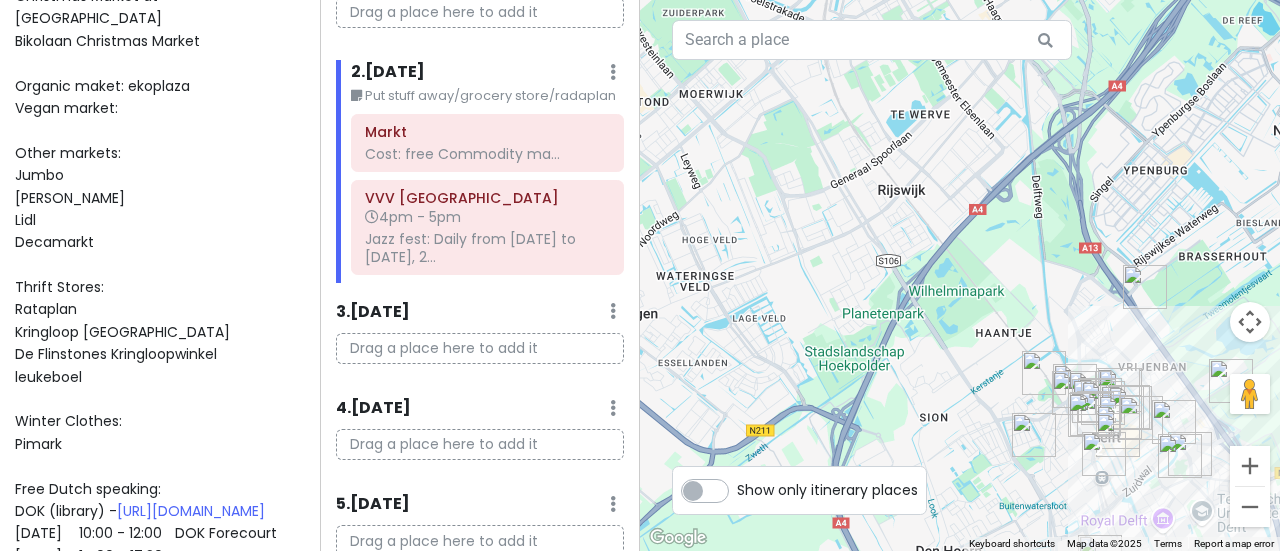 click on "Theatre de veste - does not have english shows
Workshop Dotsdesign In [GEOGRAPHIC_DATA] - art workshops
Potterij onder de moerbeiboom - pottery classes
[PERSON_NAME] Labs - pottery class
Grafisch Atelier Indrukwekkend - print workshop
Kunstlab - vase workshop
Banyan Yoga
Escaperoom [PERSON_NAME] - escape room
Escapebox - escape room
DelftEscape - escape room
Ontsleuteld - [GEOGRAPHIC_DATA] - escape room outside
[GEOGRAPHIC_DATA] group scavenger [PERSON_NAME]
Outside Escape [GEOGRAPHIC_DATA] - outside scavenger [PERSON_NAME]
[GEOGRAPHIC_DATA] - movie theatre
[GEOGRAPHIC_DATA] - 7.50 per ticket or 3.50 with delftpas
[PERSON_NAME][DEMOGRAPHIC_DATA][PERSON_NAME] - view from outside
[GEOGRAPHIC_DATA][PERSON_NAME]
[GEOGRAPHIC_DATA]
Christmas markets/events:
fairy tale evening
Lichtpuntjes Christmas Market
Green Christmas Market [GEOGRAPHIC_DATA]
Christmas Market at [GEOGRAPHIC_DATA]
Organic maket: ekoplaza
Vegan market:
Other markets:
Jumbo
[PERSON_NAME] Hijn
Lidl
Decamarkt
[GEOGRAPHIC_DATA]" at bounding box center (161, -161) 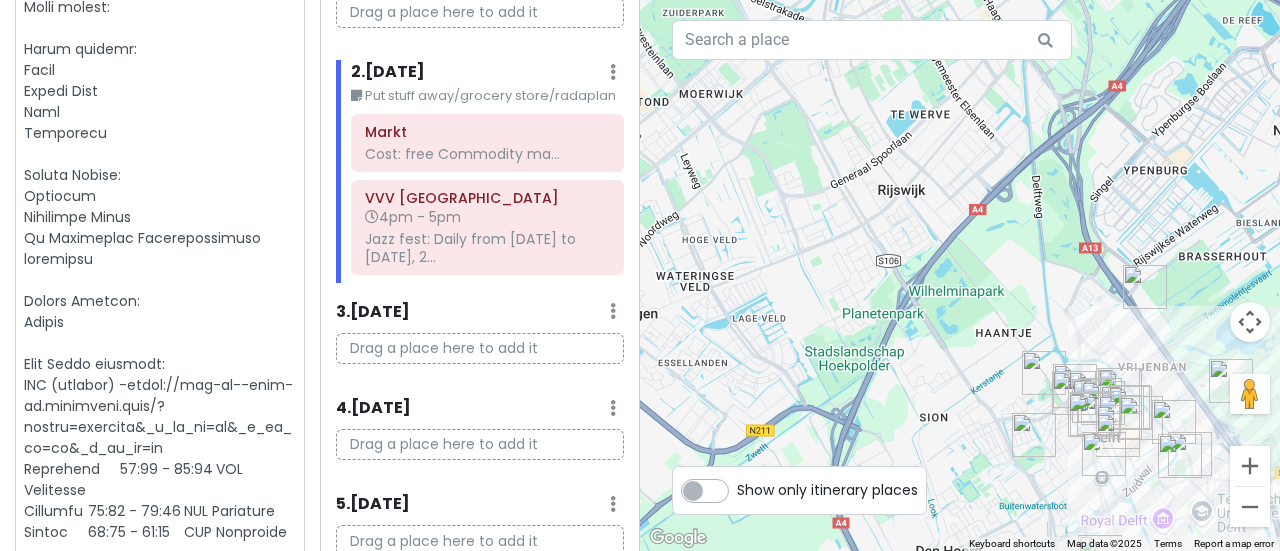 scroll, scrollTop: 0, scrollLeft: 0, axis: both 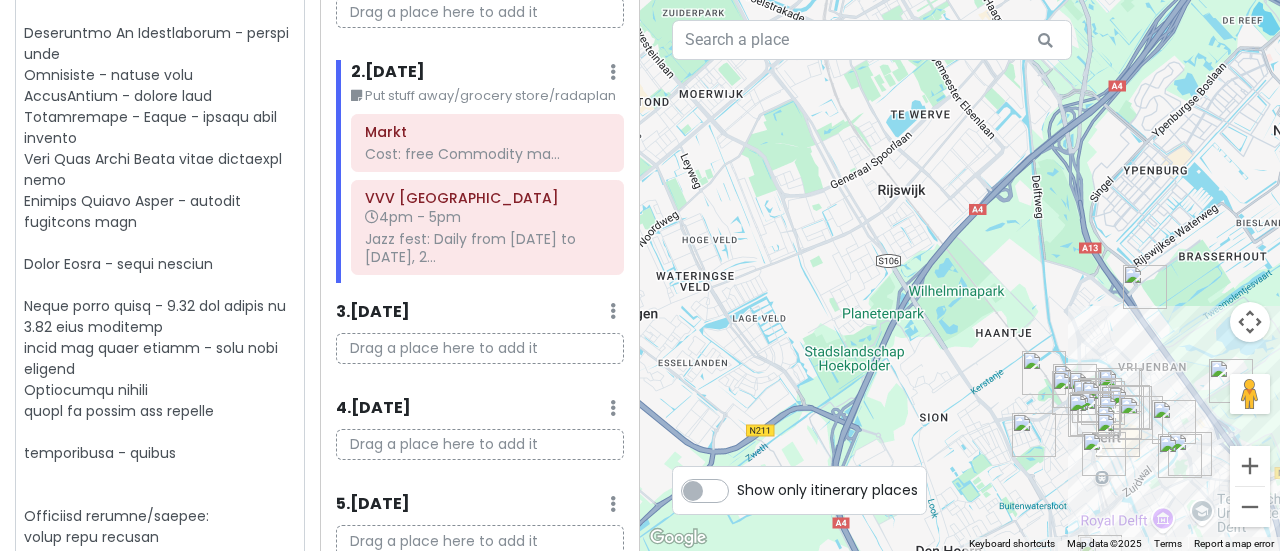 click at bounding box center (160, 505) 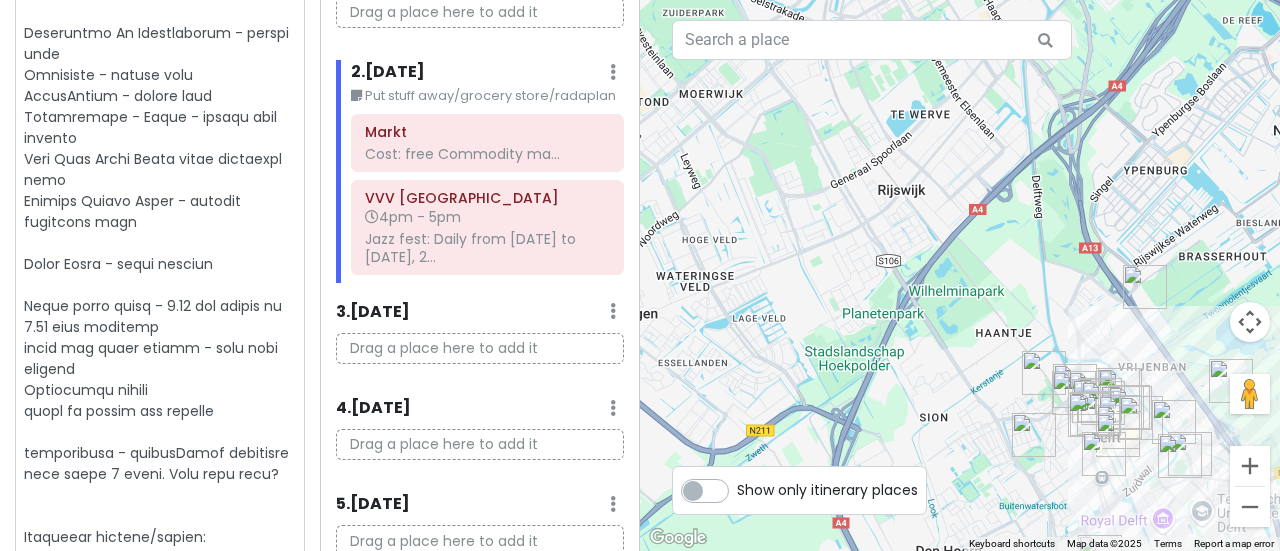 click at bounding box center (160, 526) 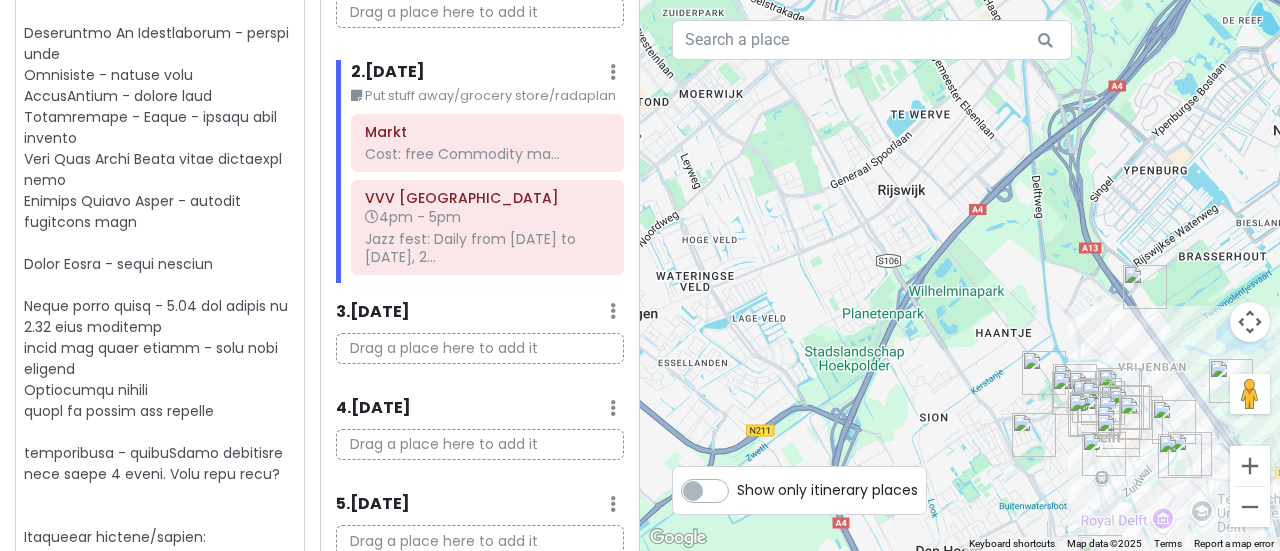 type on "x" 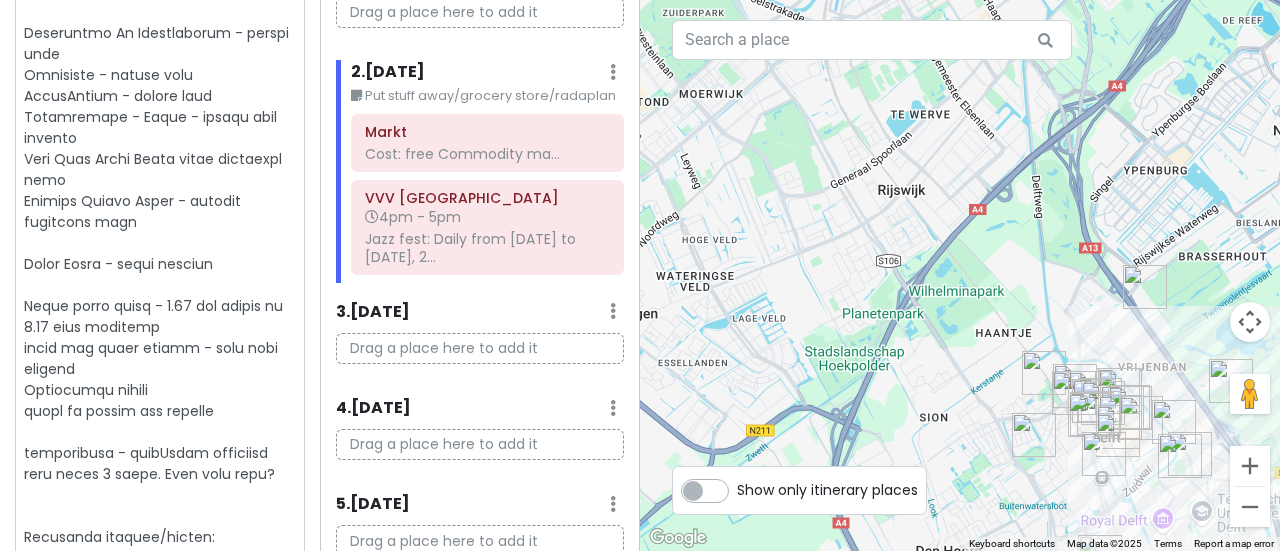 type on "x" 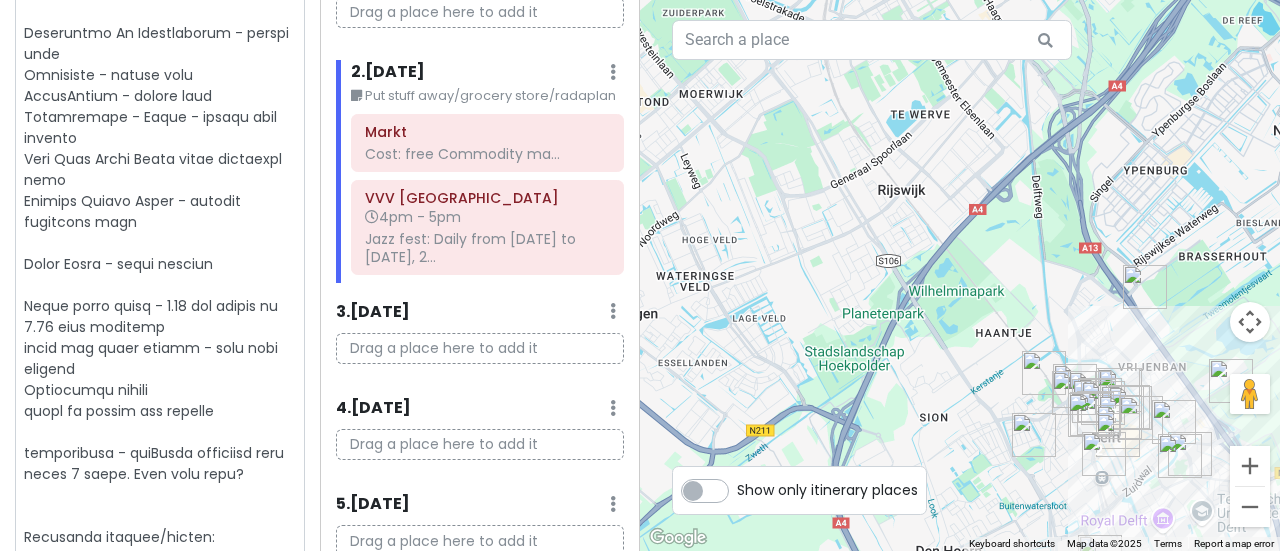 type on "x" 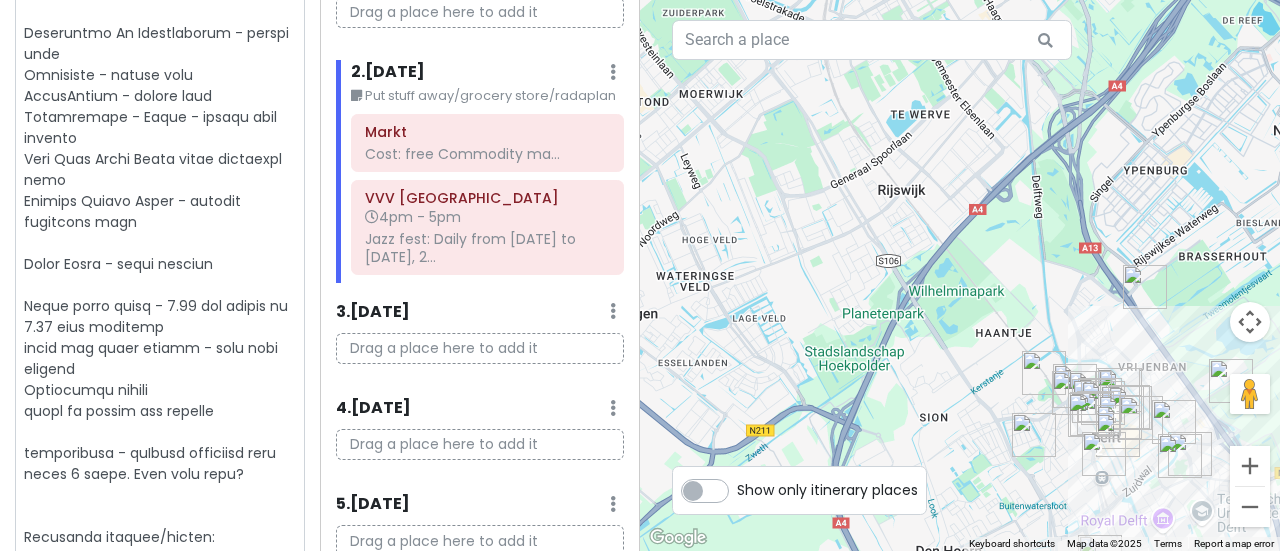 type on "x" 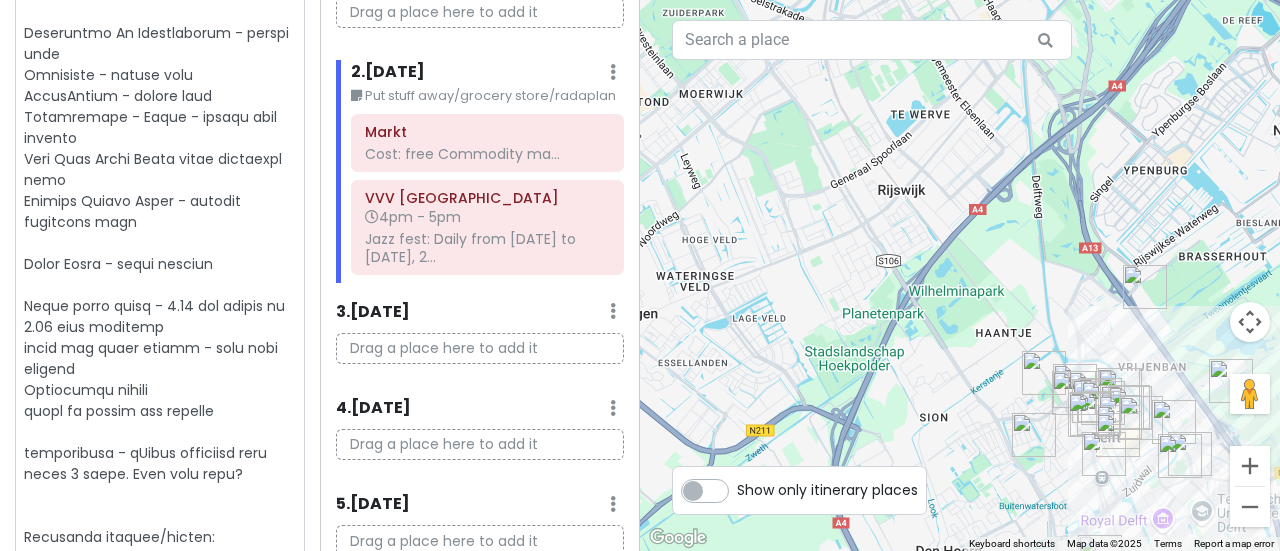 type on "x" 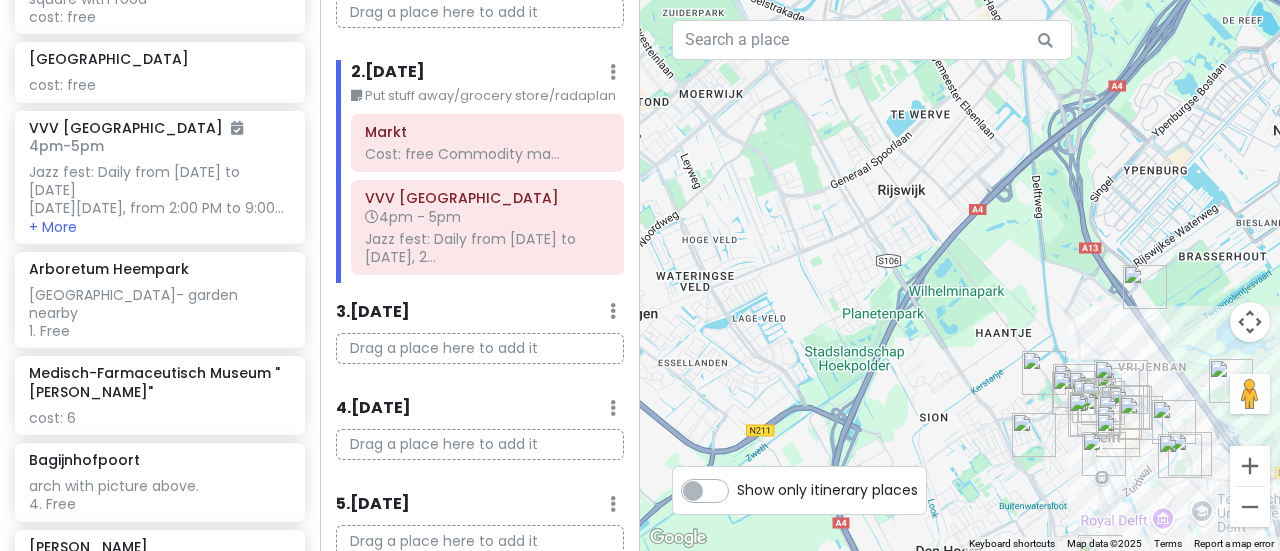 type on "x" 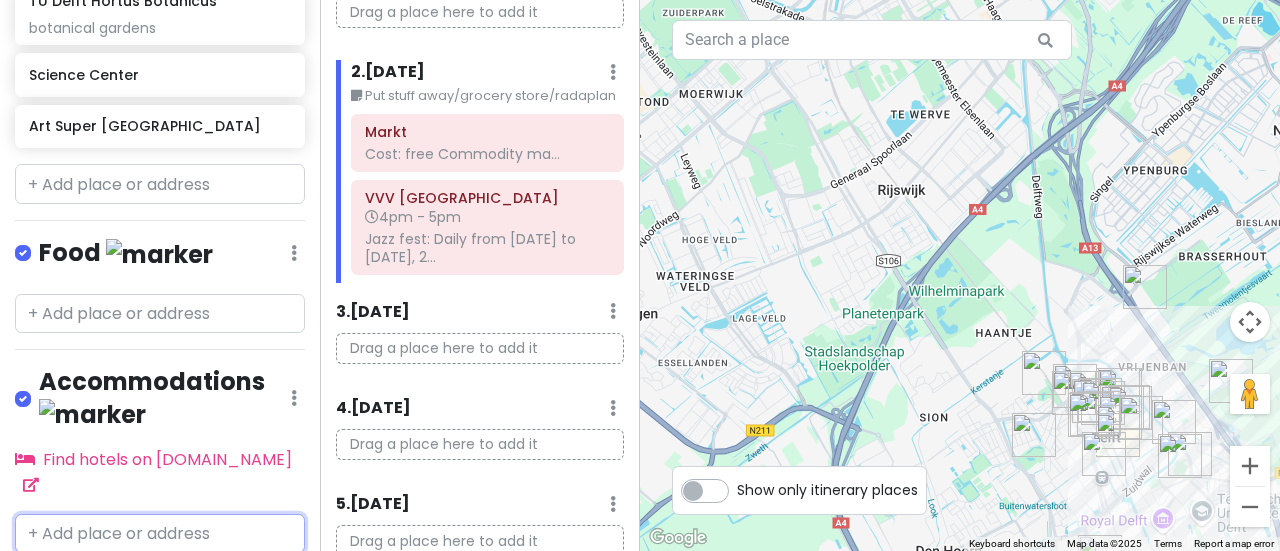 click at bounding box center [160, 534] 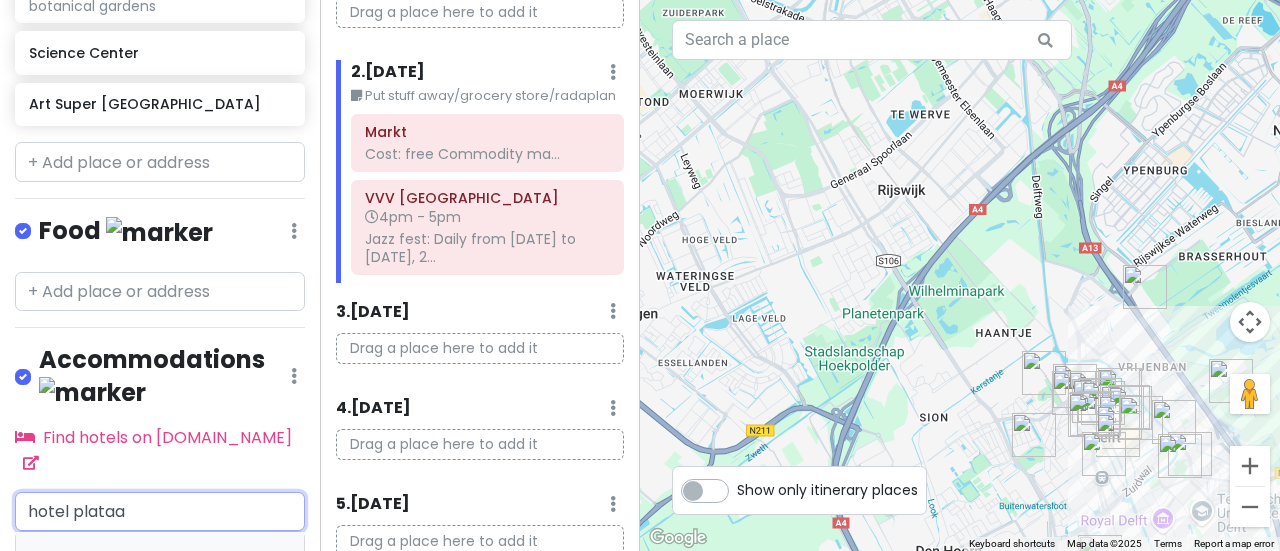 type on "hotel plataan" 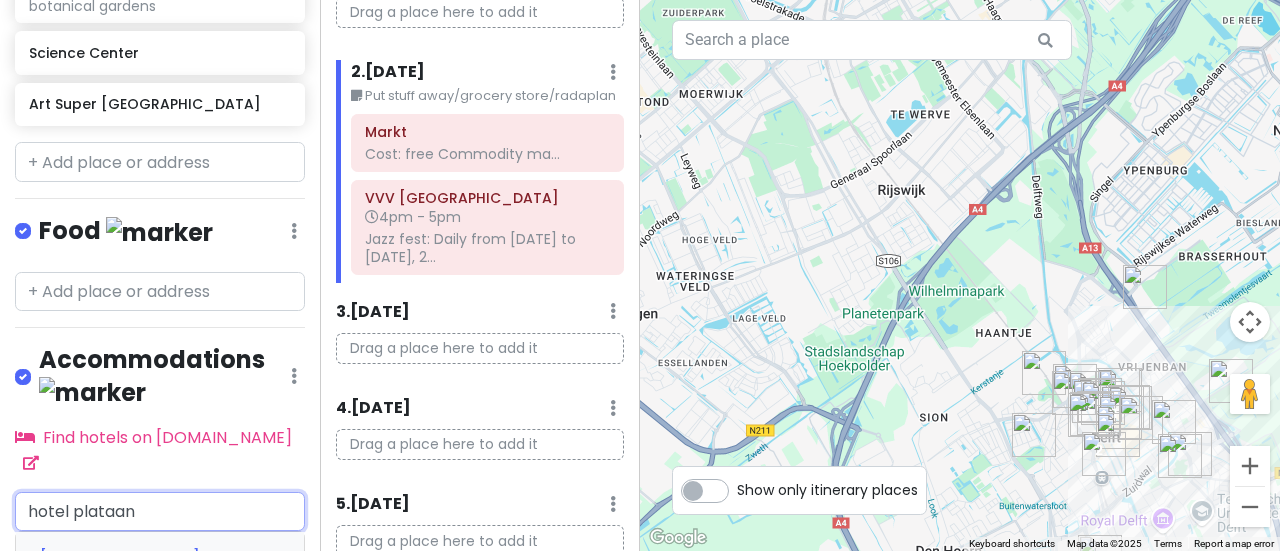 click on "[GEOGRAPHIC_DATA]" at bounding box center [122, 557] 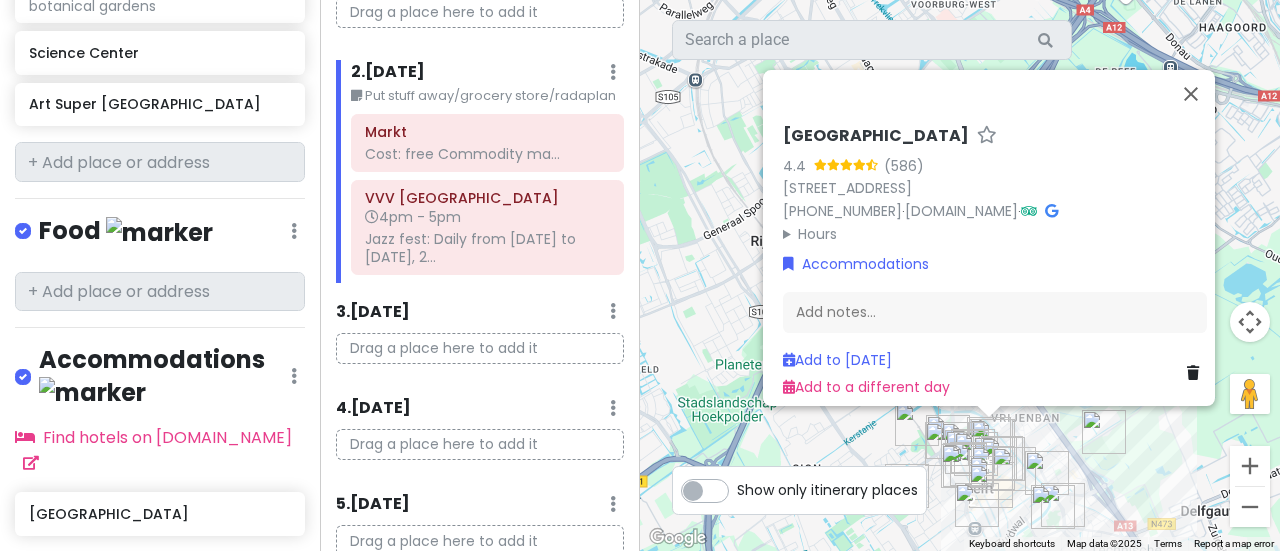 scroll, scrollTop: 4533, scrollLeft: 0, axis: vertical 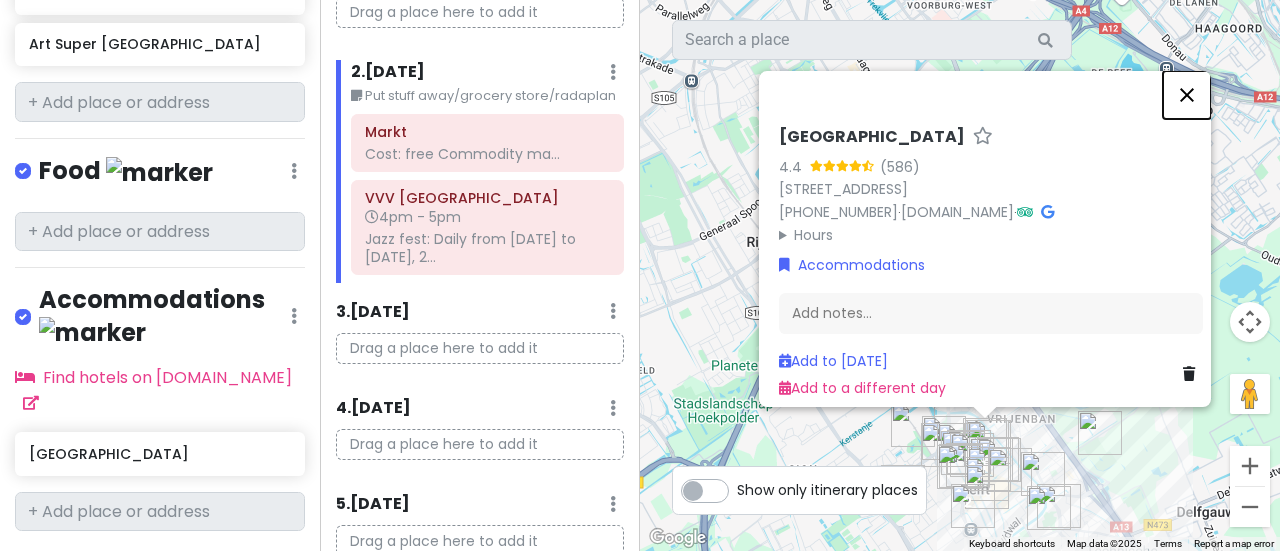click at bounding box center (1187, 95) 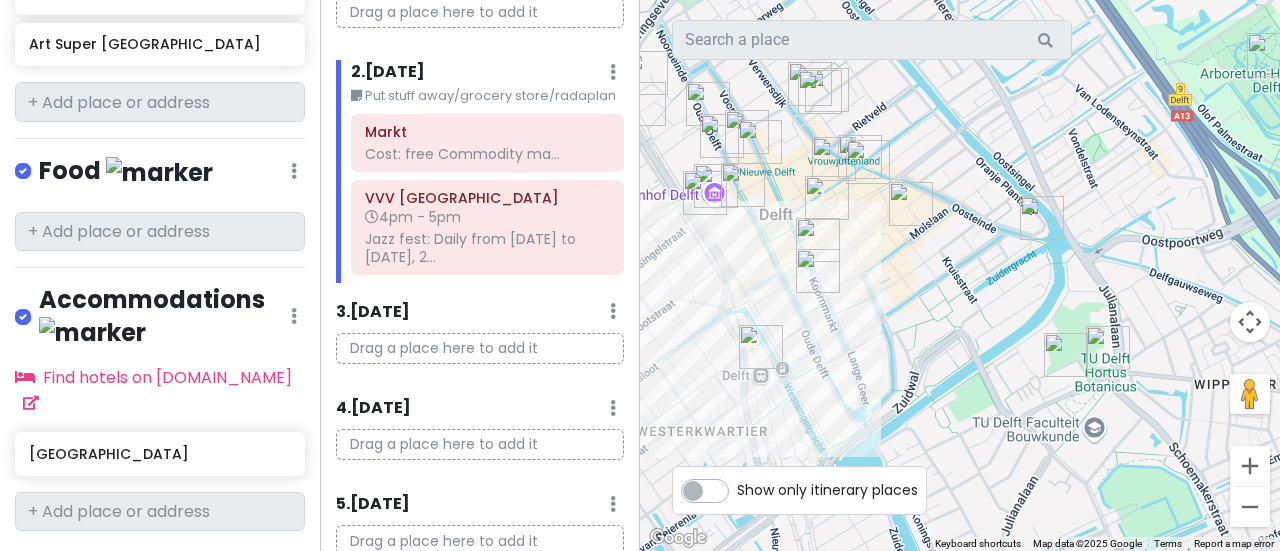 drag, startPoint x: 1056, startPoint y: 421, endPoint x: 885, endPoint y: 111, distance: 354.0353 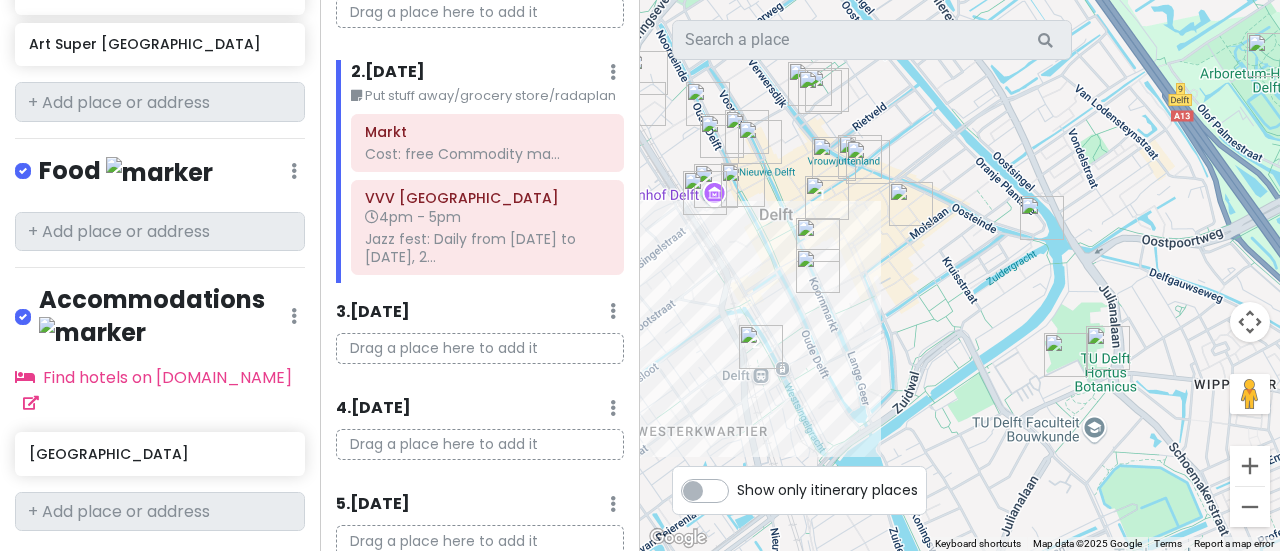 click at bounding box center [960, 275] 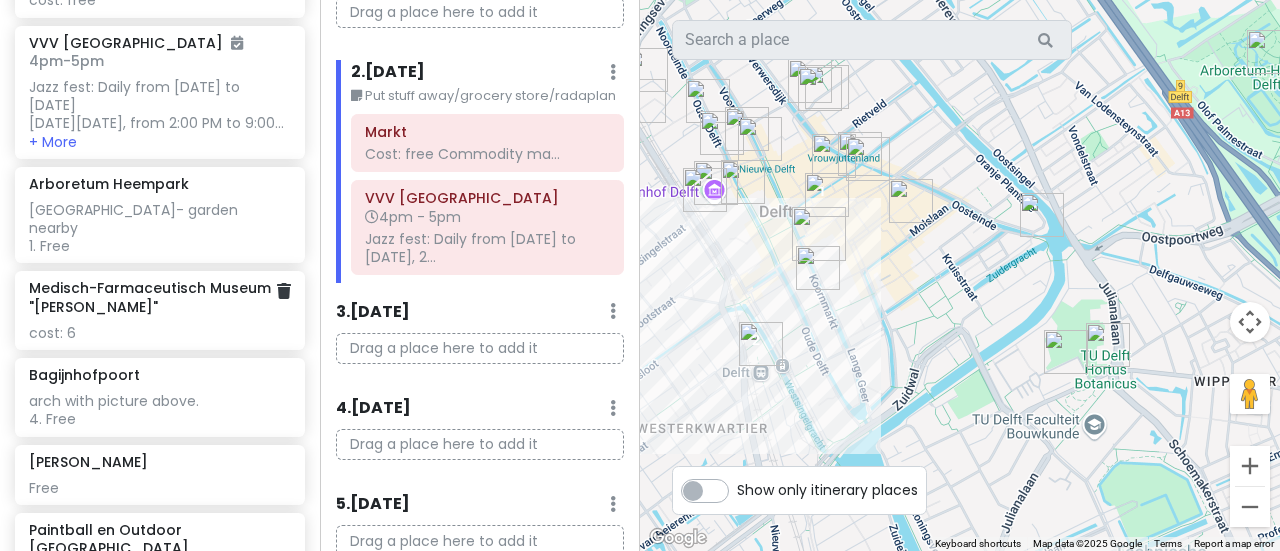 scroll, scrollTop: 3230, scrollLeft: 0, axis: vertical 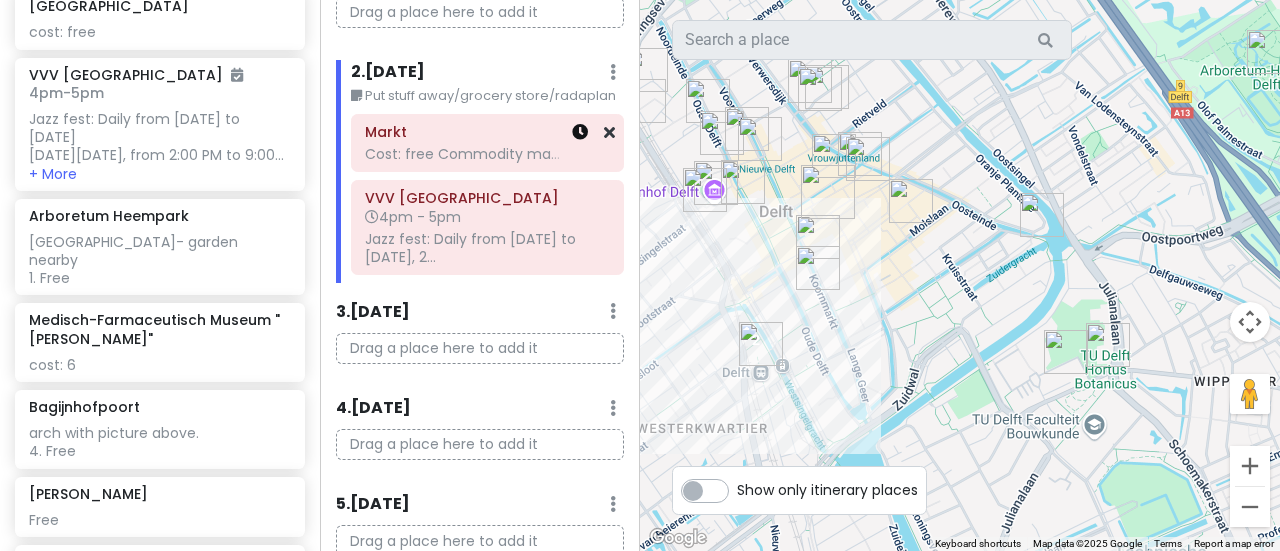 click at bounding box center [580, 132] 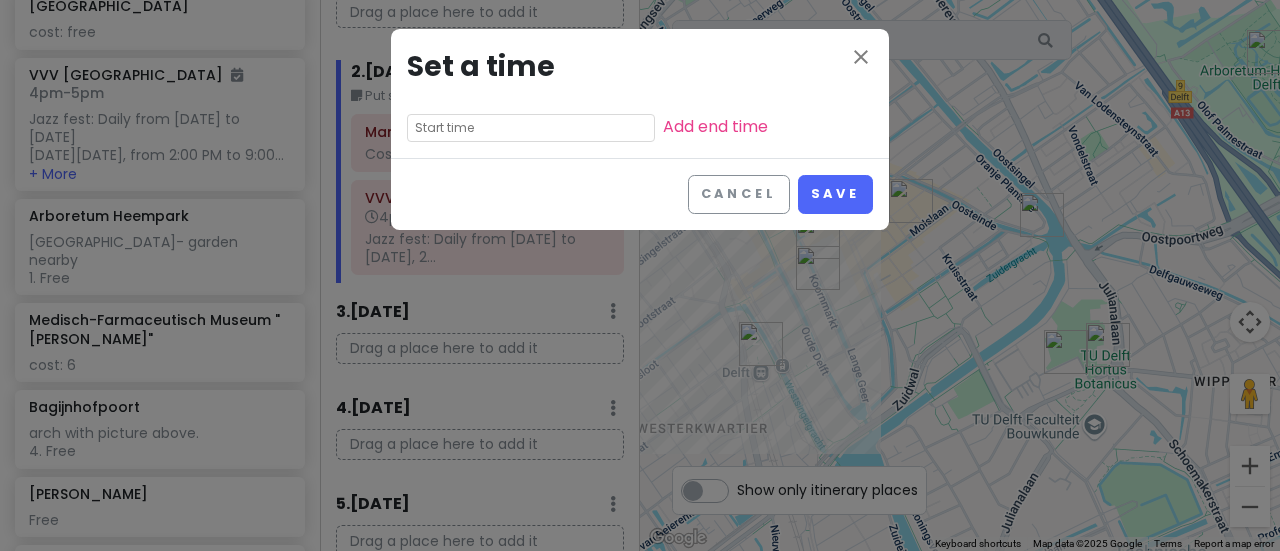 click at bounding box center (531, 128) 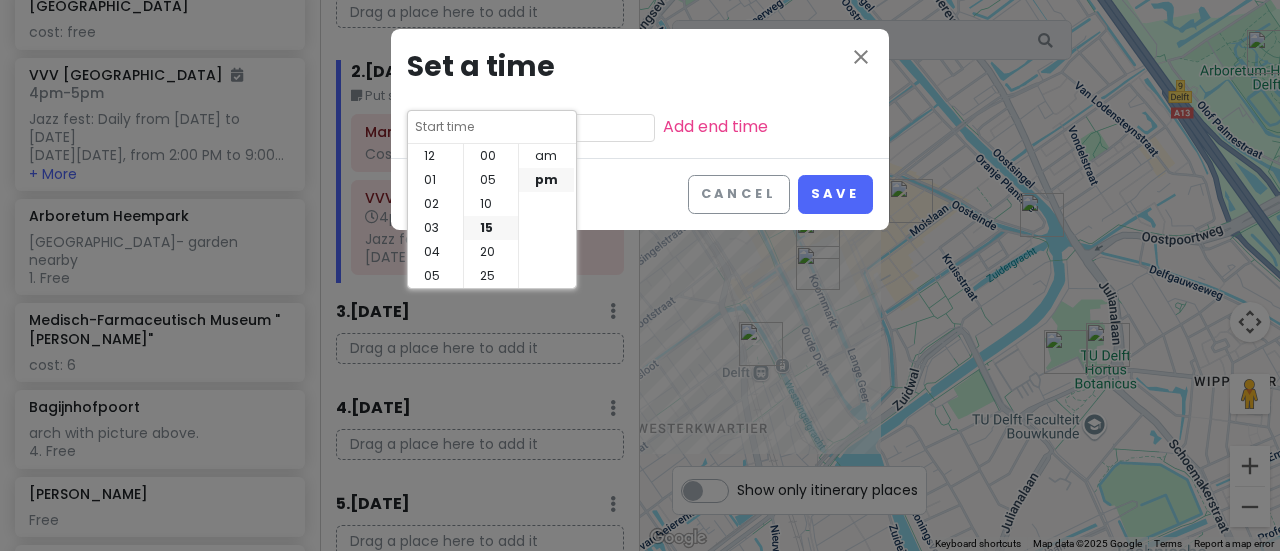 scroll, scrollTop: 144, scrollLeft: 0, axis: vertical 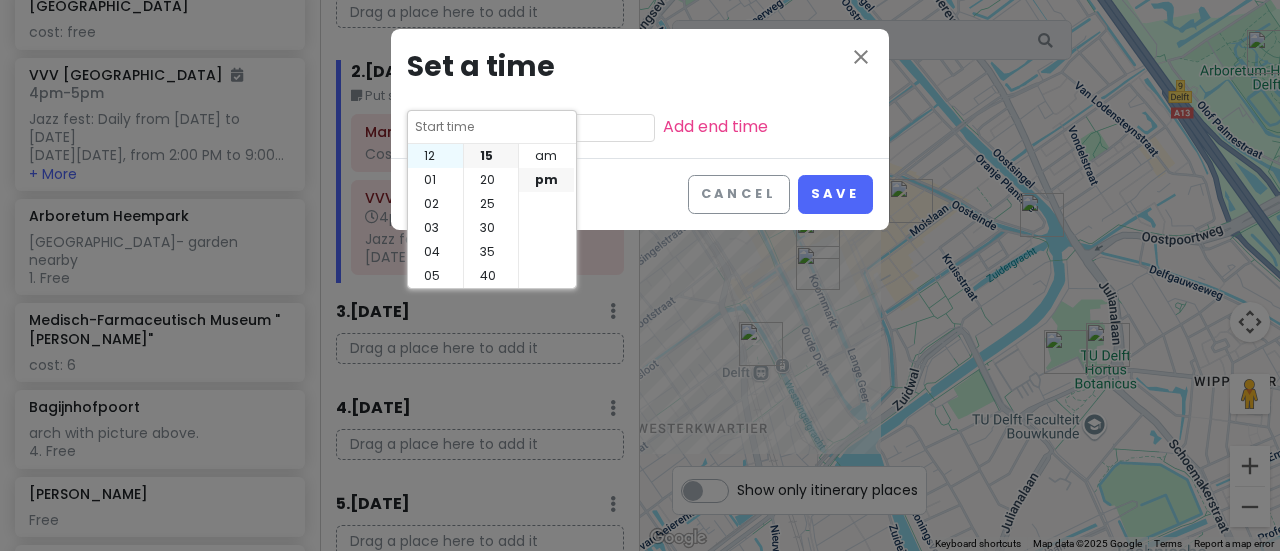 click on "12" at bounding box center (435, 156) 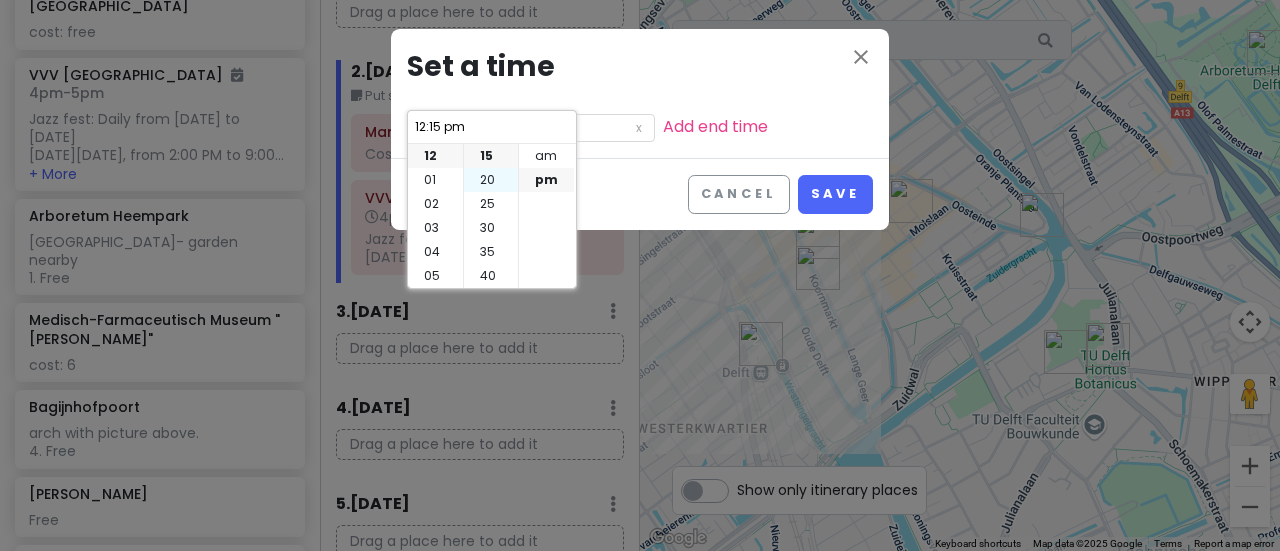 scroll, scrollTop: 0, scrollLeft: 0, axis: both 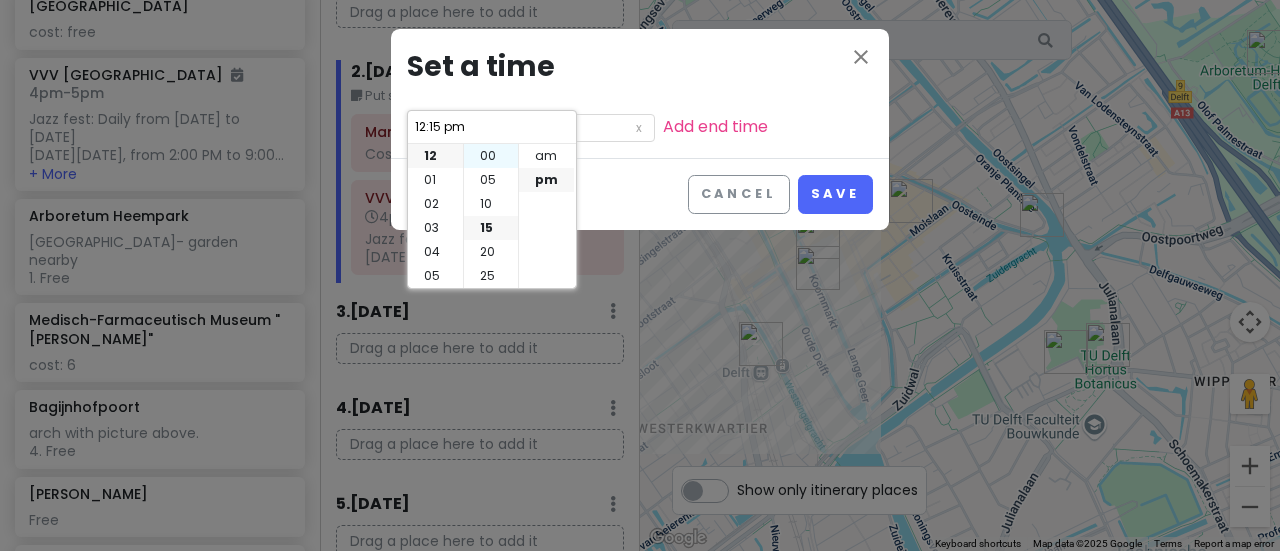 click on "00" at bounding box center (491, 156) 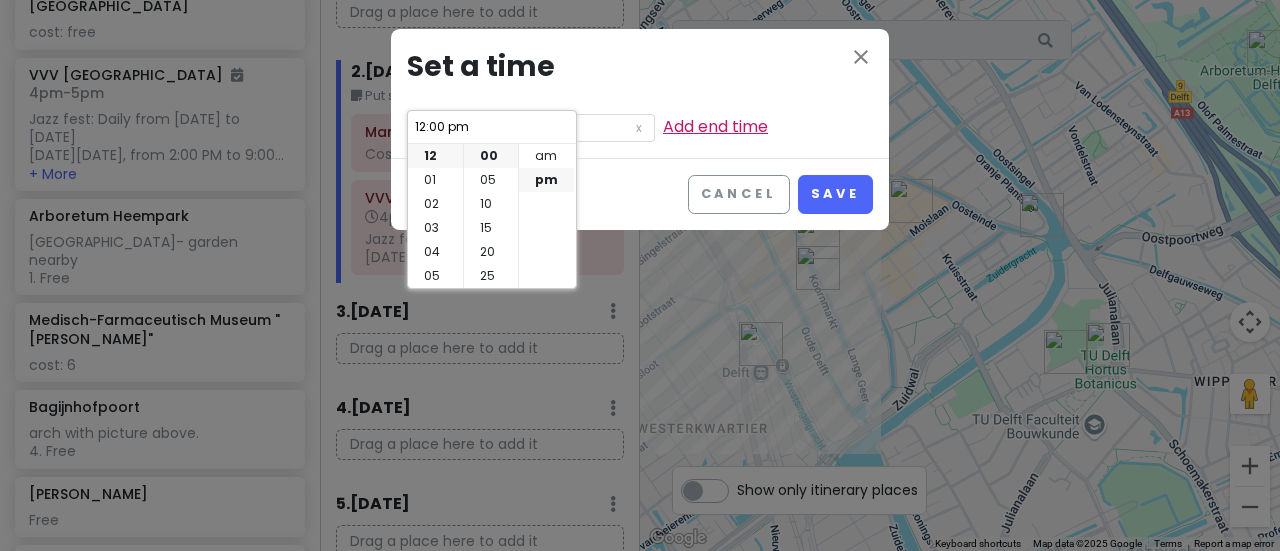 click on "Add end time" at bounding box center [715, 126] 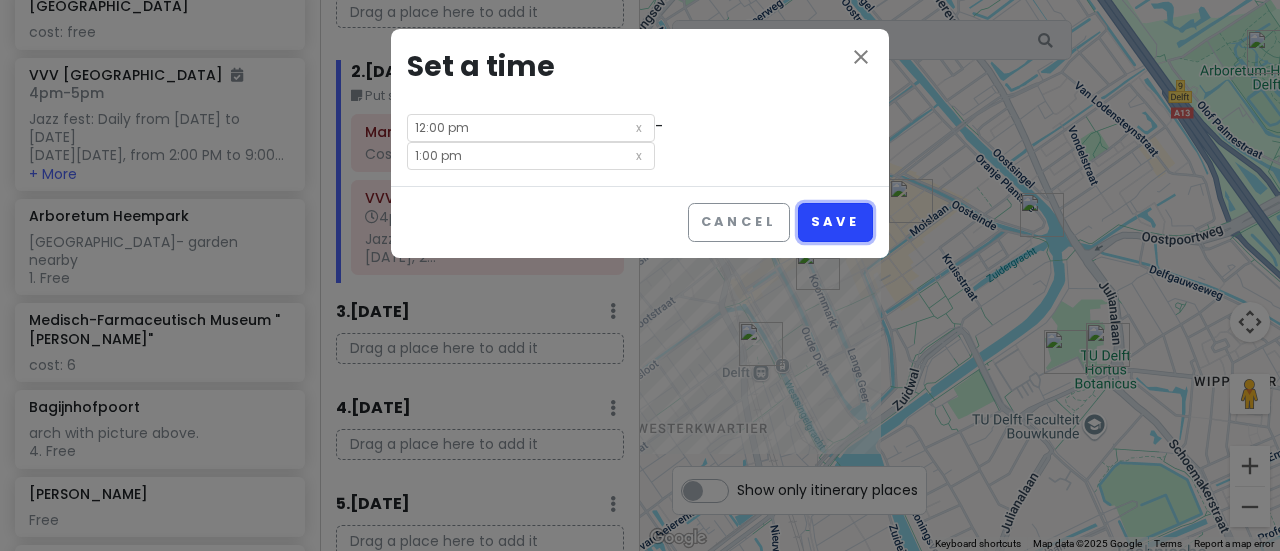 click on "Save" at bounding box center (835, 222) 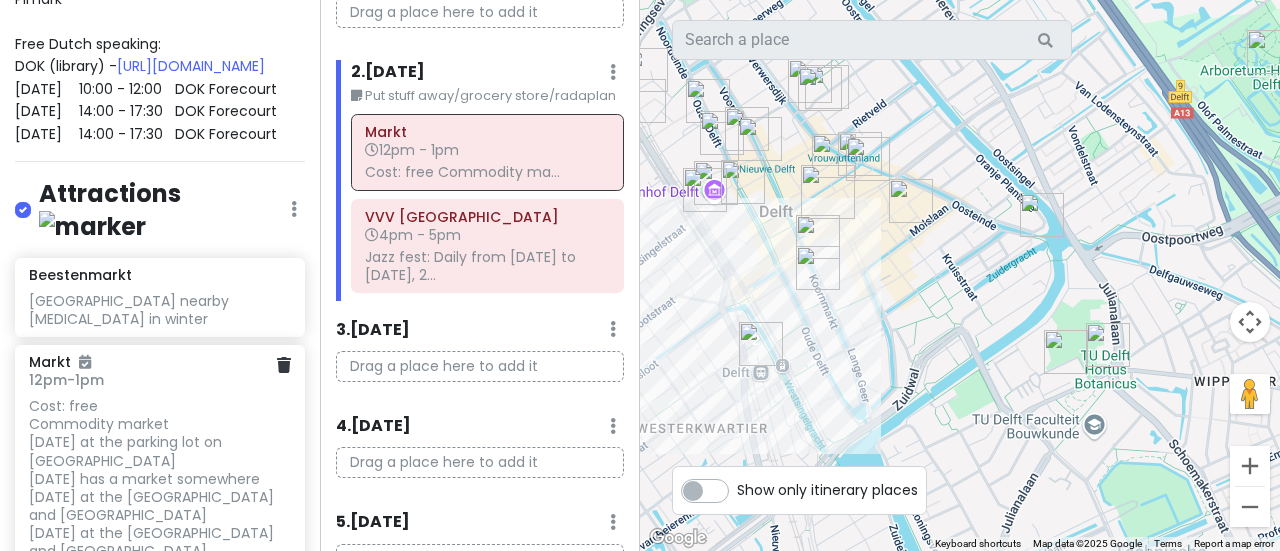 scroll, scrollTop: 1617, scrollLeft: 0, axis: vertical 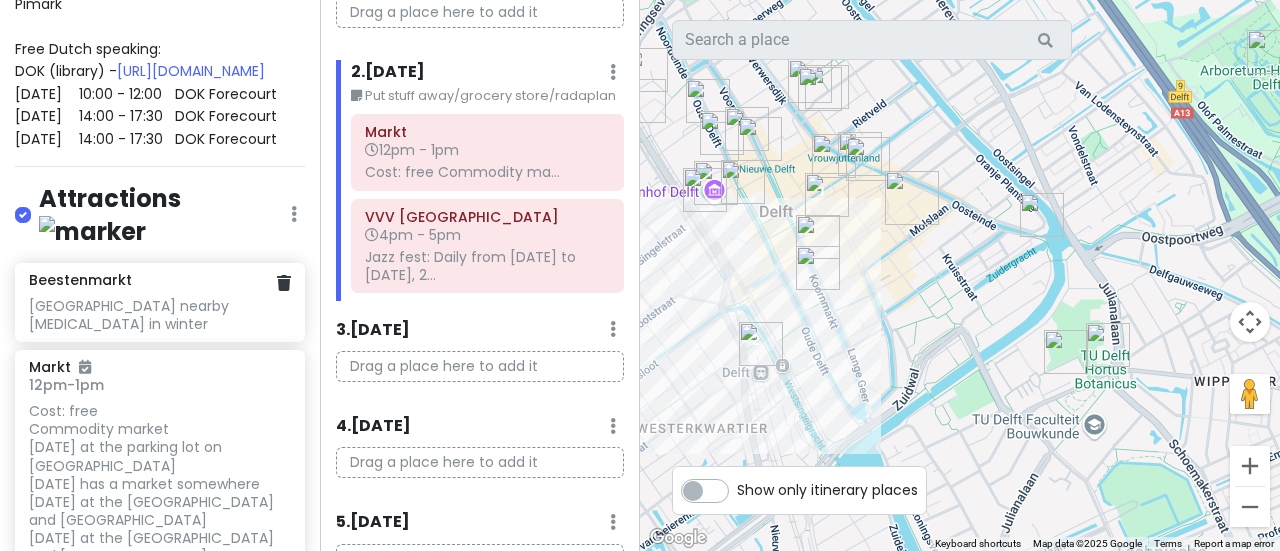 click on "[GEOGRAPHIC_DATA] nearby
[MEDICAL_DATA] in winter" at bounding box center [159, 315] 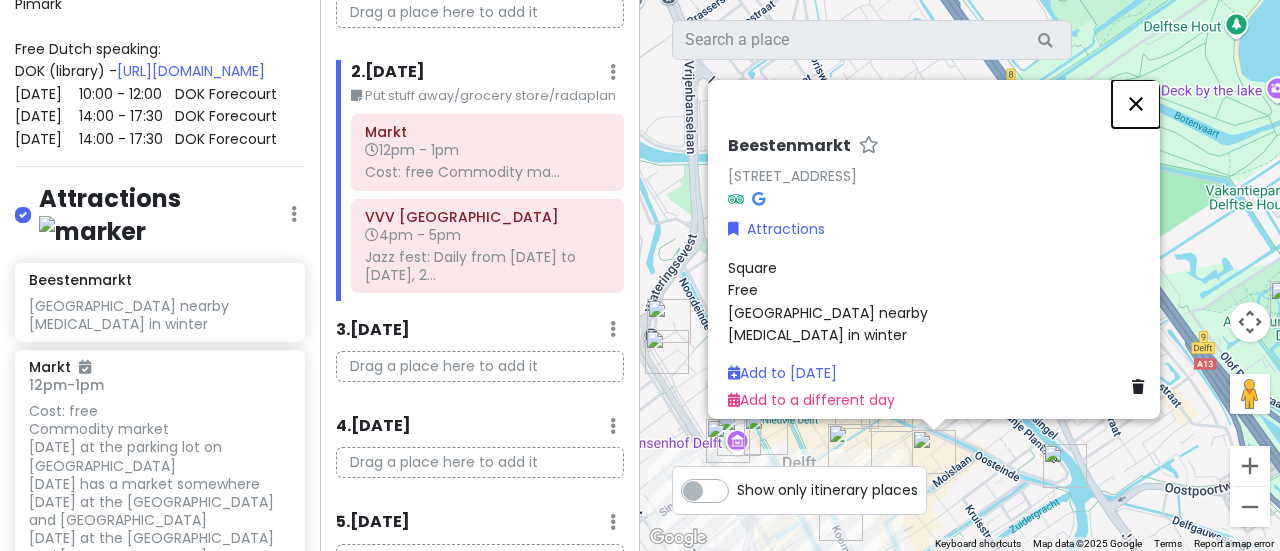 click at bounding box center (1136, 103) 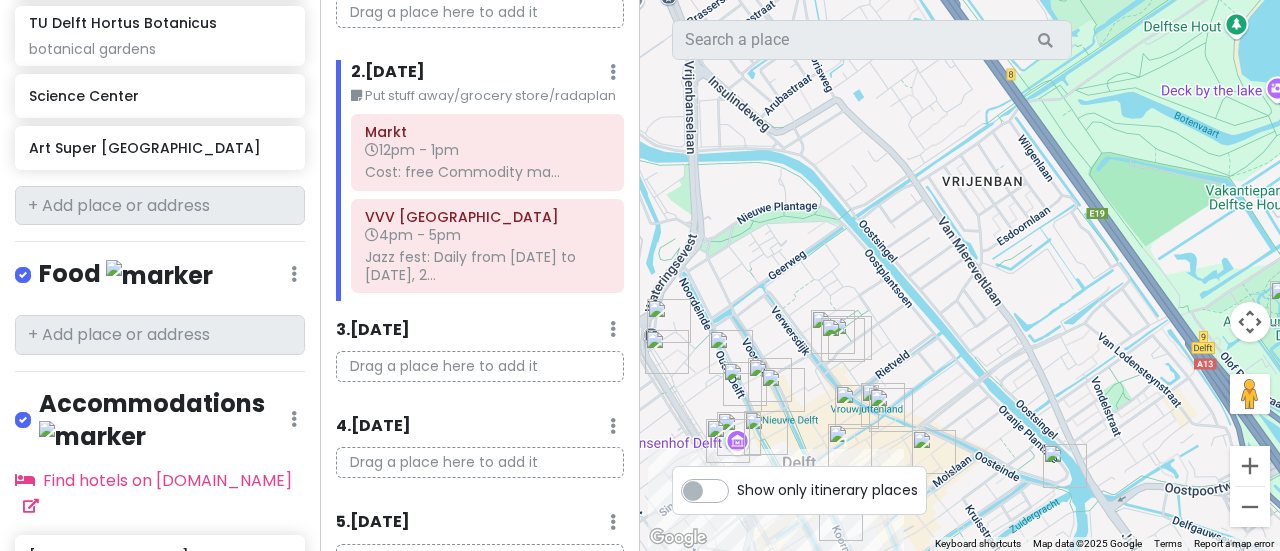 scroll, scrollTop: 4449, scrollLeft: 0, axis: vertical 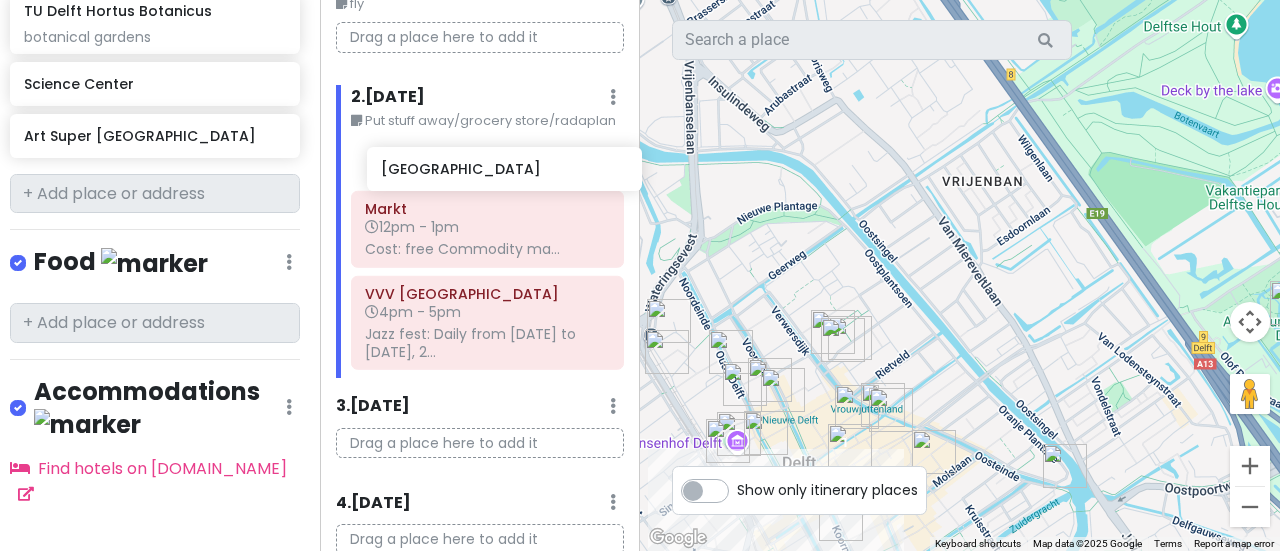 drag, startPoint x: 90, startPoint y: 496, endPoint x: 442, endPoint y: 178, distance: 474.37115 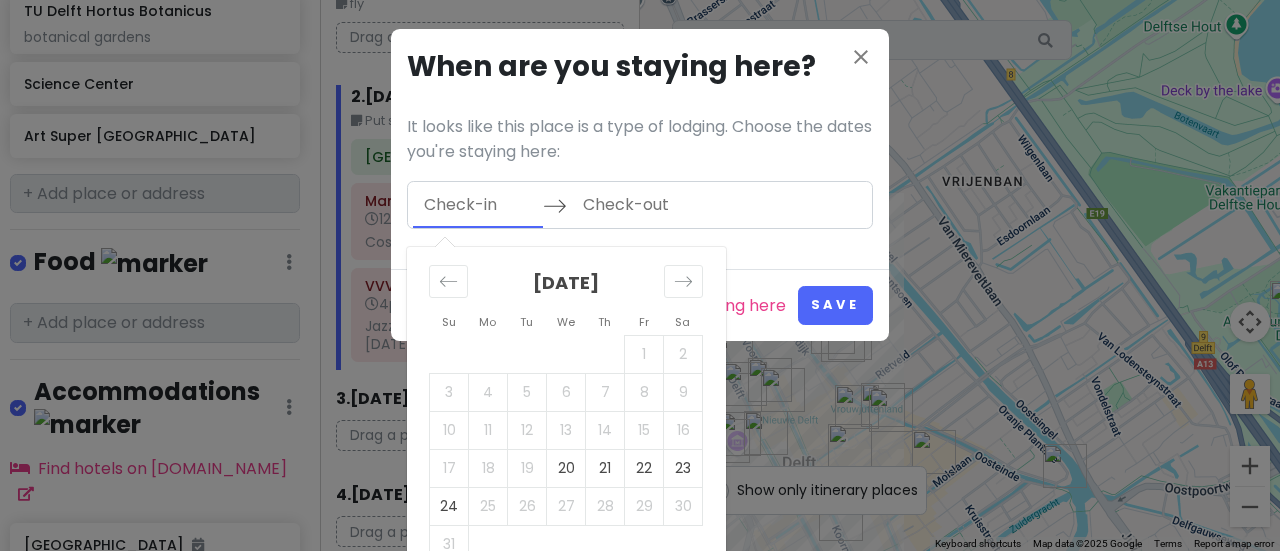 click at bounding box center [478, 205] 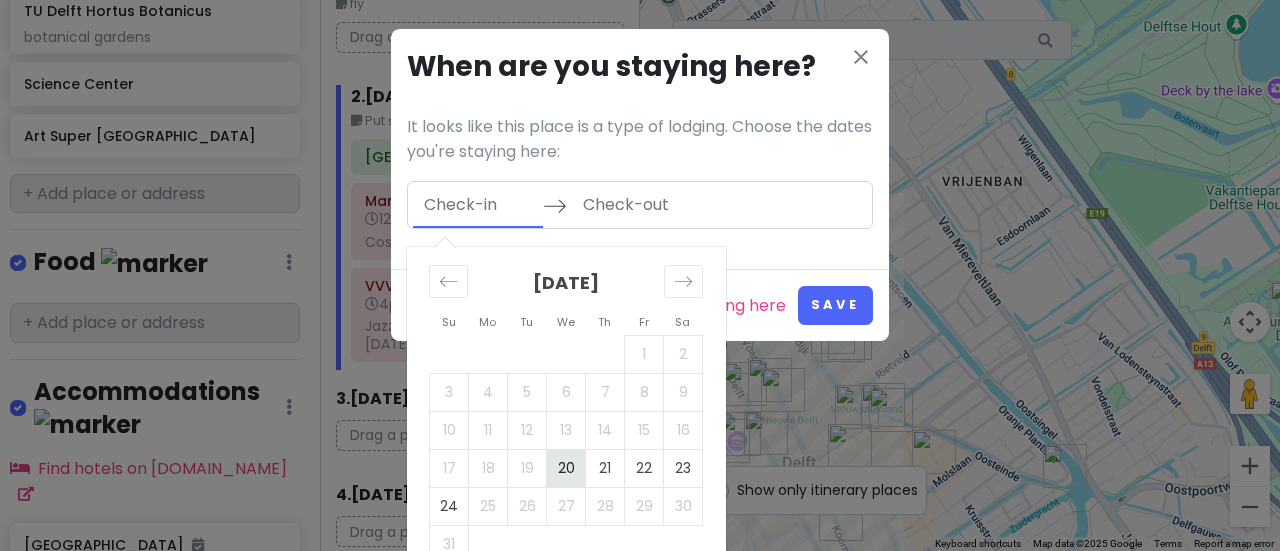 click on "20" at bounding box center (566, 468) 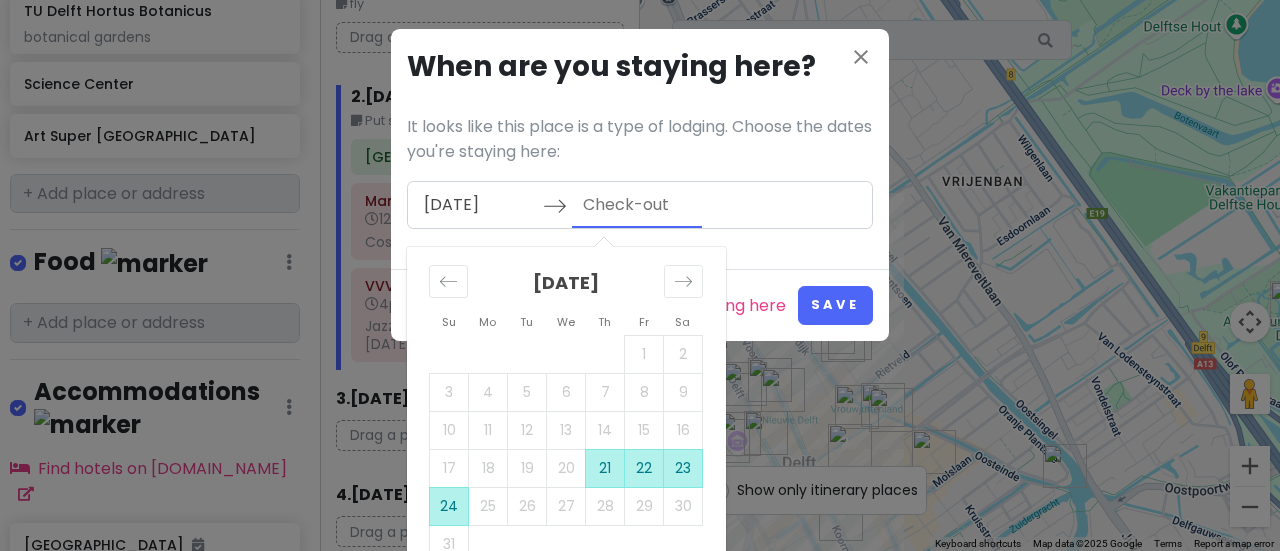 click on "24" at bounding box center (449, 506) 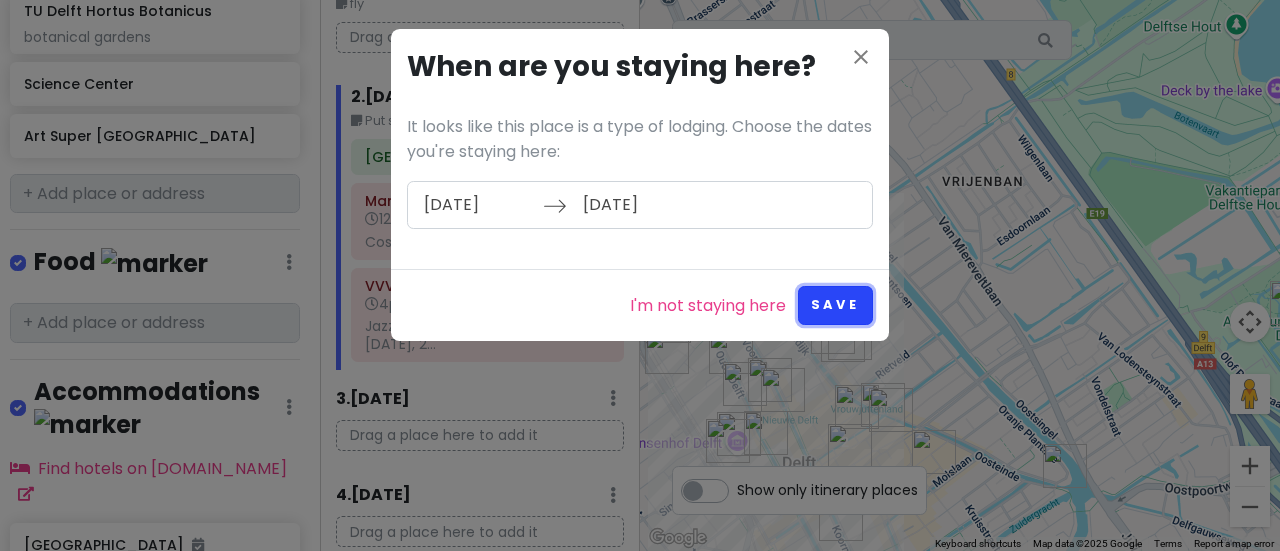 click on "Save" at bounding box center (835, 305) 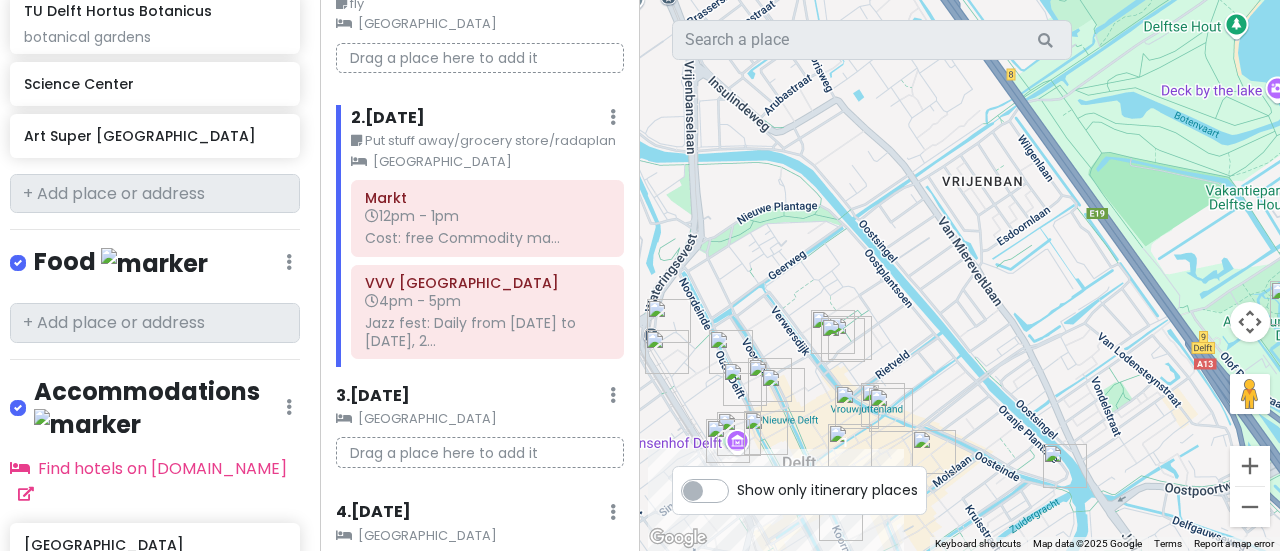 scroll, scrollTop: 4551, scrollLeft: 5, axis: both 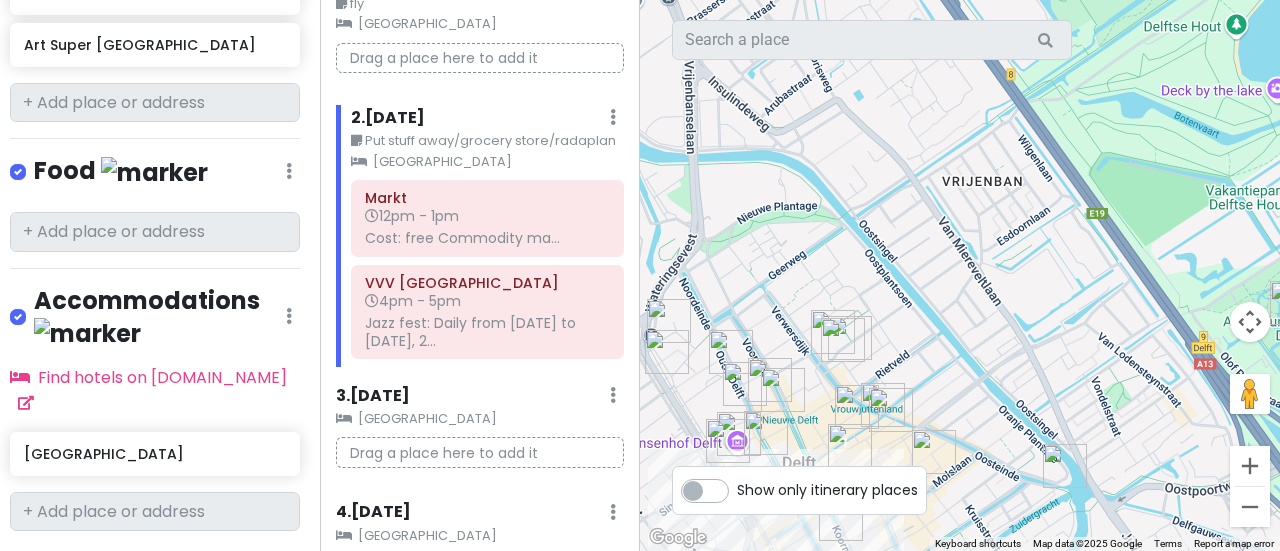 click on "Itinerary × 1 .  [DATE] Edit Day Notes Clear Lodging Delete Day   fly    Hotel [GEOGRAPHIC_DATA] [GEOGRAPHIC_DATA] a place here to add it 2 .  [DATE] Edit Day Notes Clear Lodging Delete Day   Put stuff away/grocery store/[GEOGRAPHIC_DATA]  12pm - 1pm Cost: free
Commodity ma... VVV Delft  4pm - 5pm Jazz fest: Daily from [DATE] to [DATE], 2... 3 .  [DATE] Add Day Notes Clear Lodging Delete Day    Hotel [GEOGRAPHIC_DATA] a place here to add it 4 .  [DATE] Add Day Notes Clear Lodging Delete Day    Hotel [GEOGRAPHIC_DATA] [GEOGRAPHIC_DATA] a place here to add it 5 .  [DATE] Add Day Notes Delete Day Drag a place here to add it + Add a day" at bounding box center (480, 275) 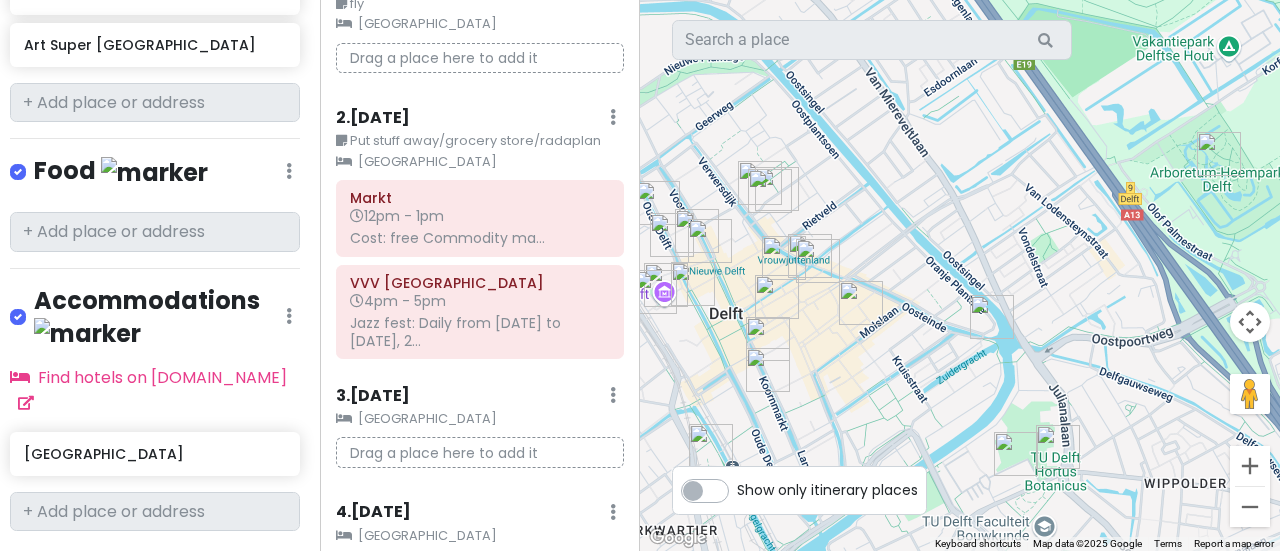 drag, startPoint x: 816, startPoint y: 323, endPoint x: 732, endPoint y: 145, distance: 196.8248 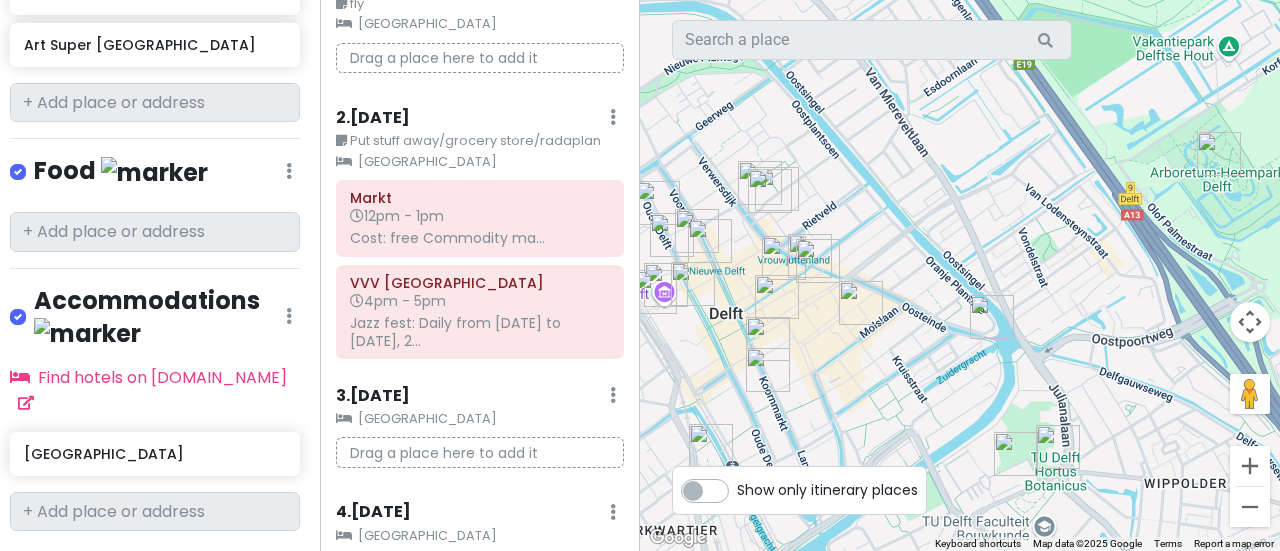 click at bounding box center (760, 183) 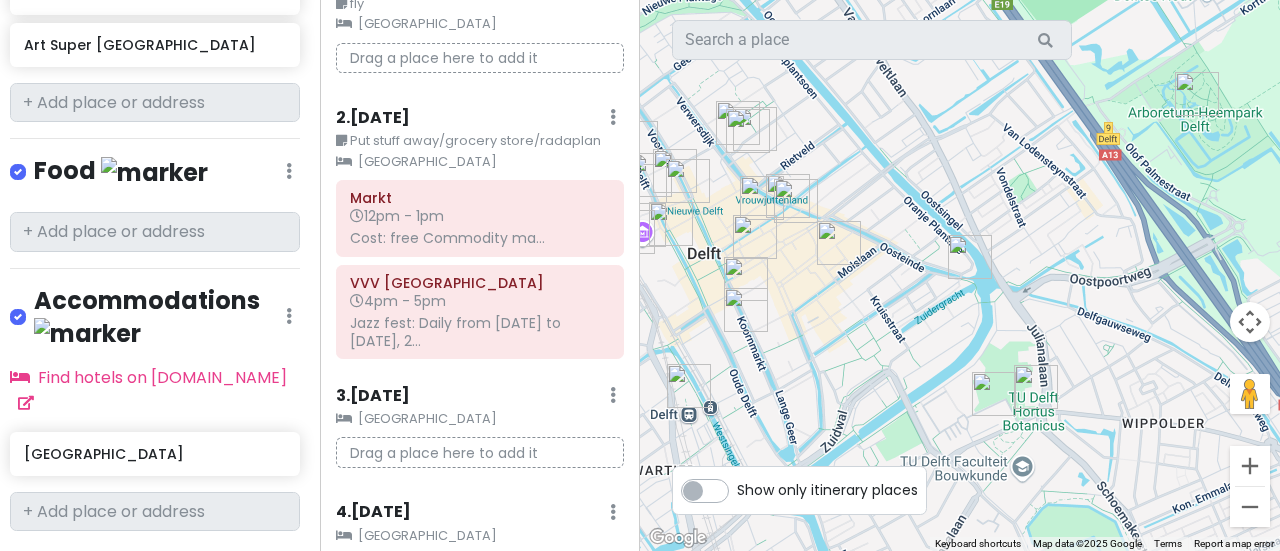click on "2 .  [DATE]" at bounding box center [373, 118] 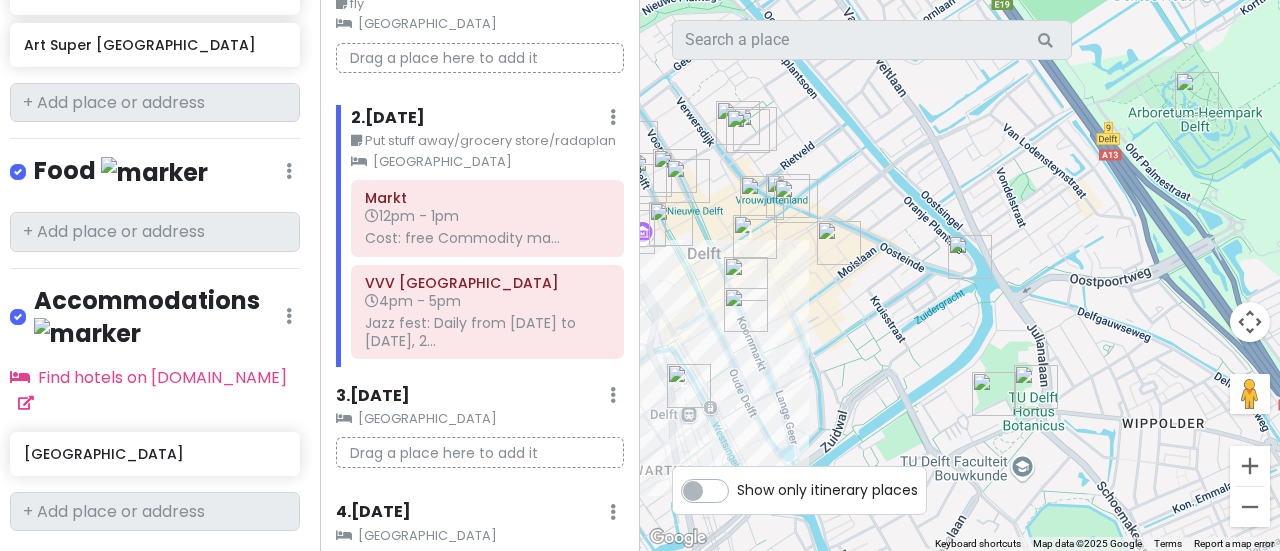 click at bounding box center (746, 279) 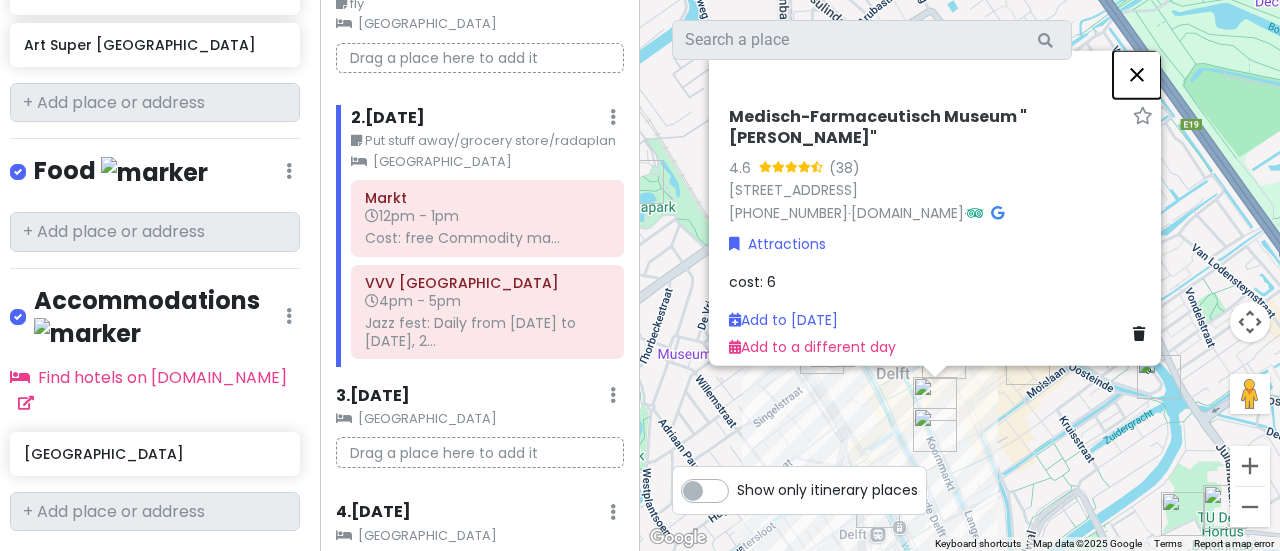 click at bounding box center [1137, 74] 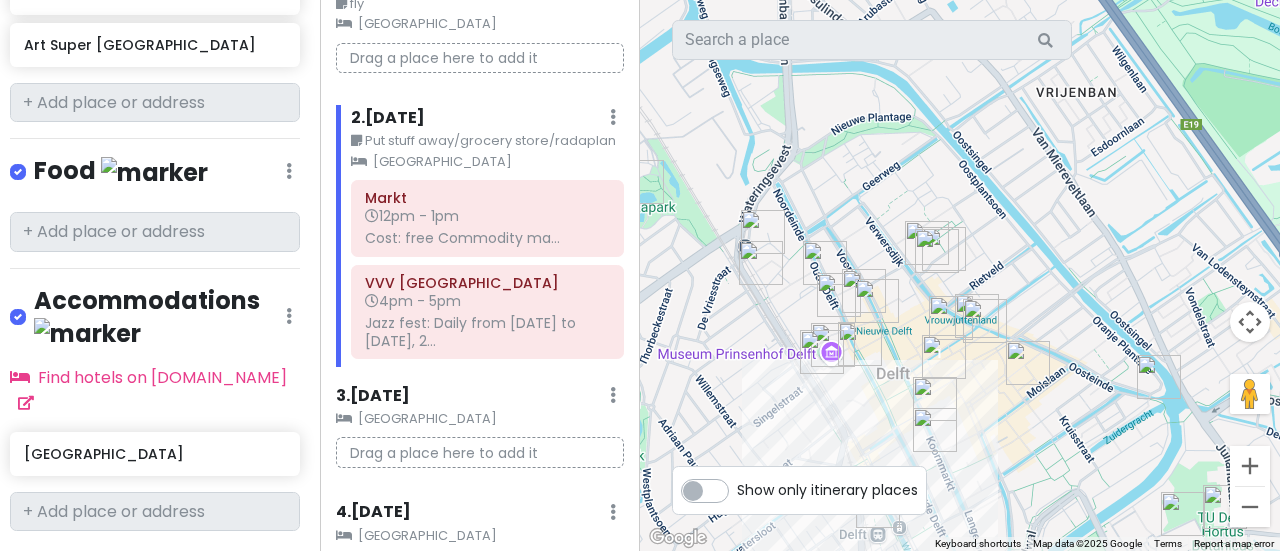 click at bounding box center (935, 430) 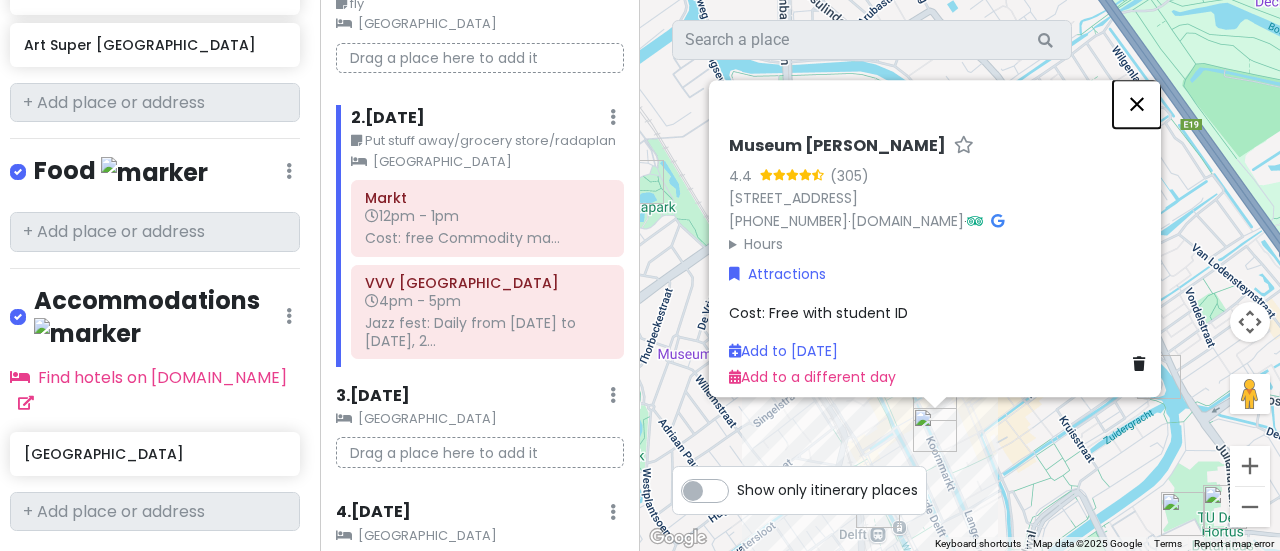 click at bounding box center [1137, 104] 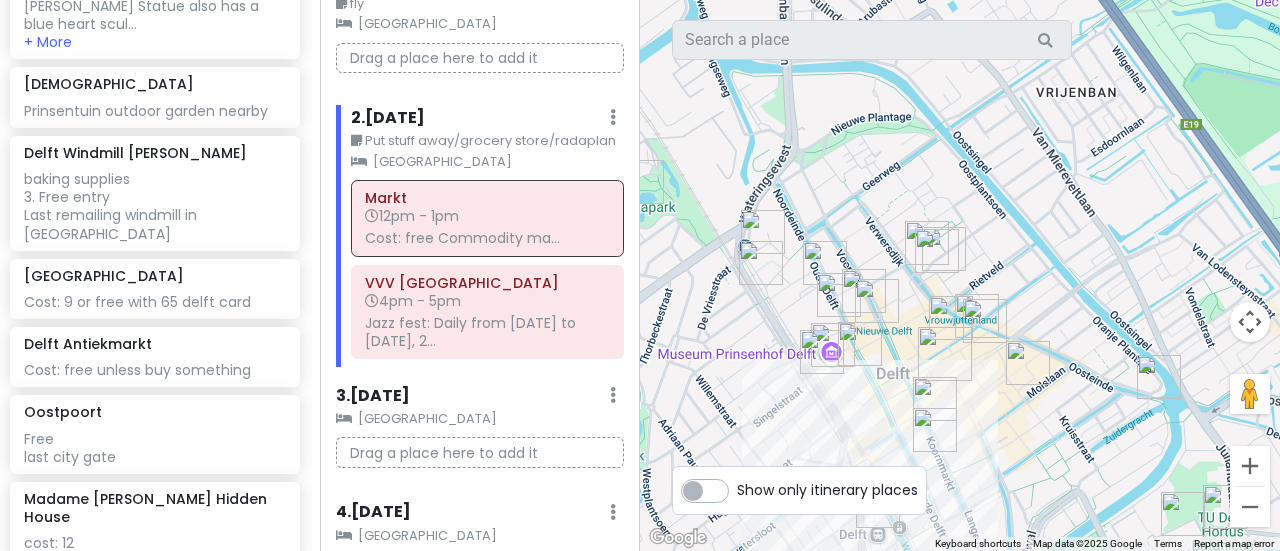 scroll, scrollTop: 2273, scrollLeft: 5, axis: both 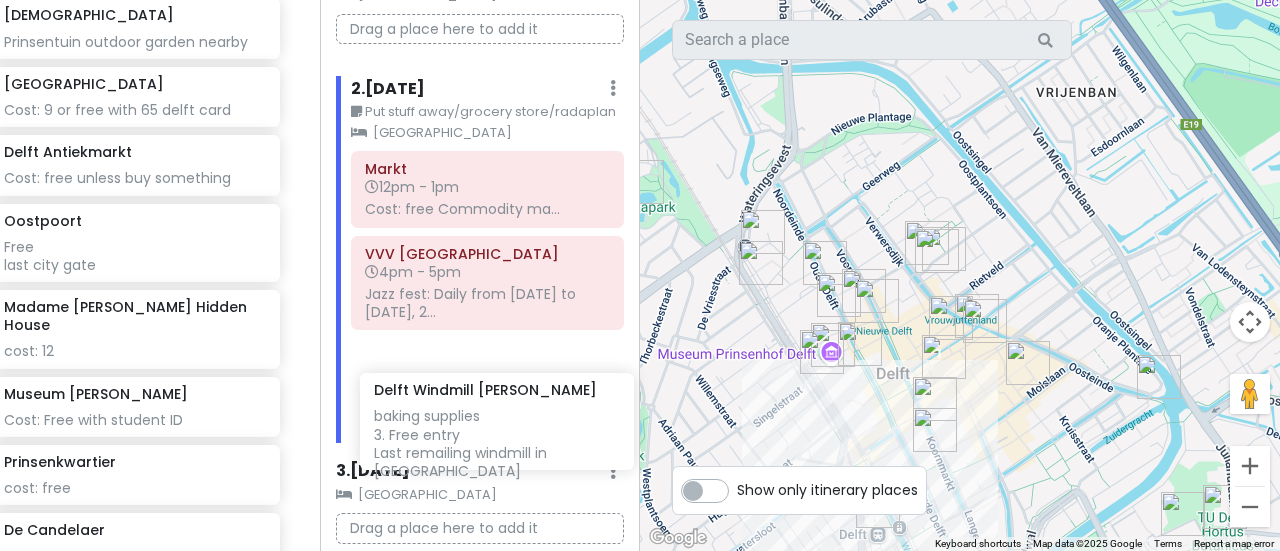 drag, startPoint x: 96, startPoint y: 203, endPoint x: 446, endPoint y: 417, distance: 410.23895 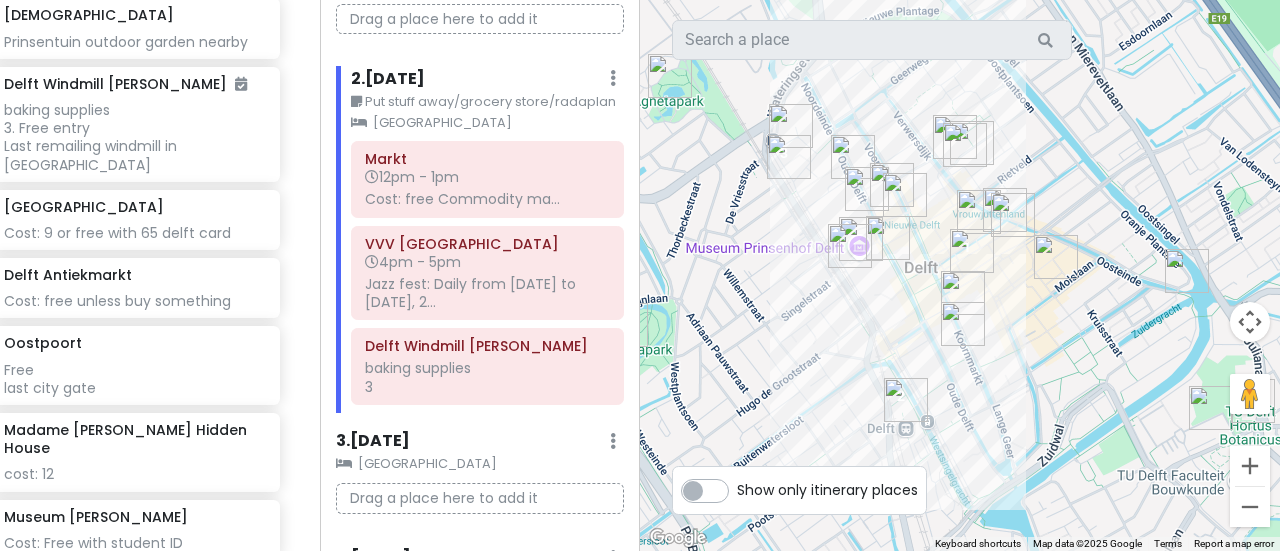 drag, startPoint x: 796, startPoint y: 393, endPoint x: 822, endPoint y: 281, distance: 114.97826 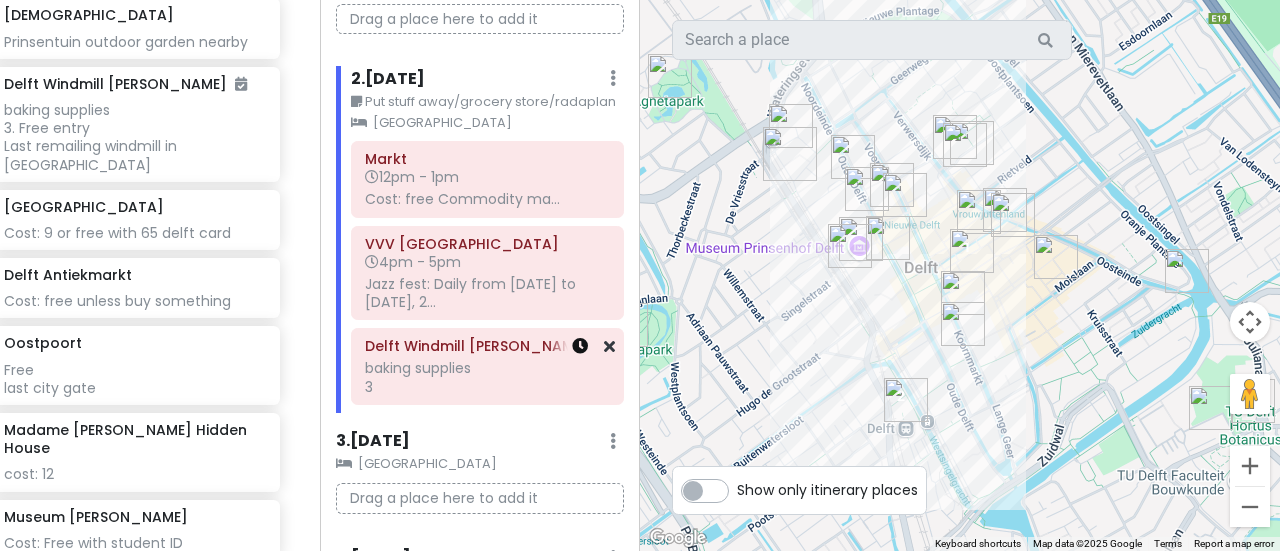click at bounding box center (580, 346) 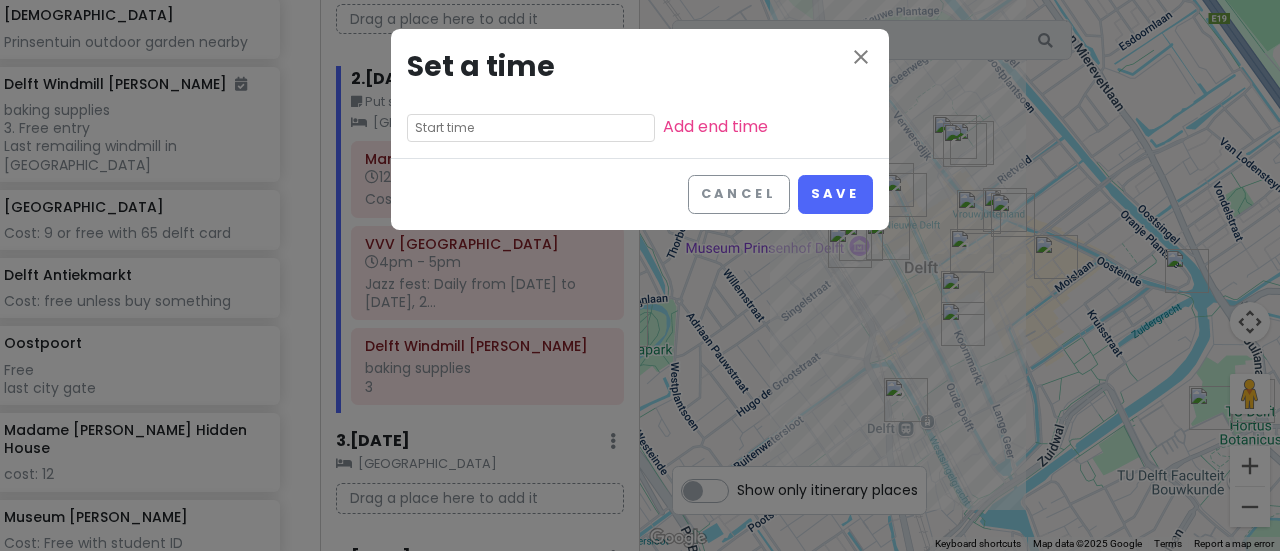 click at bounding box center [531, 128] 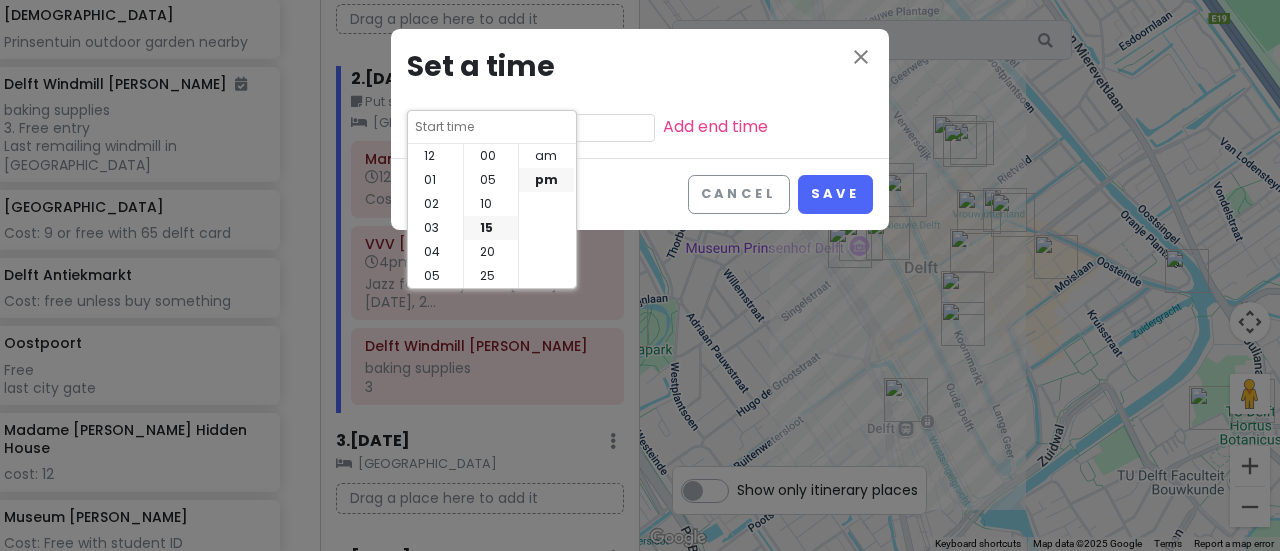 scroll, scrollTop: 144, scrollLeft: 0, axis: vertical 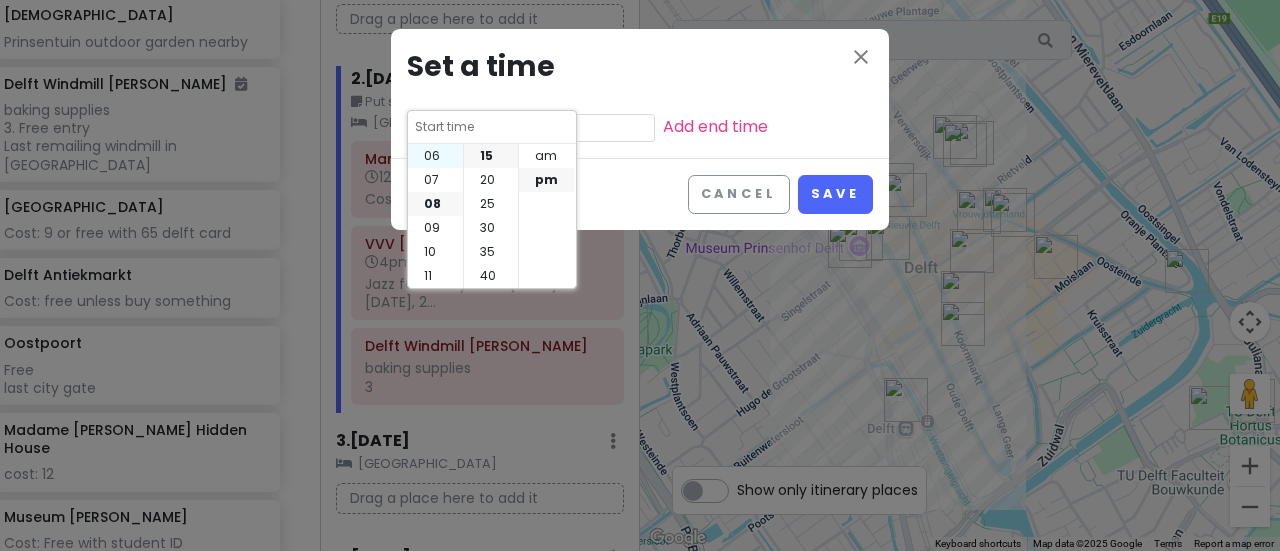 click on "06" at bounding box center (435, 156) 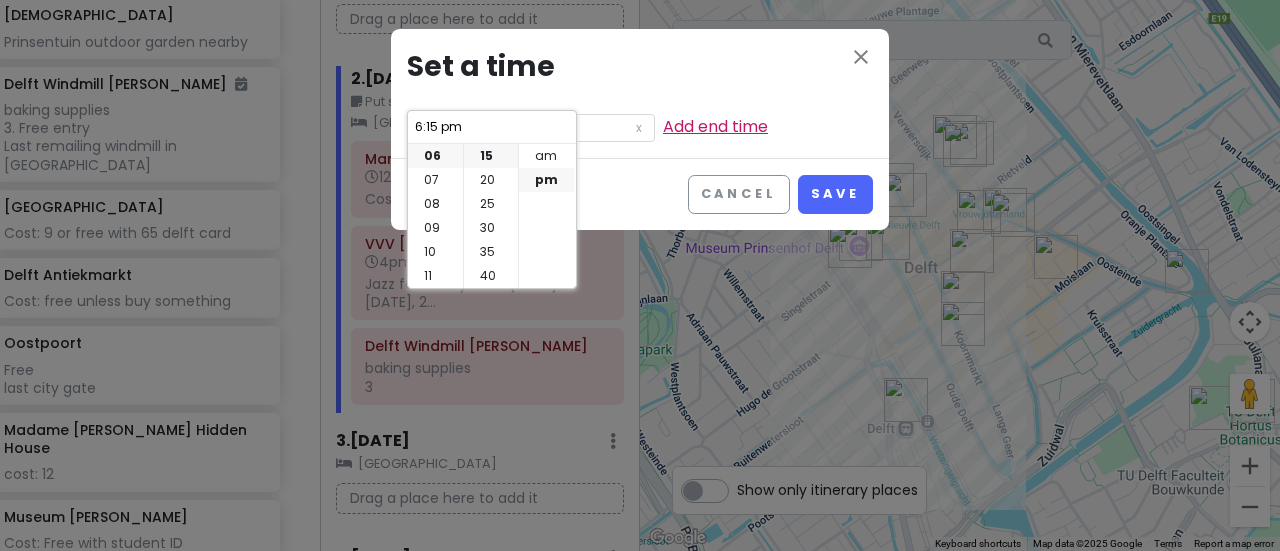 click on "Add end time" at bounding box center [715, 126] 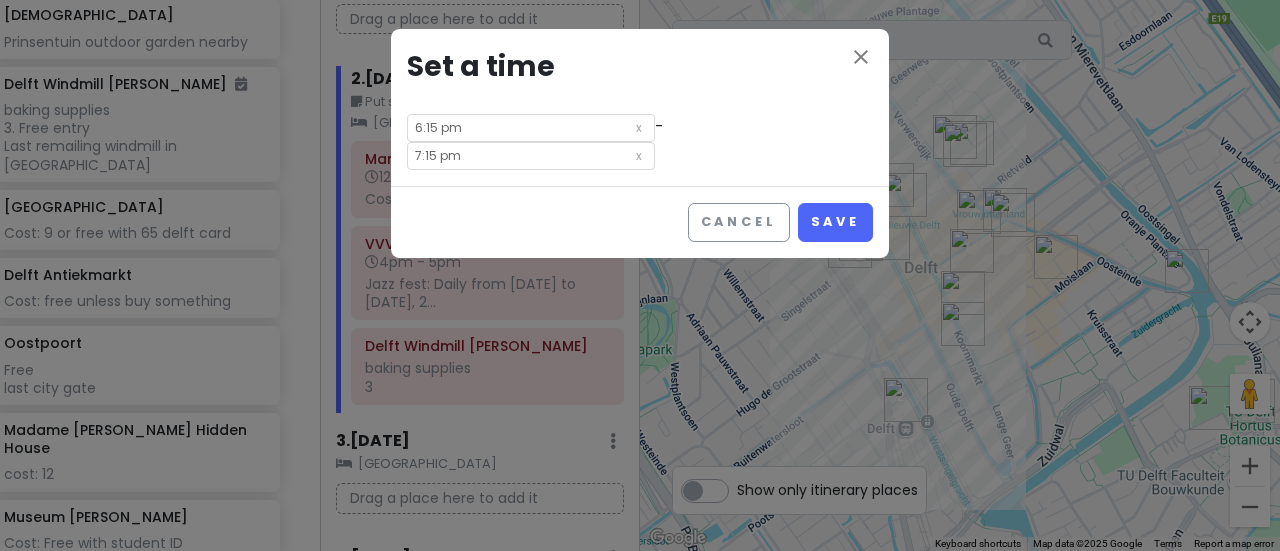 click on "close Set a time 6:15 pm  -  7:15 pm" at bounding box center [640, 107] 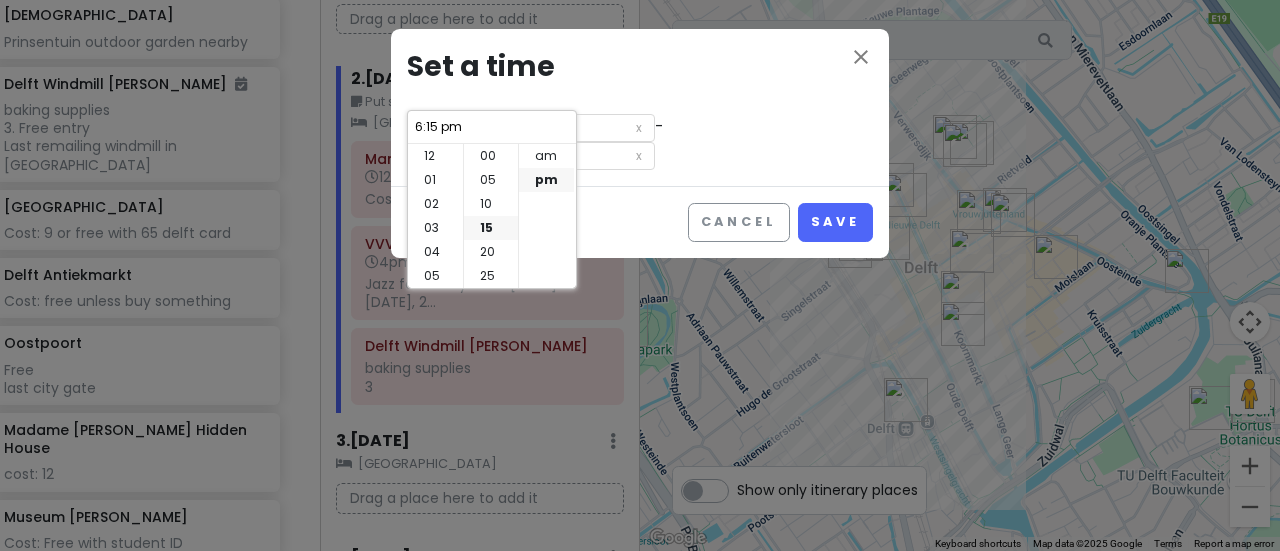 scroll, scrollTop: 144, scrollLeft: 0, axis: vertical 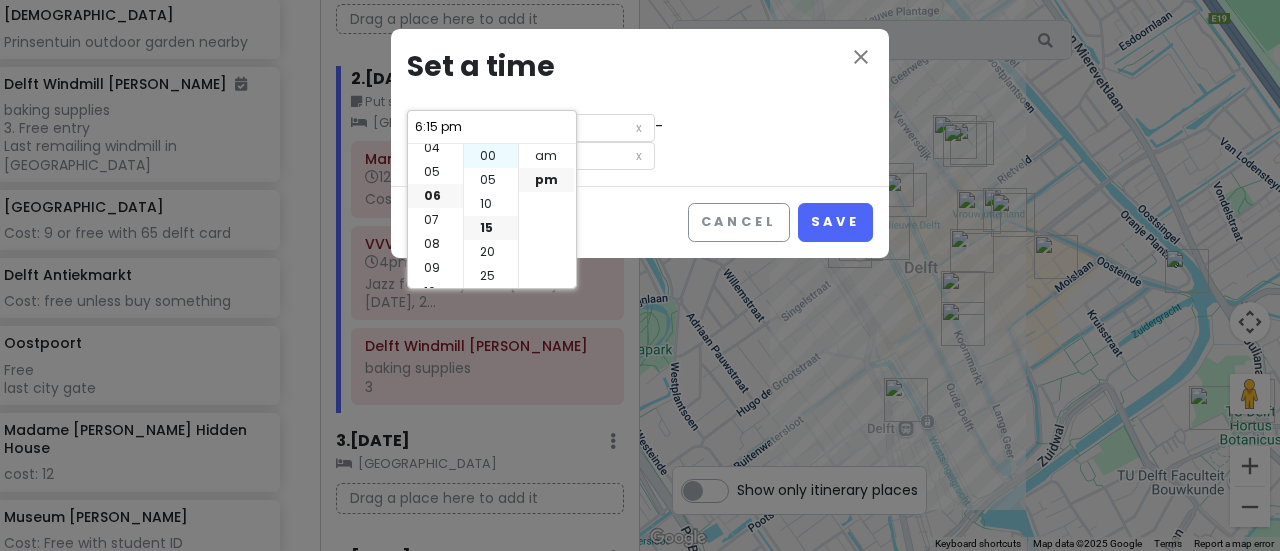 click on "00" at bounding box center [491, 156] 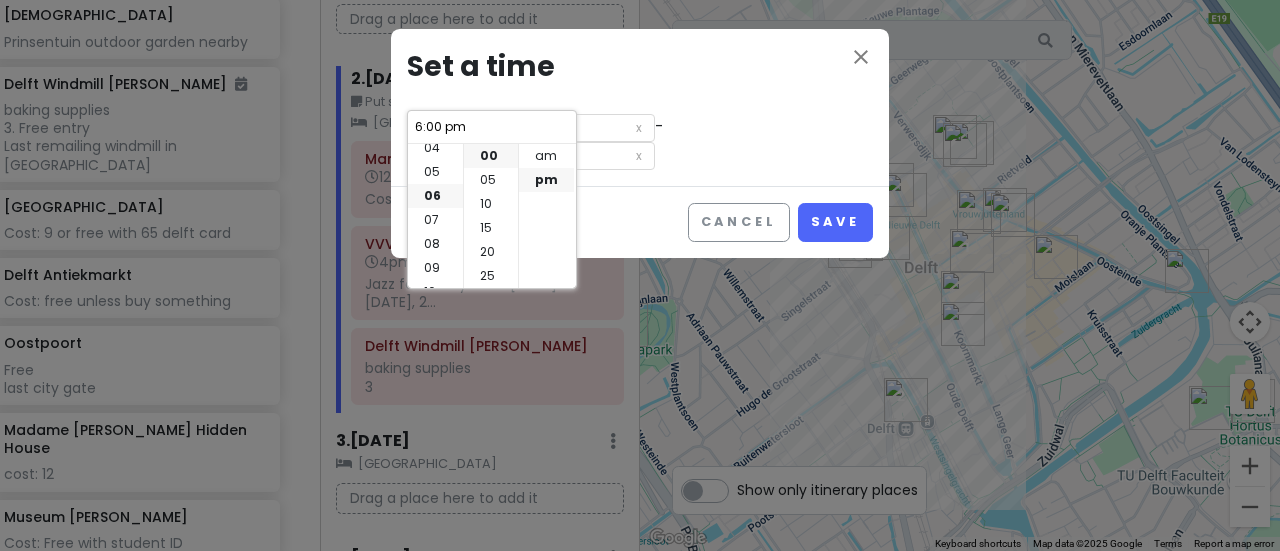 click on "7:00 pm" at bounding box center [531, 156] 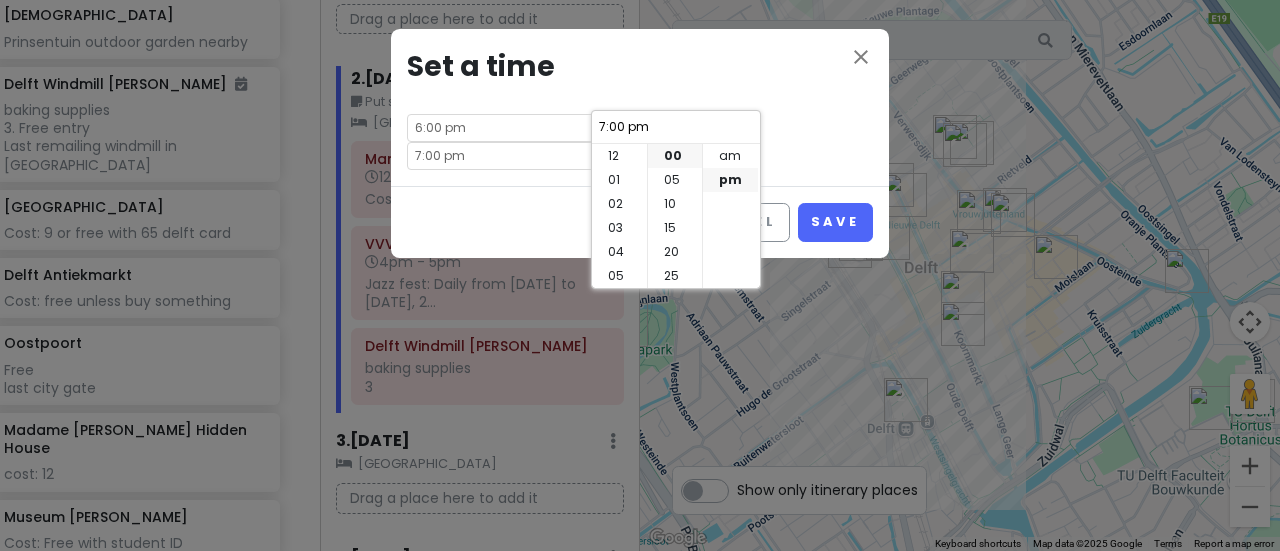 scroll, scrollTop: 144, scrollLeft: 0, axis: vertical 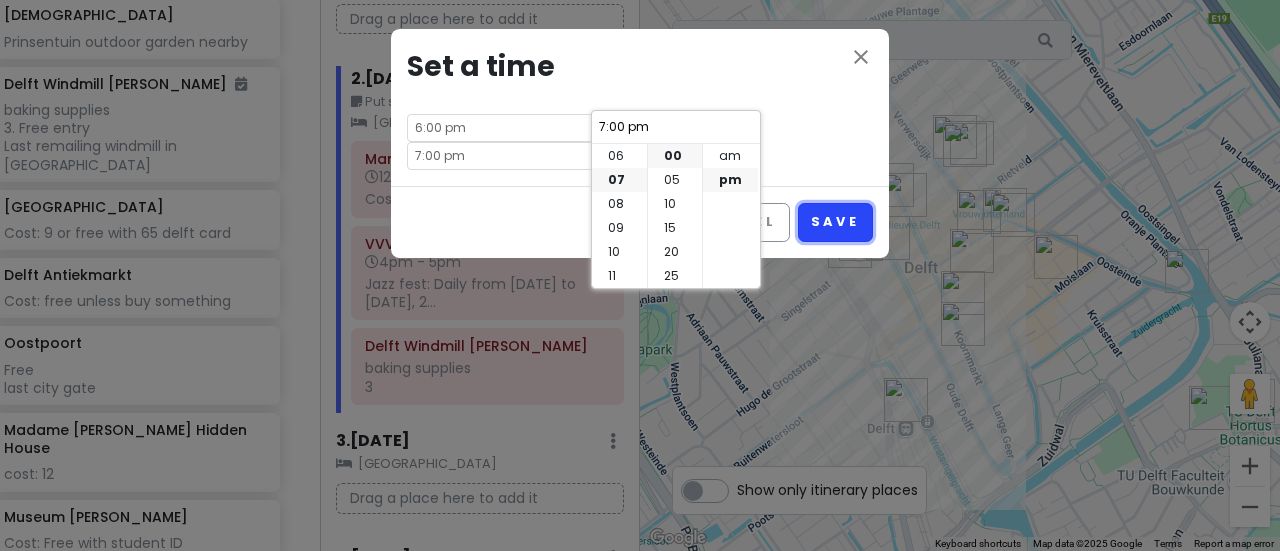 click on "Save" at bounding box center (835, 222) 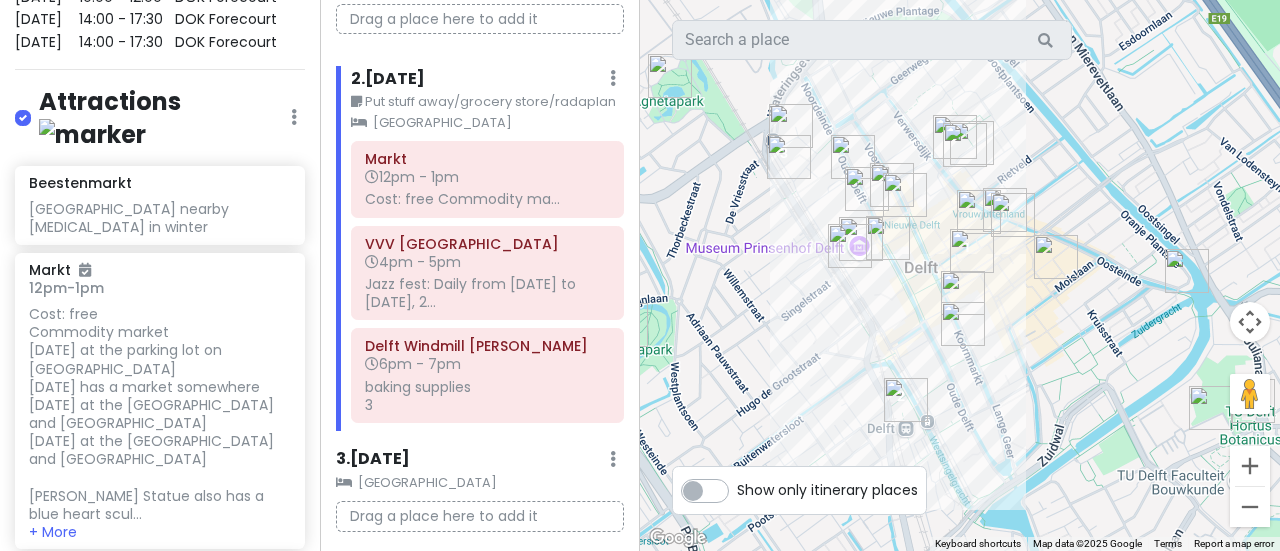 scroll, scrollTop: 1728, scrollLeft: 0, axis: vertical 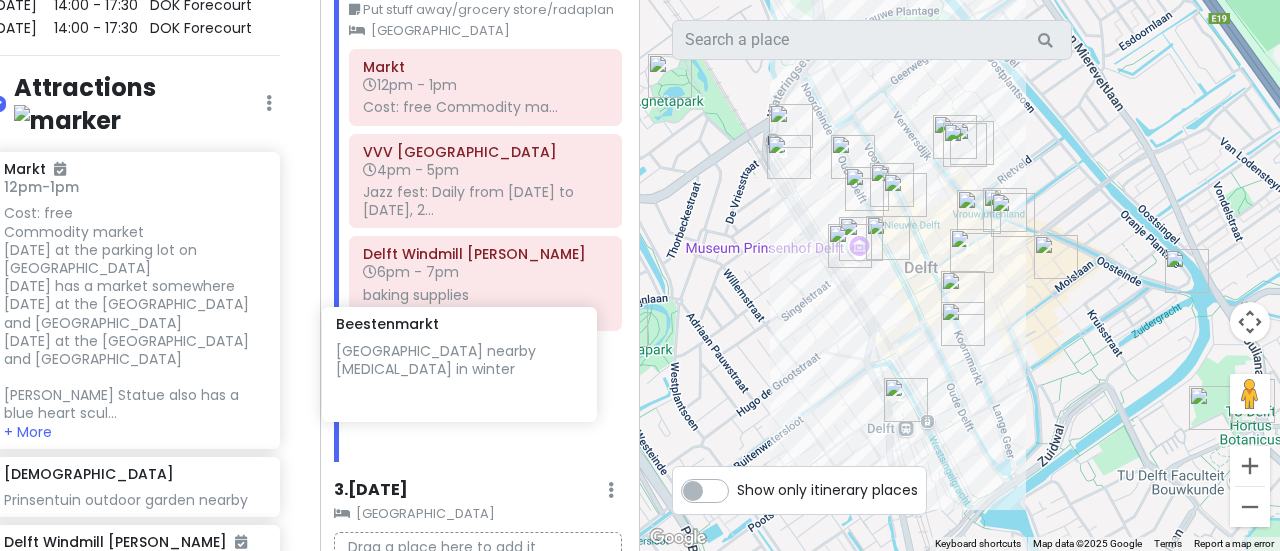 drag, startPoint x: 197, startPoint y: 242, endPoint x: 512, endPoint y: 387, distance: 346.7708 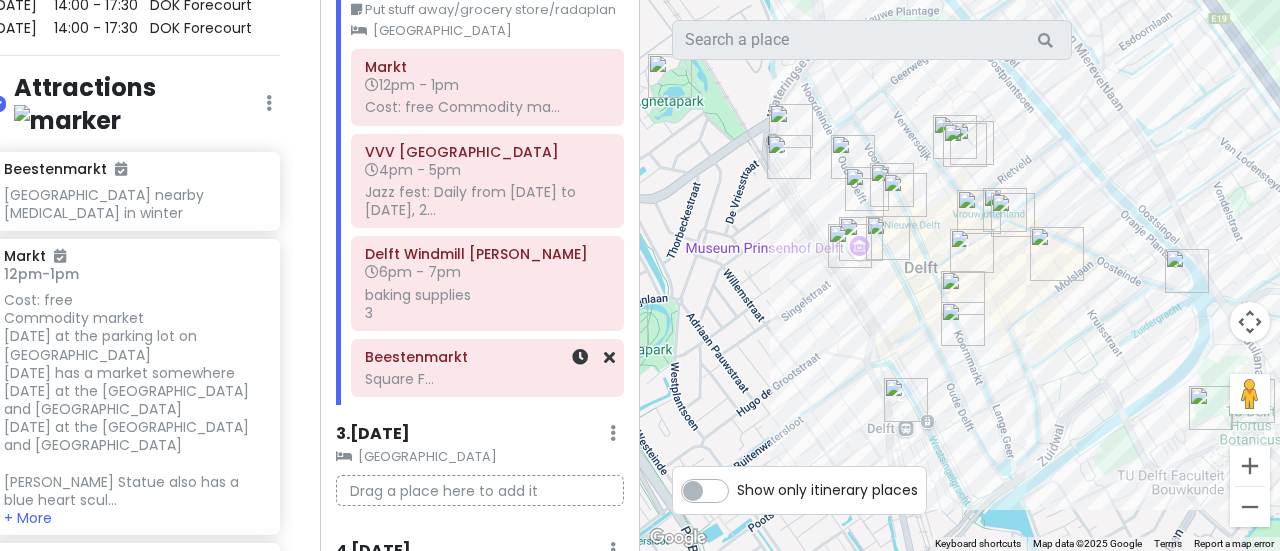 scroll, scrollTop: 242, scrollLeft: 0, axis: vertical 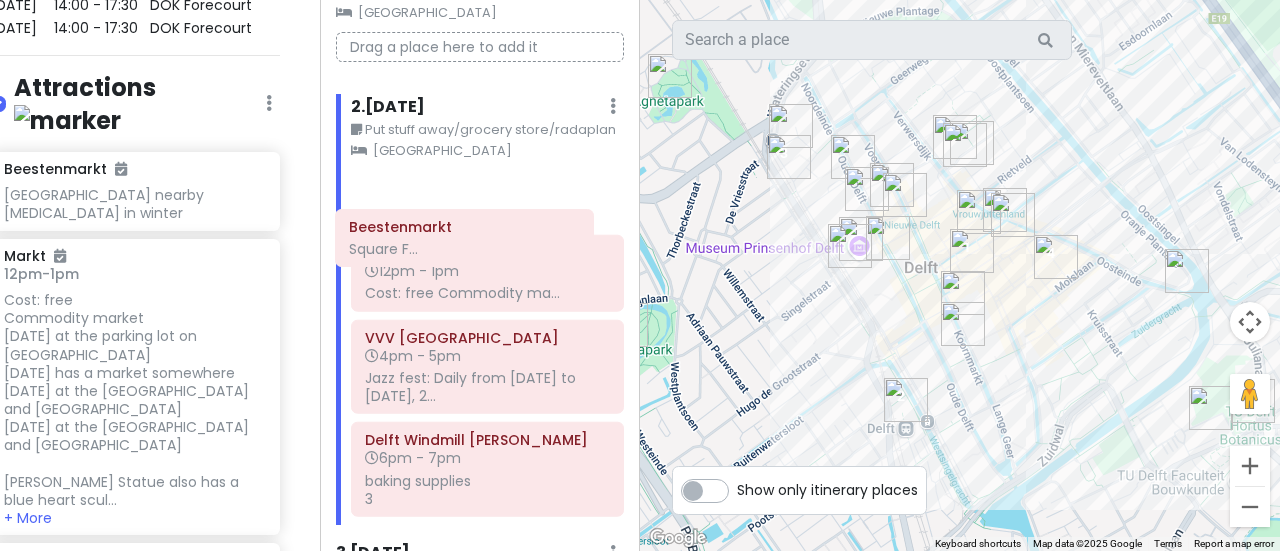 drag, startPoint x: 462, startPoint y: 367, endPoint x: 448, endPoint y: 220, distance: 147.66516 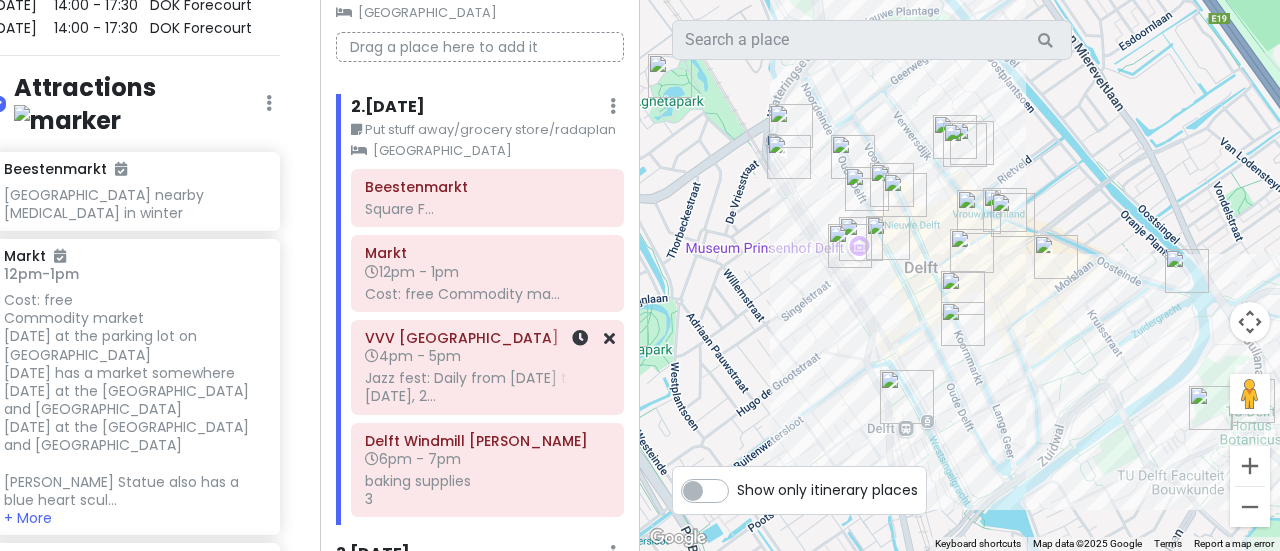 click on "Cost: free
Commodity ma..." at bounding box center (487, 209) 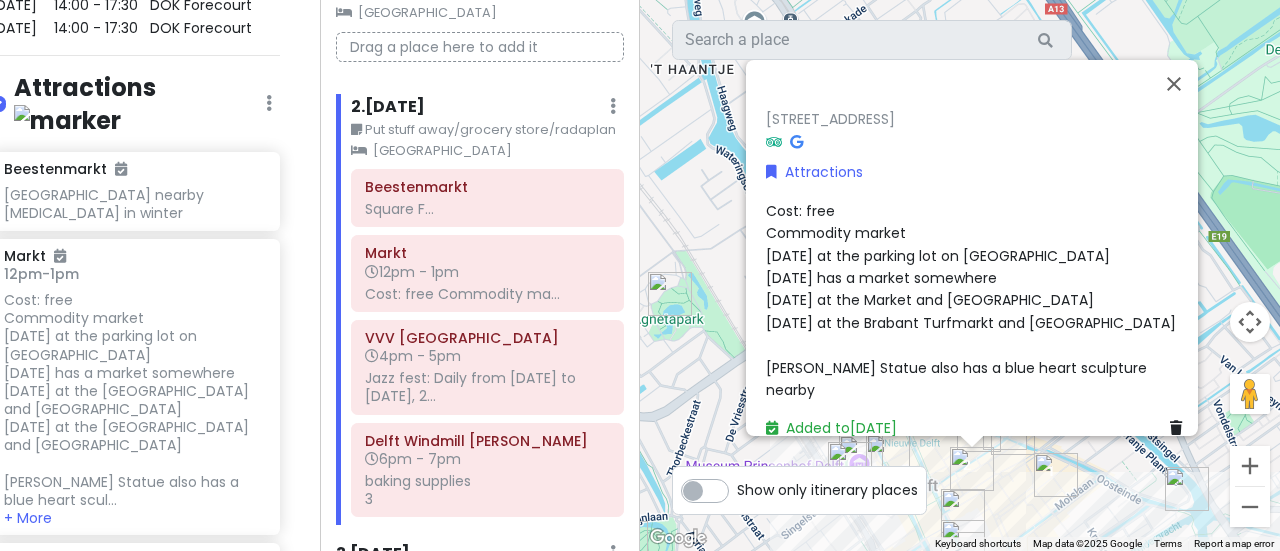 scroll, scrollTop: 37, scrollLeft: 0, axis: vertical 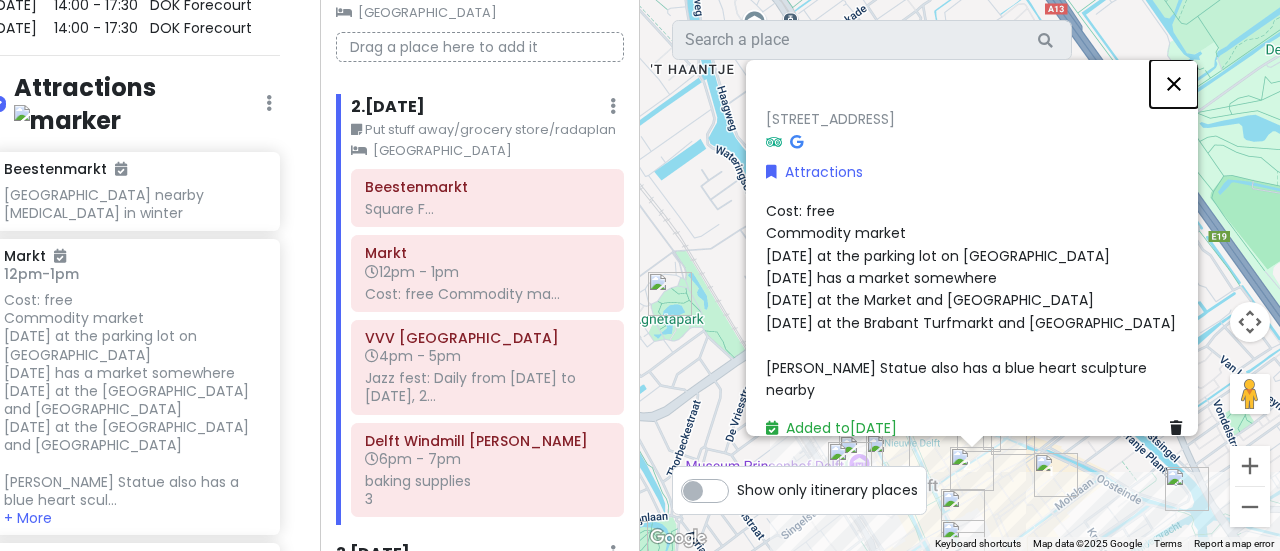click at bounding box center [1174, 84] 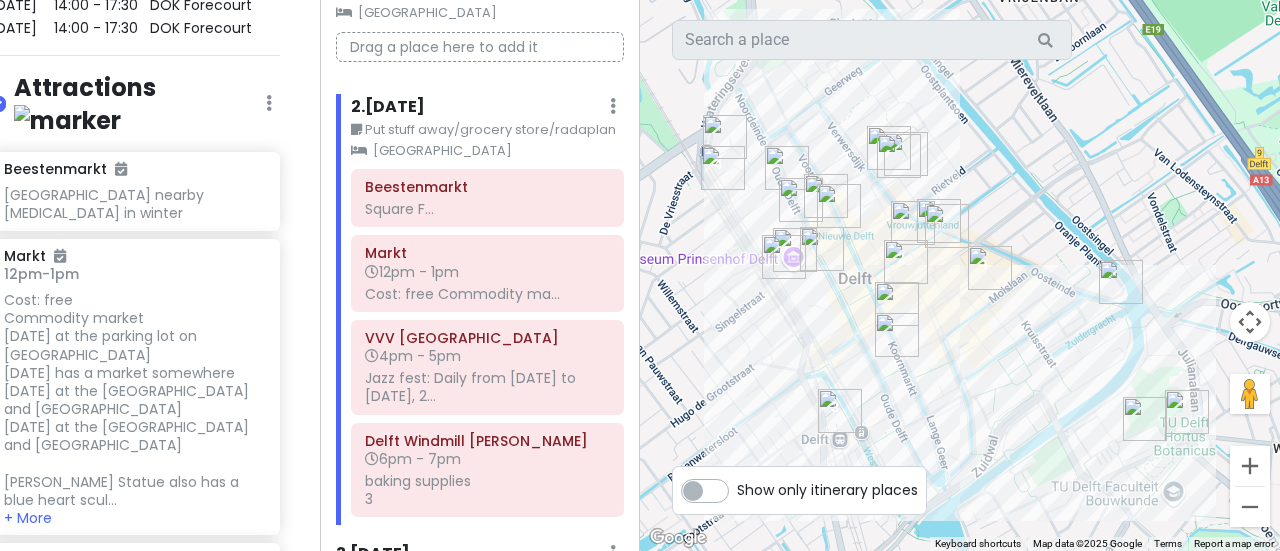 drag, startPoint x: 900, startPoint y: 277, endPoint x: 830, endPoint y: 61, distance: 227.05946 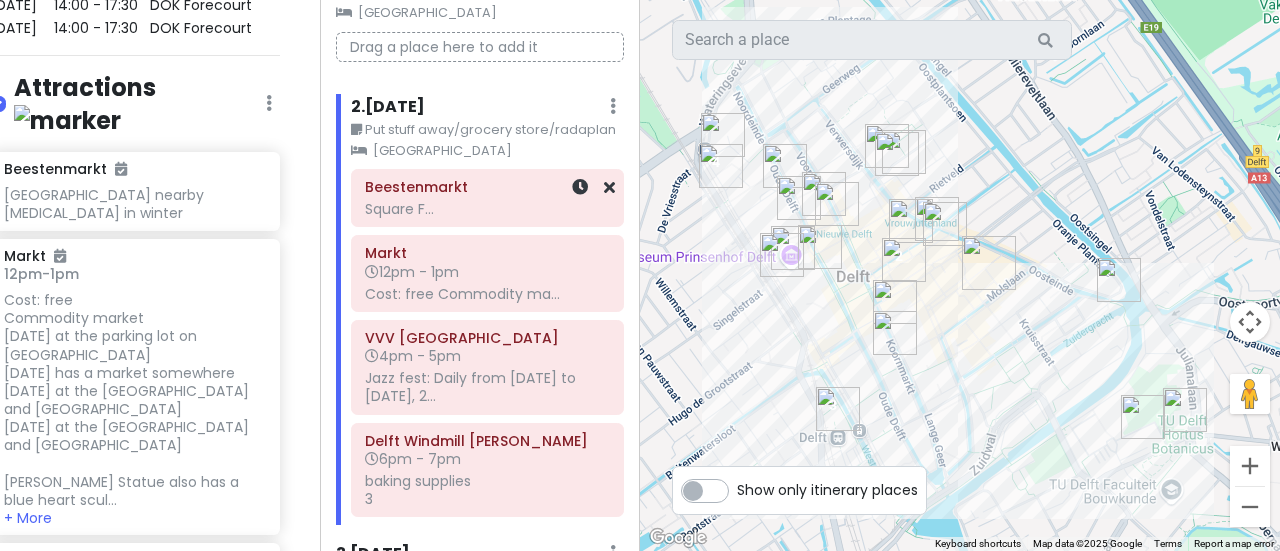 click on "Square
F..." at bounding box center [487, 209] 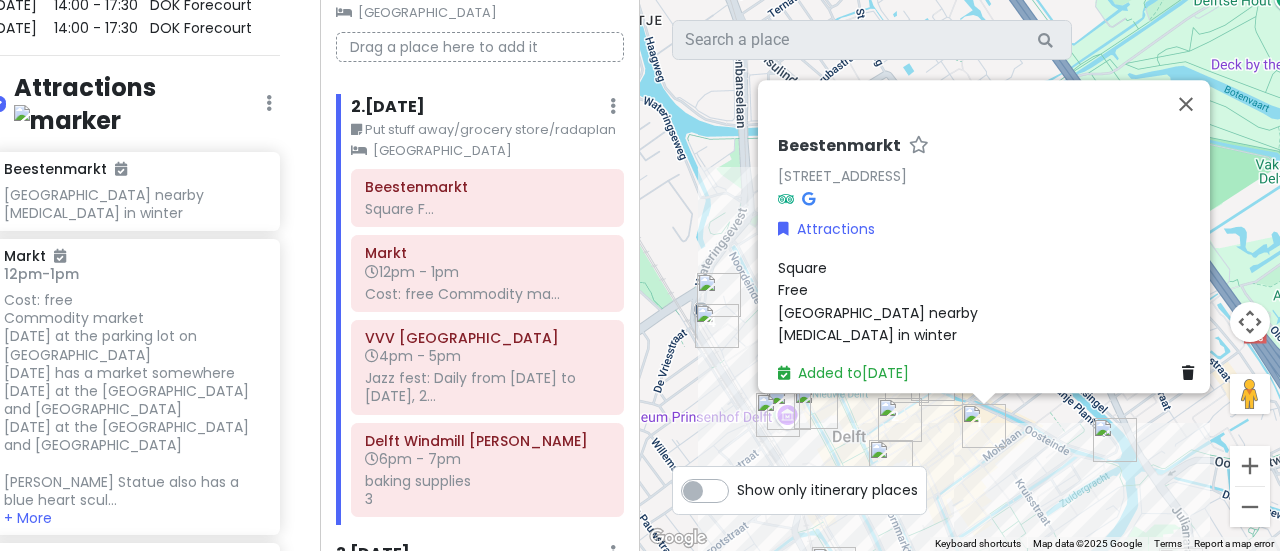click on "Markt  12pm - 1pm Cost: free
Commodity ma..." at bounding box center [487, 274] 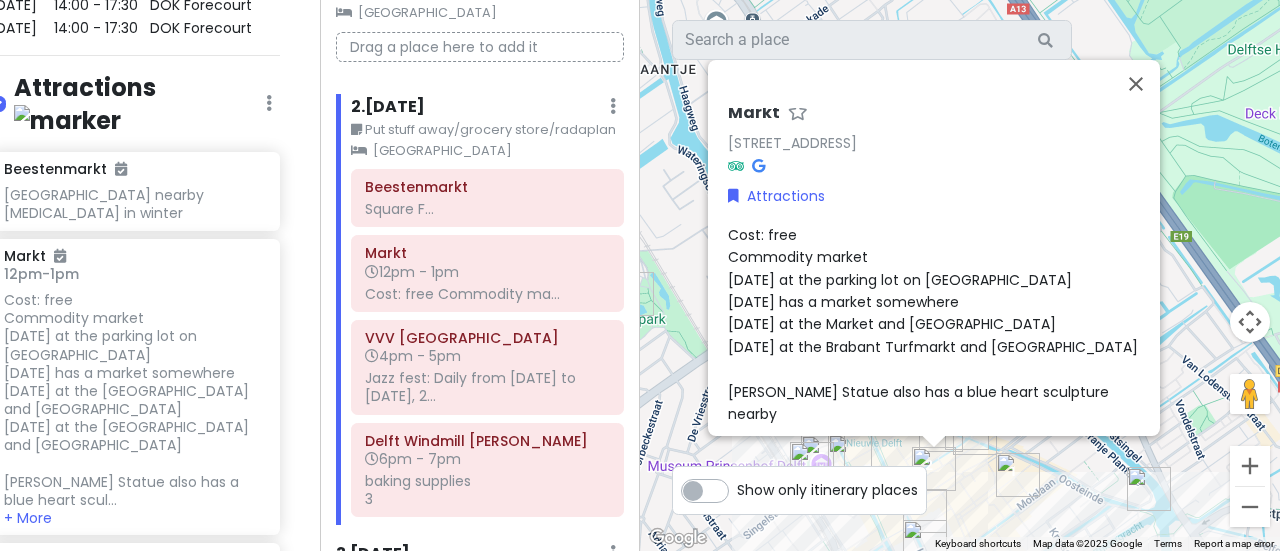 scroll, scrollTop: 37, scrollLeft: 0, axis: vertical 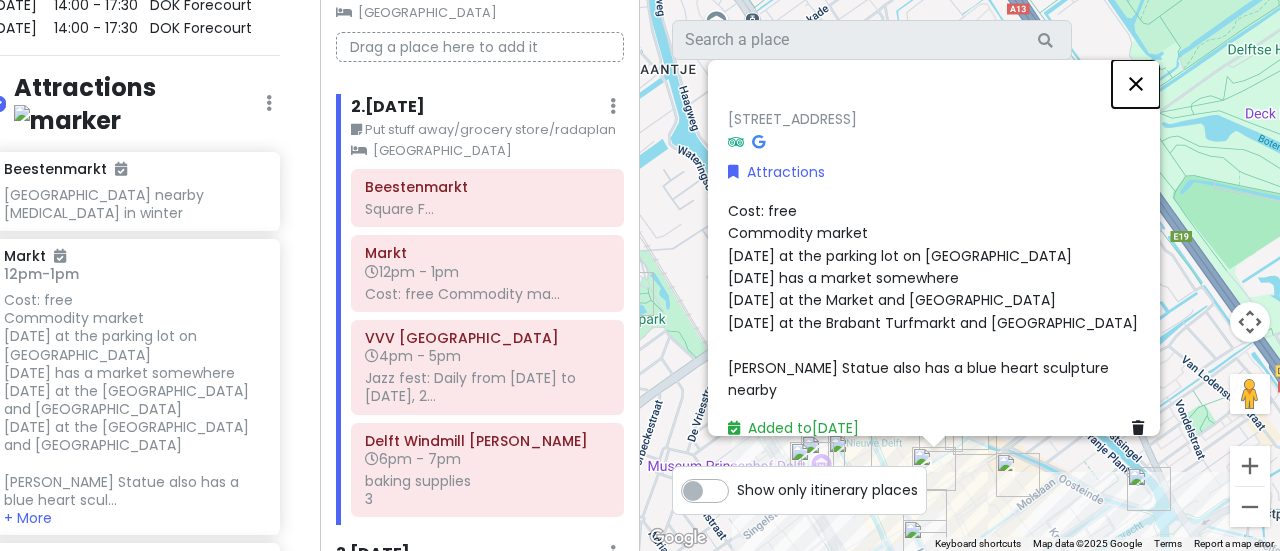 click at bounding box center (1136, 84) 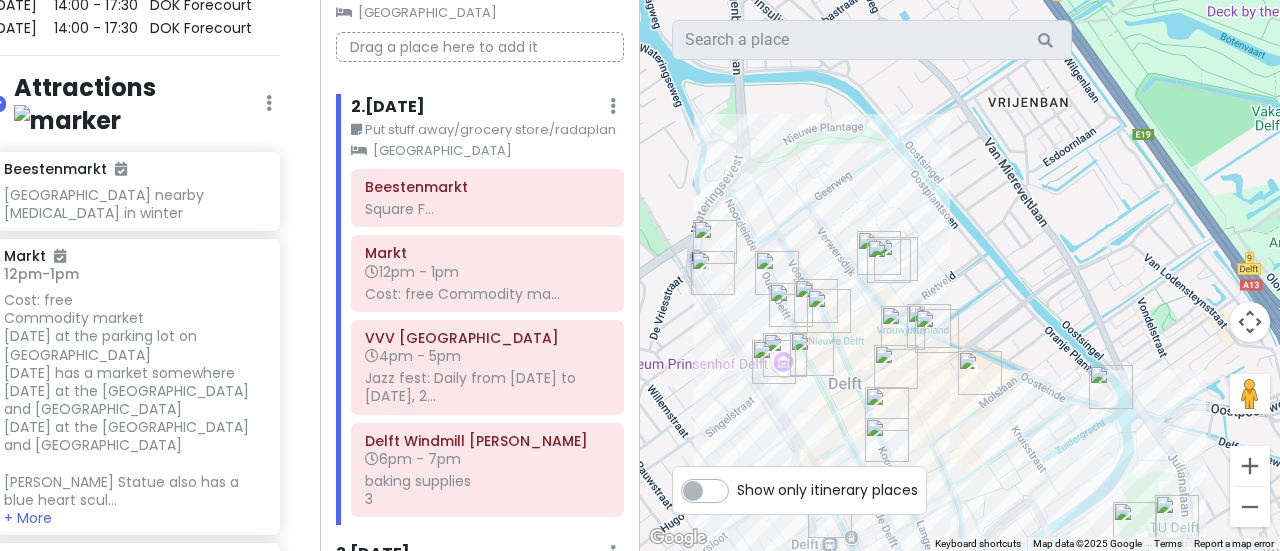drag, startPoint x: 1016, startPoint y: 236, endPoint x: 934, endPoint y: 6, distance: 244.18027 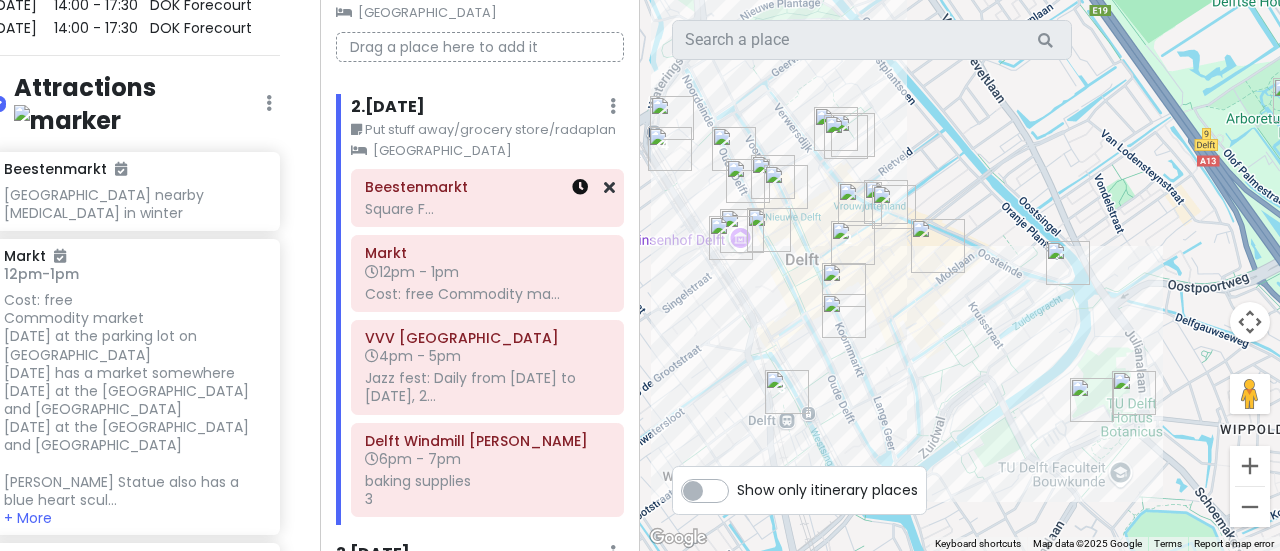 click at bounding box center (580, 187) 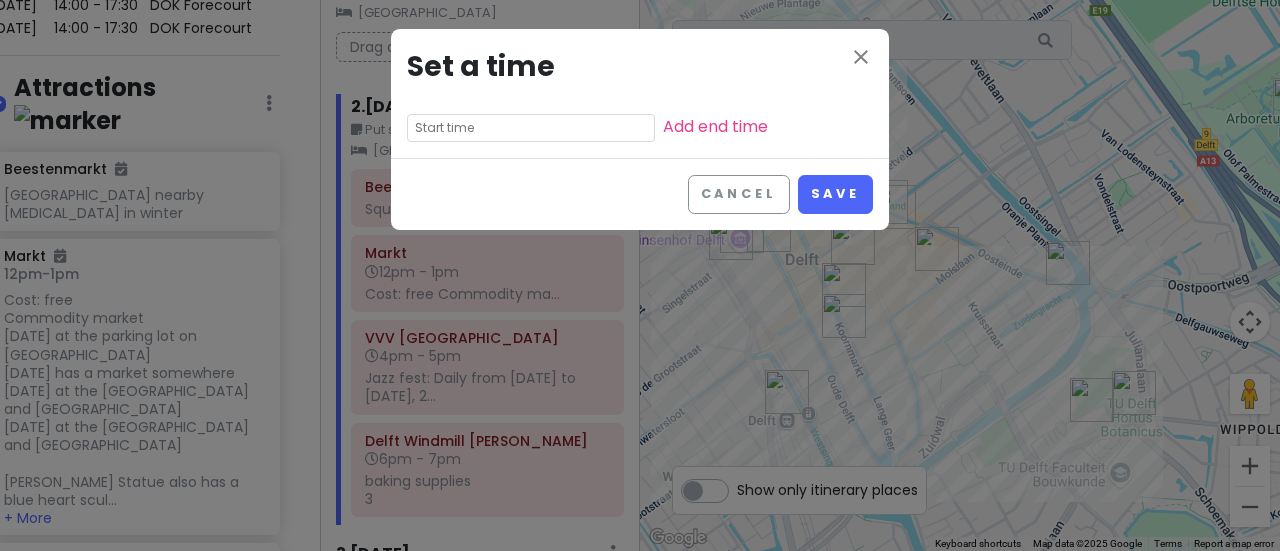 click at bounding box center [531, 128] 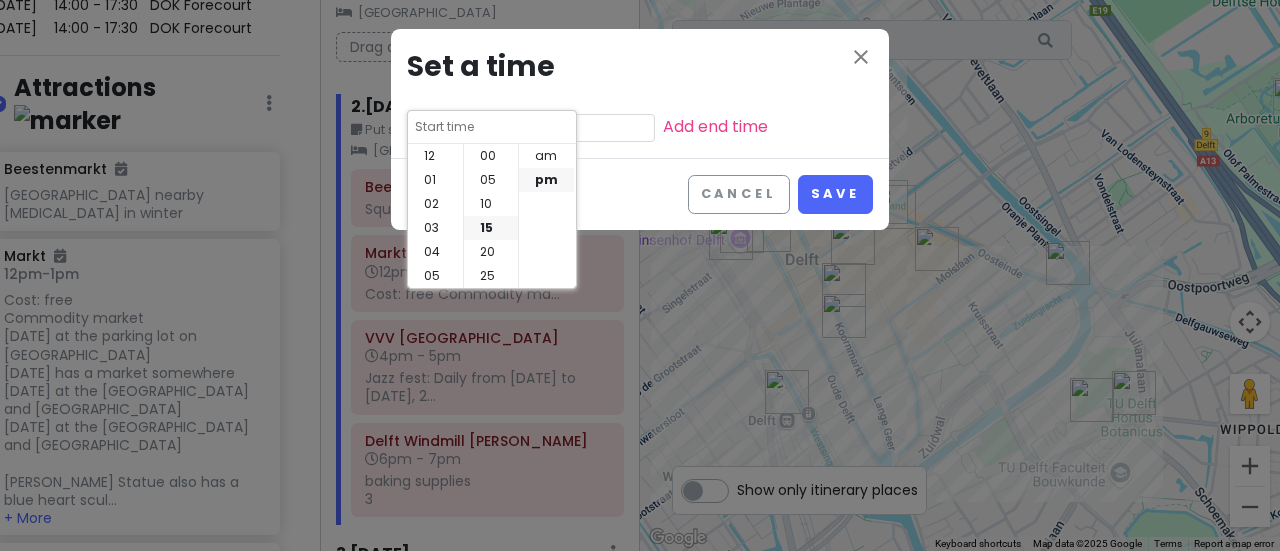 scroll, scrollTop: 144, scrollLeft: 0, axis: vertical 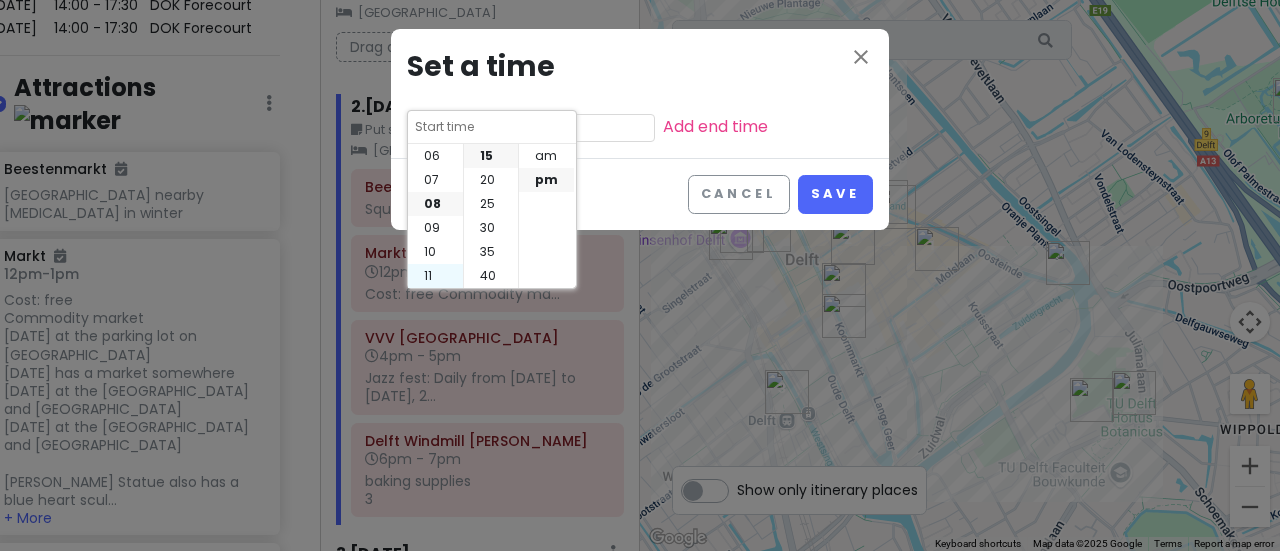 click on "11" at bounding box center [435, 276] 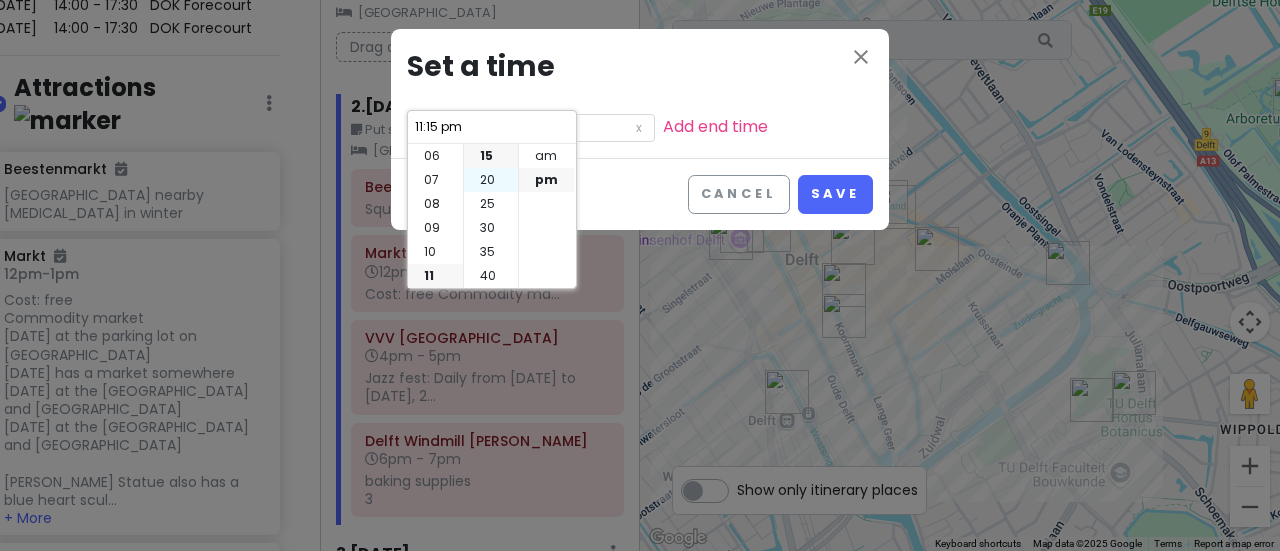scroll, scrollTop: 0, scrollLeft: 0, axis: both 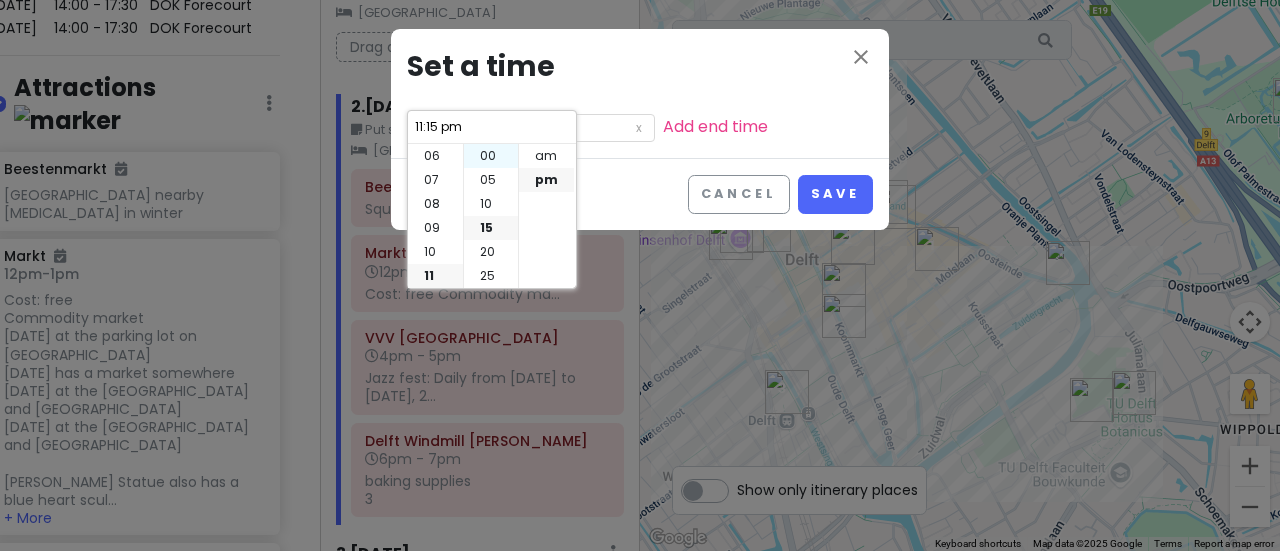 click on "00" at bounding box center (491, 156) 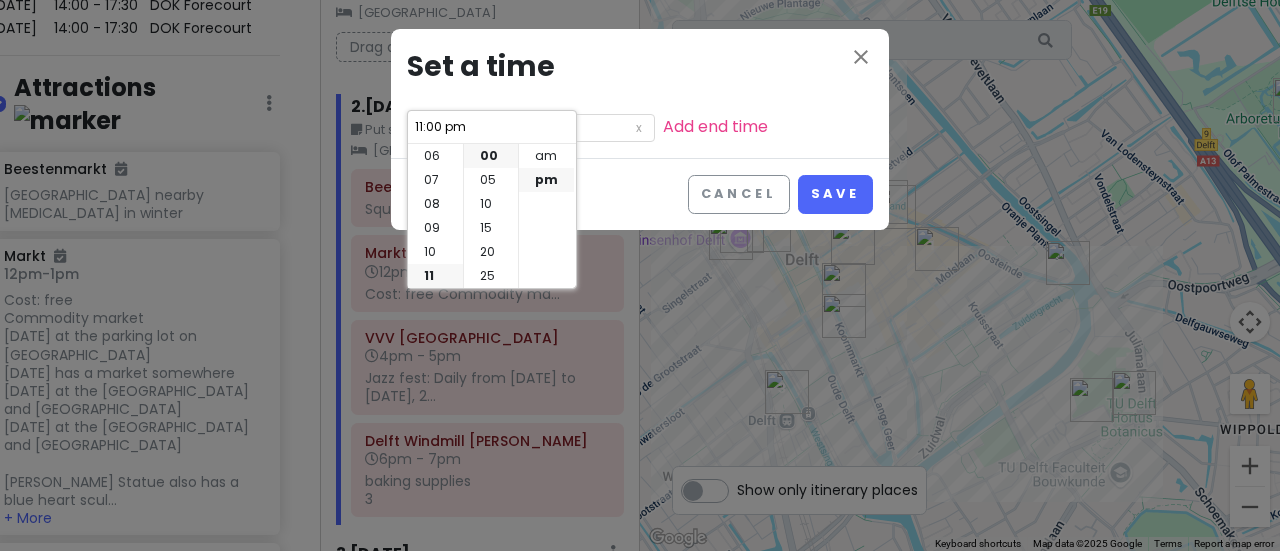 click on "11:00 pm" at bounding box center [492, 127] 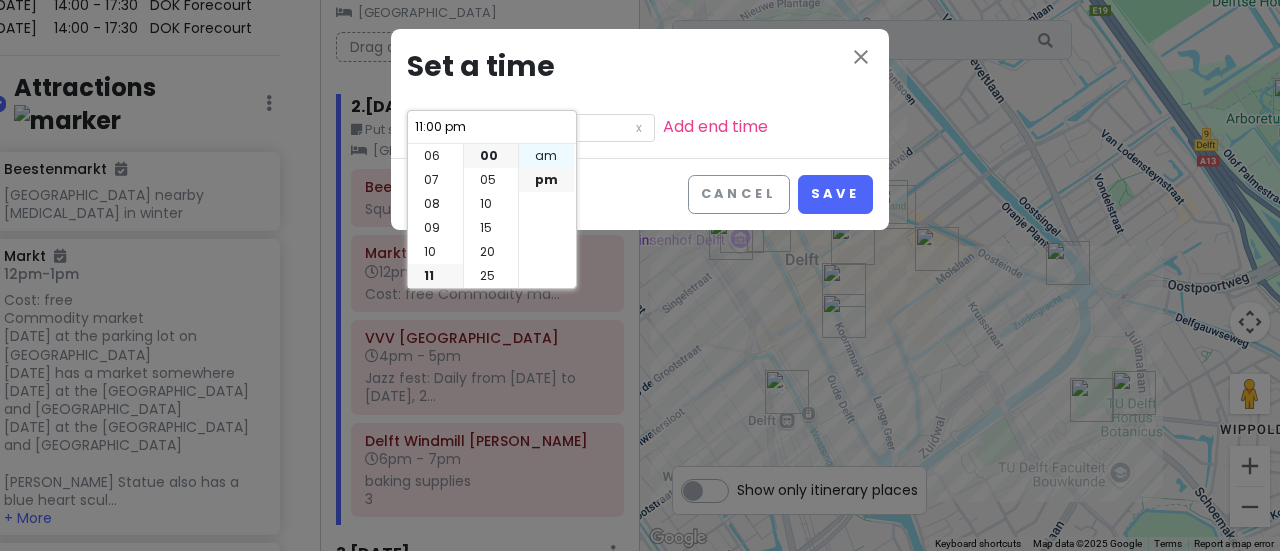 click on "am" at bounding box center [546, 156] 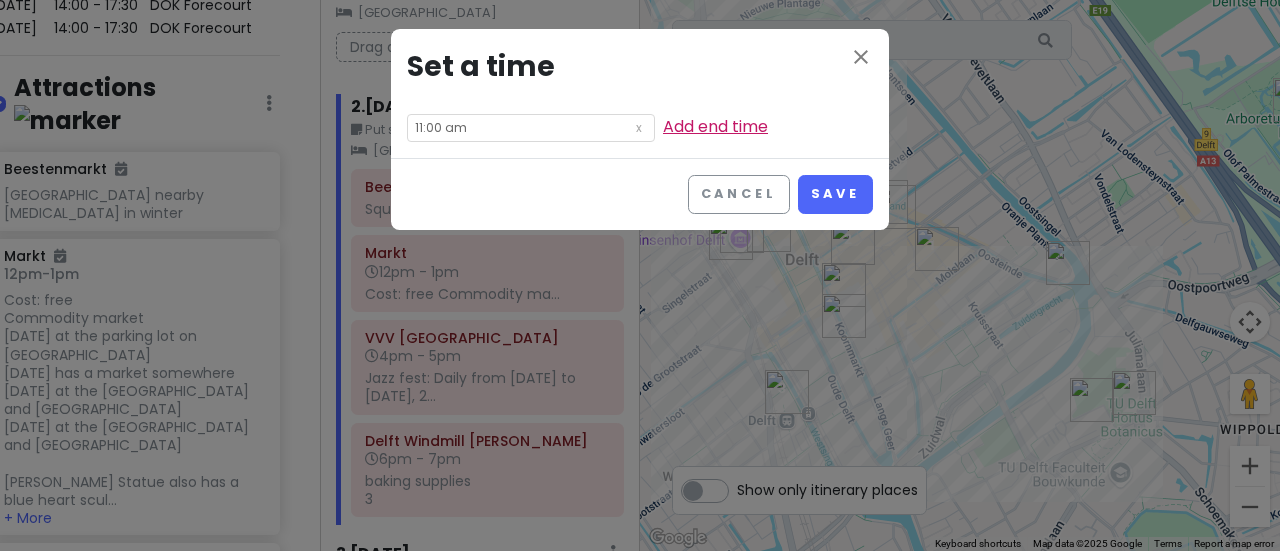 click on "Add end time" at bounding box center (715, 126) 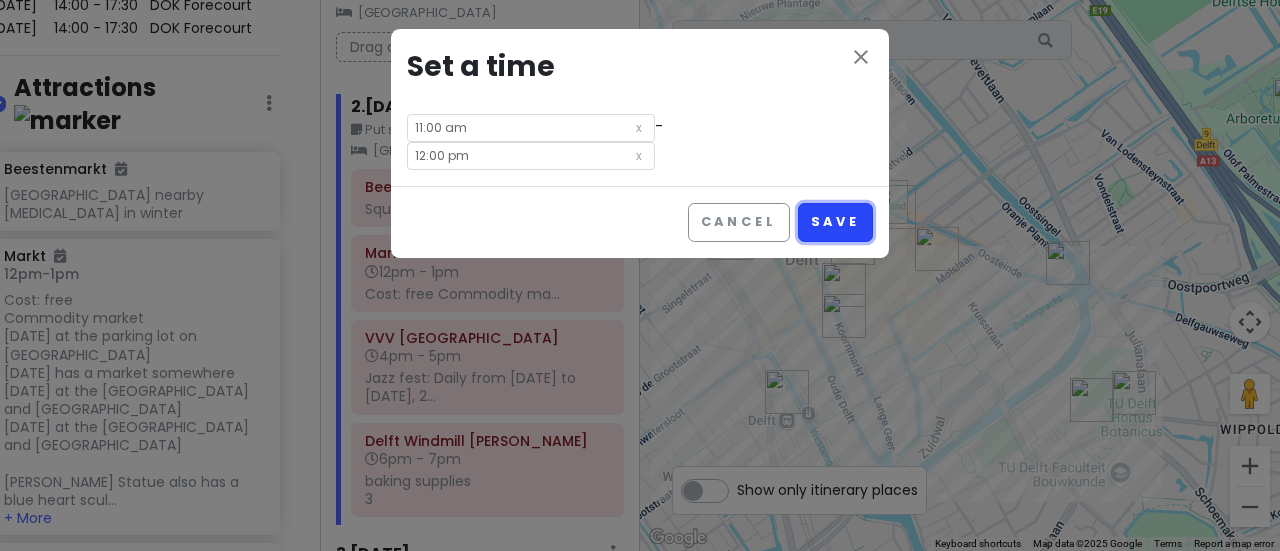 click on "Save" at bounding box center [835, 222] 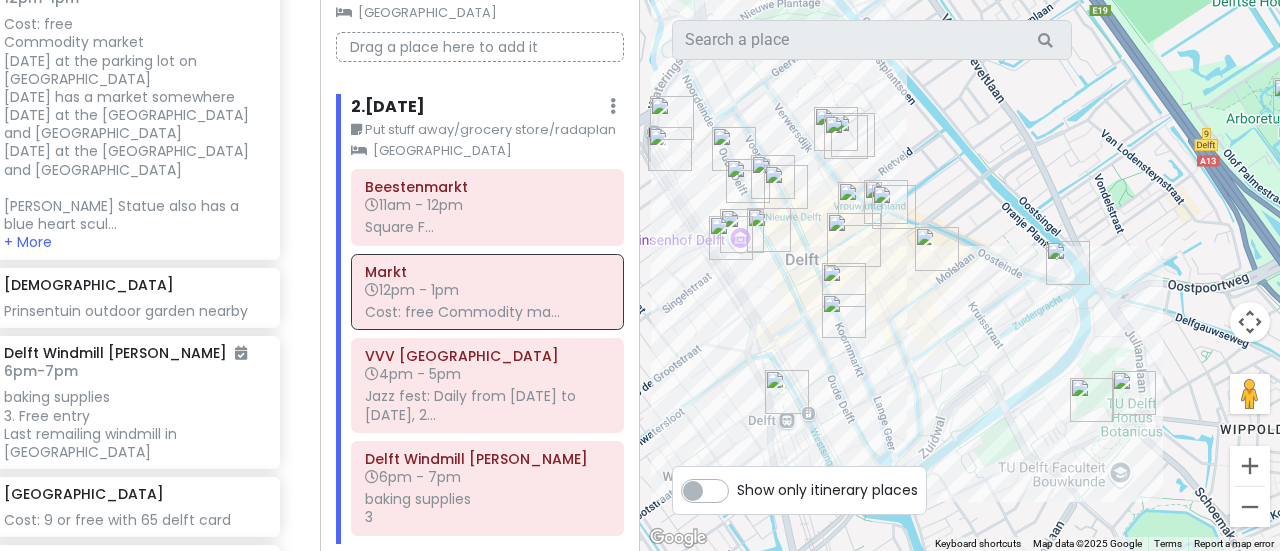 scroll, scrollTop: 2022, scrollLeft: 0, axis: vertical 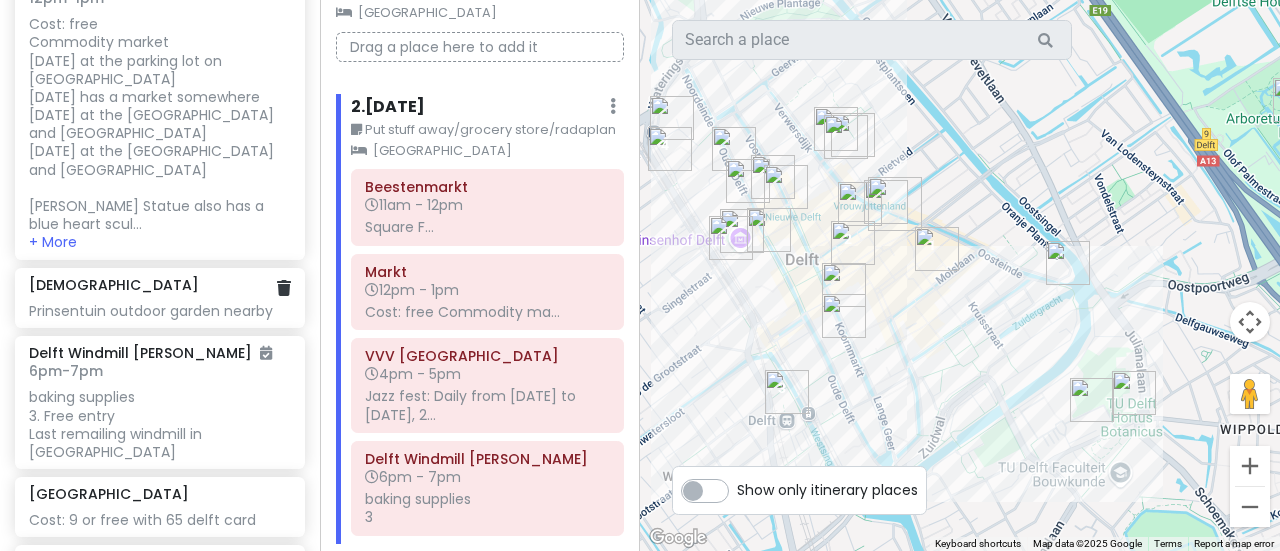 click on "Prinsentuin outdoor garden nearby" at bounding box center [159, -72] 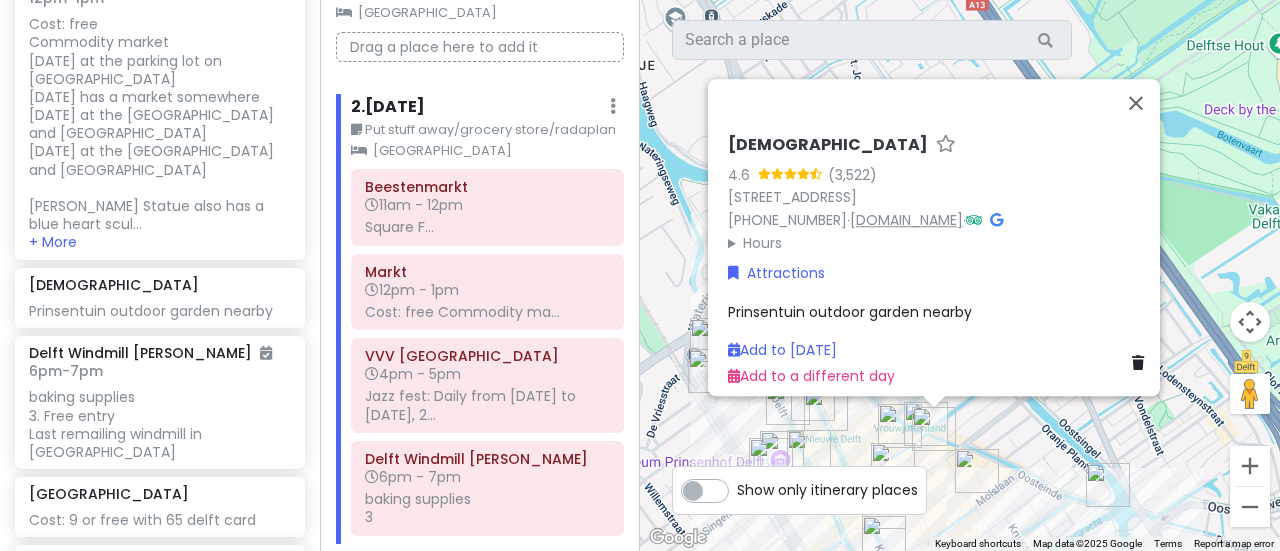 click on "[DOMAIN_NAME]" at bounding box center [906, 220] 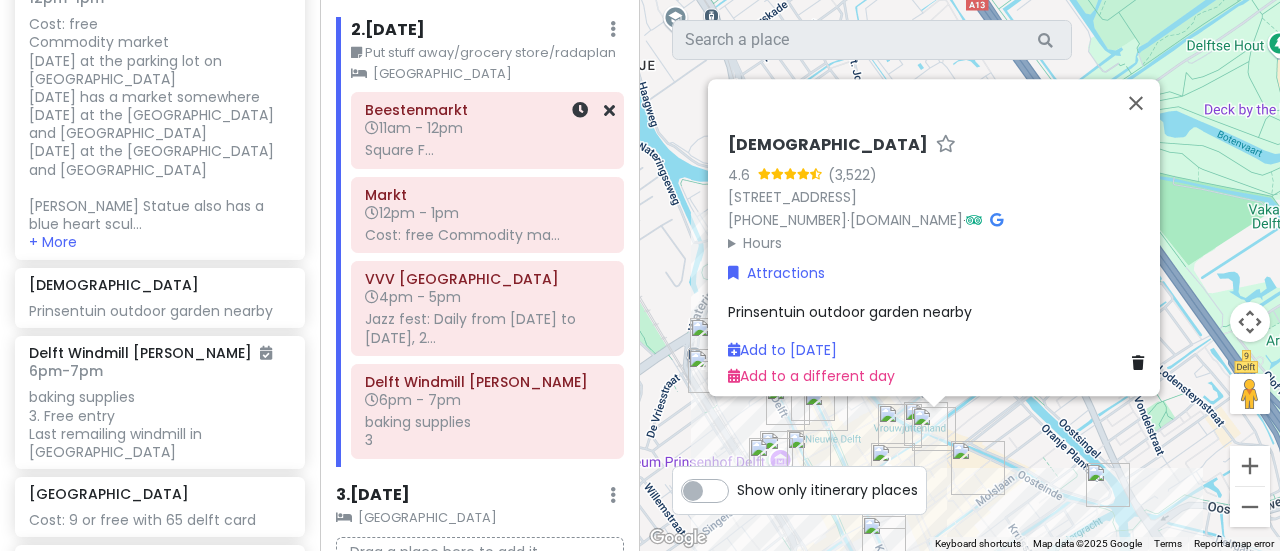 scroll, scrollTop: 200, scrollLeft: 0, axis: vertical 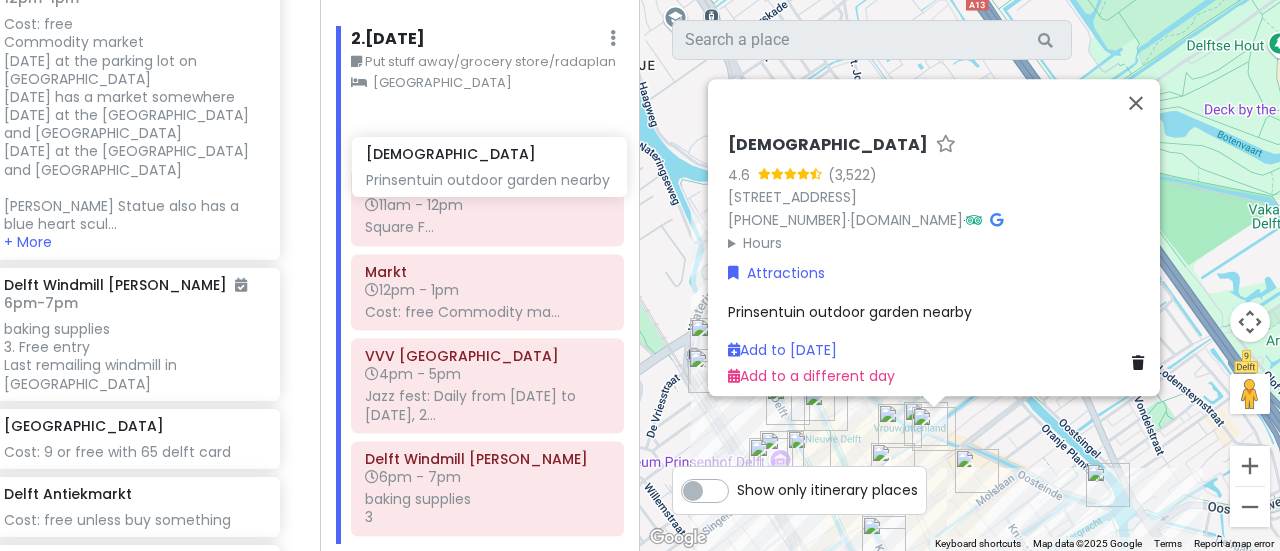 drag, startPoint x: 131, startPoint y: 402, endPoint x: 468, endPoint y: 184, distance: 401.36392 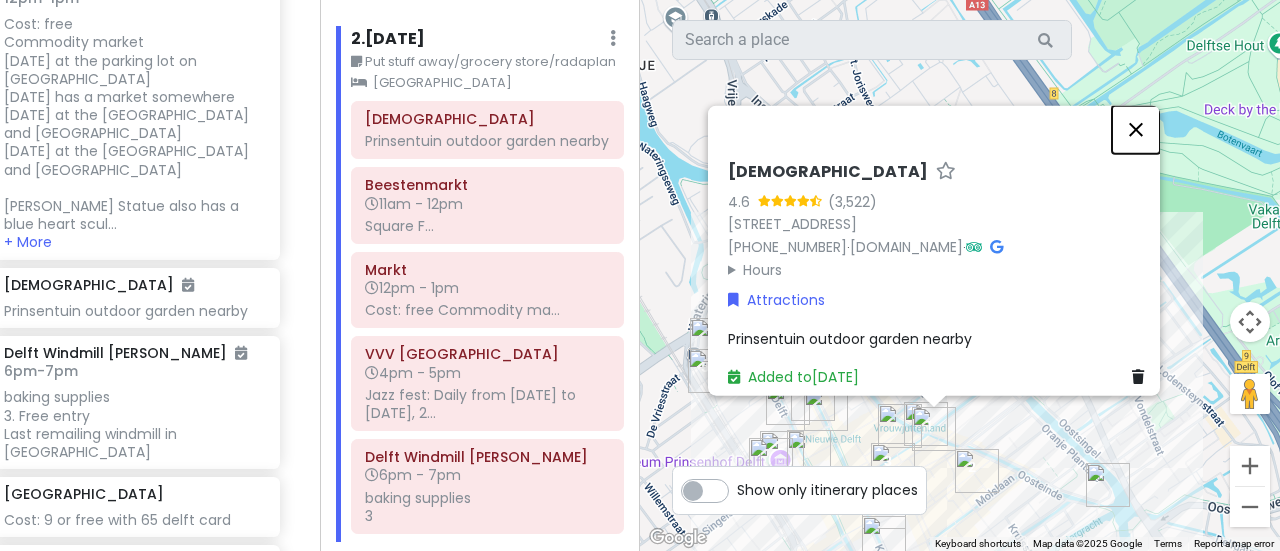 click at bounding box center [1136, 129] 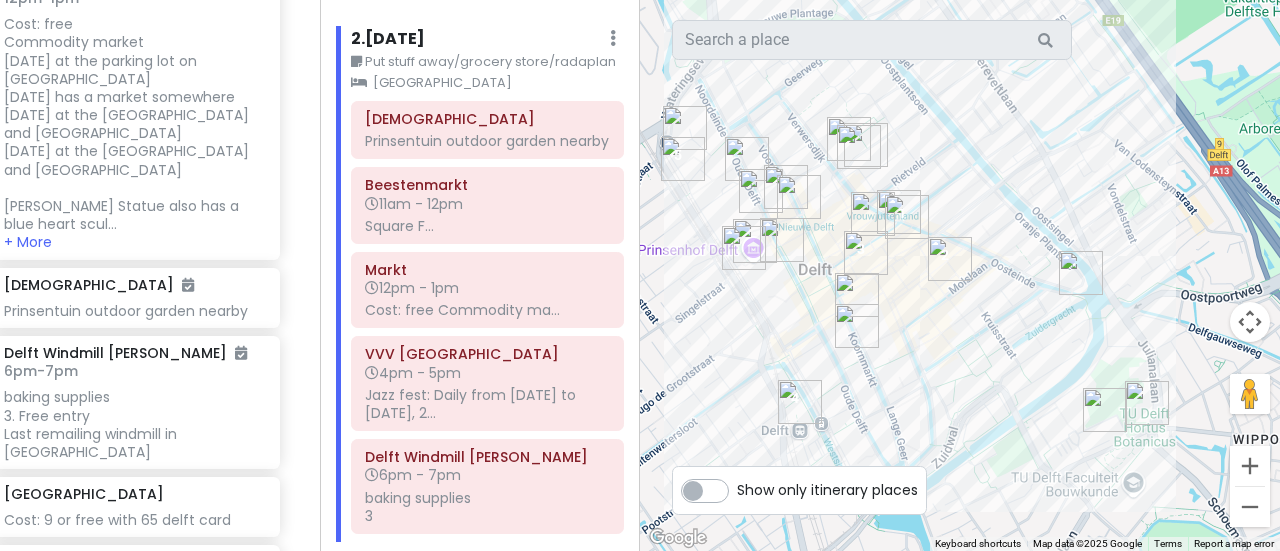 drag, startPoint x: 951, startPoint y: 297, endPoint x: 924, endPoint y: 84, distance: 214.70445 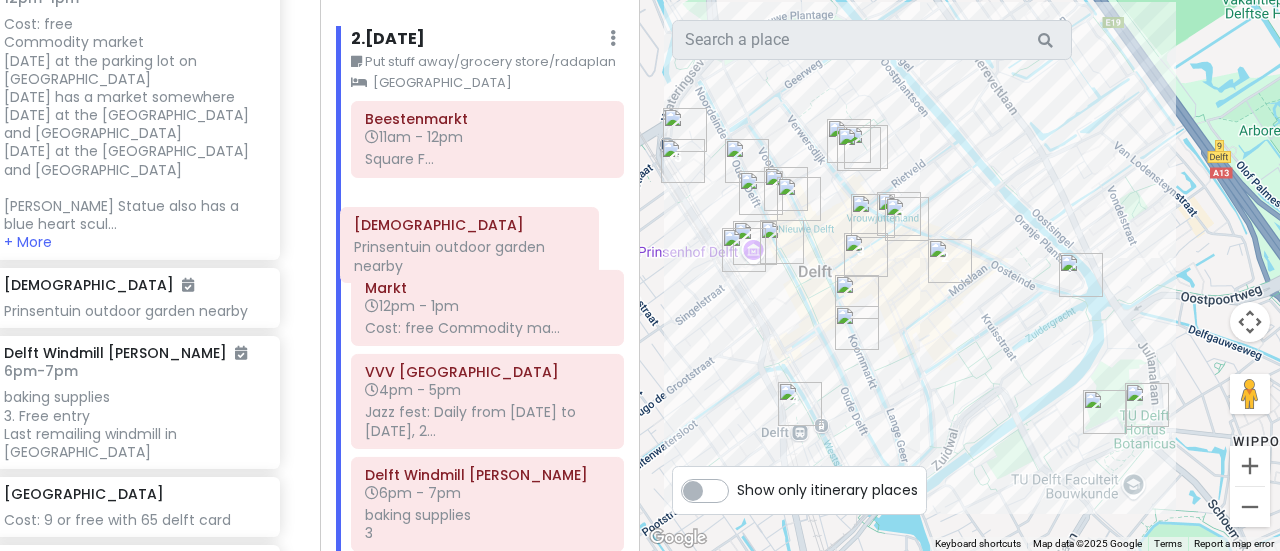 drag, startPoint x: 432, startPoint y: 159, endPoint x: 426, endPoint y: 243, distance: 84.21401 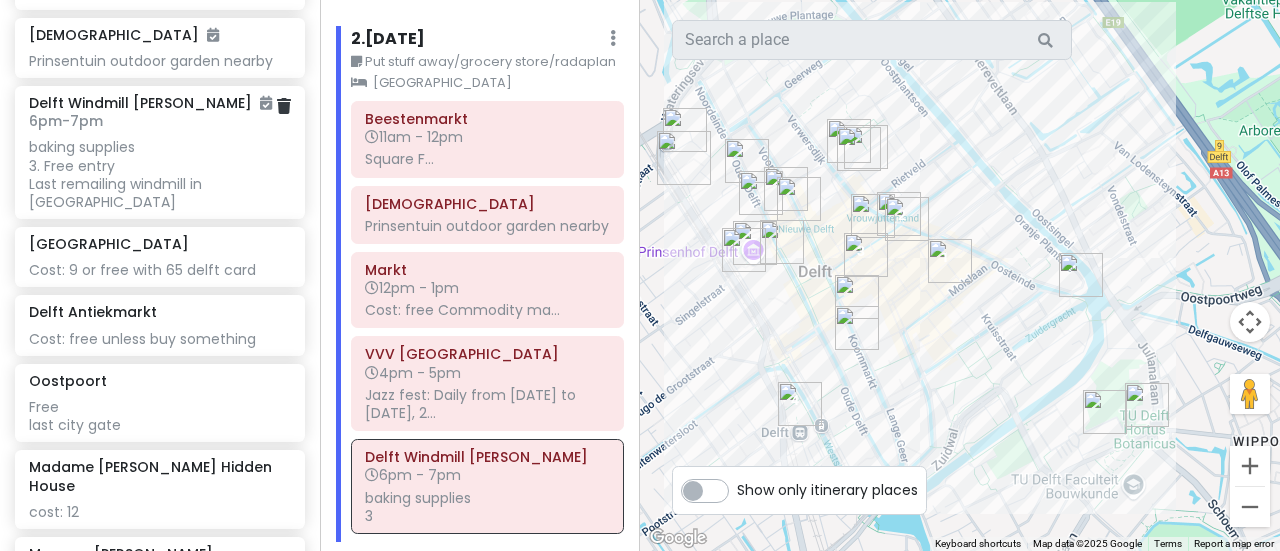 scroll, scrollTop: 2277, scrollLeft: 0, axis: vertical 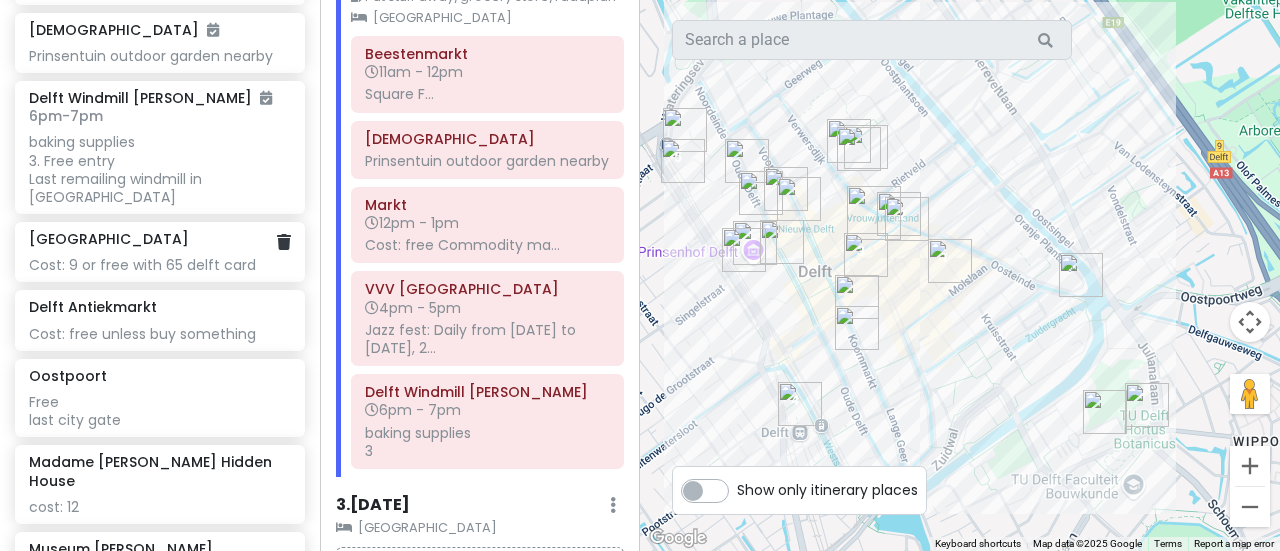 click on "[GEOGRAPHIC_DATA]" at bounding box center [109, 239] 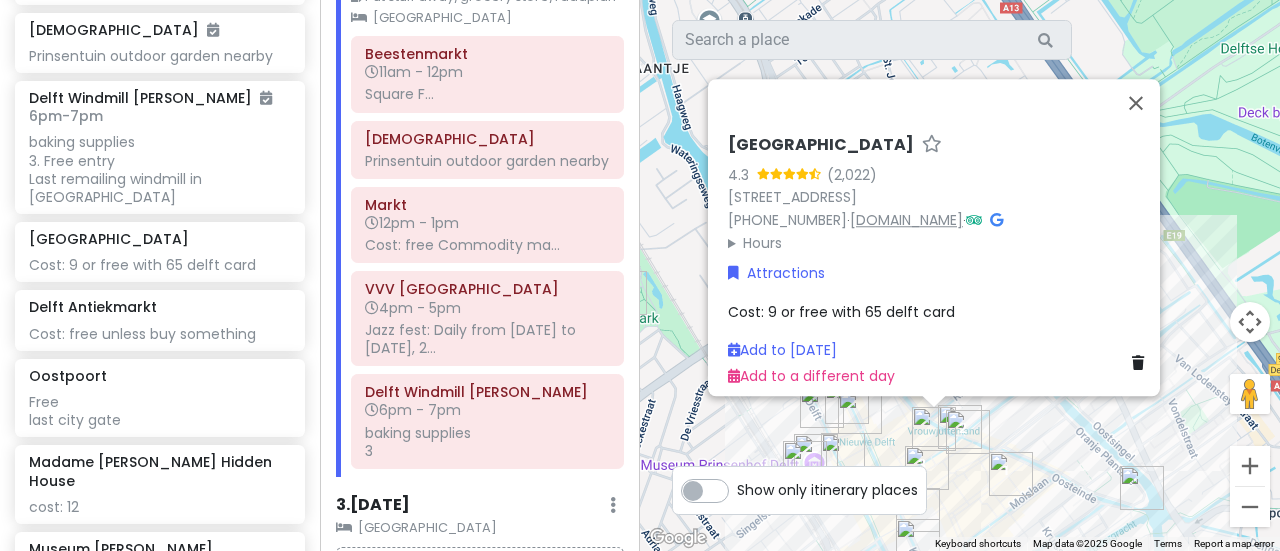 click on "[DOMAIN_NAME]" at bounding box center (906, 220) 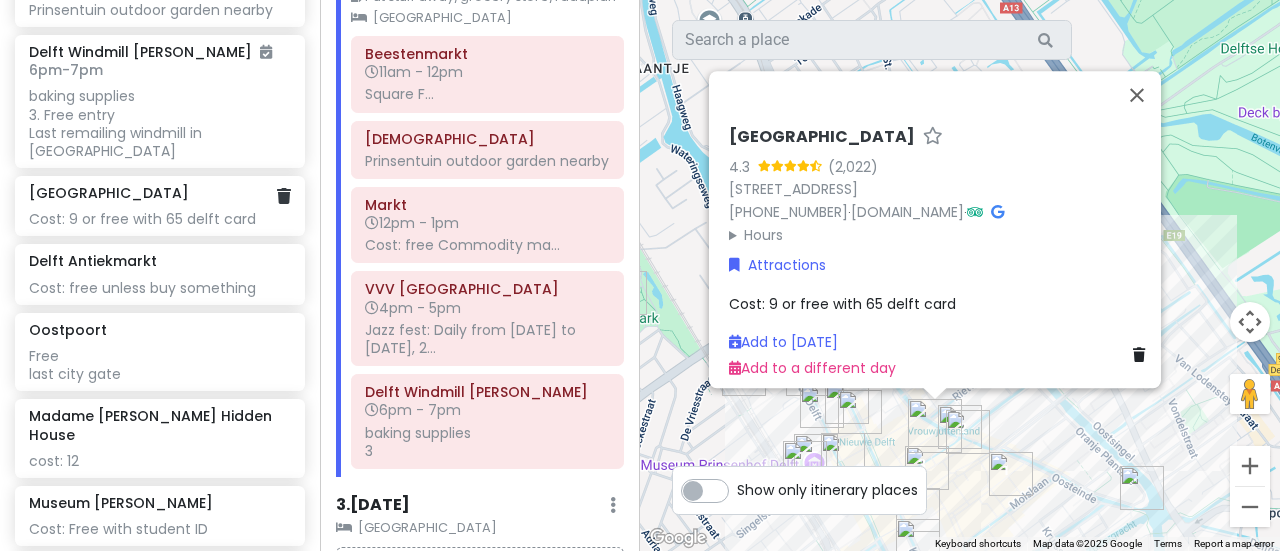 scroll, scrollTop: 2326, scrollLeft: 0, axis: vertical 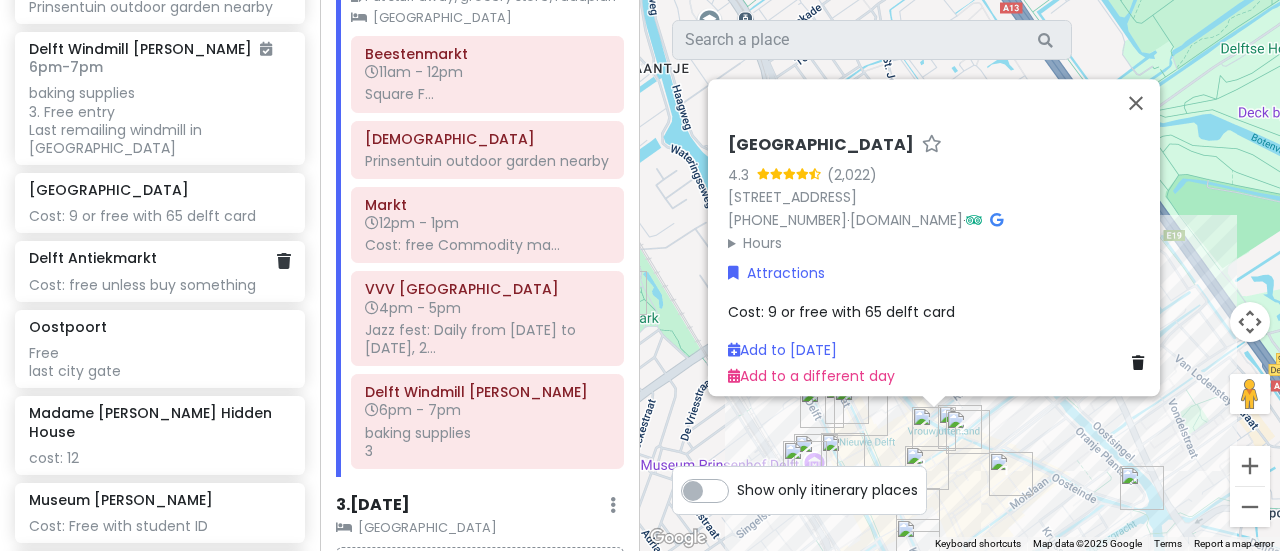 click on "Cost: free unless buy something" at bounding box center [159, -376] 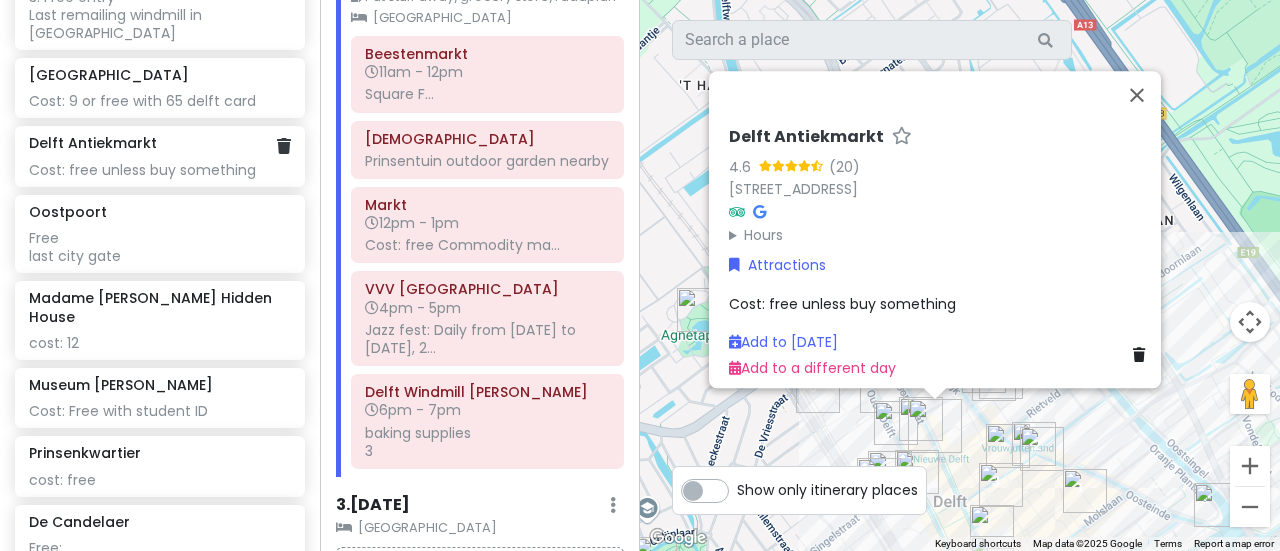 scroll, scrollTop: 2442, scrollLeft: 0, axis: vertical 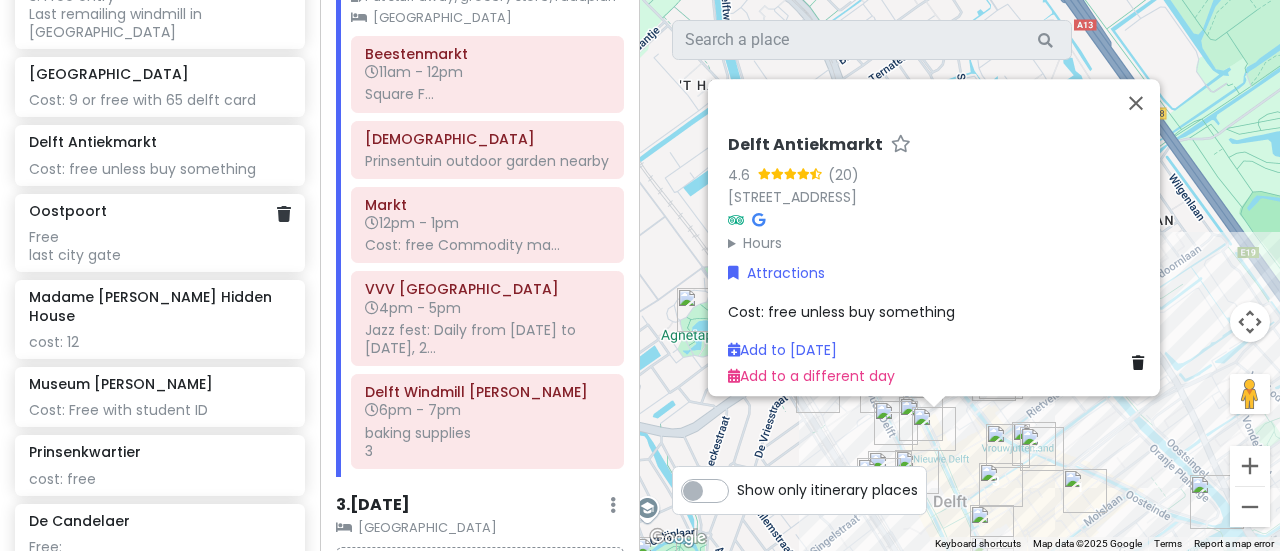 click on "Free last city gate" at bounding box center [159, -492] 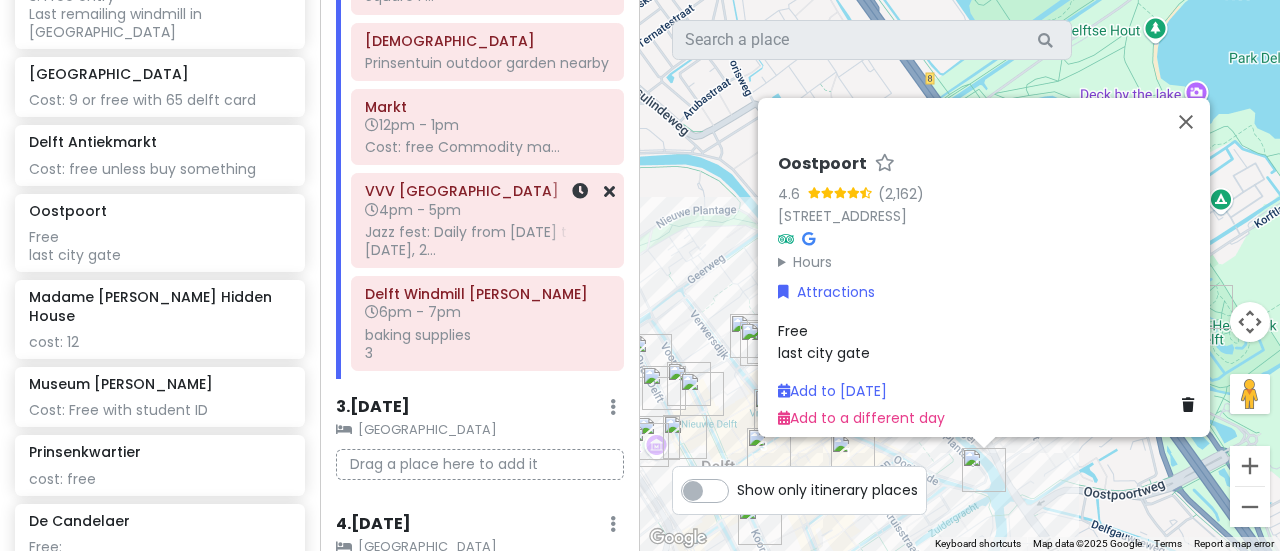 scroll, scrollTop: 362, scrollLeft: 0, axis: vertical 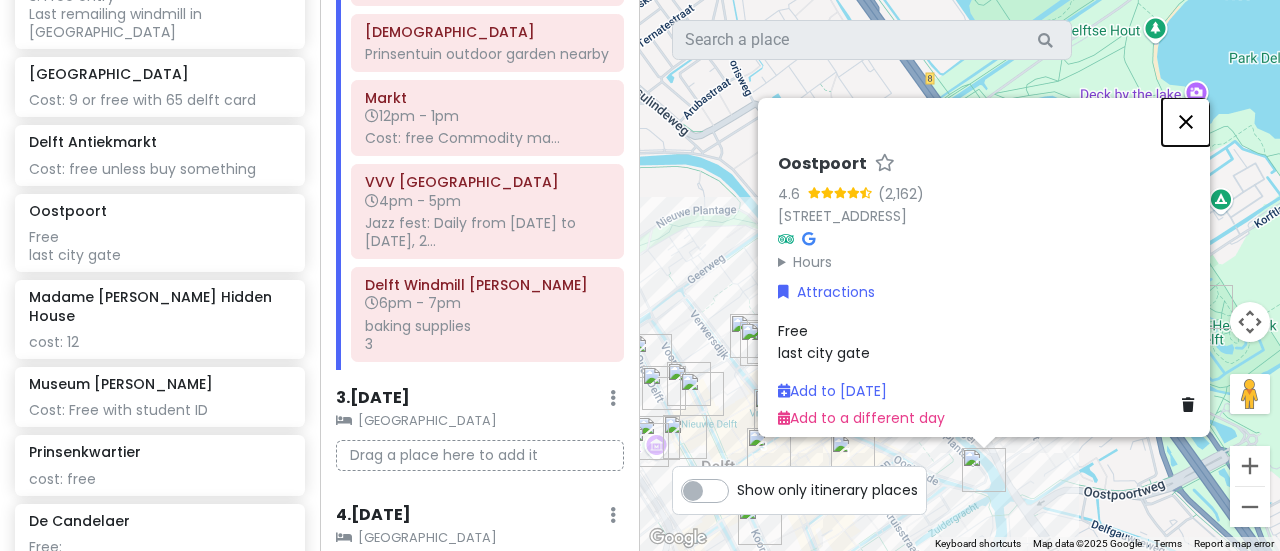 click at bounding box center [1186, 121] 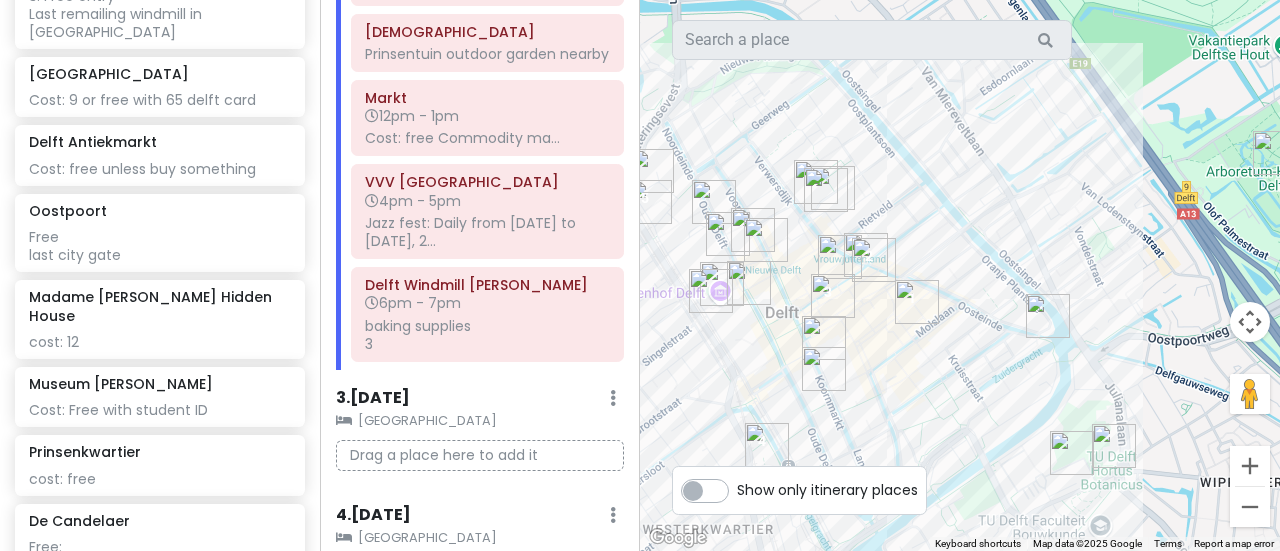 drag, startPoint x: 976, startPoint y: 321, endPoint x: 1046, endPoint y: 162, distance: 173.72679 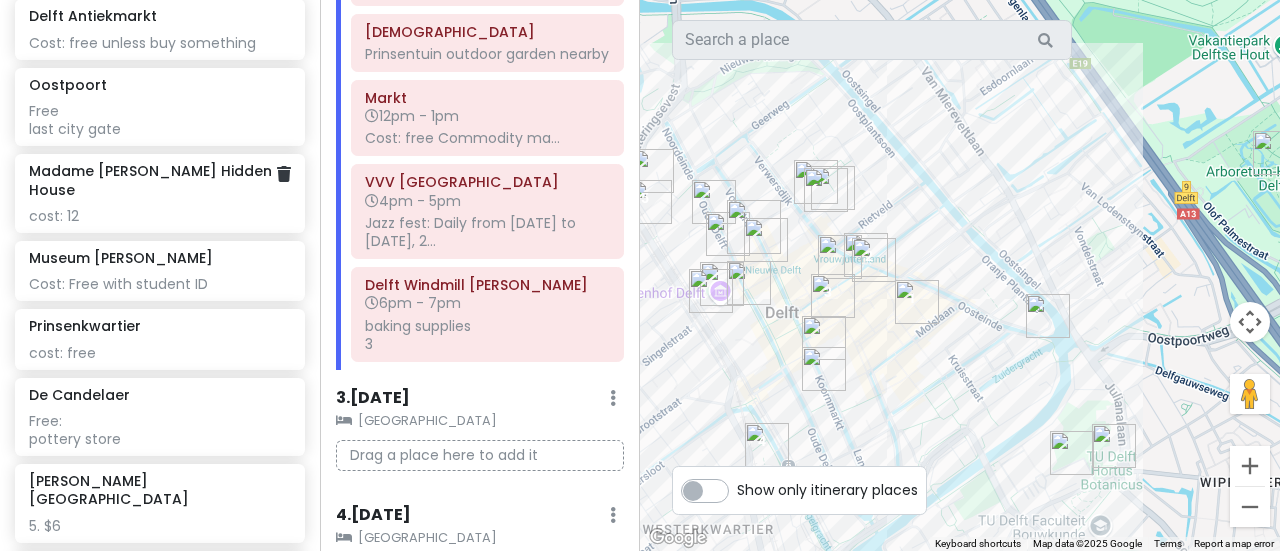 scroll, scrollTop: 2570, scrollLeft: 0, axis: vertical 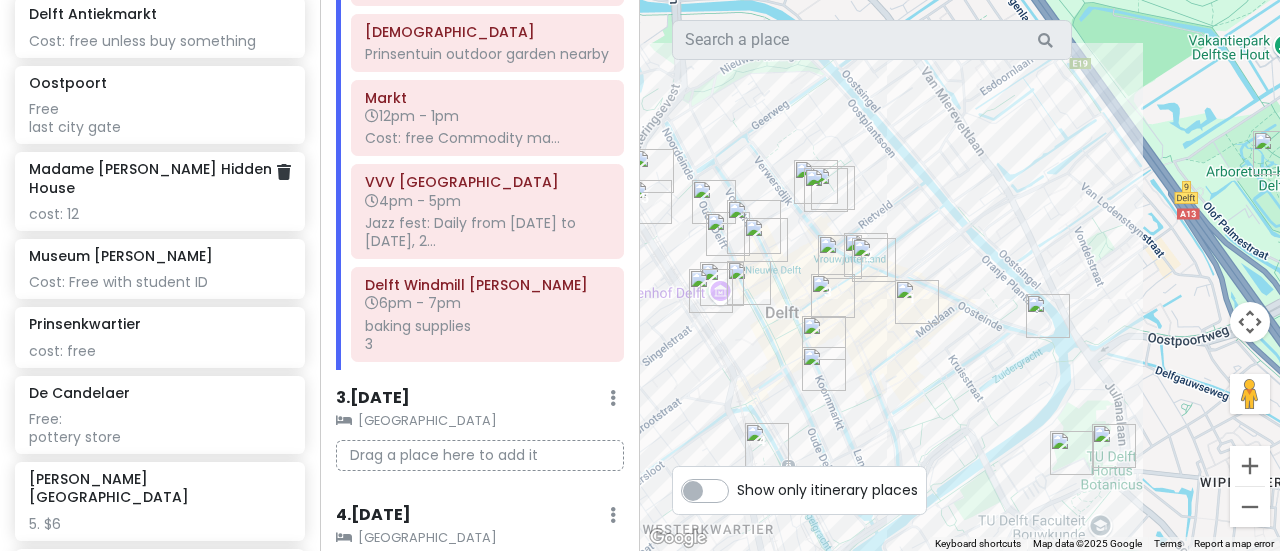 click on "Madame [PERSON_NAME] Hidden House" at bounding box center (152, 178) 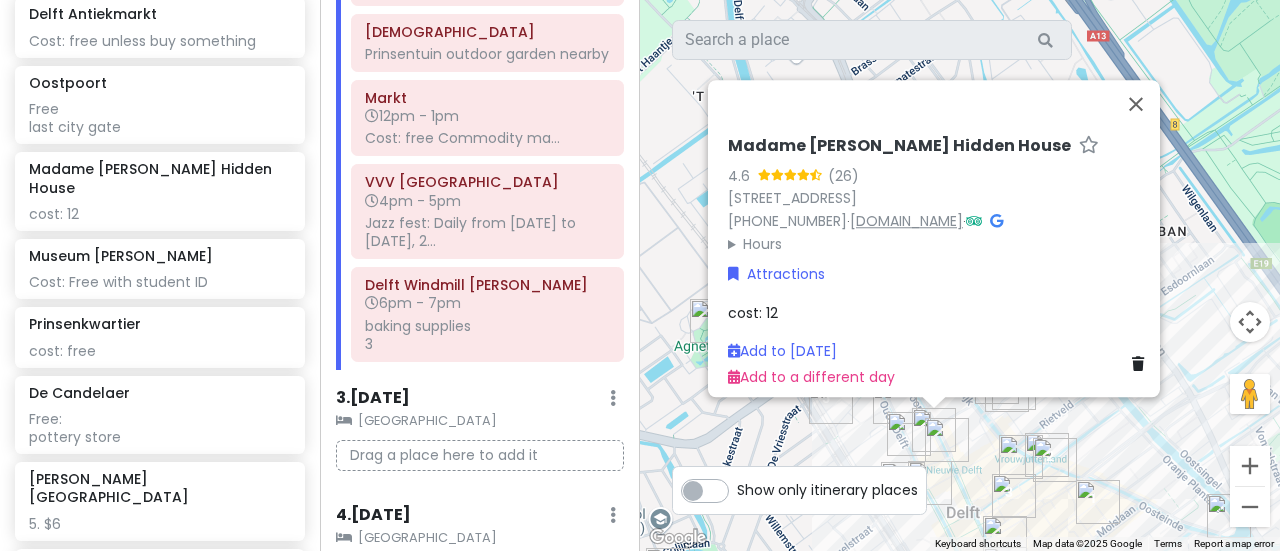 click on "[DOMAIN_NAME]" at bounding box center [906, 221] 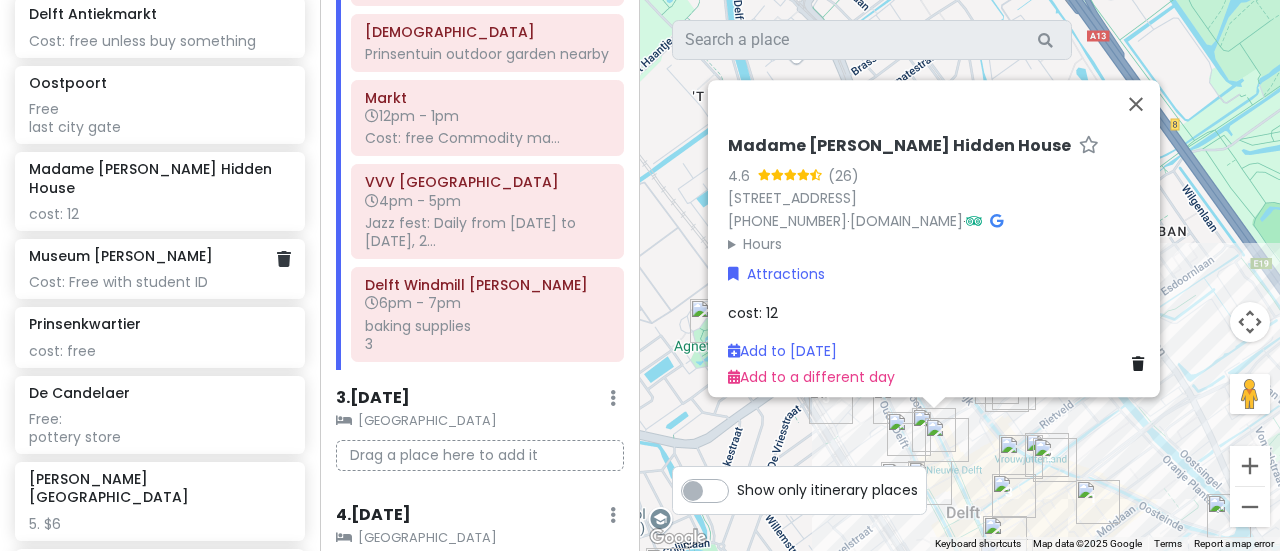 click on "Museum [PERSON_NAME] Cost: Free with student ID" at bounding box center (160, 269) 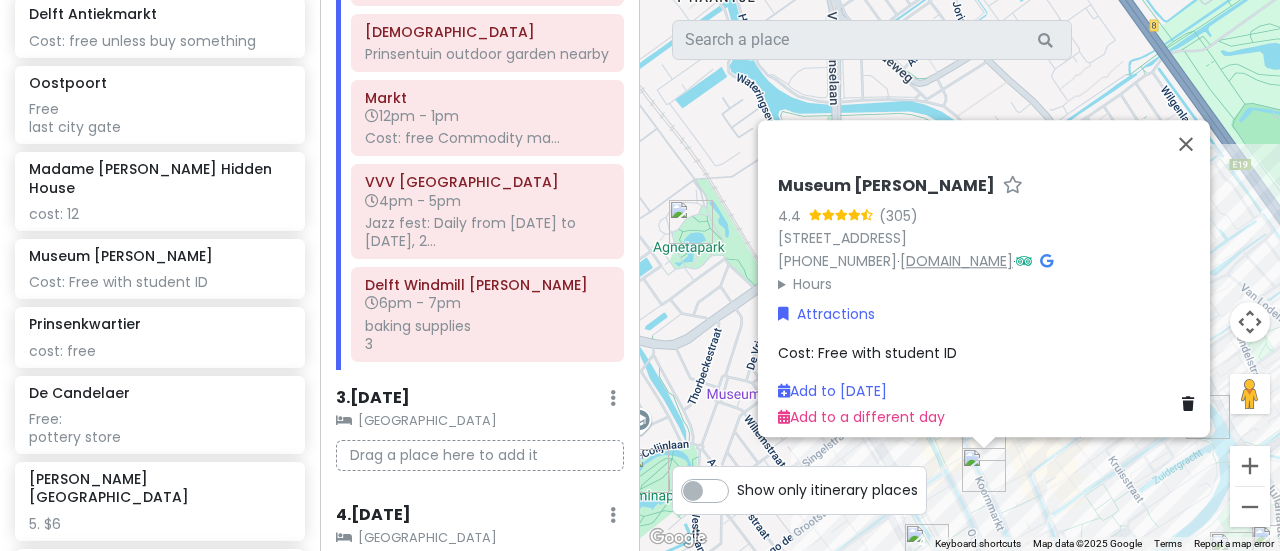 click on "[DOMAIN_NAME]" at bounding box center (956, 261) 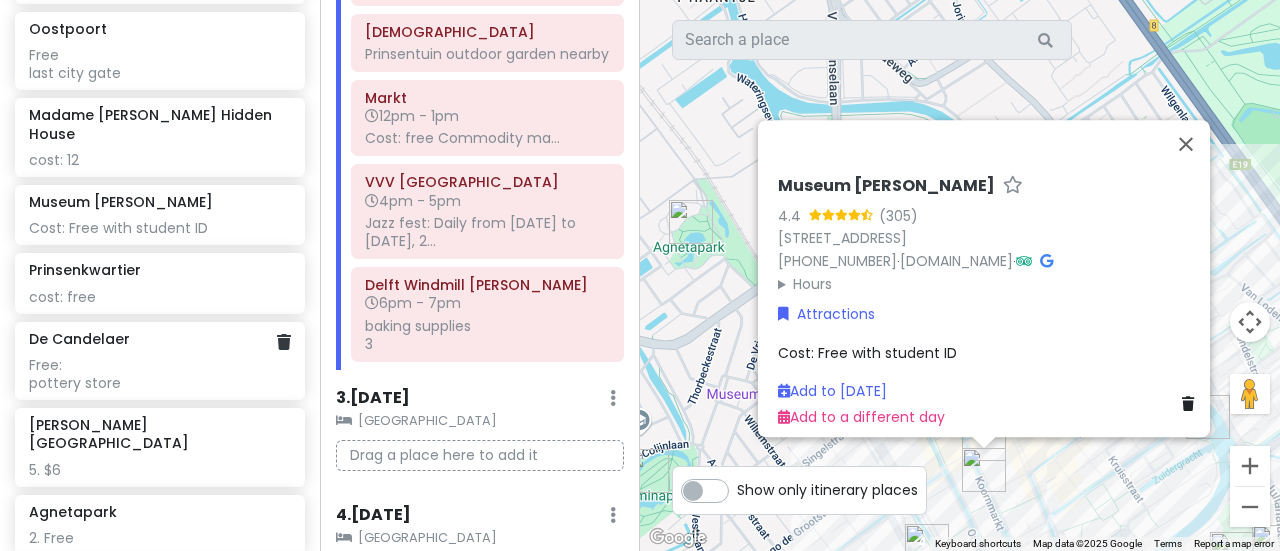 scroll, scrollTop: 2625, scrollLeft: 0, axis: vertical 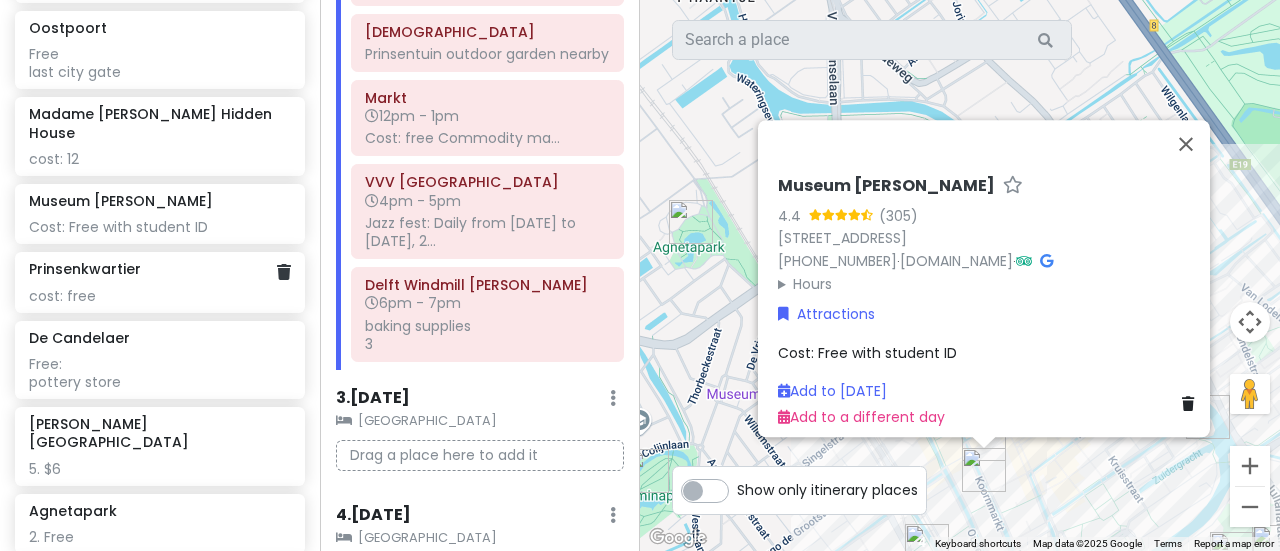 click on "Prinsenkwartier cost: free" at bounding box center (160, 282) 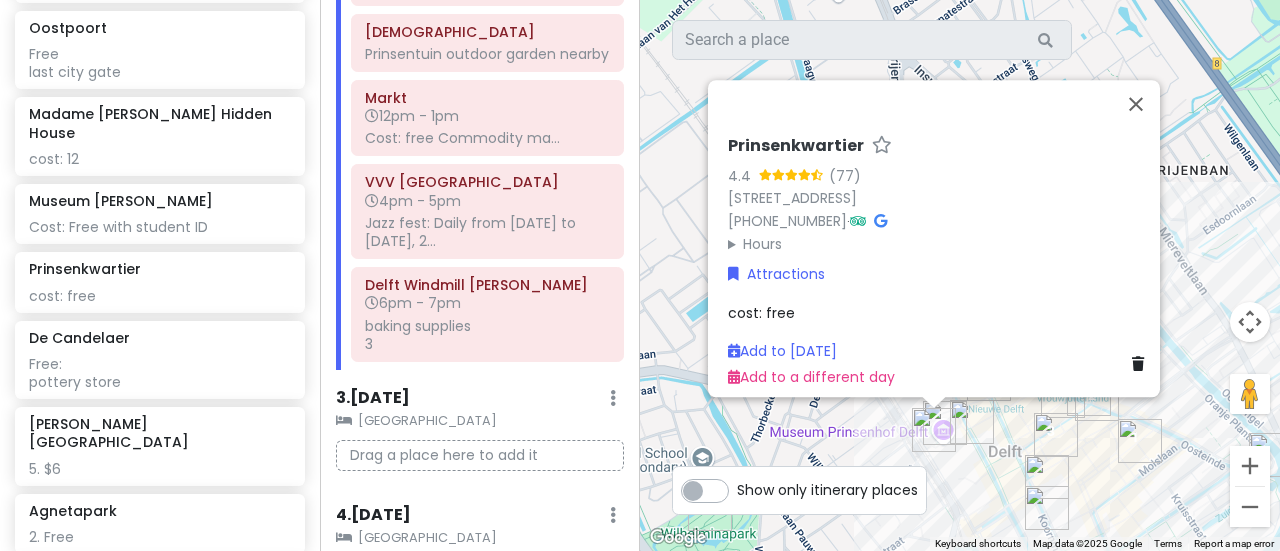 click on "Prinsenkwartier" at bounding box center (796, 146) 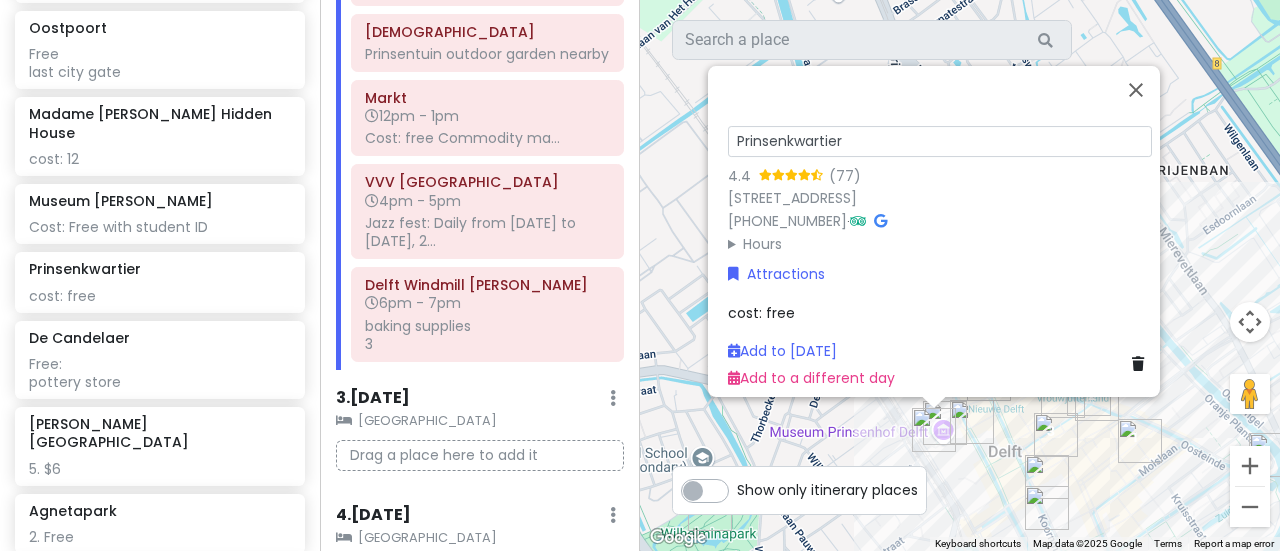 drag, startPoint x: 864, startPoint y: 129, endPoint x: 680, endPoint y: 106, distance: 185.43193 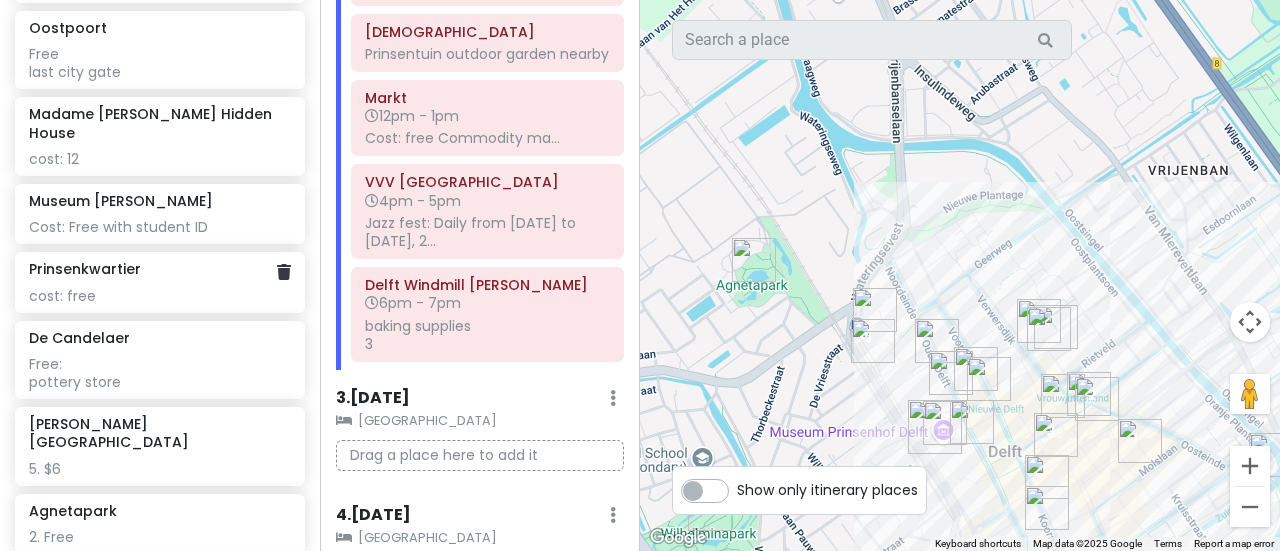 click on "Prinsenkwartier" at bounding box center [159, 269] 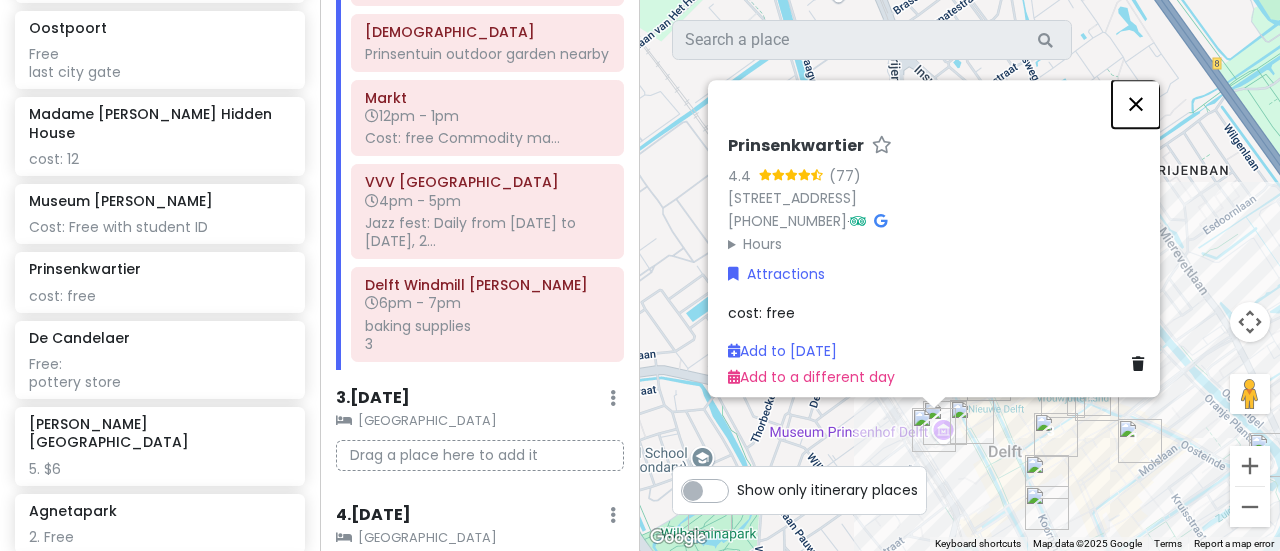 click at bounding box center [1136, 104] 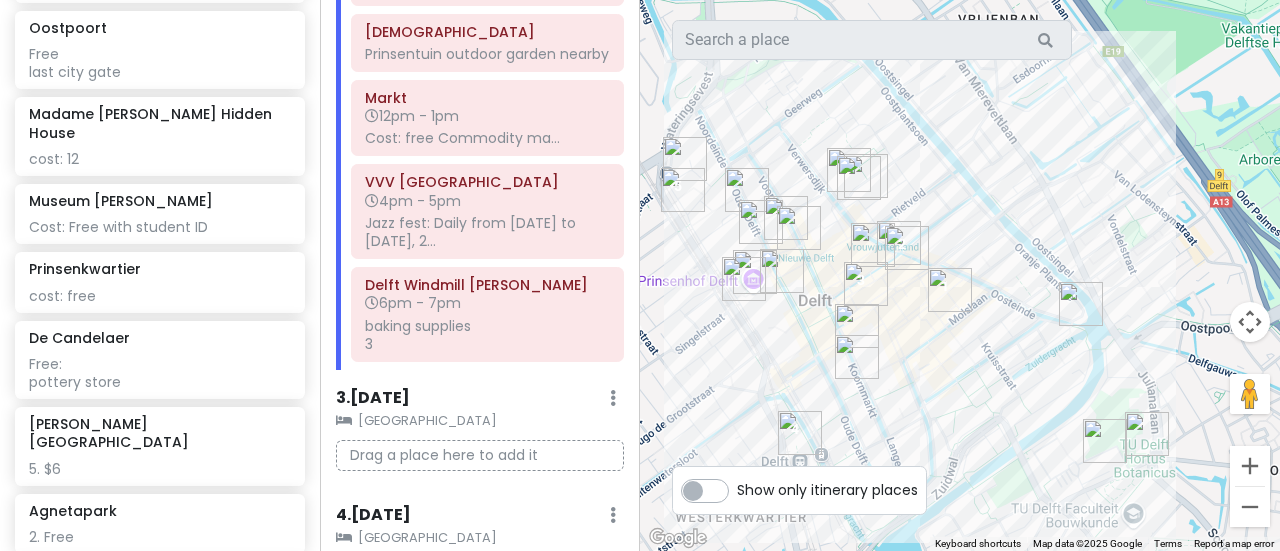 drag, startPoint x: 1007, startPoint y: 343, endPoint x: 812, endPoint y: 187, distance: 249.72185 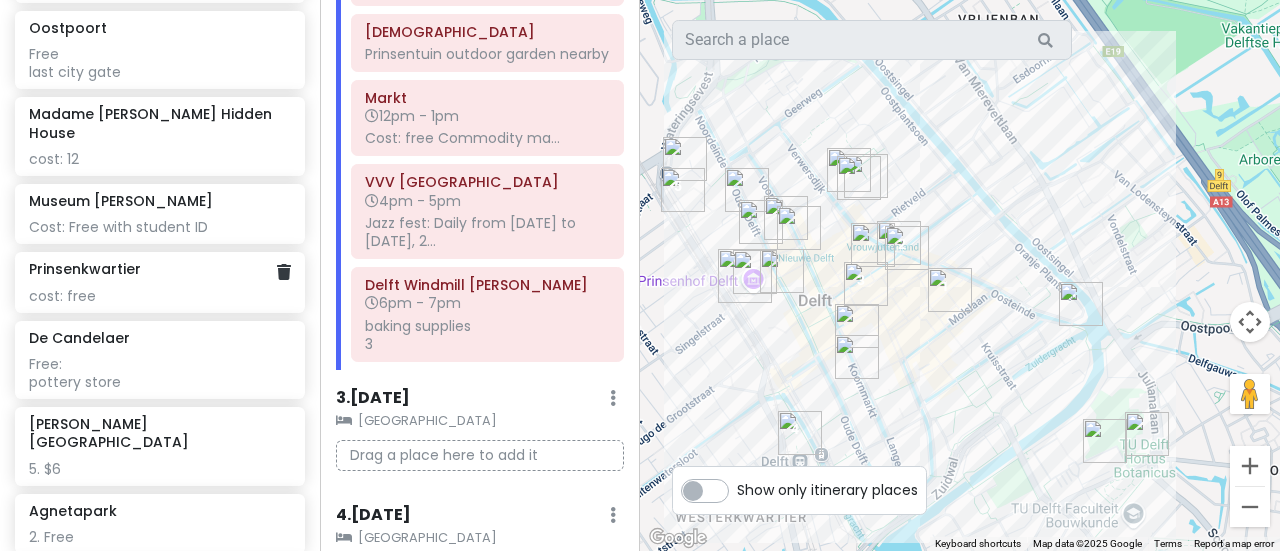 click on "Prinsenkwartier" at bounding box center (85, 269) 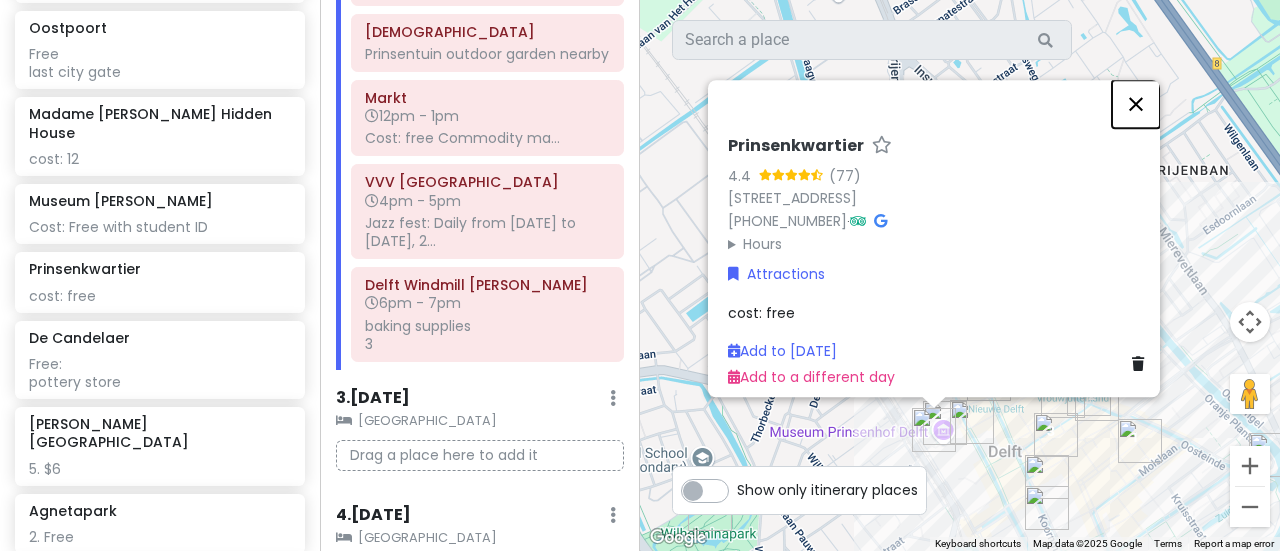 click at bounding box center [1136, 104] 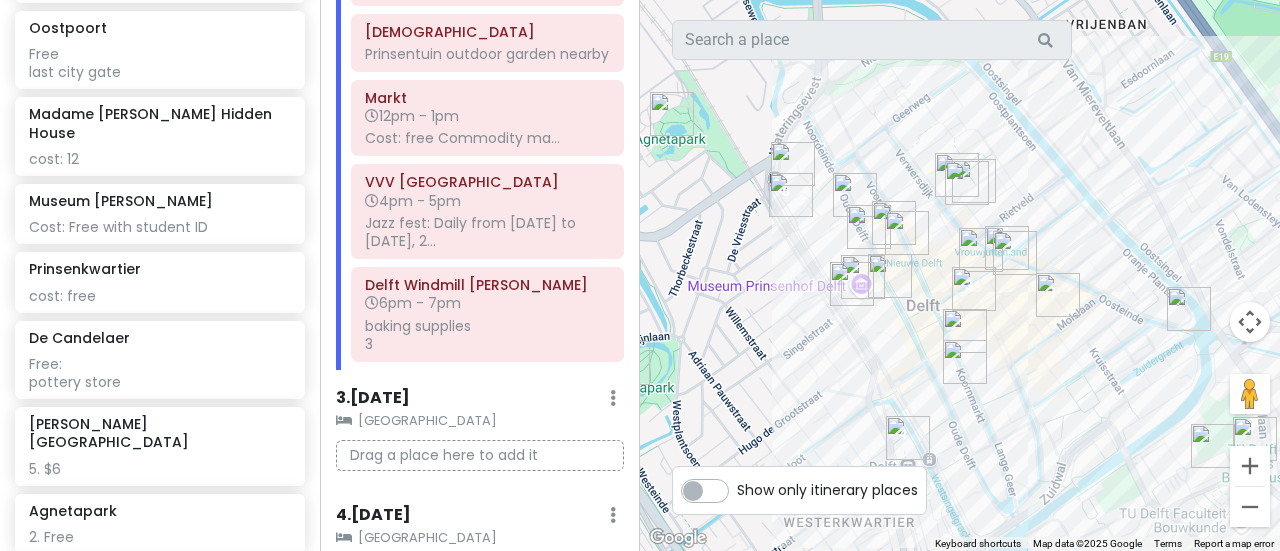 drag, startPoint x: 964, startPoint y: 347, endPoint x: 866, endPoint y: 172, distance: 200.57169 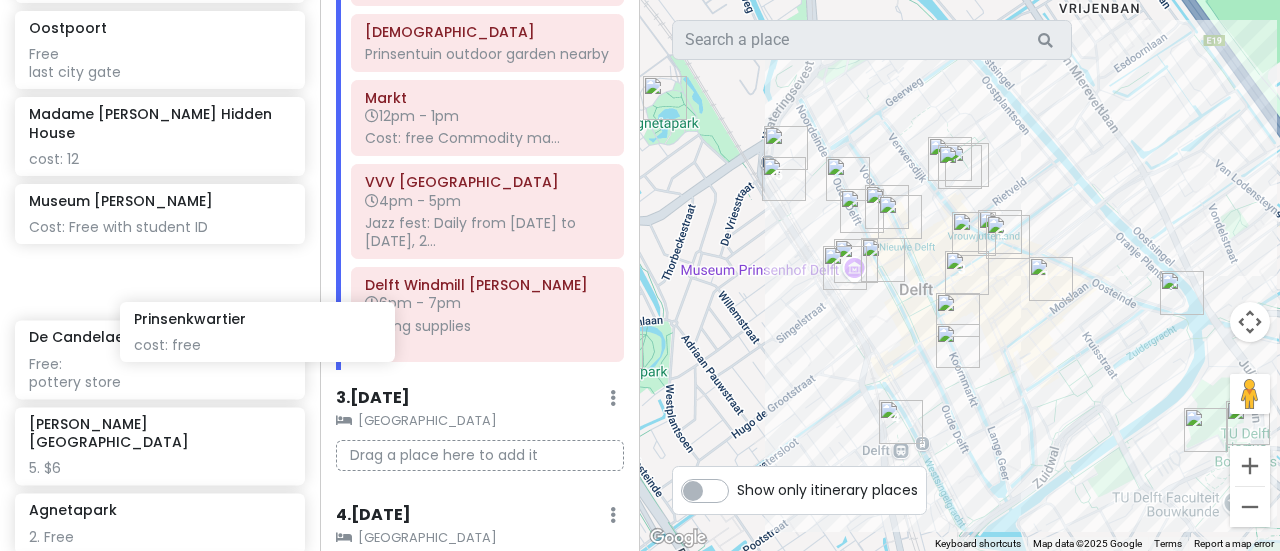 scroll, scrollTop: 2625, scrollLeft: 28, axis: both 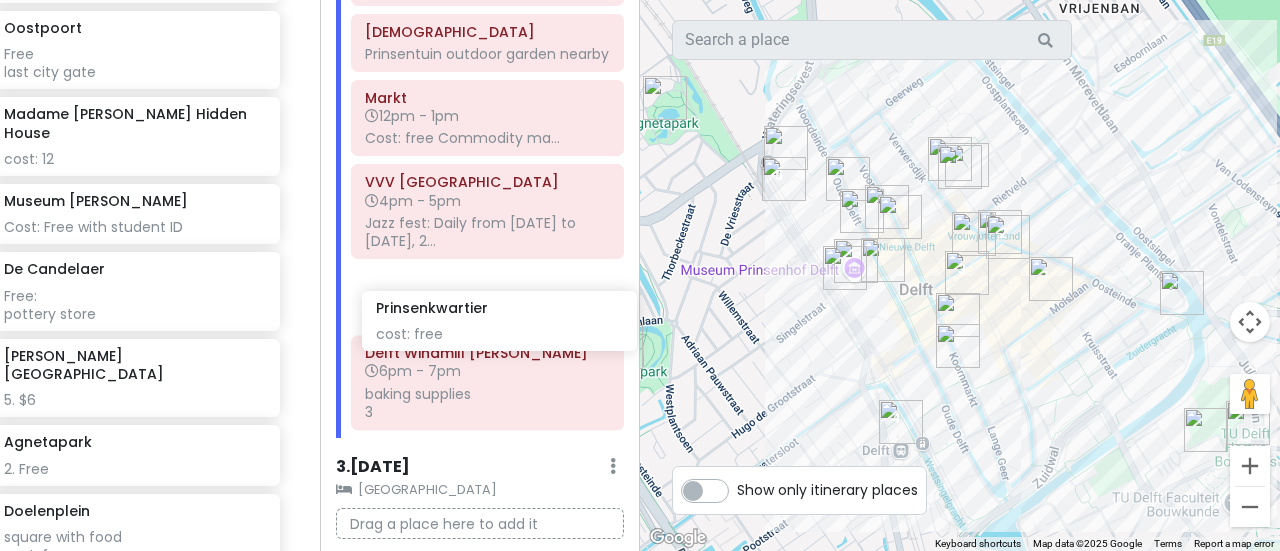 drag, startPoint x: 107, startPoint y: 343, endPoint x: 454, endPoint y: 331, distance: 347.20743 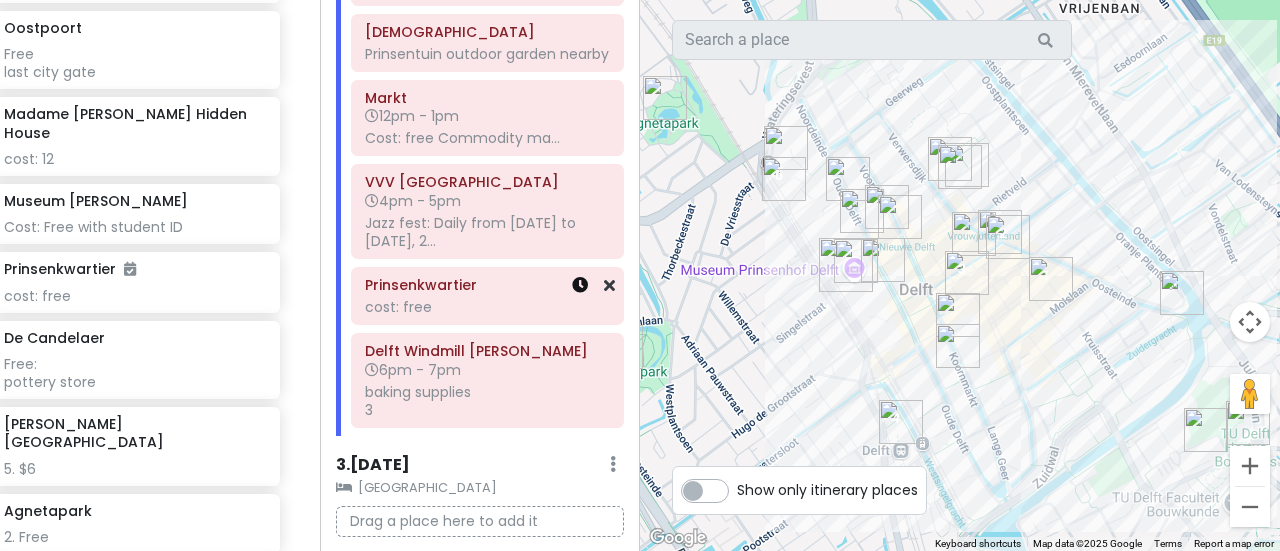 click at bounding box center (580, 285) 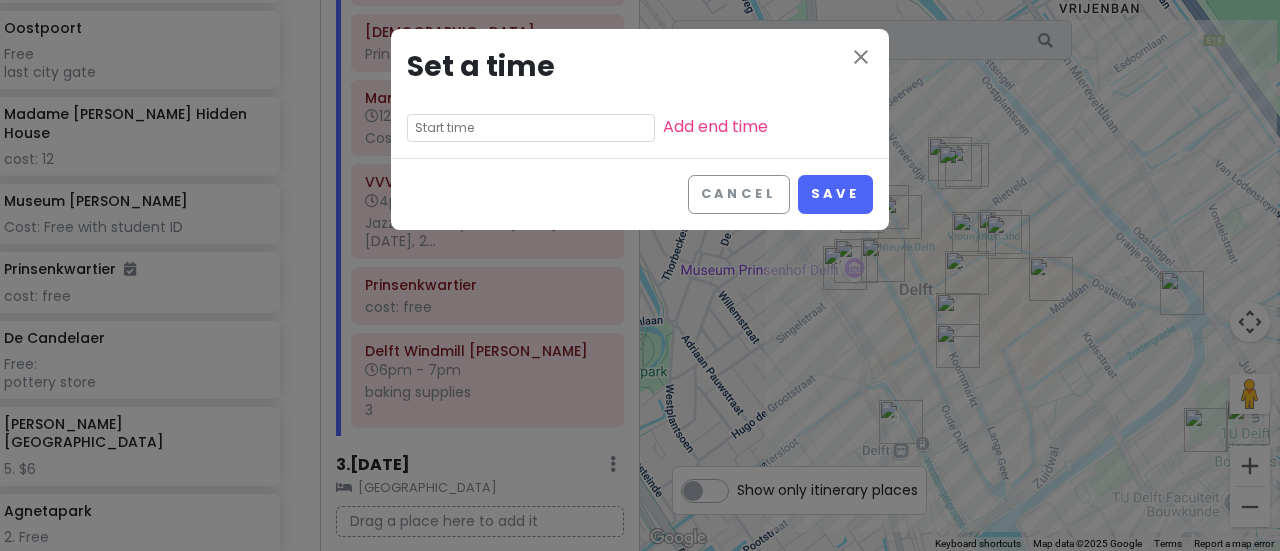 click at bounding box center (531, 128) 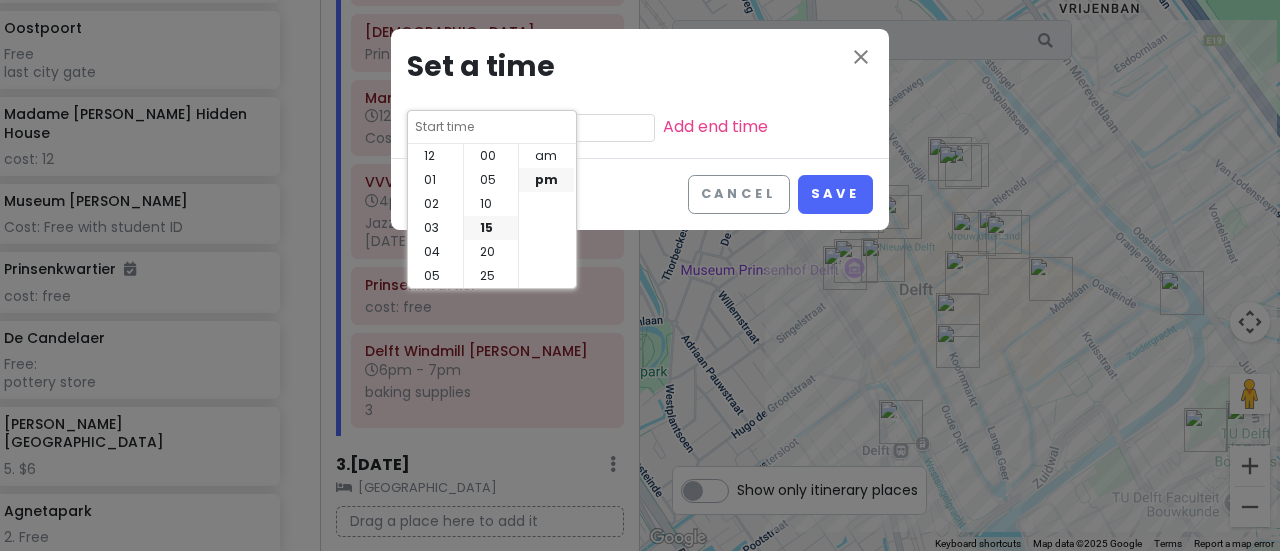 scroll, scrollTop: 144, scrollLeft: 0, axis: vertical 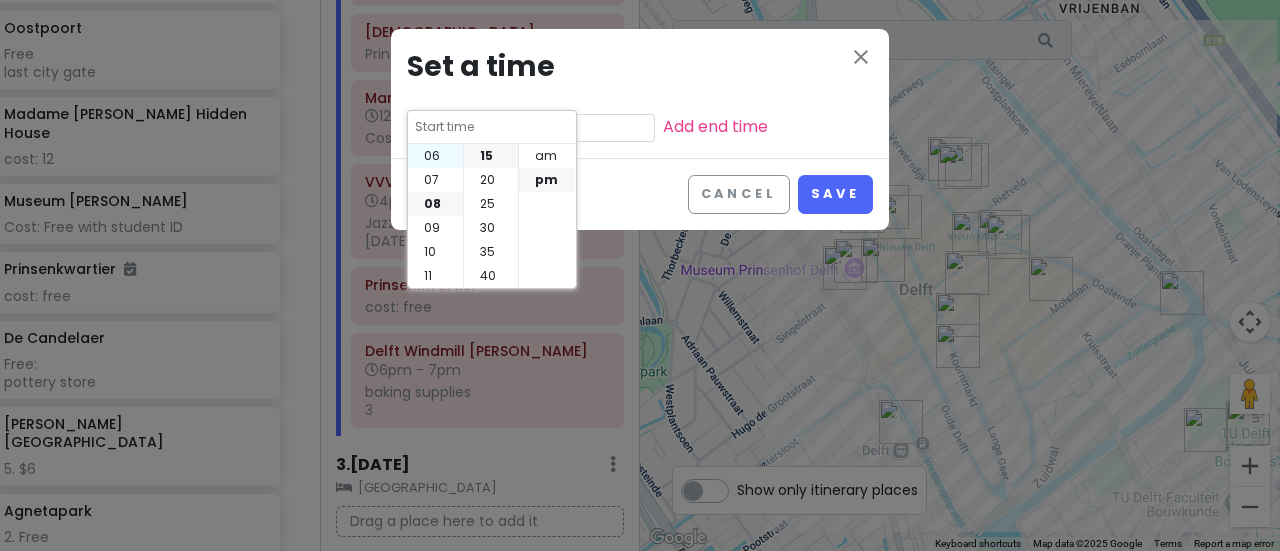 click on "06" at bounding box center (435, 156) 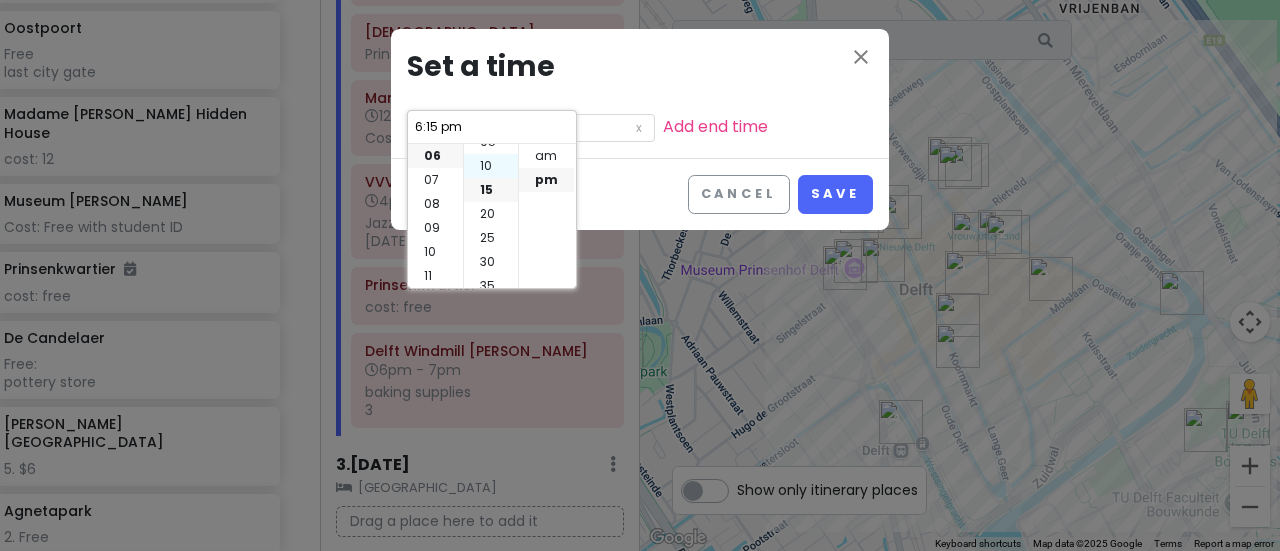 scroll, scrollTop: 0, scrollLeft: 0, axis: both 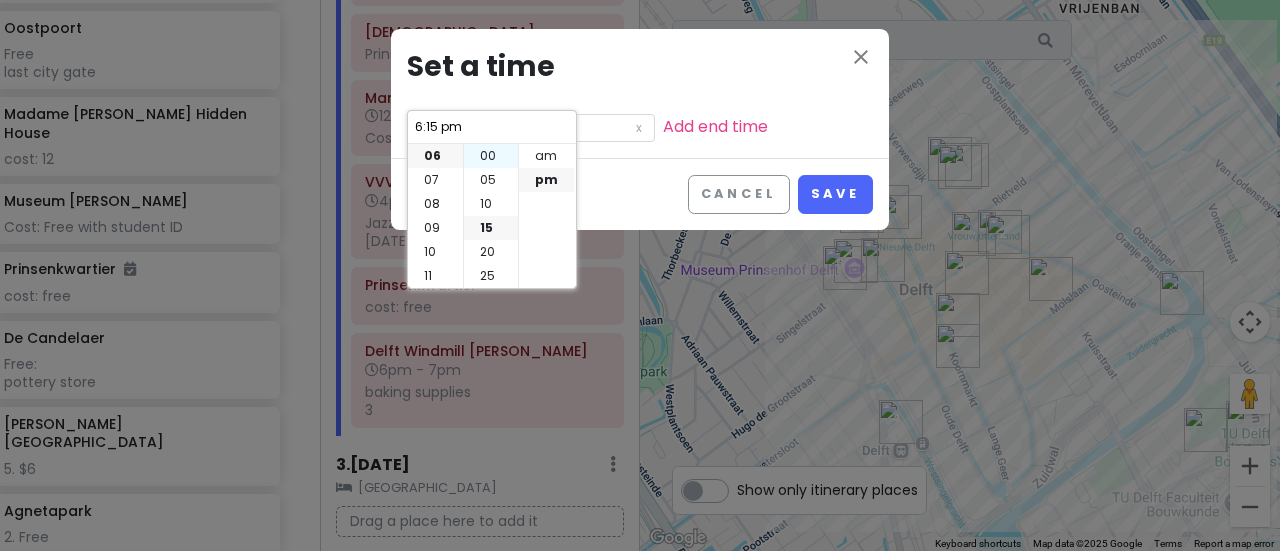 click on "00" at bounding box center (491, 156) 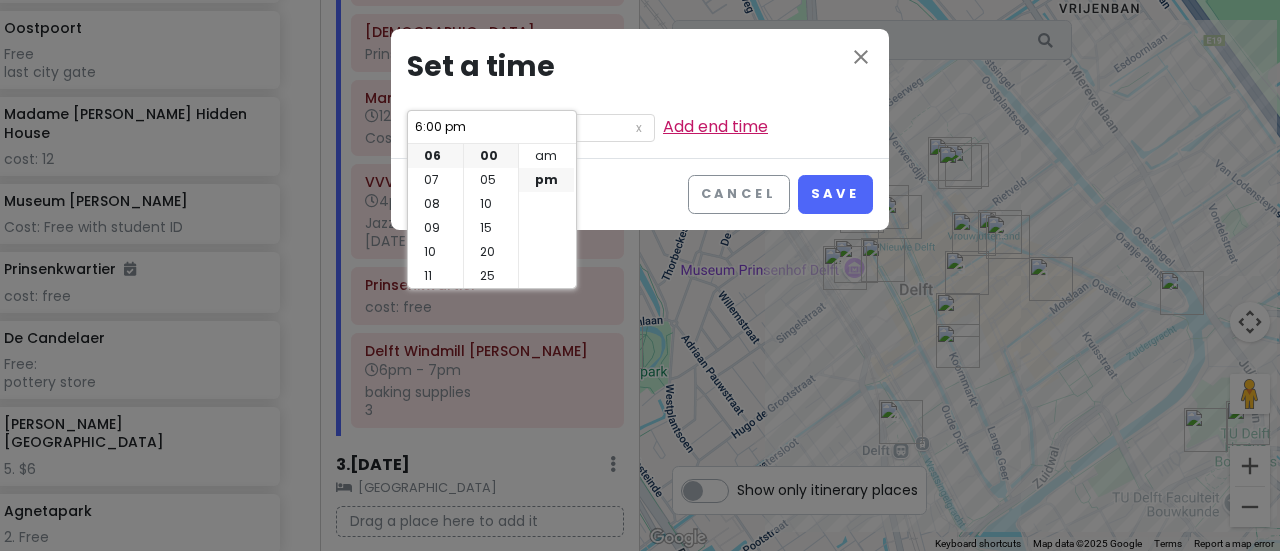 click on "Add end time" at bounding box center (715, 126) 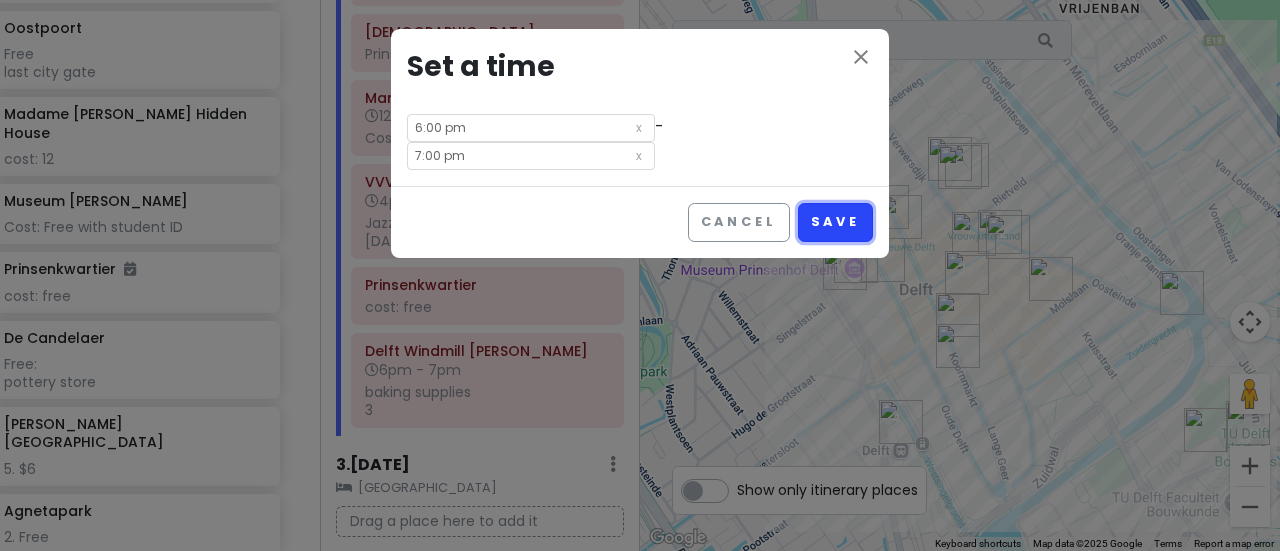 click on "Save" at bounding box center [835, 222] 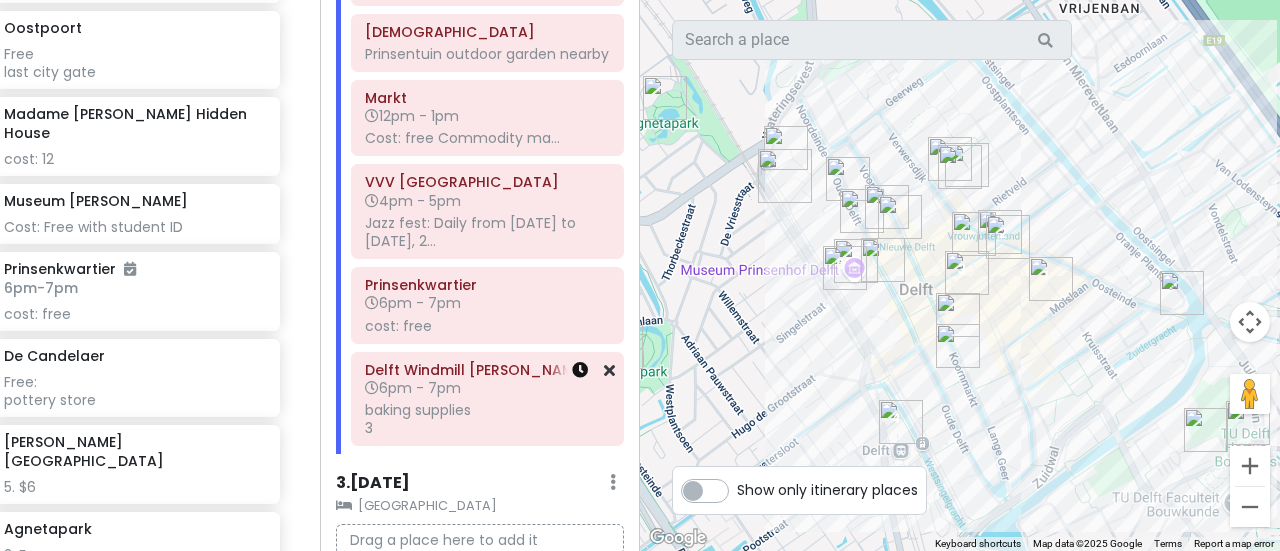 click at bounding box center (580, 370) 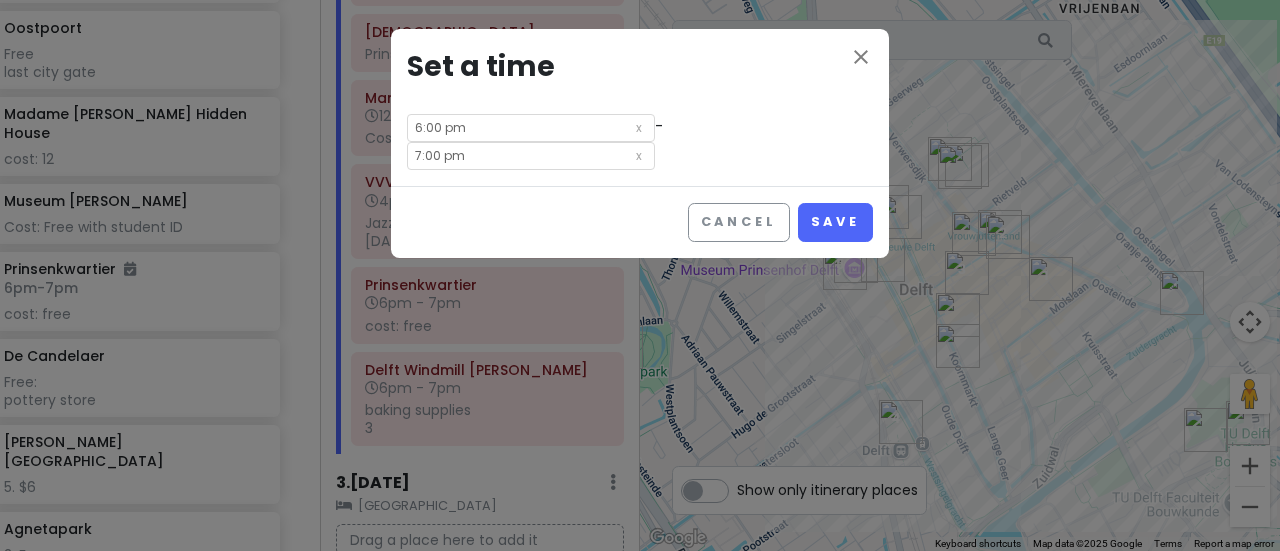 click on "6:00 pm" at bounding box center (531, 128) 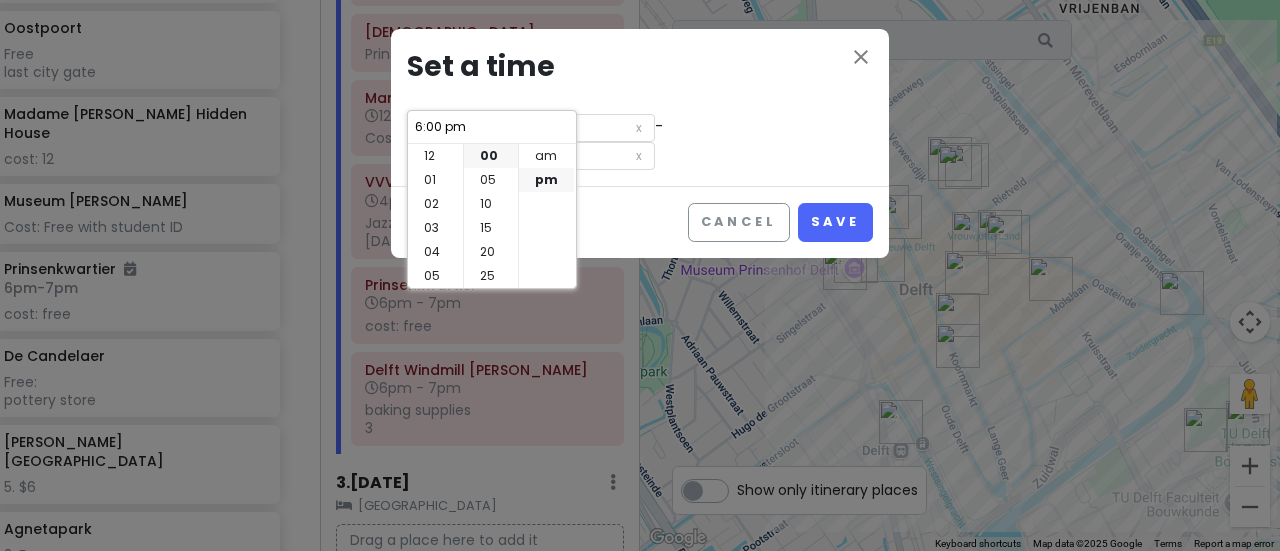 scroll, scrollTop: 144, scrollLeft: 0, axis: vertical 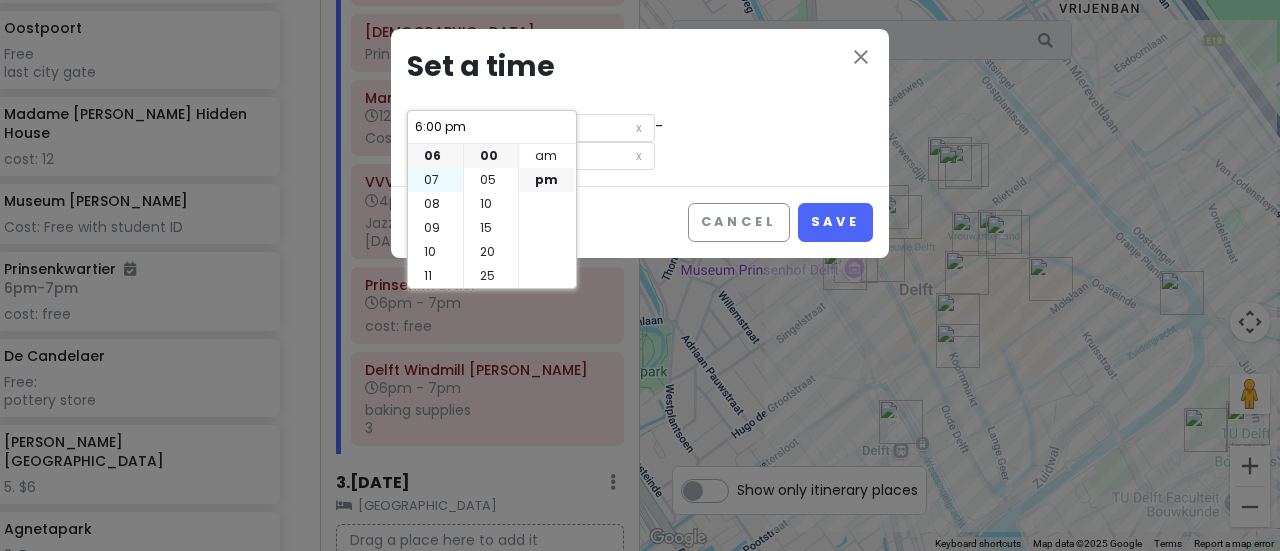 click on "07" at bounding box center [435, 180] 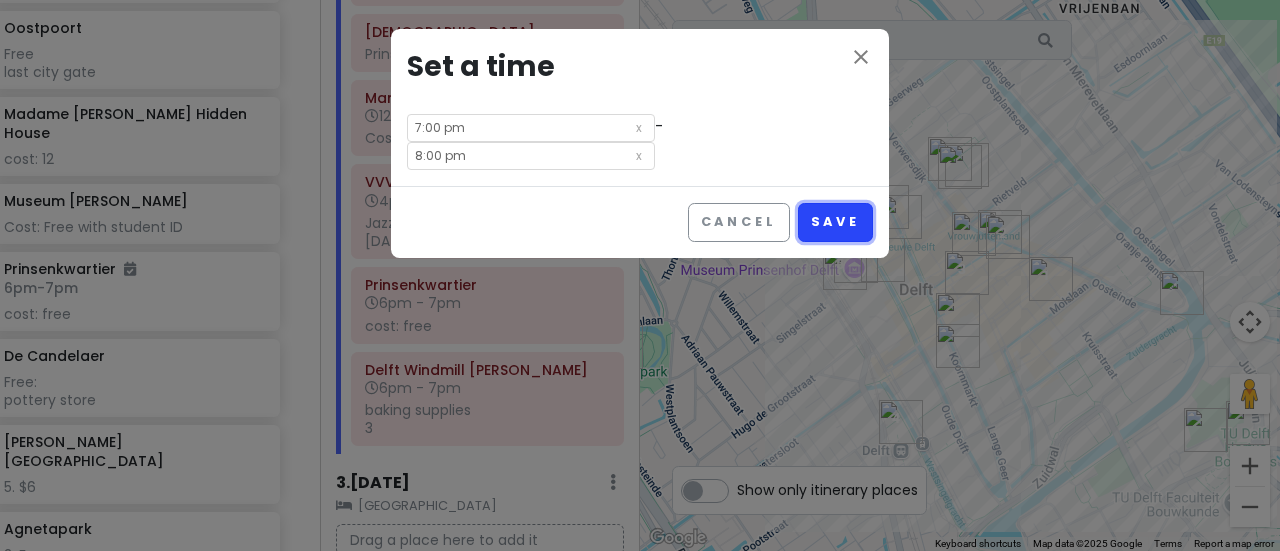 click on "Save" at bounding box center (835, 222) 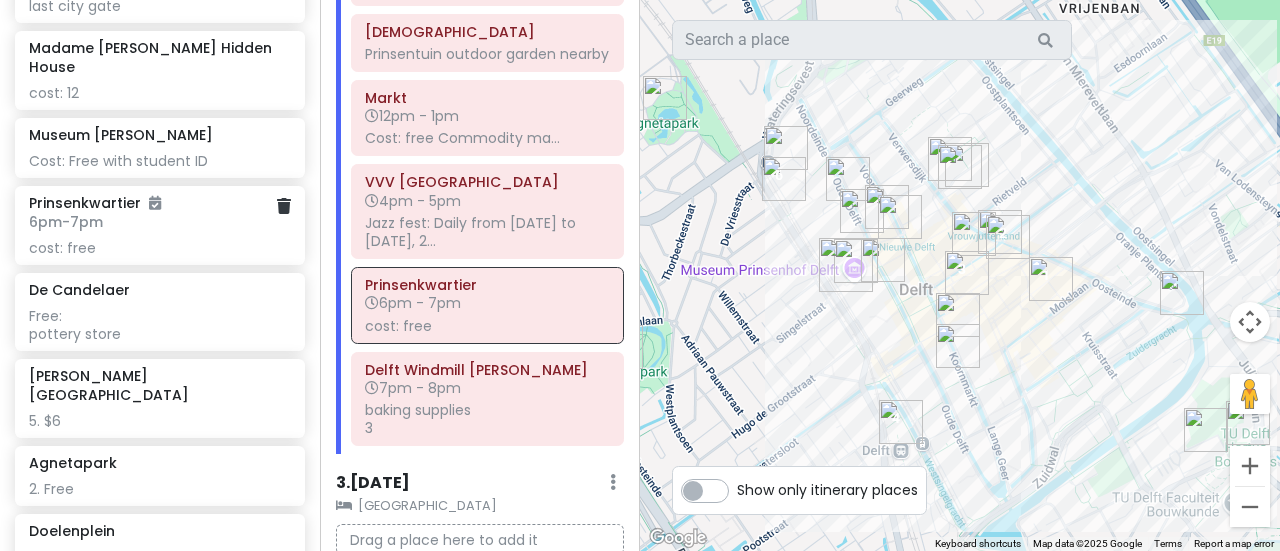 scroll, scrollTop: 2699, scrollLeft: 0, axis: vertical 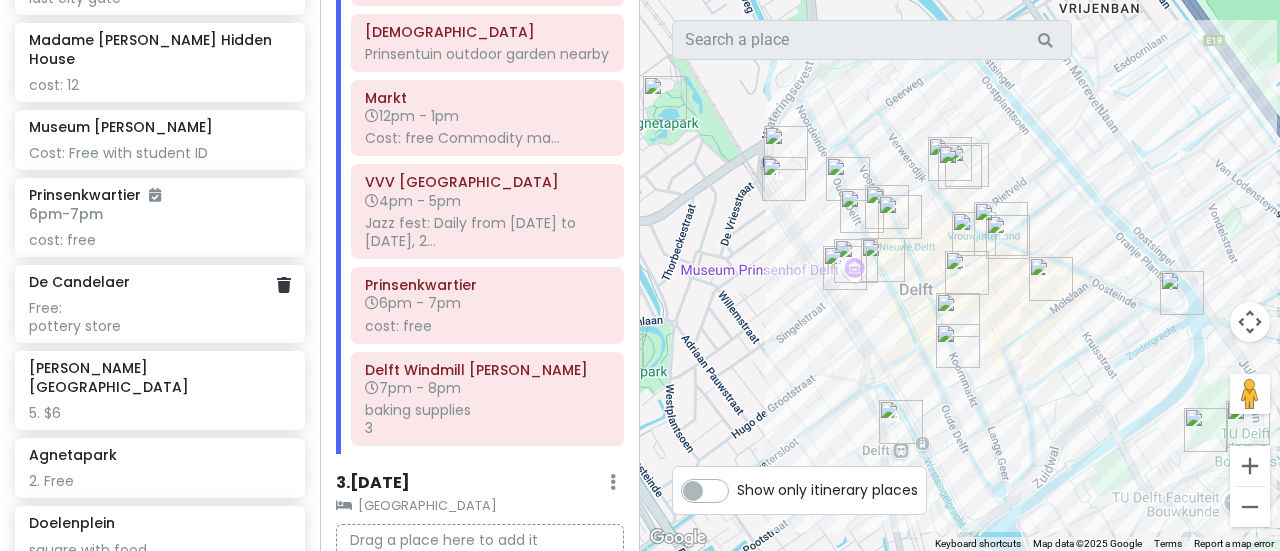 click on "Free: pottery store" at bounding box center (159, -749) 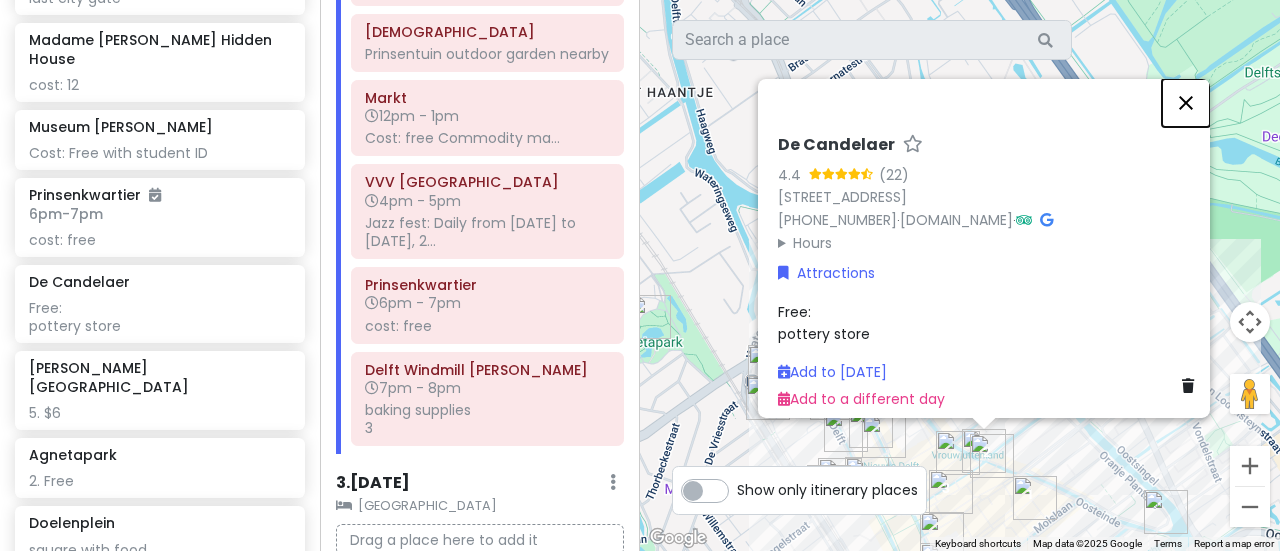 click at bounding box center [1186, 102] 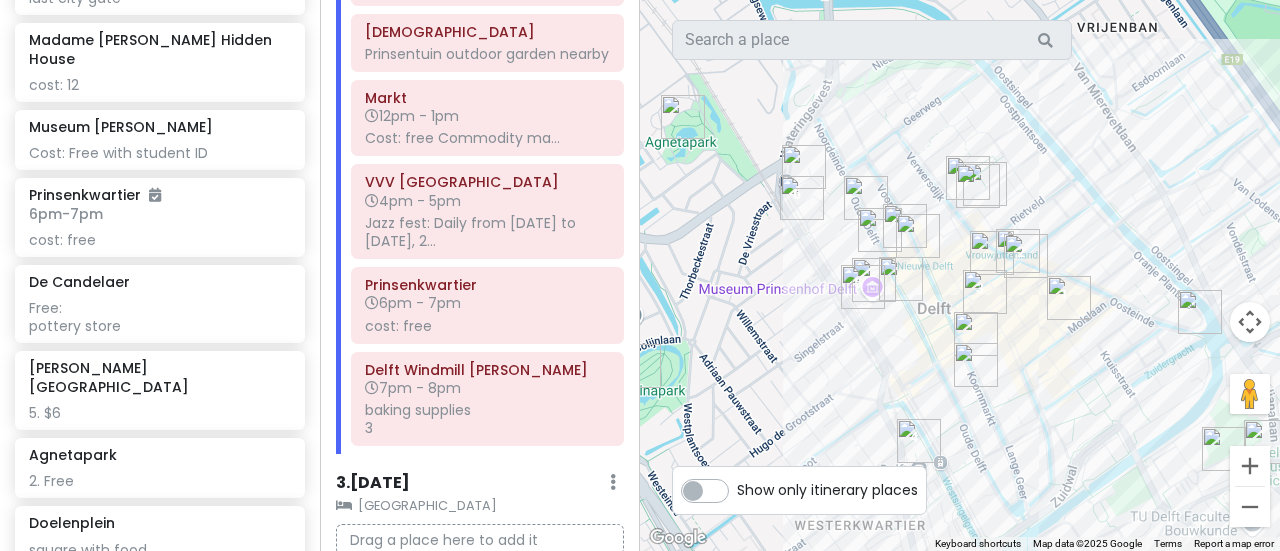 drag, startPoint x: 916, startPoint y: 362, endPoint x: 950, endPoint y: 160, distance: 204.8414 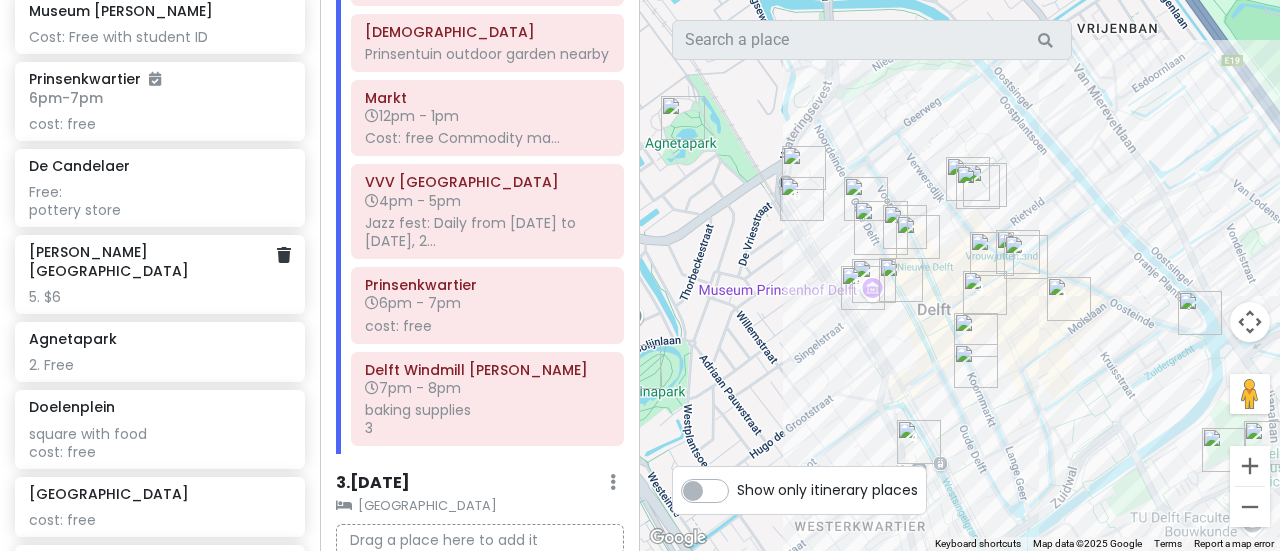 scroll, scrollTop: 2860, scrollLeft: 0, axis: vertical 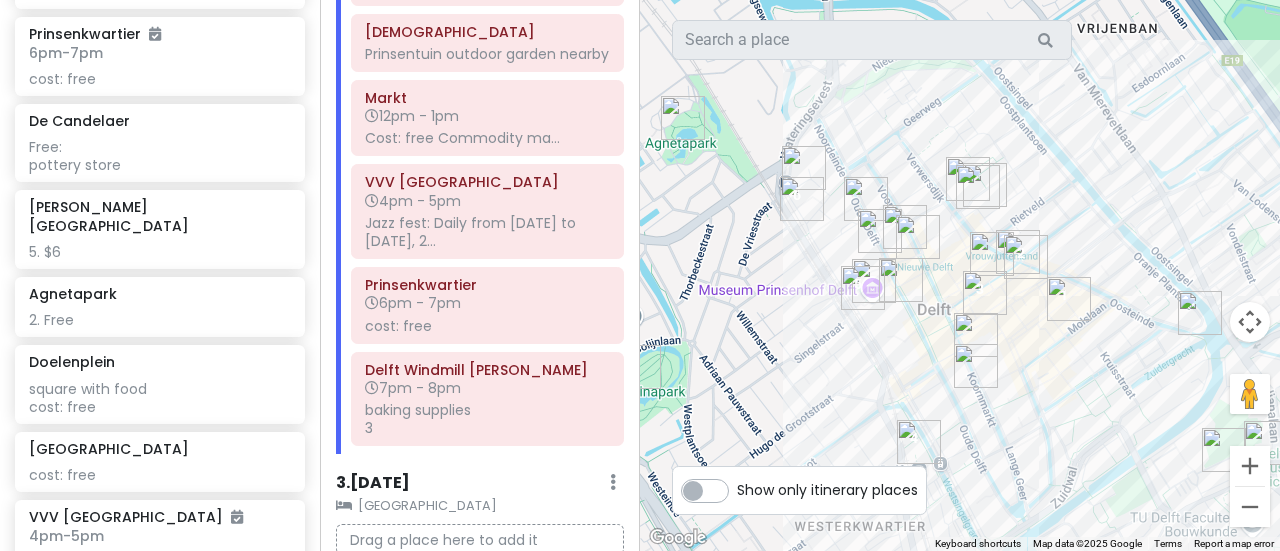 click at bounding box center [683, 118] 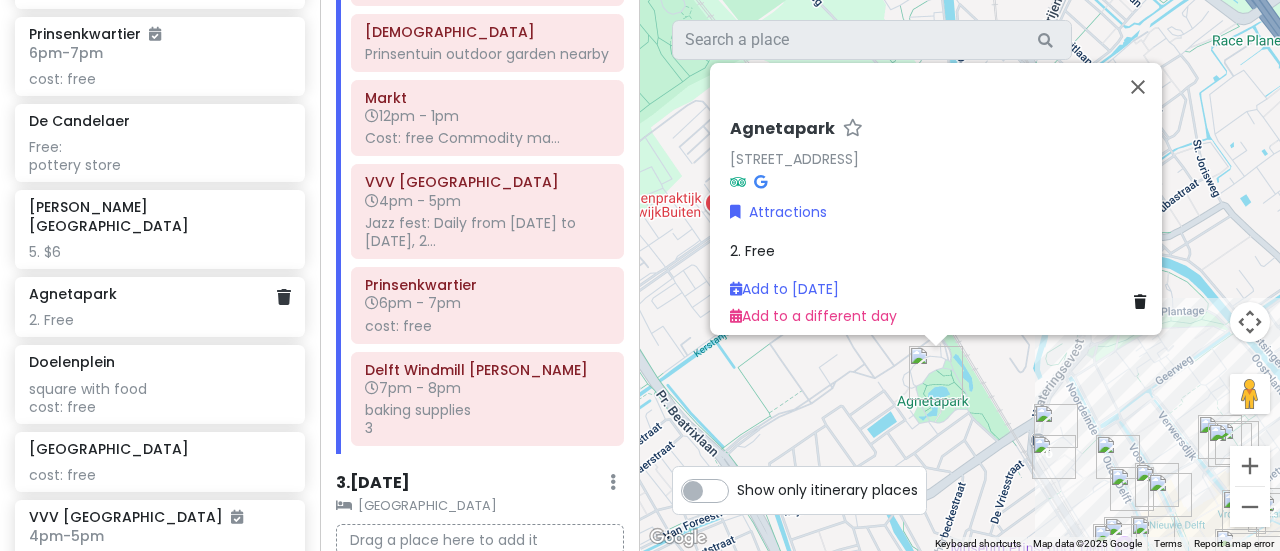 scroll, scrollTop: 2860, scrollLeft: 28, axis: both 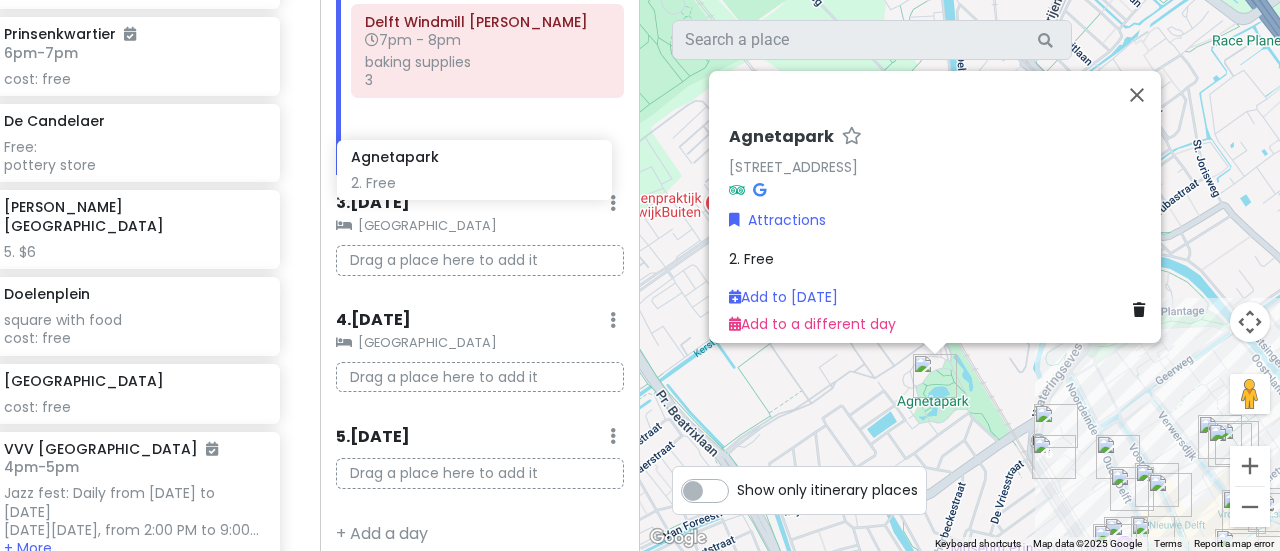 drag, startPoint x: 157, startPoint y: 357, endPoint x: 480, endPoint y: 187, distance: 365.0055 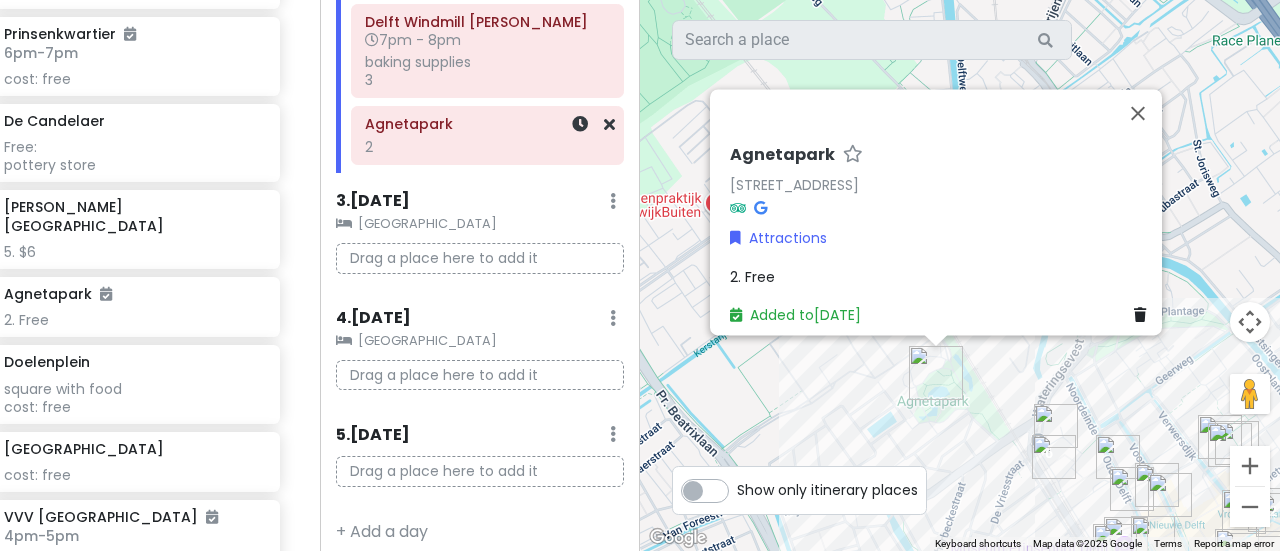 scroll, scrollTop: 710, scrollLeft: 0, axis: vertical 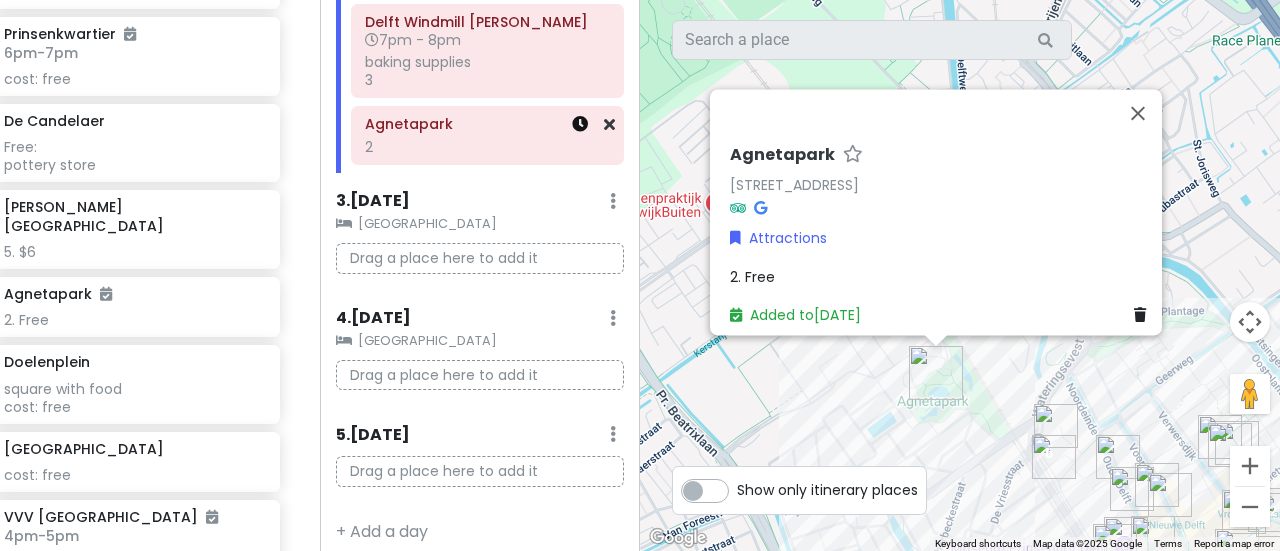 click at bounding box center (580, 124) 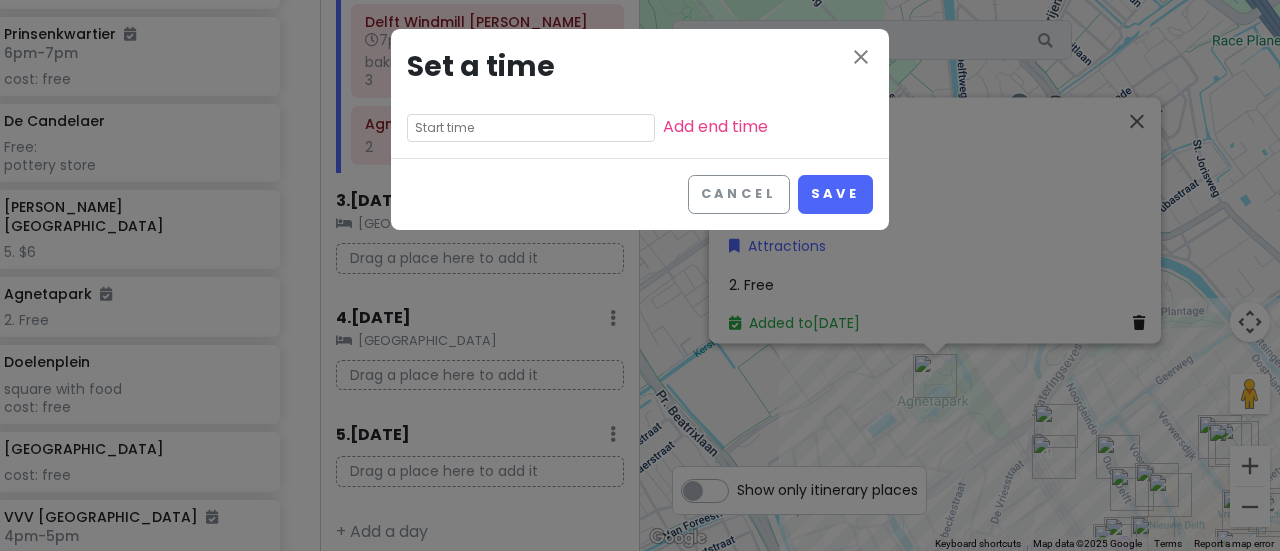 click at bounding box center [531, 128] 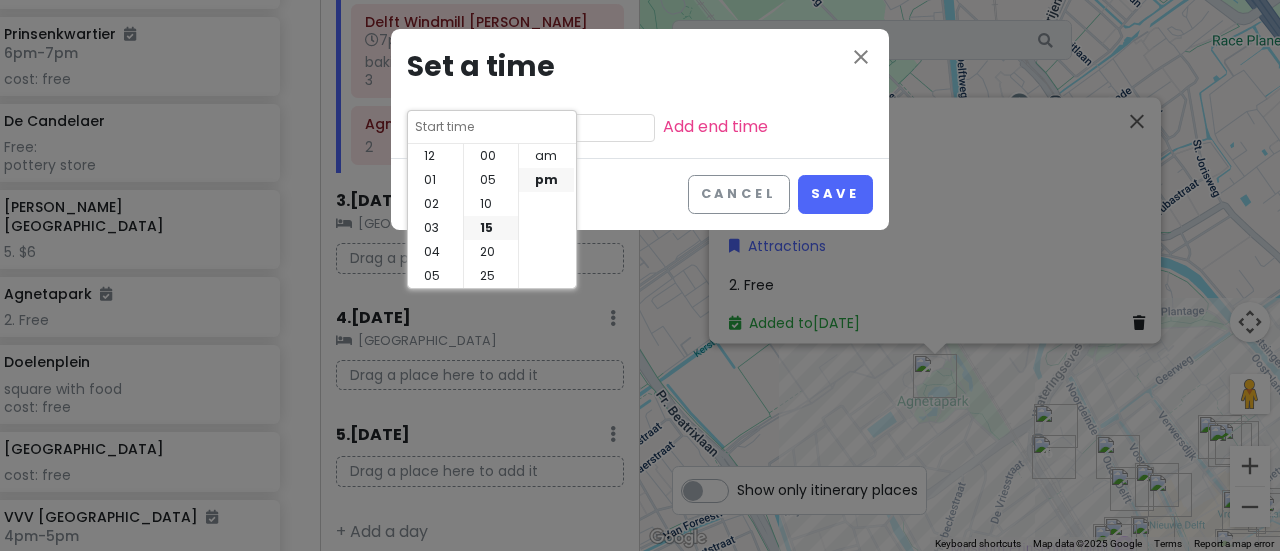 scroll, scrollTop: 144, scrollLeft: 0, axis: vertical 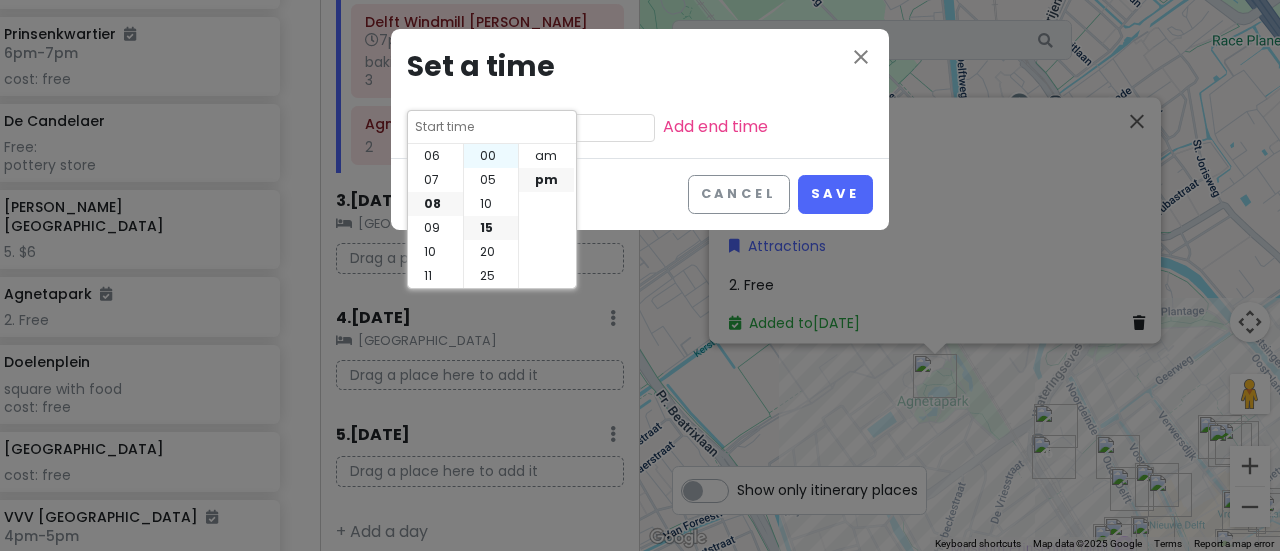 click on "00" at bounding box center (491, 156) 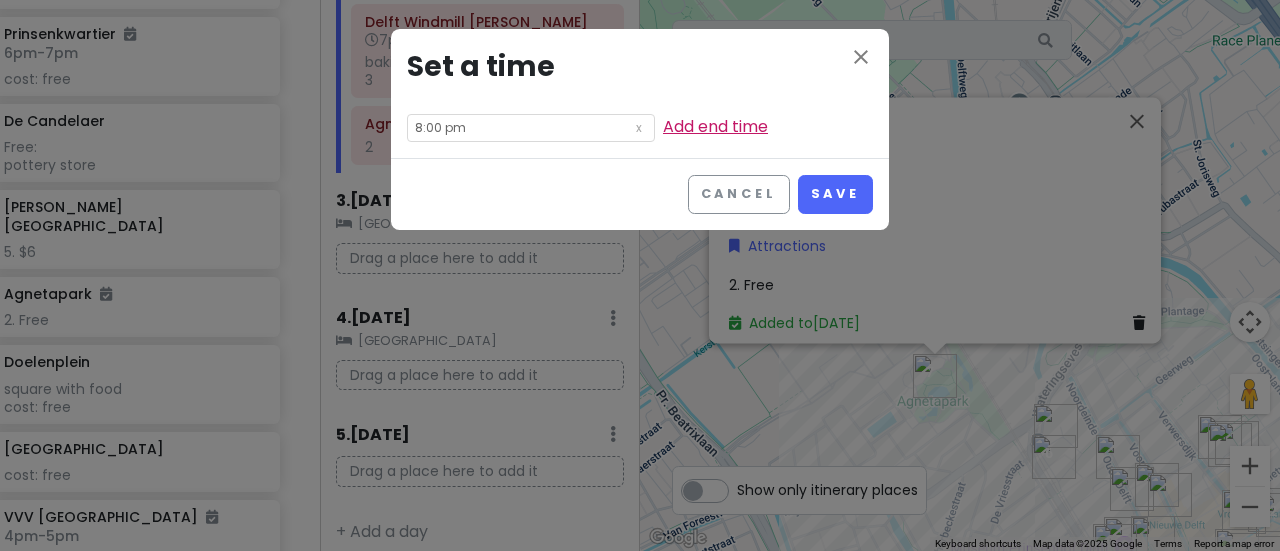 click on "Add end time" at bounding box center (715, 126) 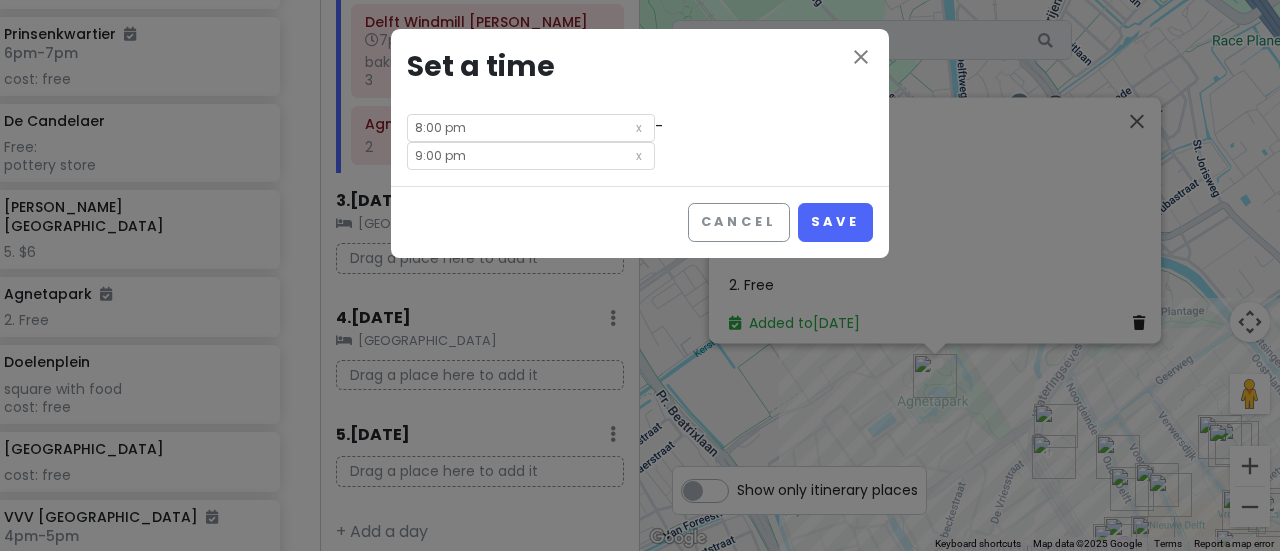 click on "9:00 pm" at bounding box center [531, 156] 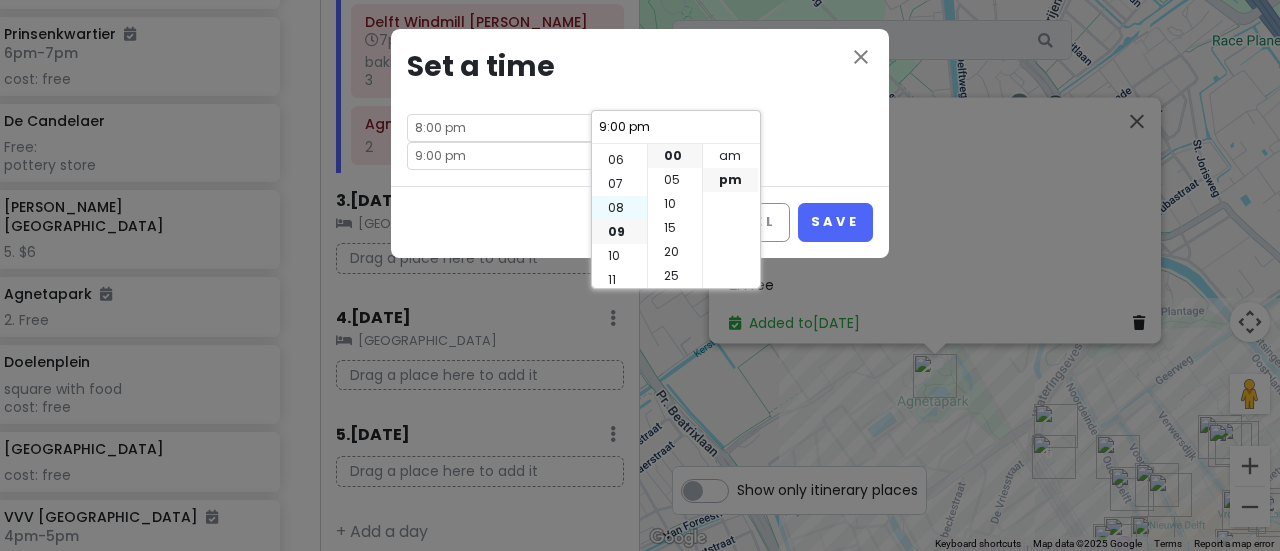 click on "08" at bounding box center (619, 208) 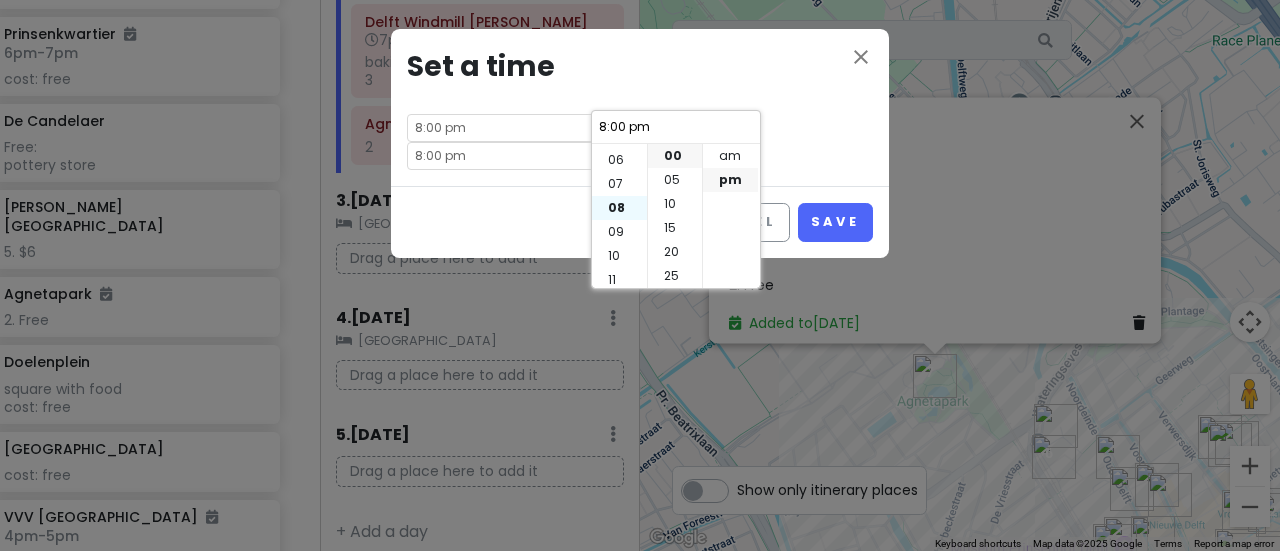 scroll, scrollTop: 144, scrollLeft: 0, axis: vertical 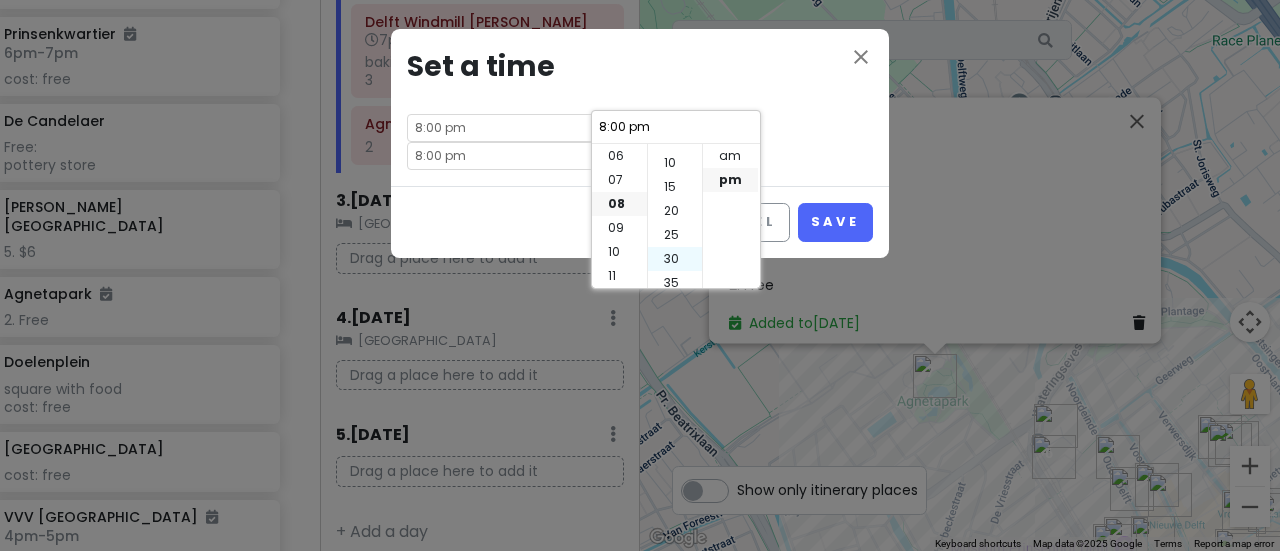 click on "30" at bounding box center (675, 259) 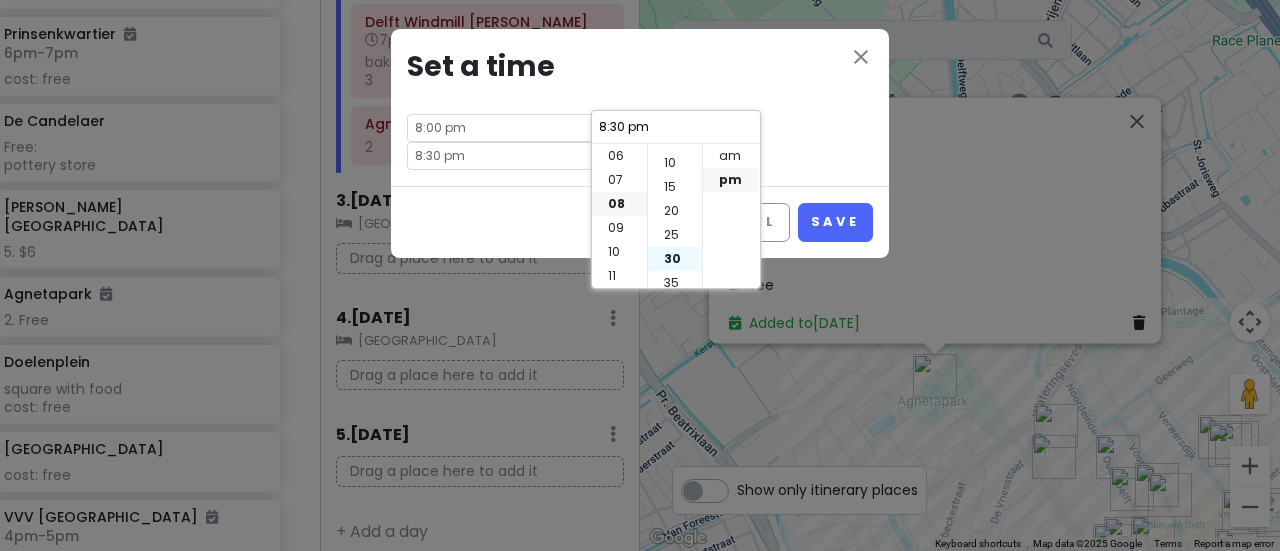 scroll, scrollTop: 144, scrollLeft: 0, axis: vertical 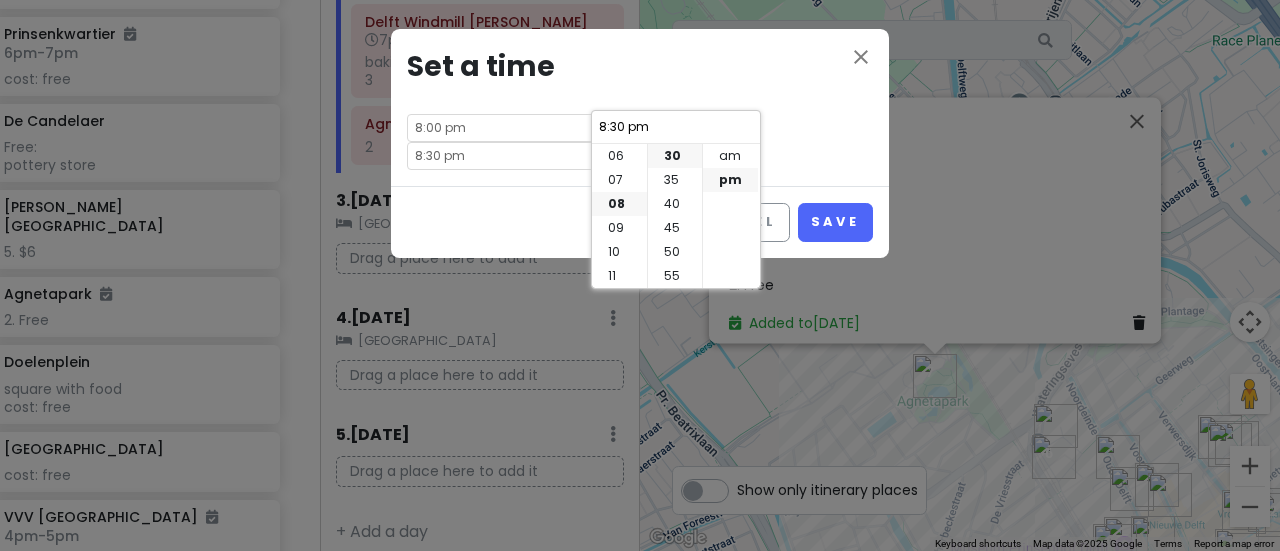 click on "close Set a time 8:00 pm  -  8:30 pm" at bounding box center (640, 107) 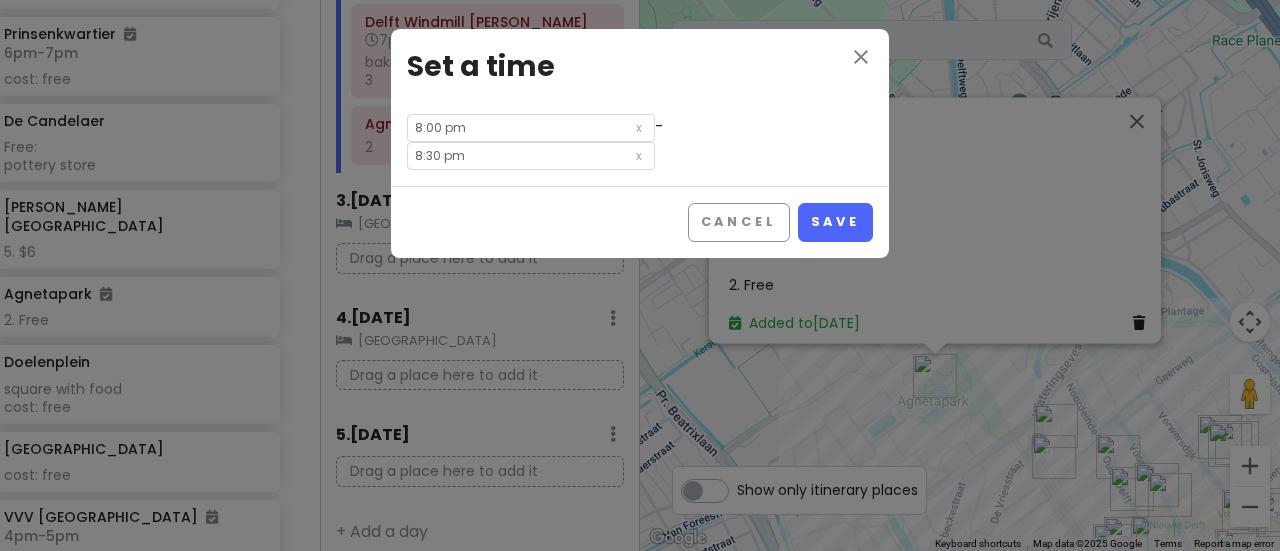 click on "Cancel Save" at bounding box center [640, 222] 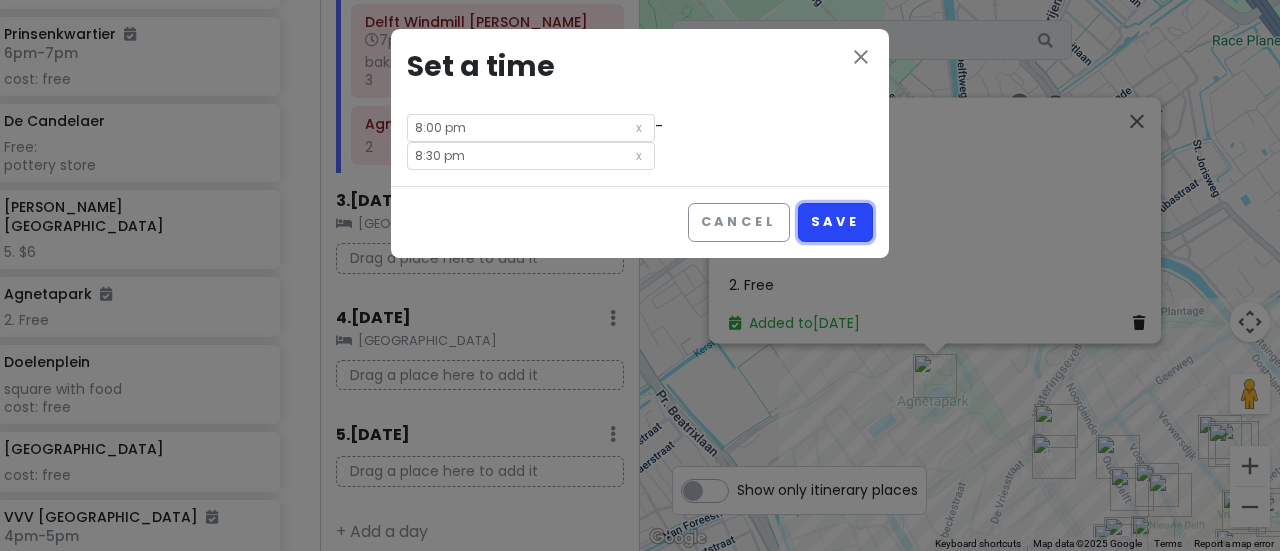click on "Save" at bounding box center [835, 222] 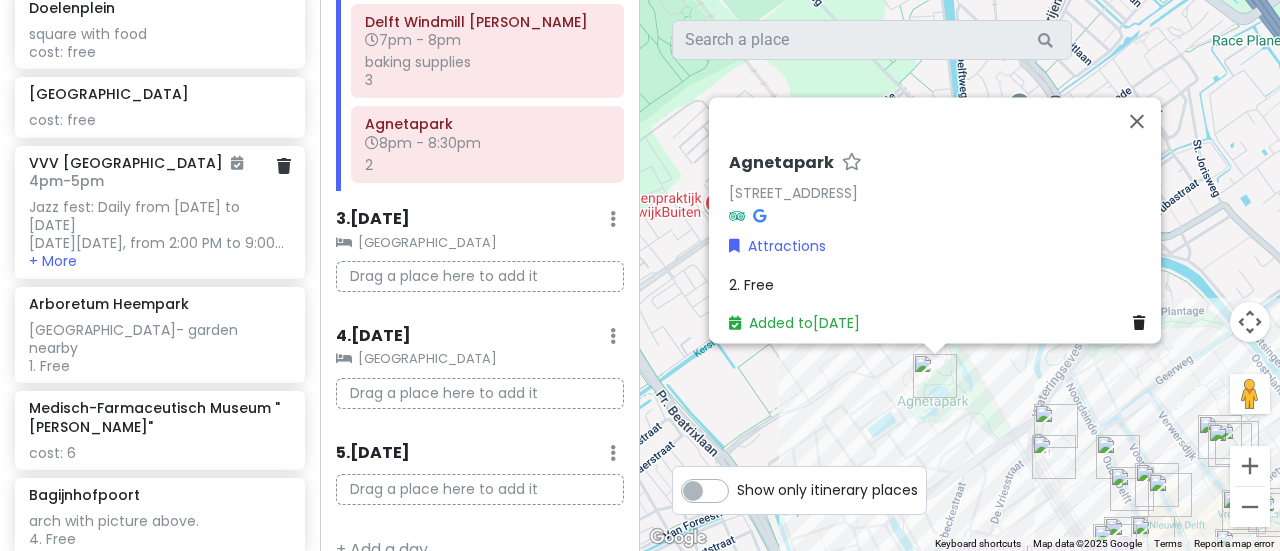 scroll, scrollTop: 3234, scrollLeft: 0, axis: vertical 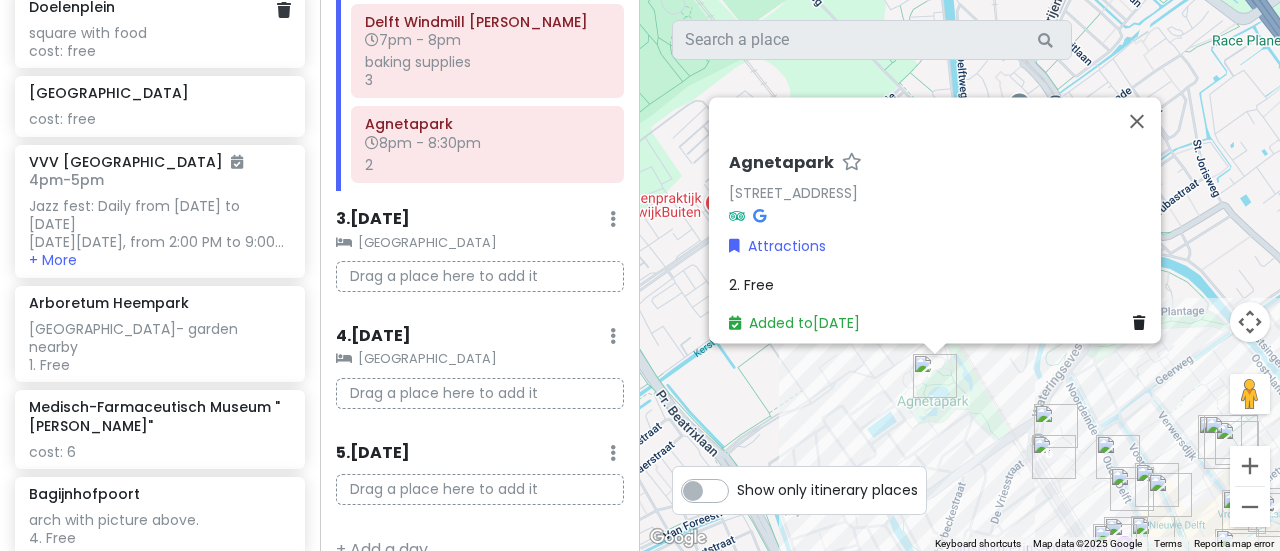 click on "square with food
cost: free" at bounding box center [159, -1284] 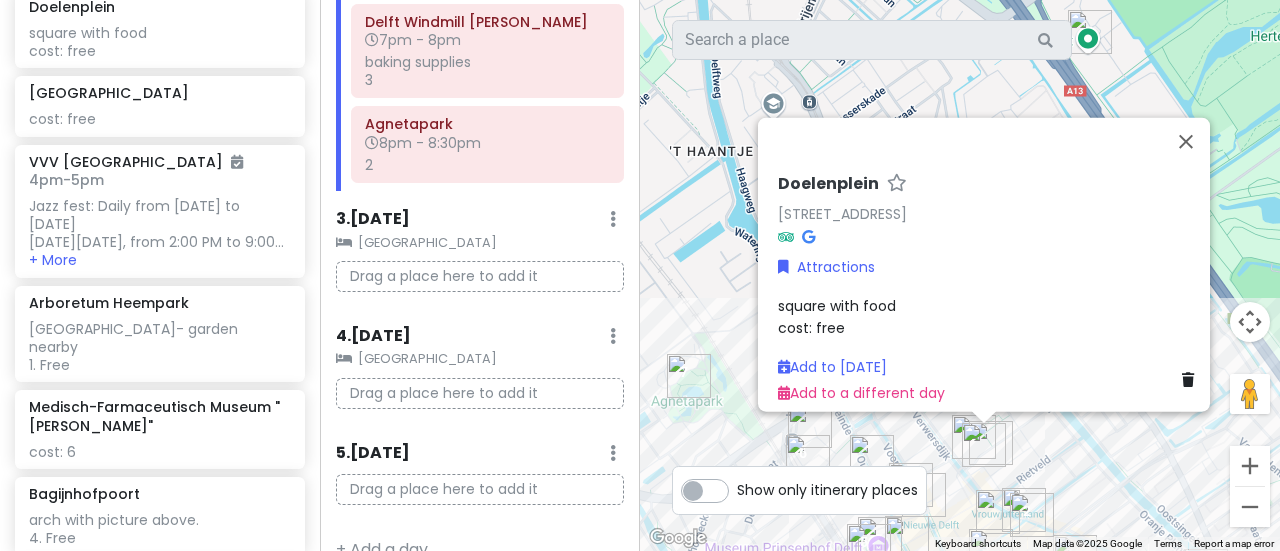 drag, startPoint x: 972, startPoint y: 411, endPoint x: 1024, endPoint y: 468, distance: 77.155685 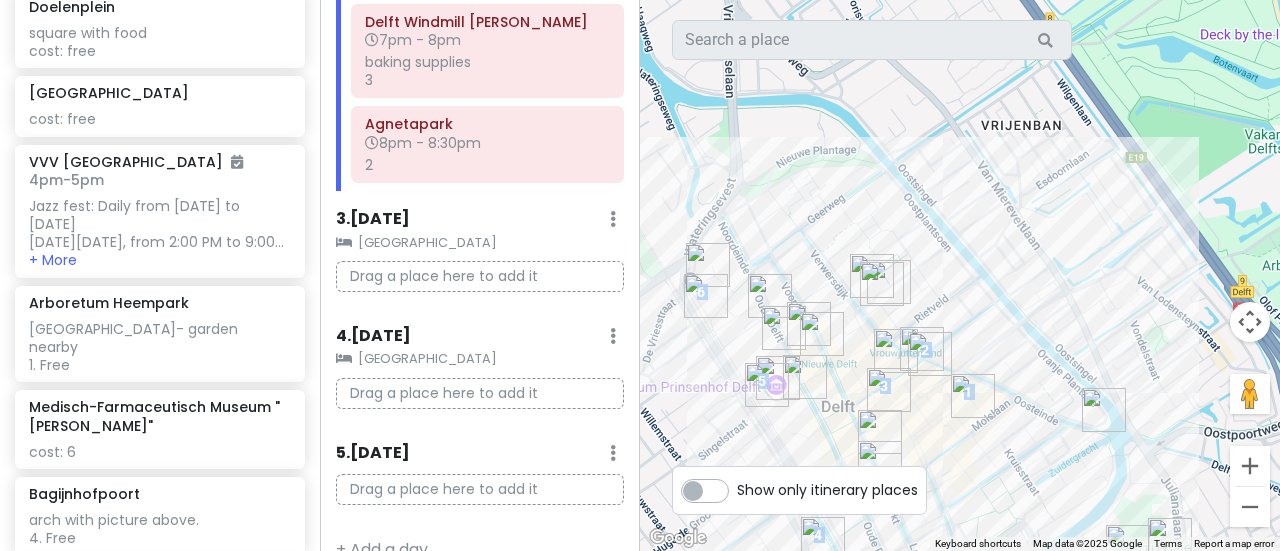 drag, startPoint x: 1024, startPoint y: 468, endPoint x: 914, endPoint y: 297, distance: 203.32486 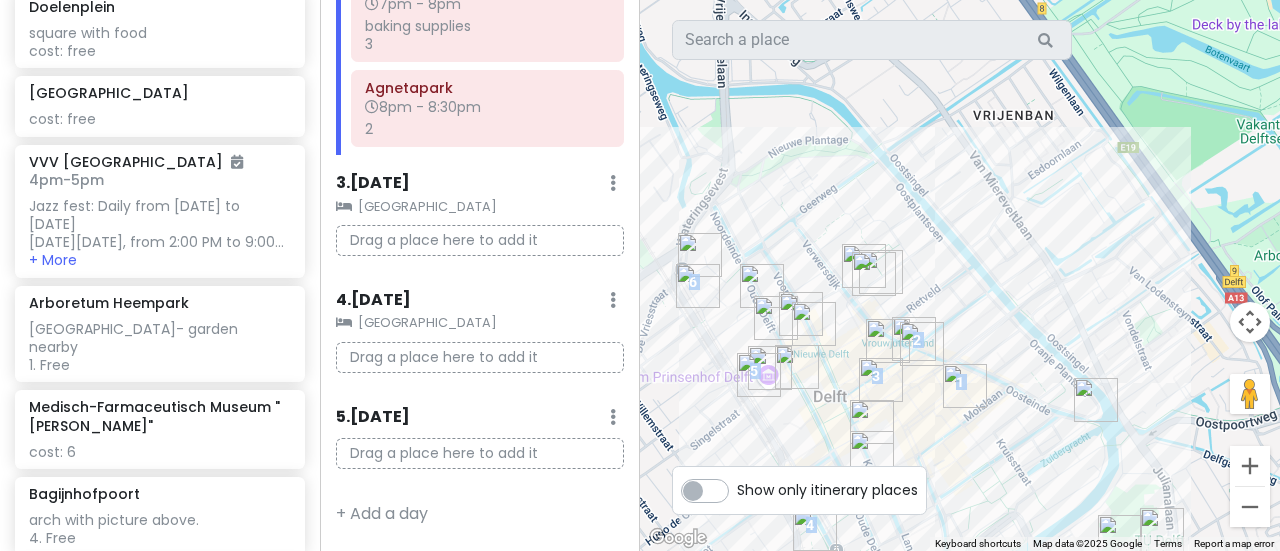 scroll, scrollTop: 777, scrollLeft: 0, axis: vertical 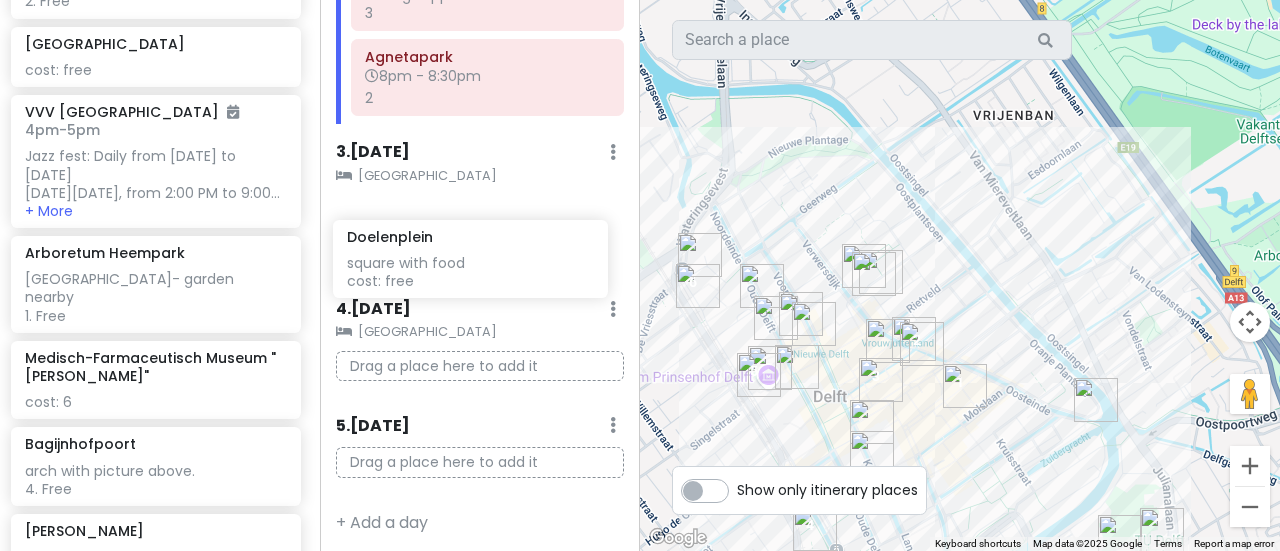 drag, startPoint x: 106, startPoint y: 95, endPoint x: 424, endPoint y: 259, distance: 357.79883 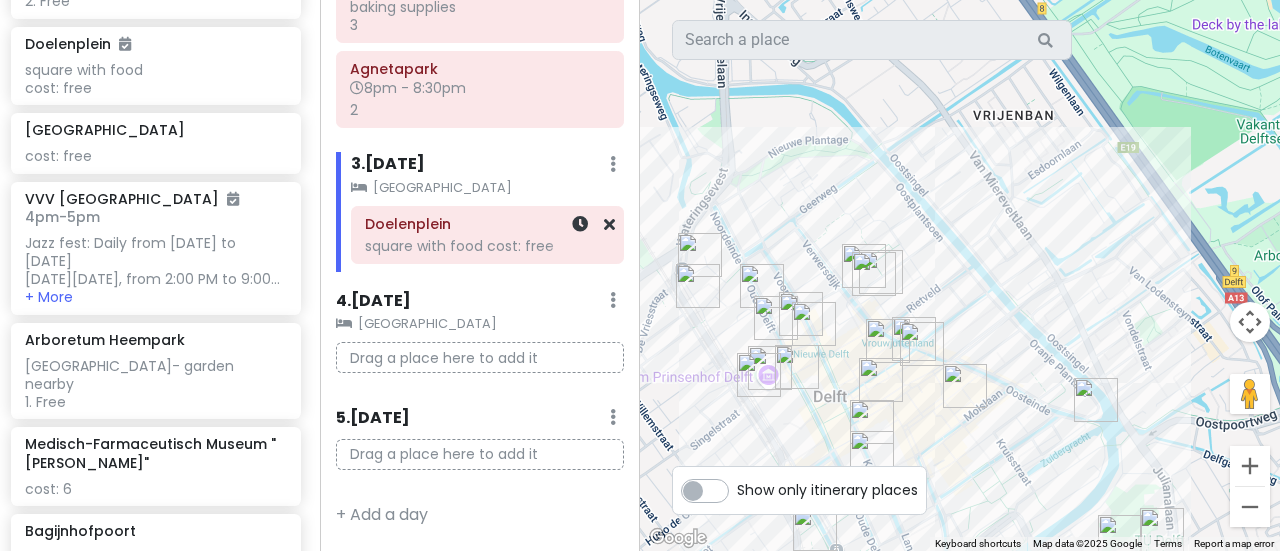 scroll, scrollTop: 738, scrollLeft: 0, axis: vertical 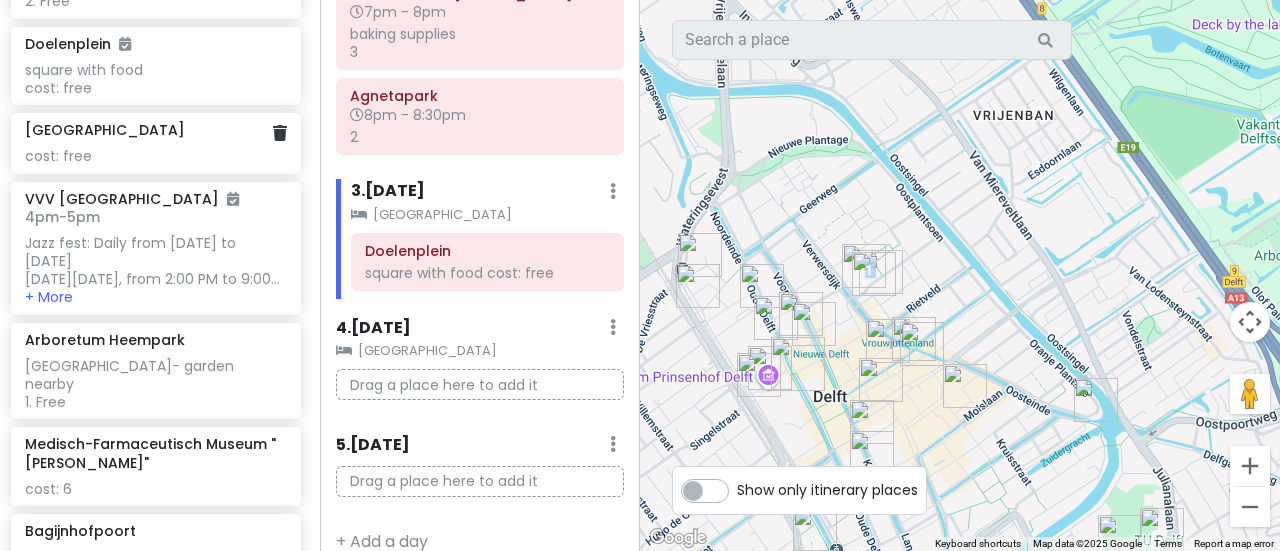 click on "cost: free" at bounding box center [155, -1247] 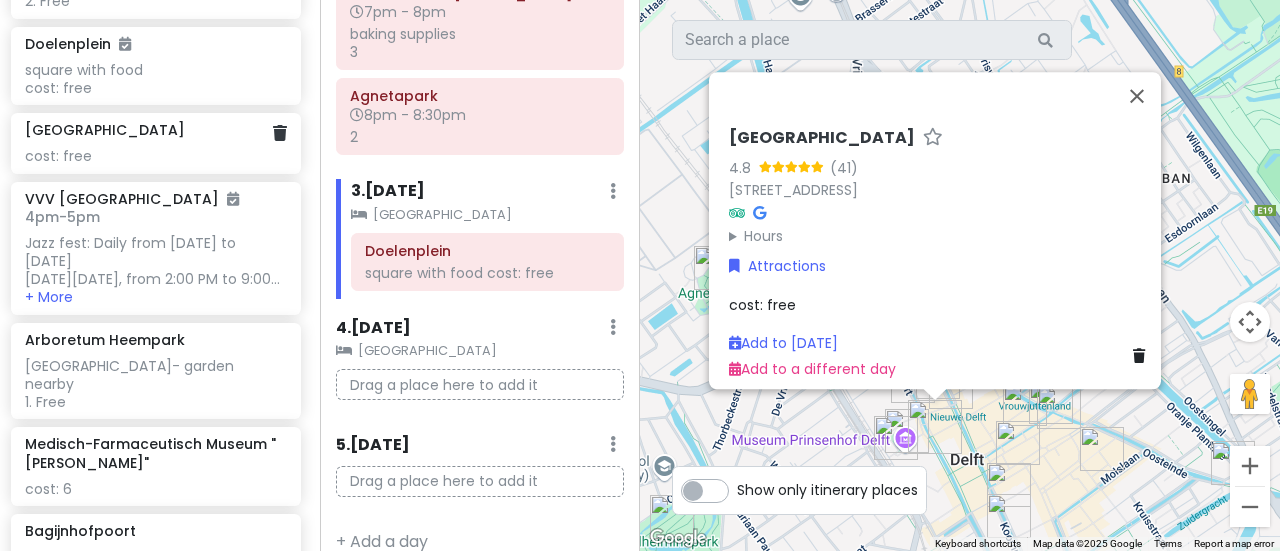 click on "[GEOGRAPHIC_DATA] cost: free" 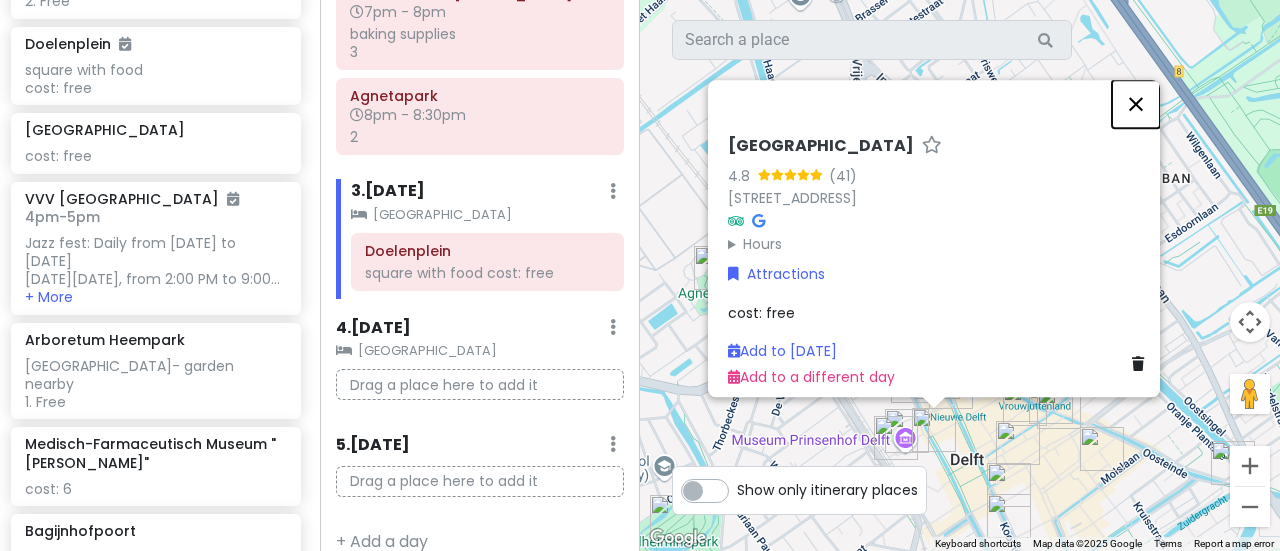 click at bounding box center [1136, 104] 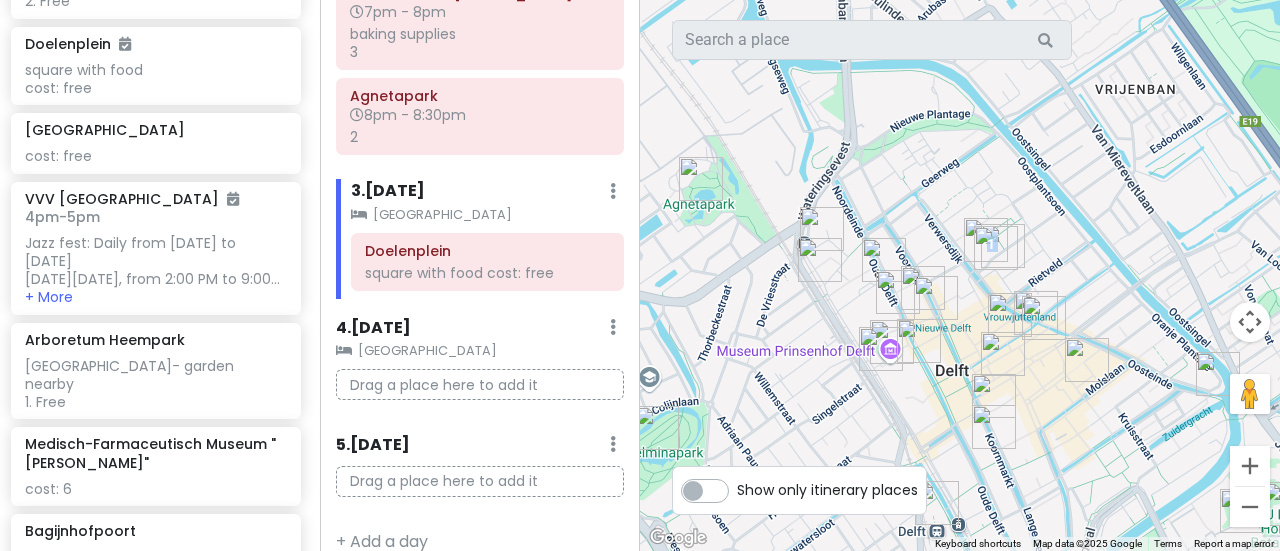 drag, startPoint x: 1054, startPoint y: 342, endPoint x: 1024, endPoint y: 151, distance: 193.34166 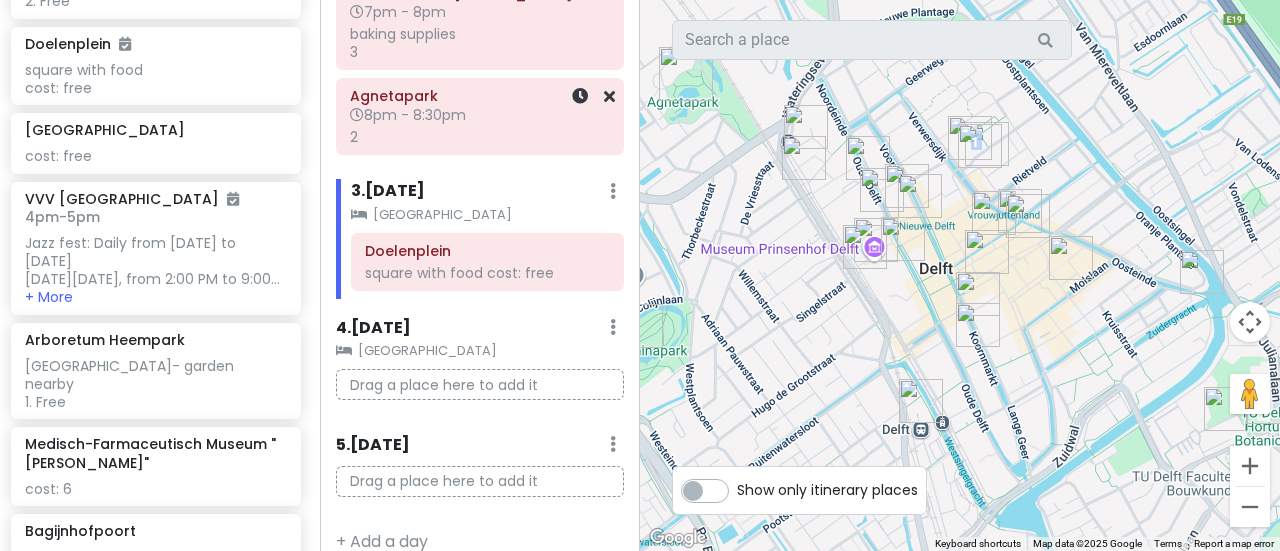 click on "Agnetapark" at bounding box center (480, 96) 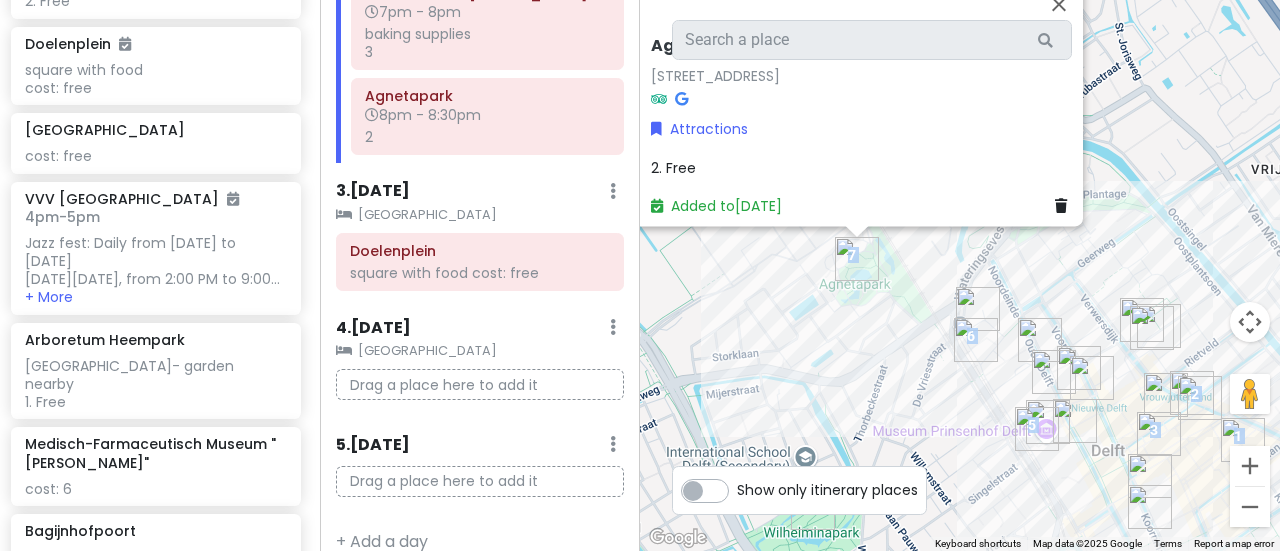 drag, startPoint x: 974, startPoint y: 425, endPoint x: 862, endPoint y: 299, distance: 168.58232 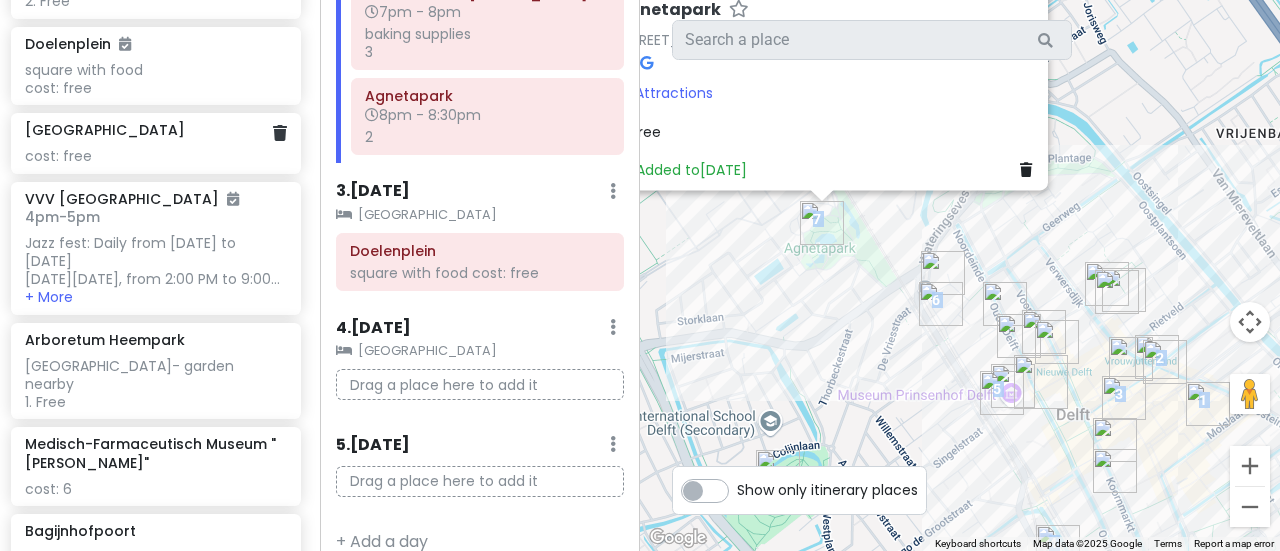 click on "cost: free" at bounding box center [155, -1247] 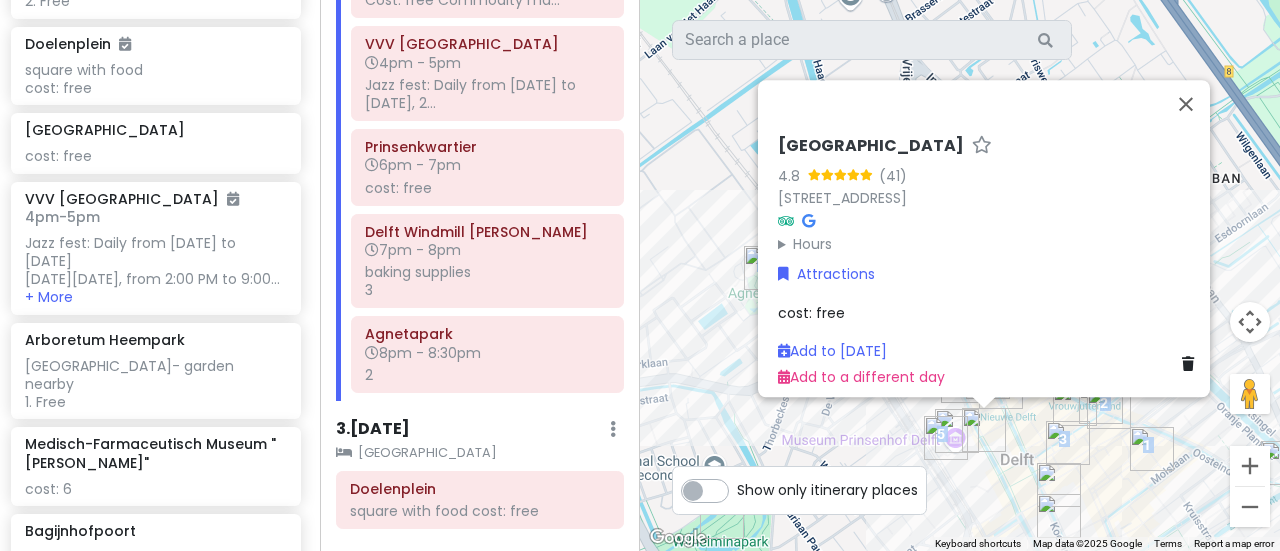scroll, scrollTop: 500, scrollLeft: 0, axis: vertical 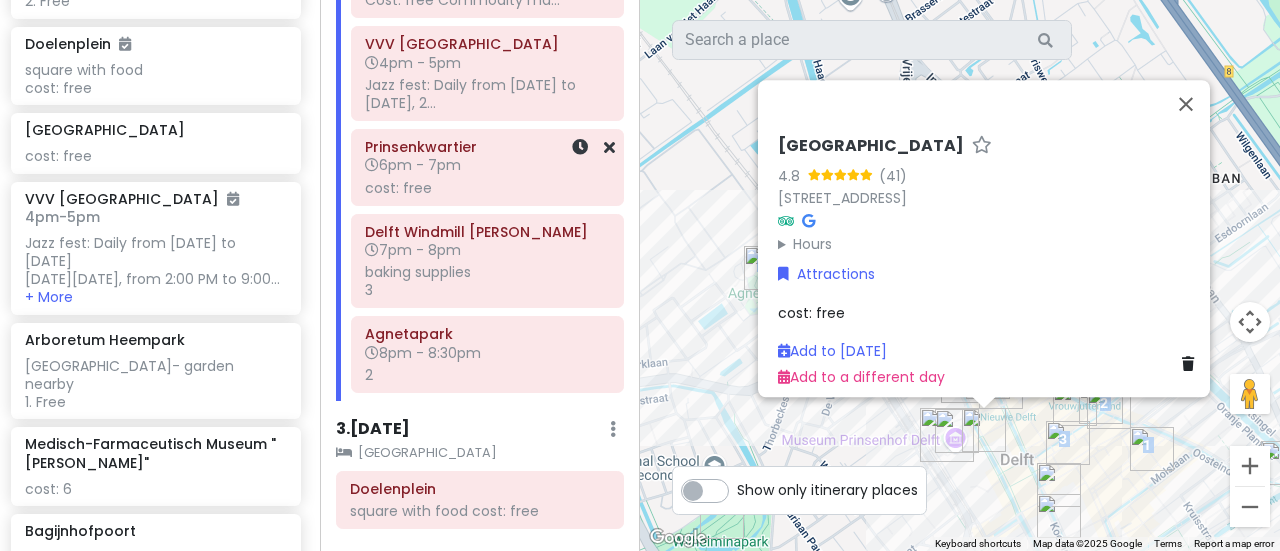 click on "cost: free" at bounding box center [487, -151] 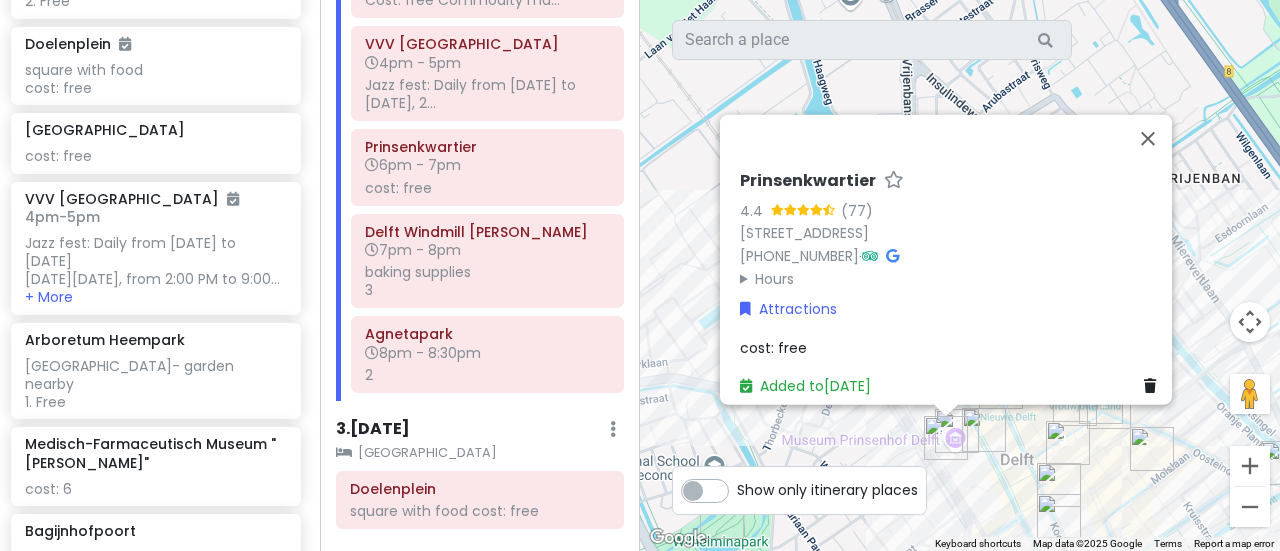 click on "cost: free" at bounding box center (952, 347) 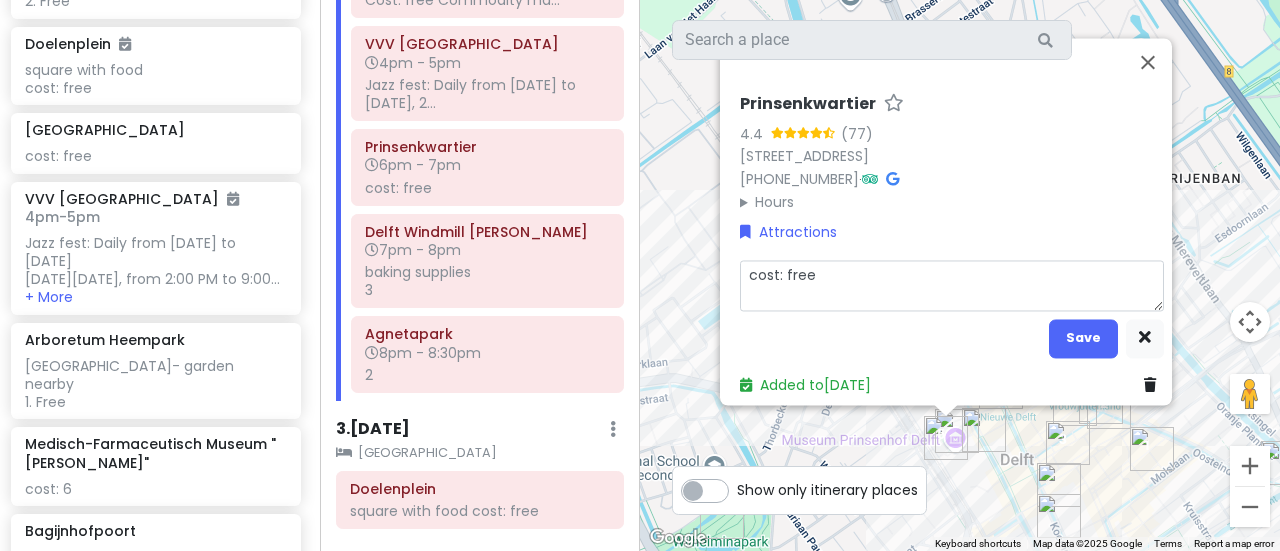 click on "cost: free" at bounding box center (952, 285) 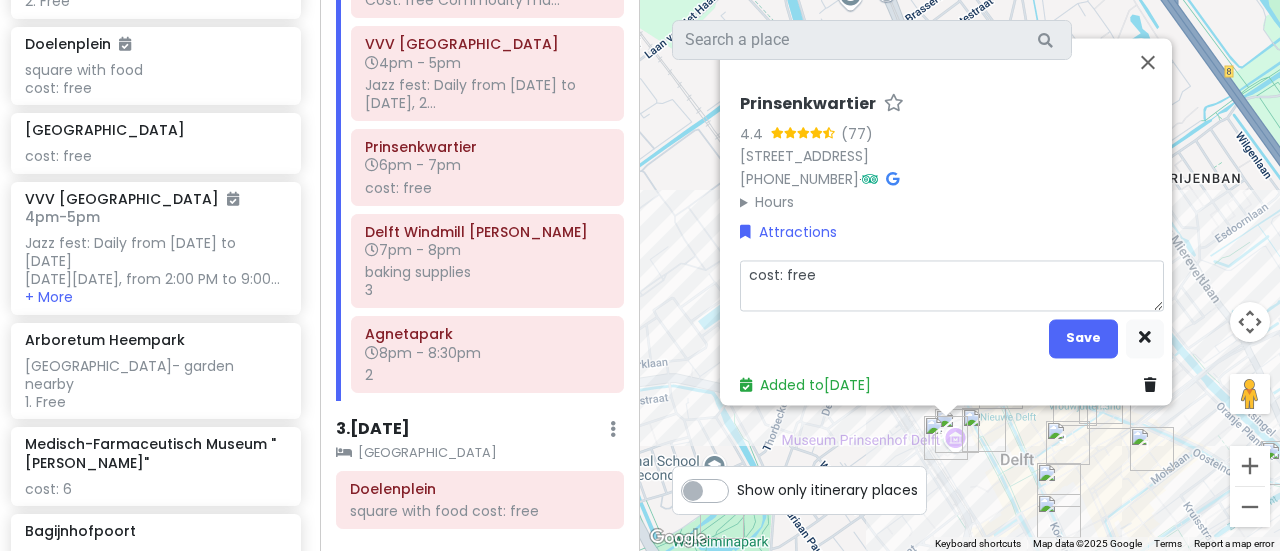 type on "x" 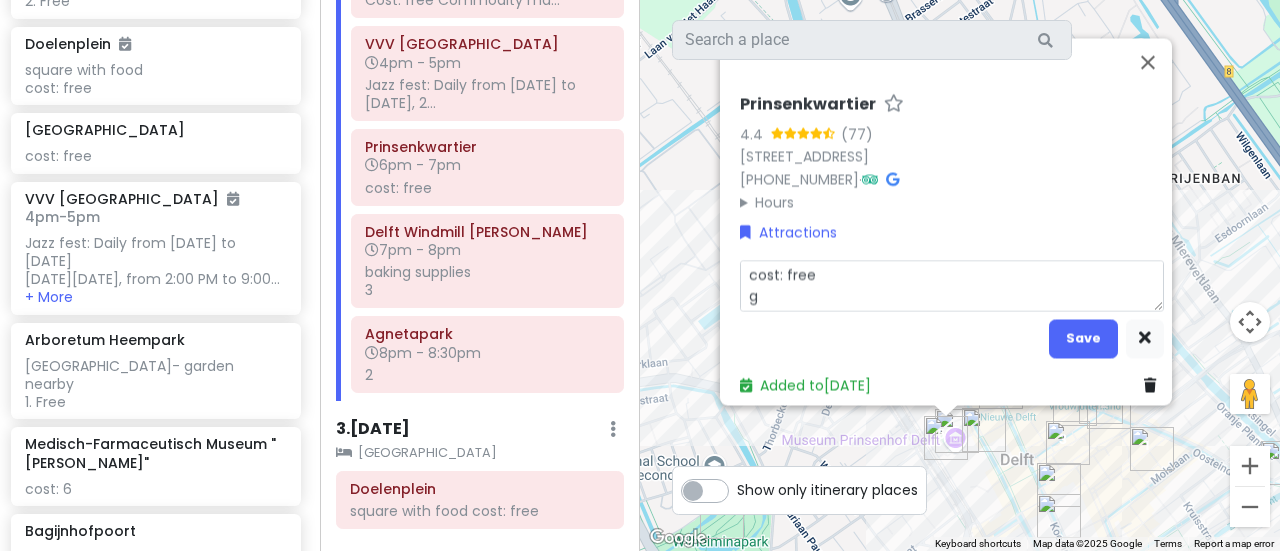 type on "x" 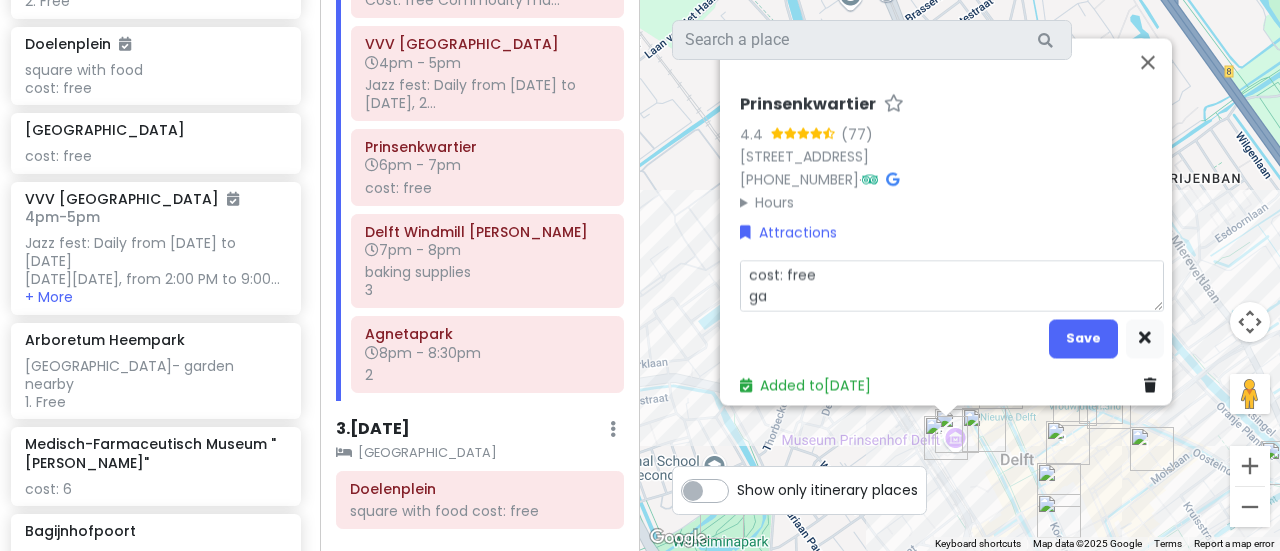 type on "x" 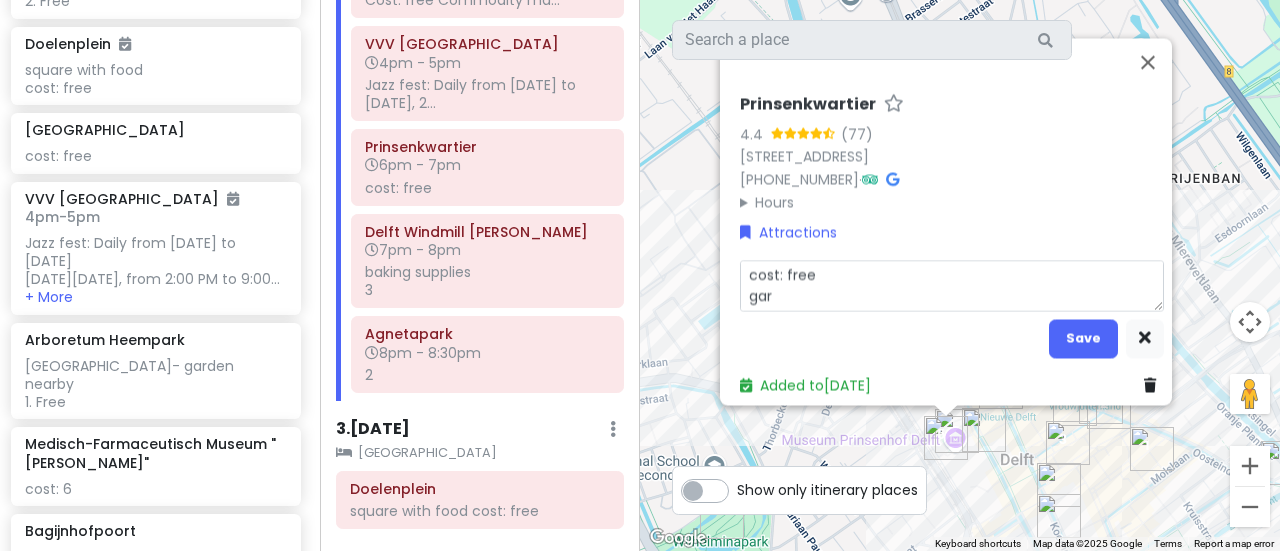 type on "x" 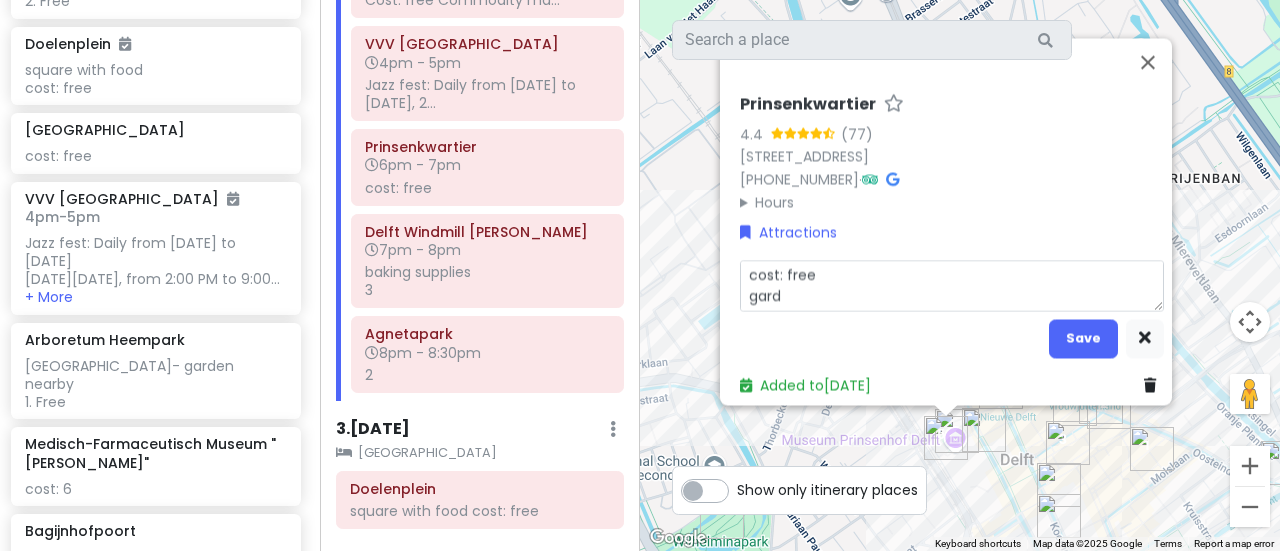 type on "x" 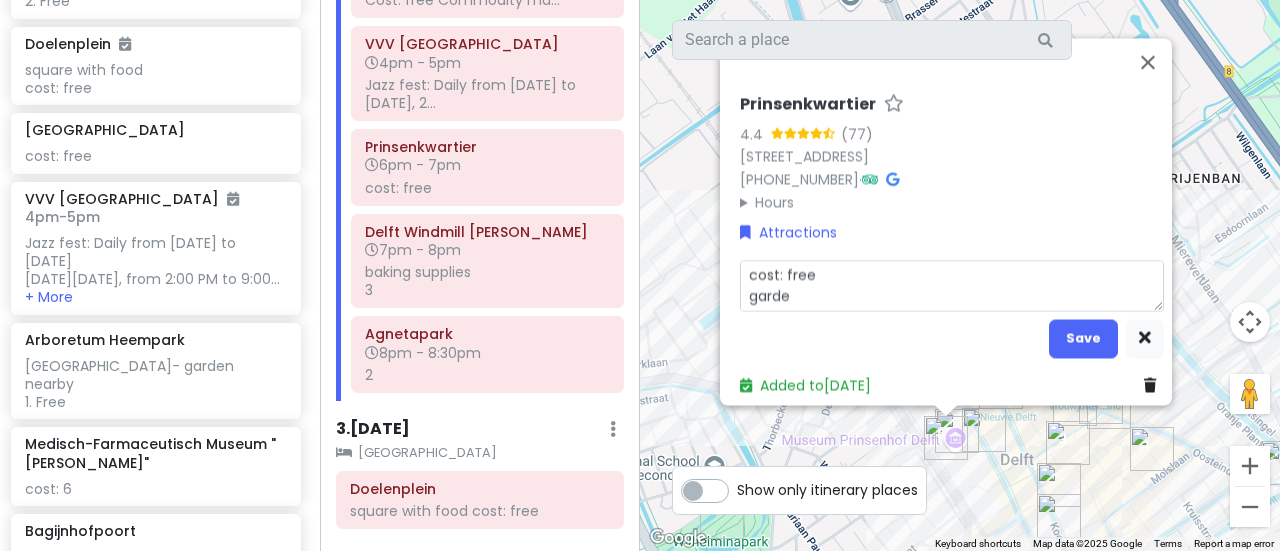 type on "x" 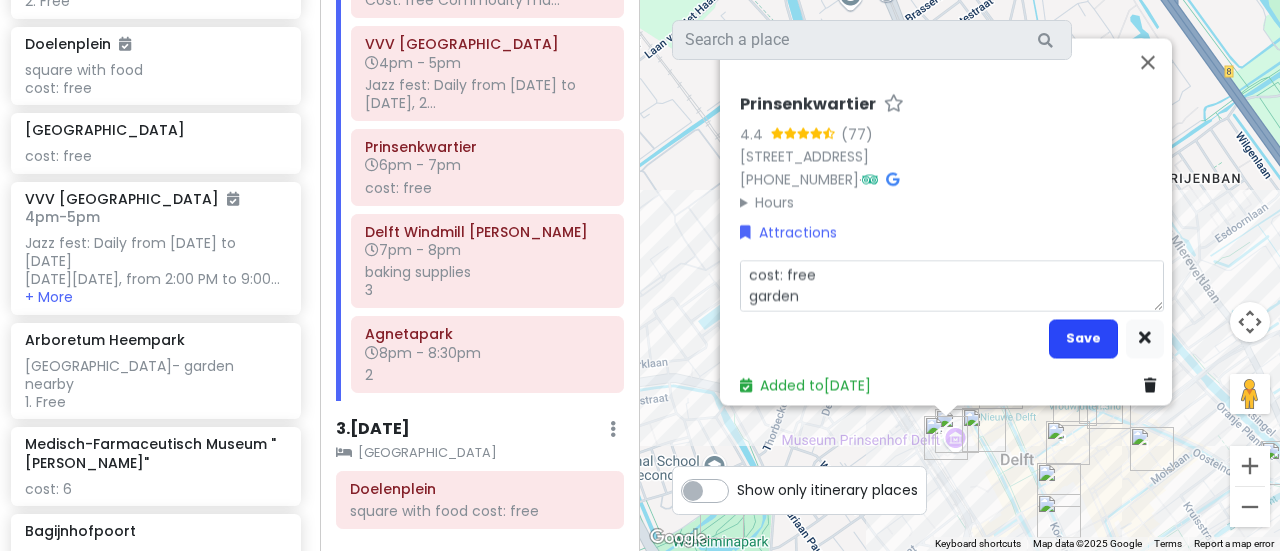 type on "cost: free
garden" 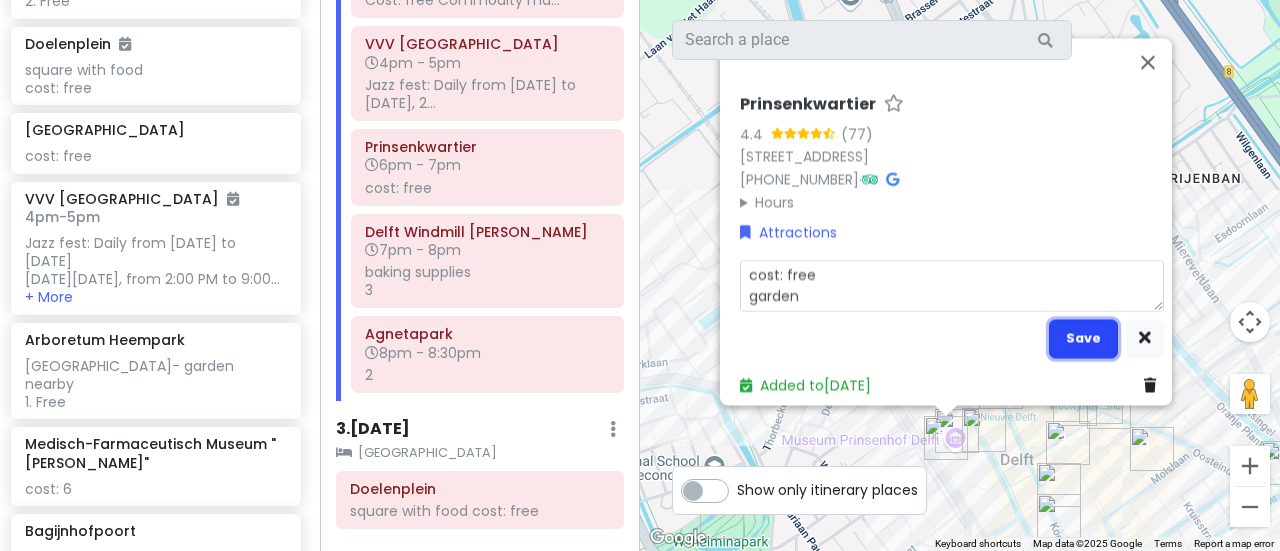 click on "Save" at bounding box center [1083, 338] 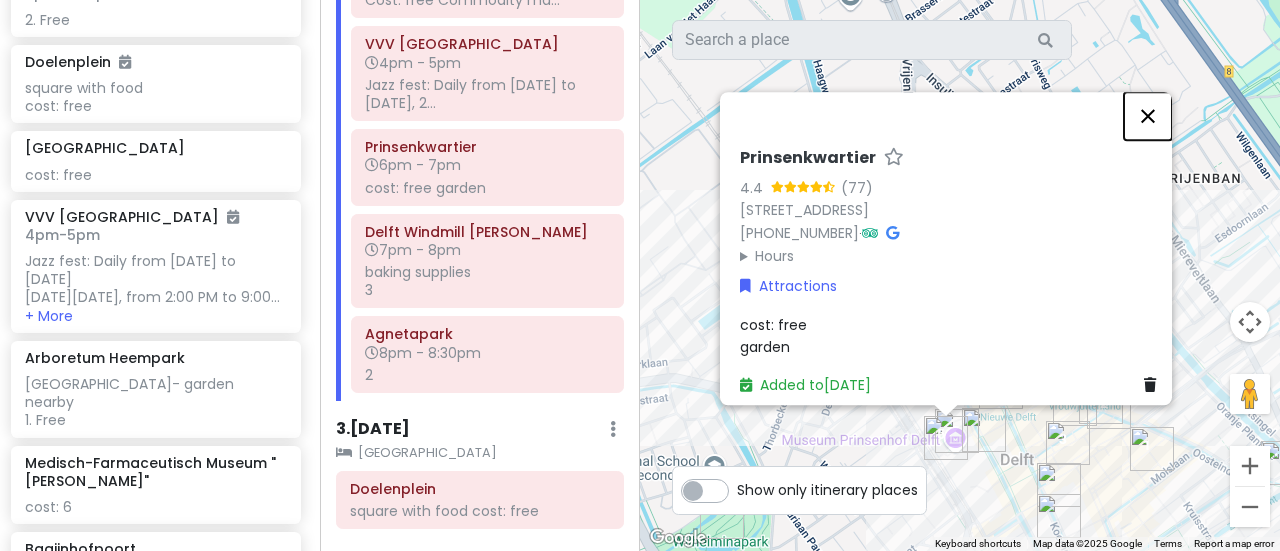 click at bounding box center [1148, 116] 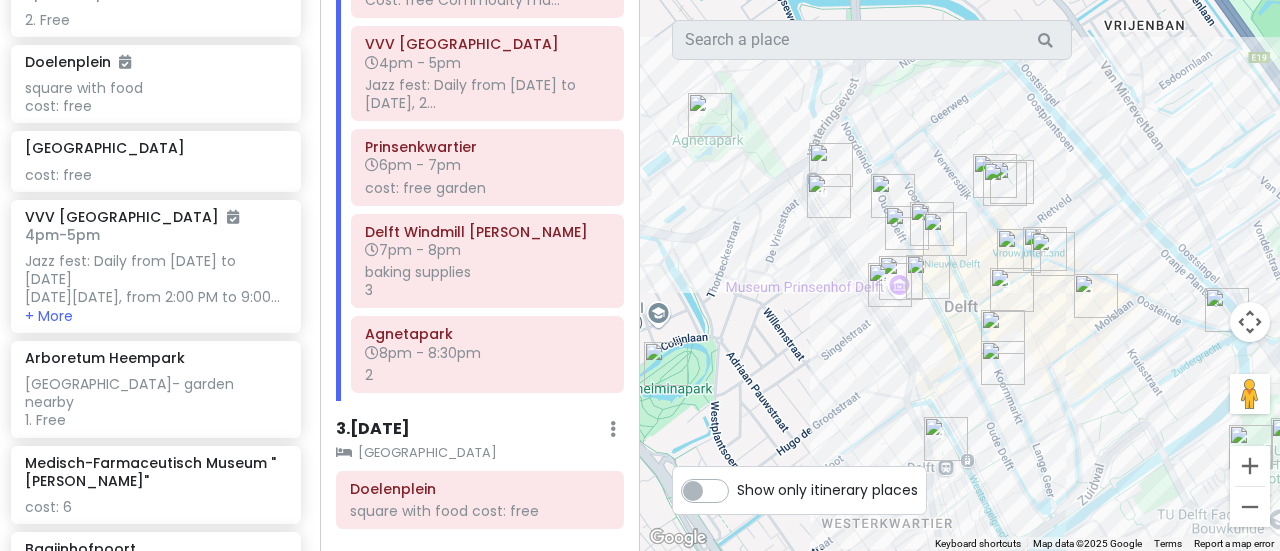 drag, startPoint x: 1046, startPoint y: 378, endPoint x: 990, endPoint y: 223, distance: 164.80595 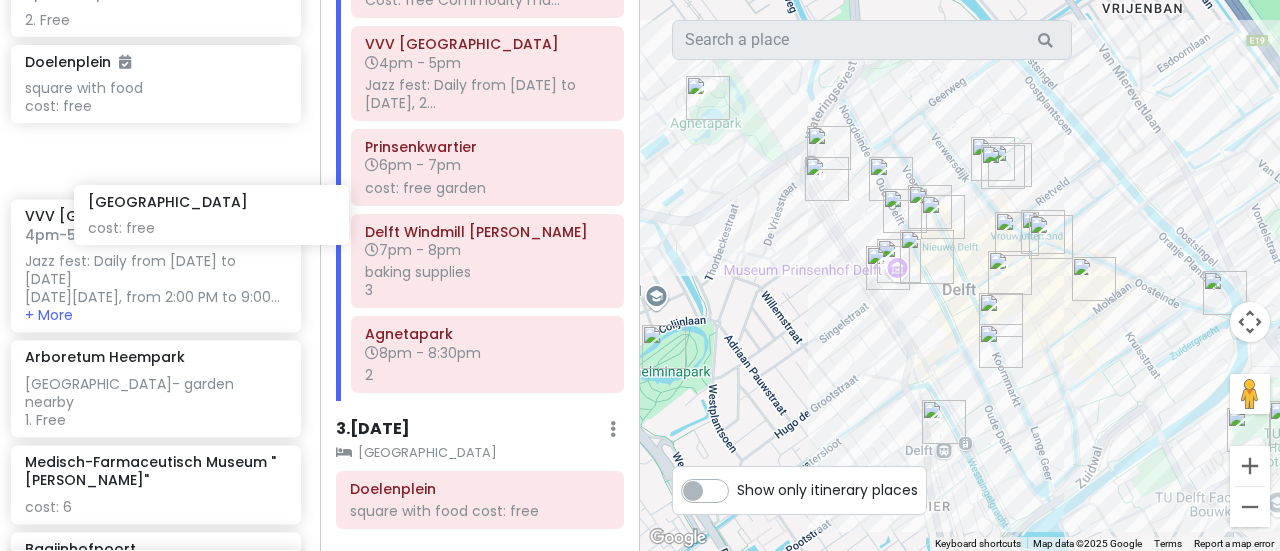 scroll, scrollTop: 3197, scrollLeft: 16, axis: both 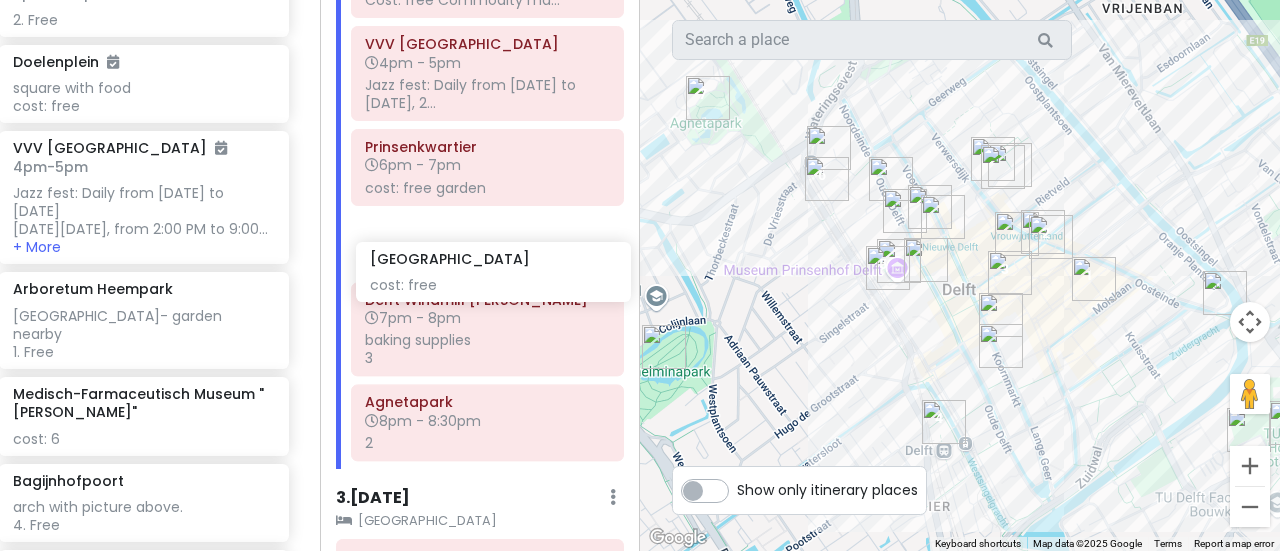 drag, startPoint x: 110, startPoint y: 213, endPoint x: 455, endPoint y: 290, distance: 353.48834 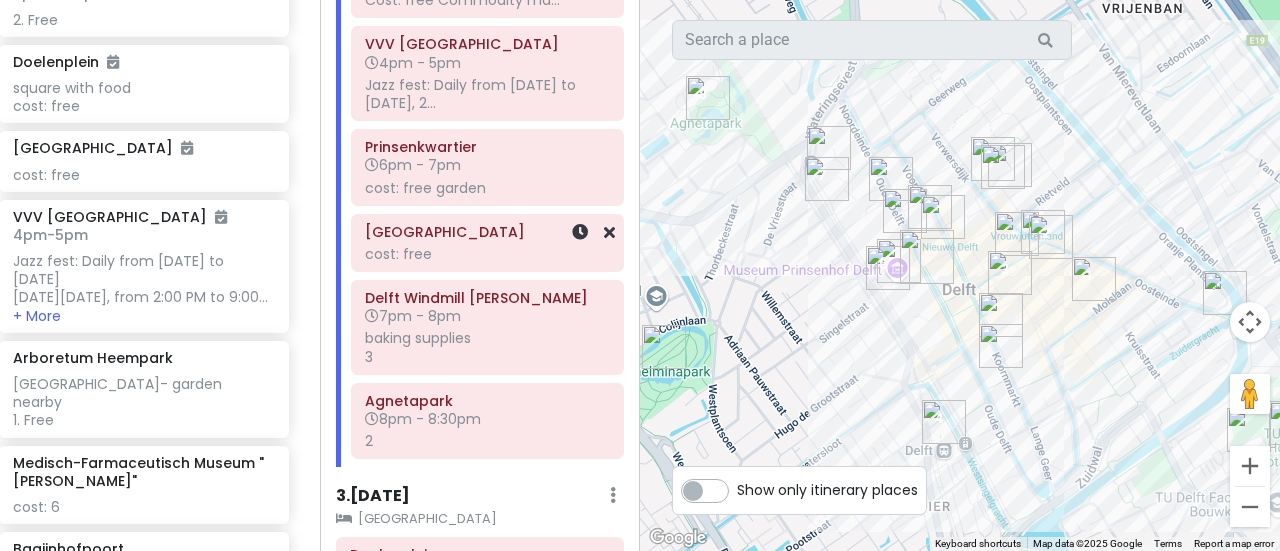 click on "cost: free" at bounding box center [487, -151] 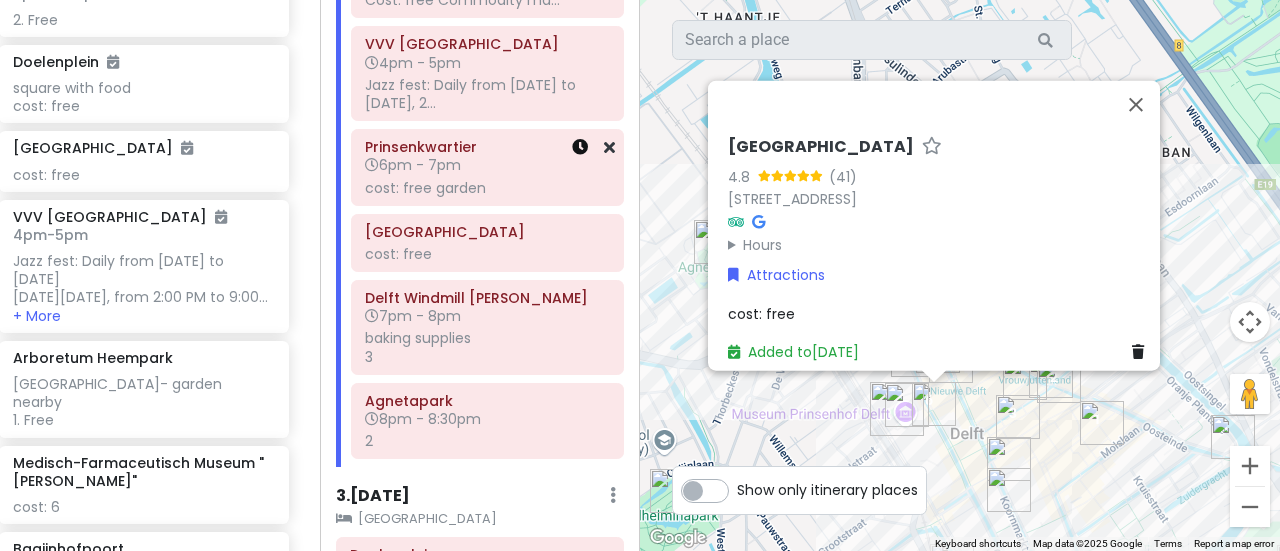 click at bounding box center [580, 147] 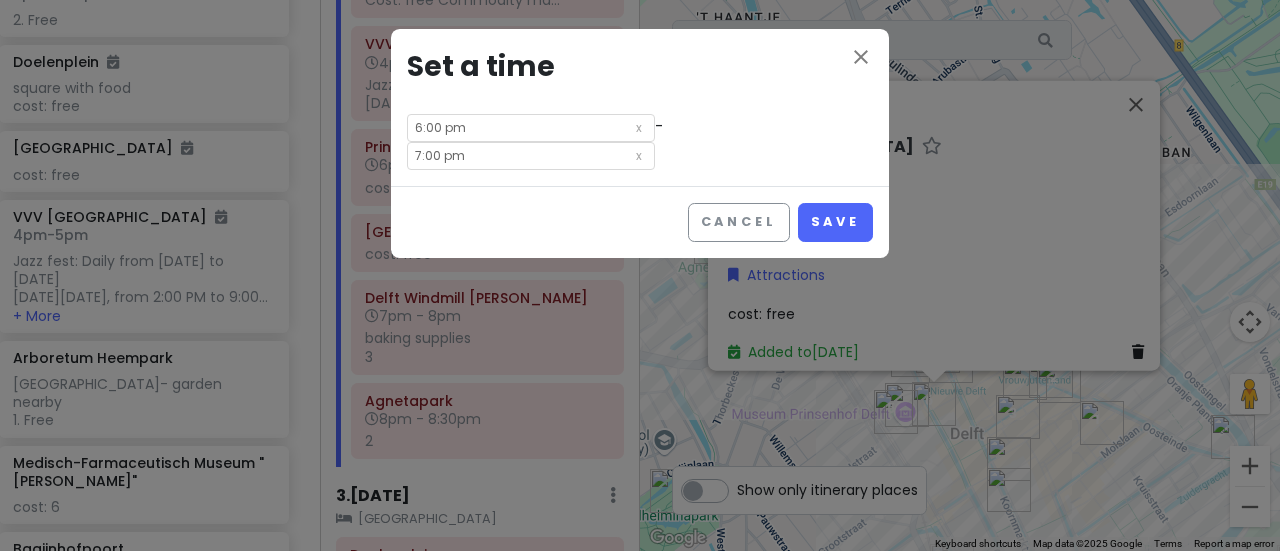 click on "7:00 pm" at bounding box center [531, 156] 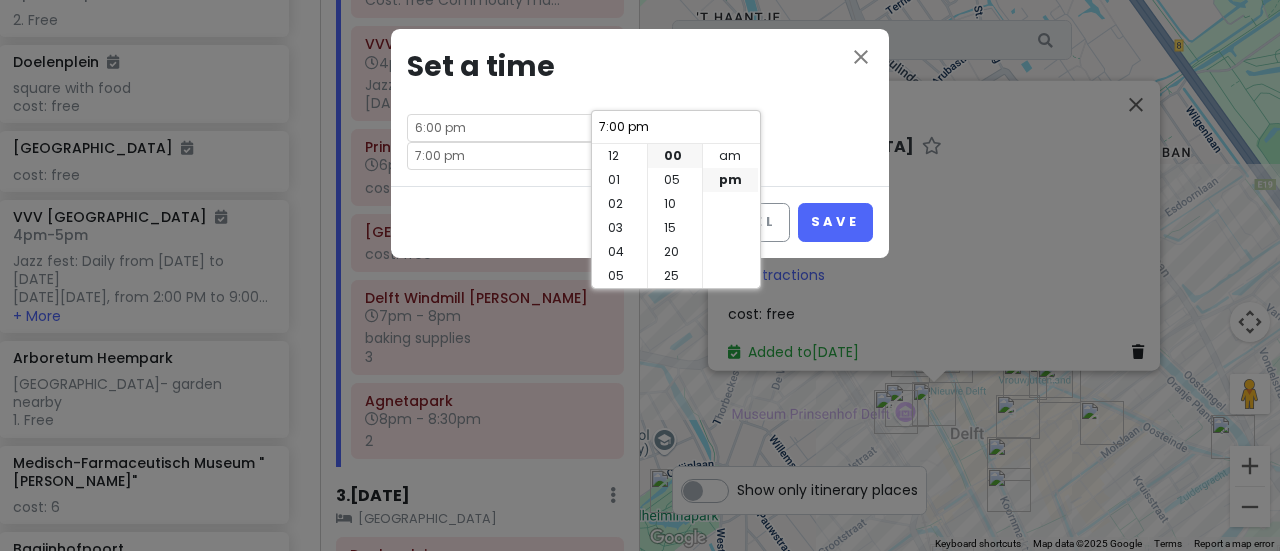 scroll, scrollTop: 144, scrollLeft: 0, axis: vertical 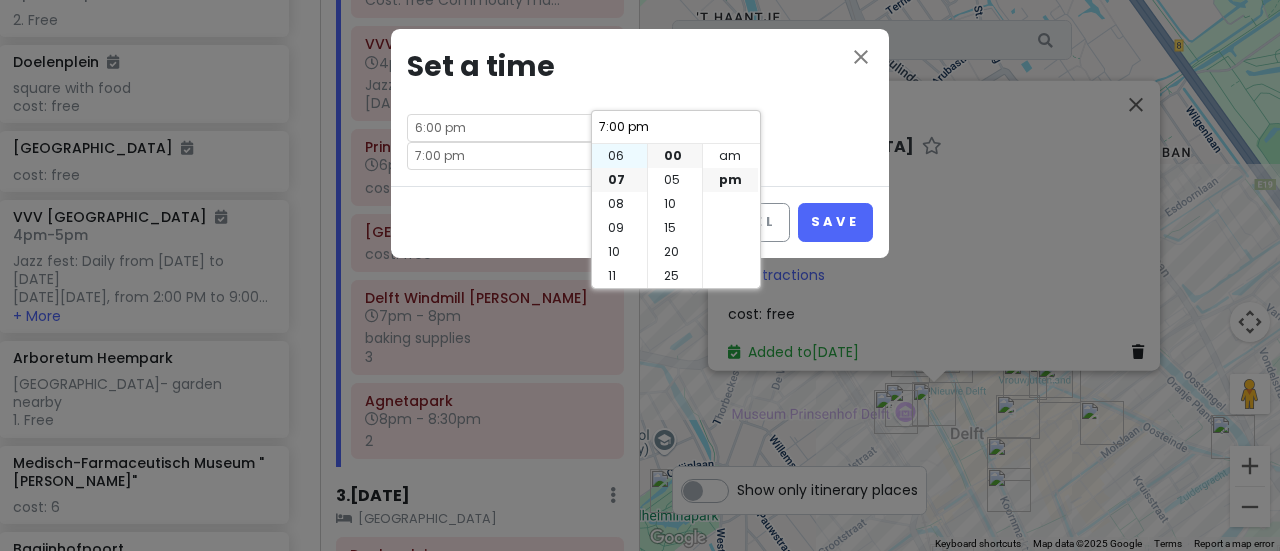 click on "06" at bounding box center (619, 156) 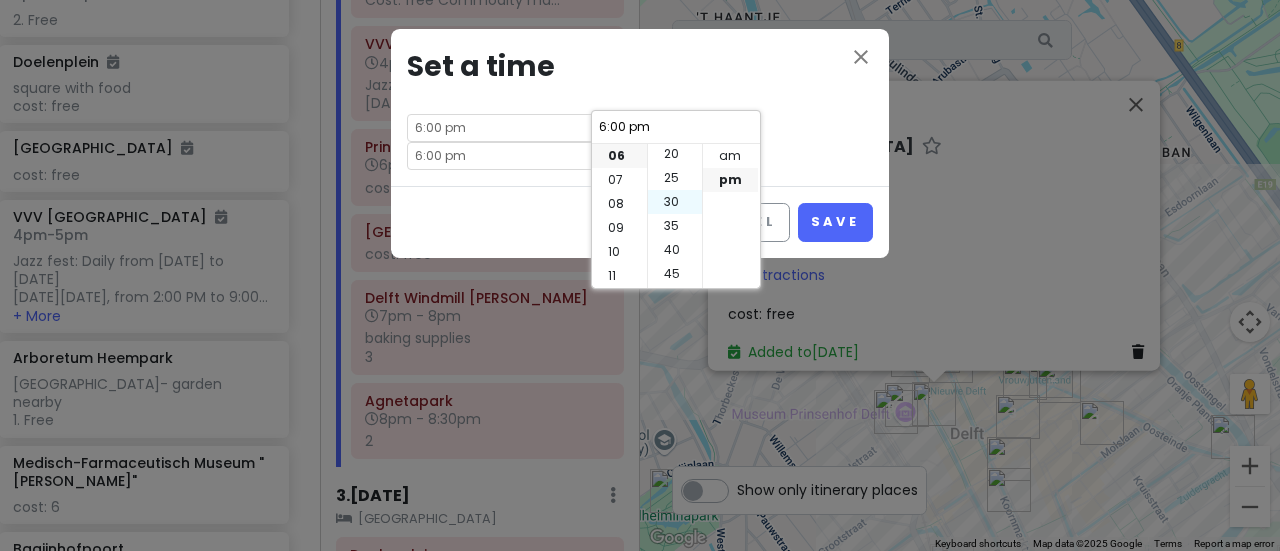 click on "30" at bounding box center [675, 202] 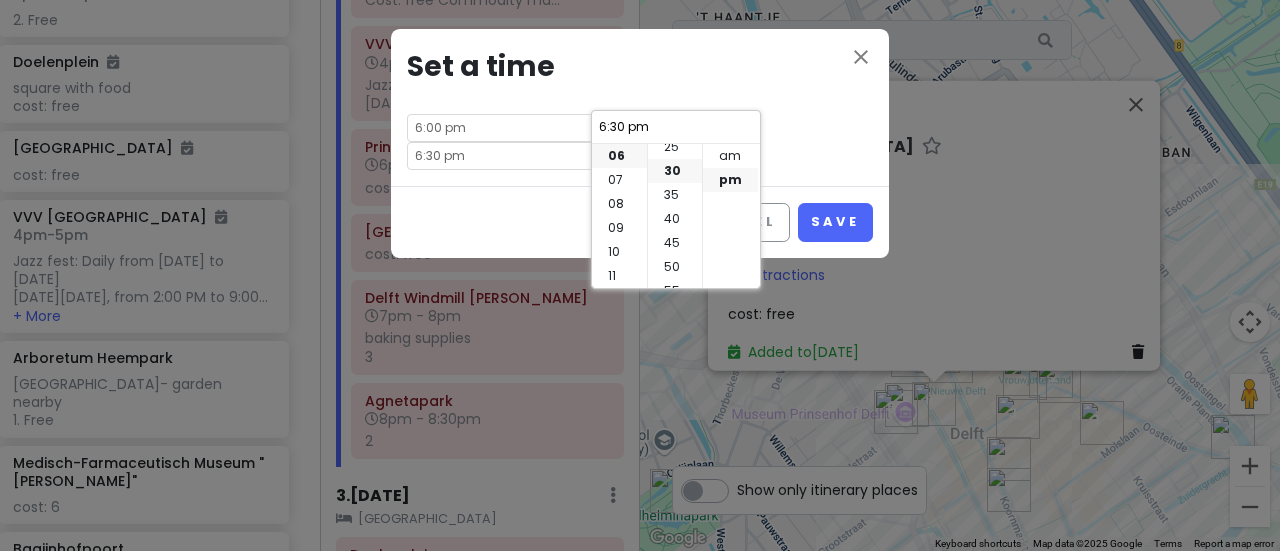 scroll, scrollTop: 144, scrollLeft: 0, axis: vertical 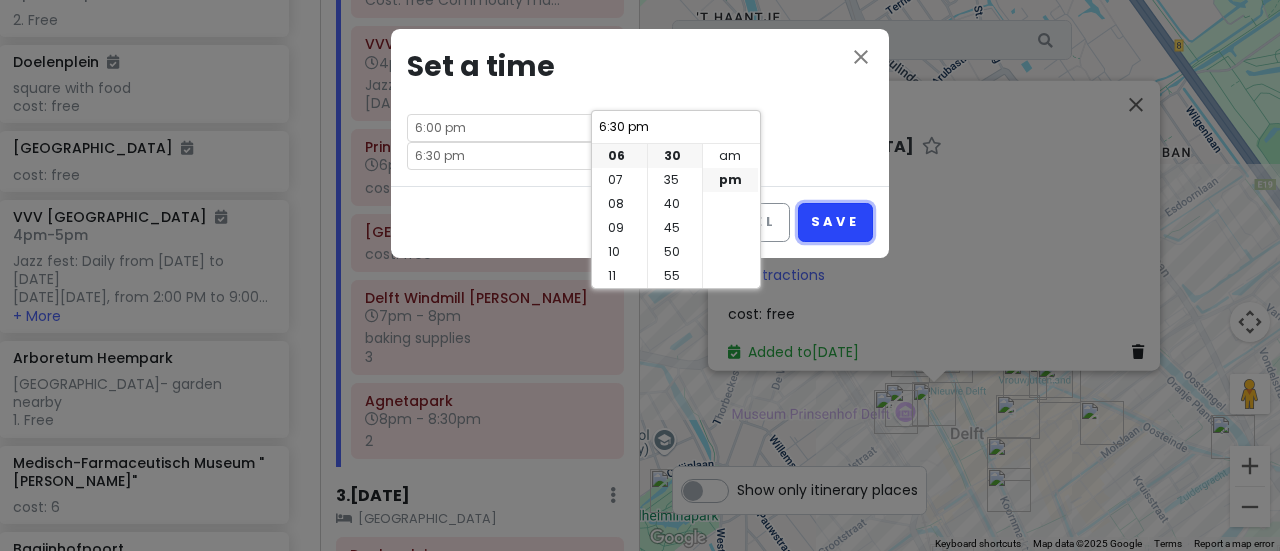 click on "Save" at bounding box center (835, 222) 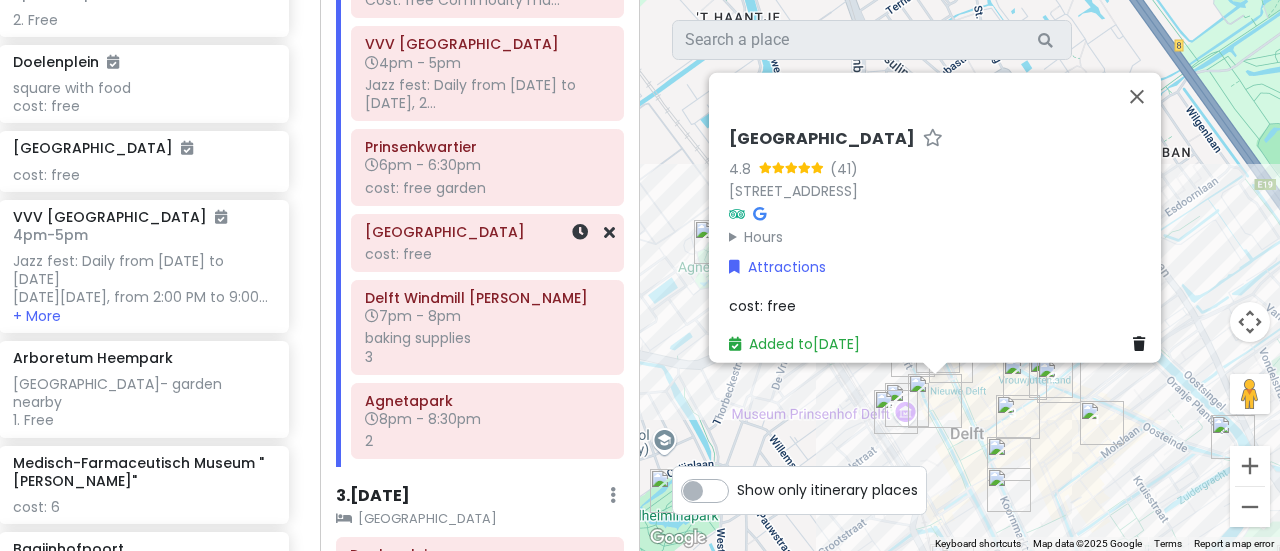 click on "[GEOGRAPHIC_DATA] cost: free" at bounding box center (487, 243) 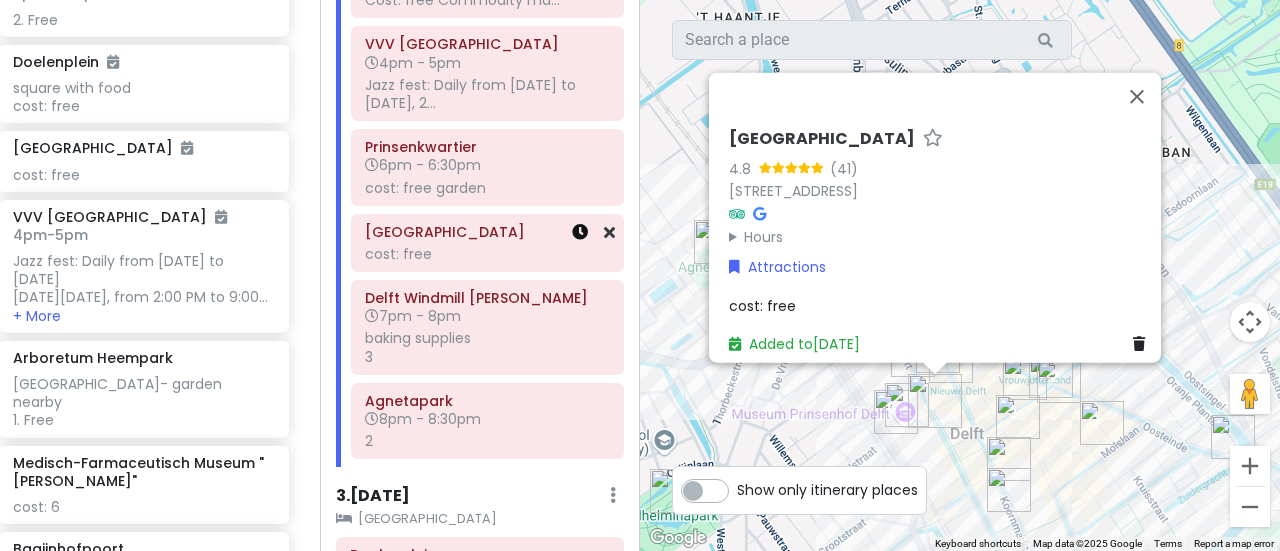 click at bounding box center [580, 232] 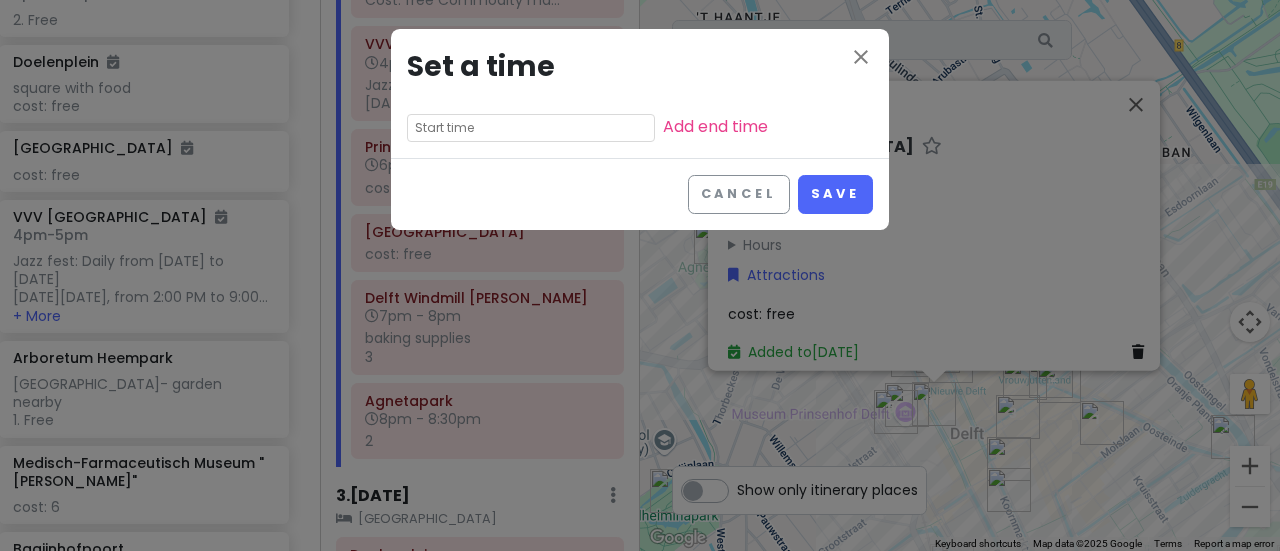 click on "close Set a time Add end time" at bounding box center (640, 93) 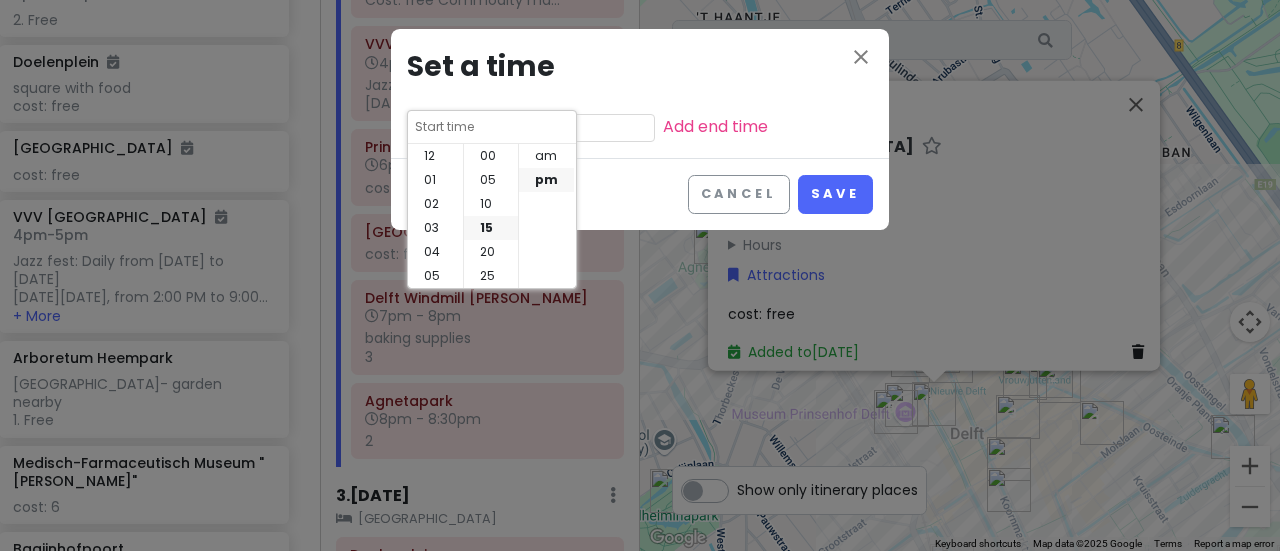 scroll, scrollTop: 144, scrollLeft: 0, axis: vertical 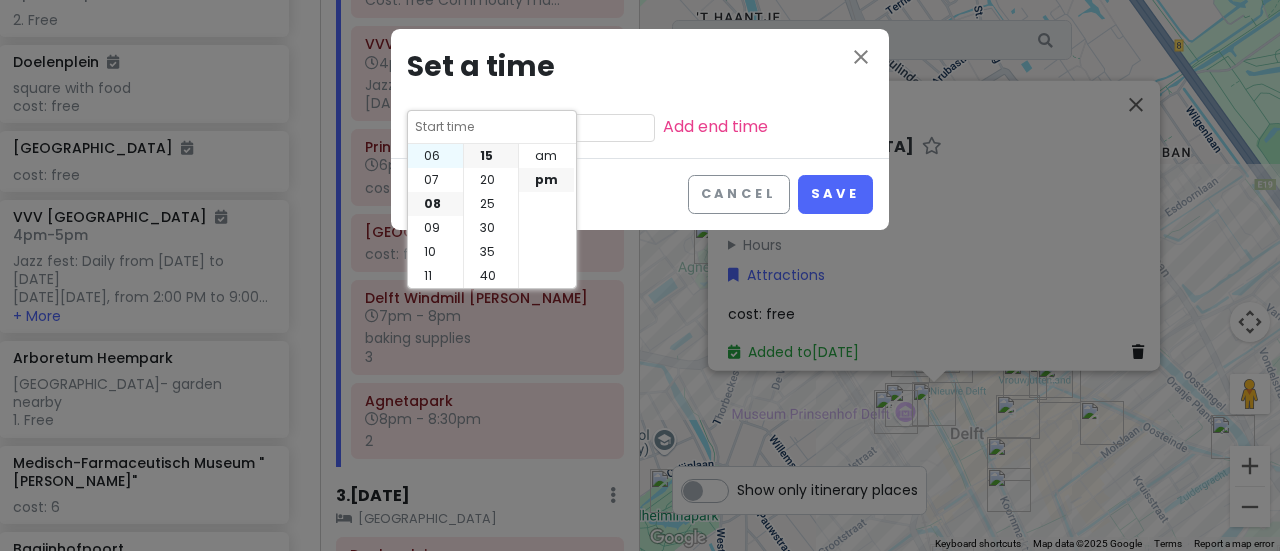 click on "06" at bounding box center (435, 156) 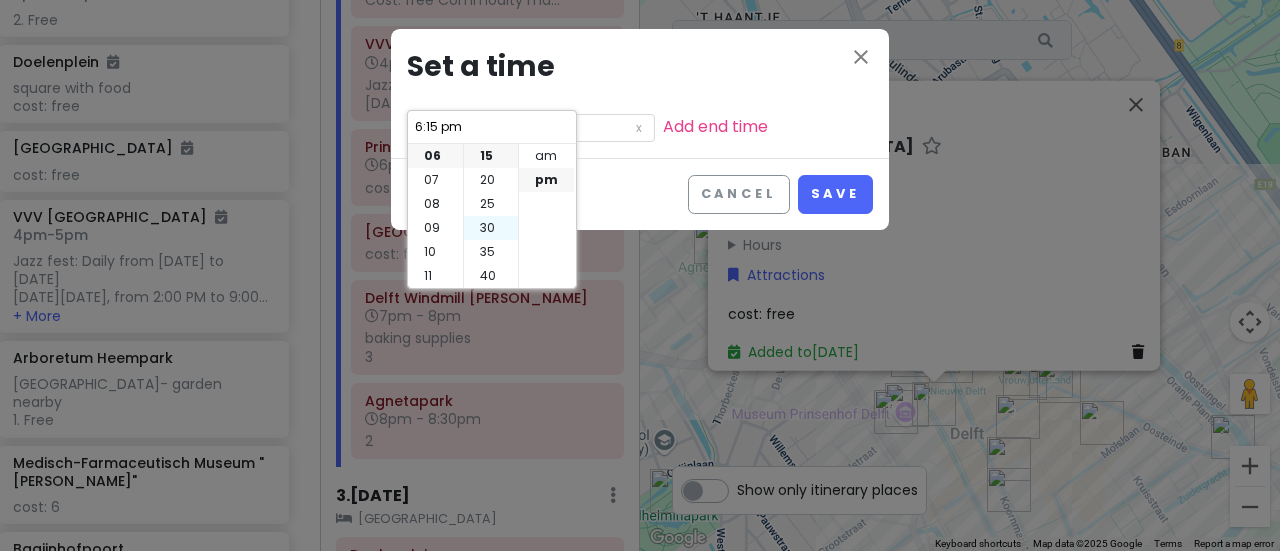 click on "30" at bounding box center [491, 228] 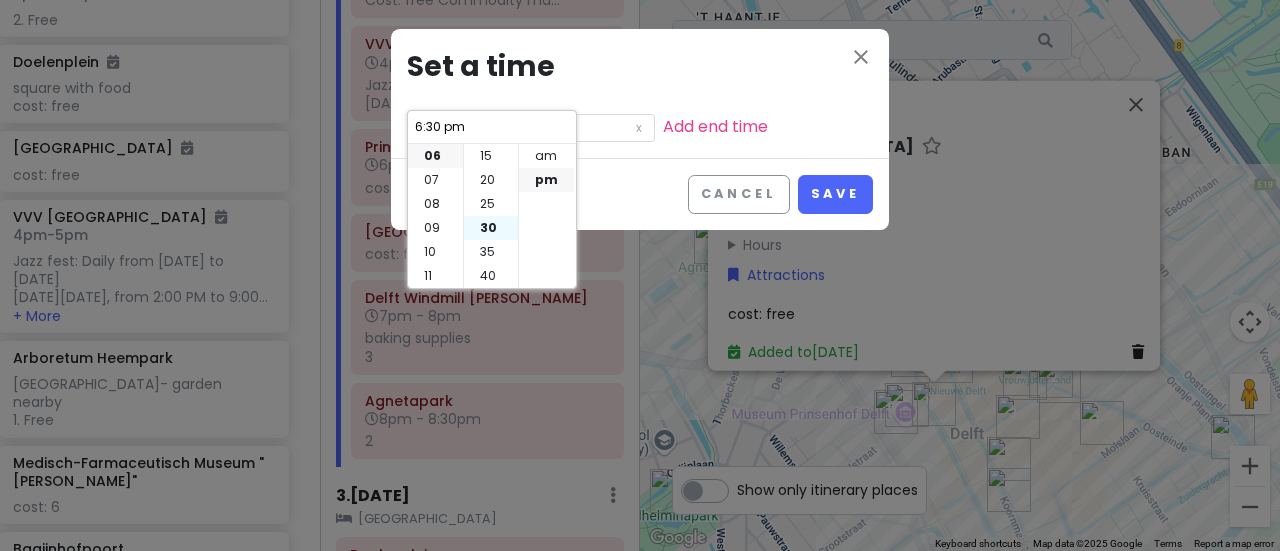 scroll, scrollTop: 144, scrollLeft: 0, axis: vertical 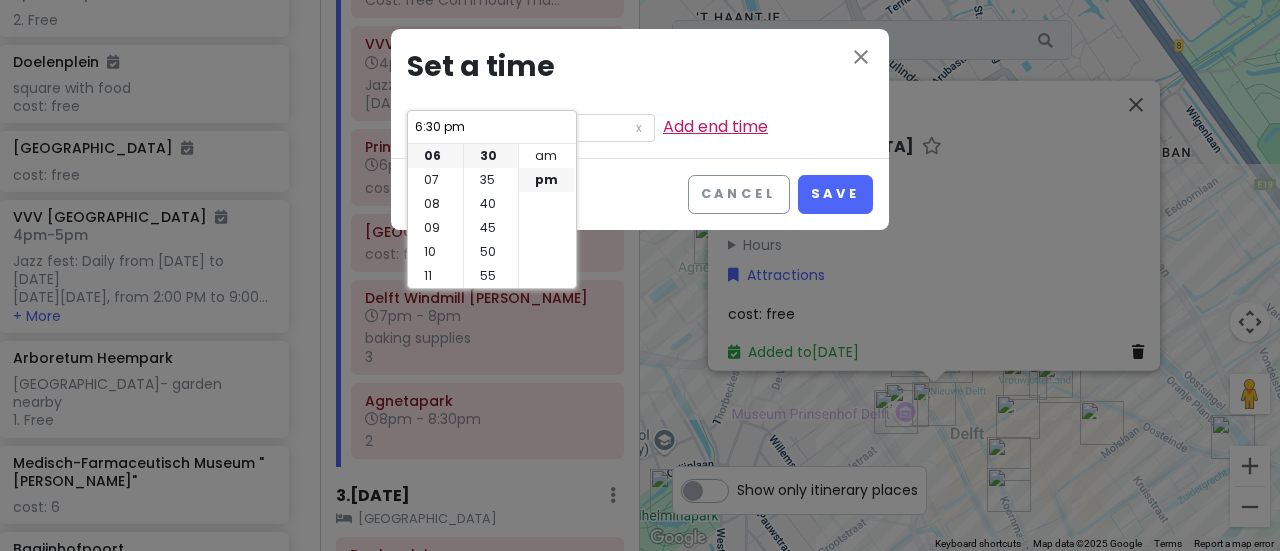 click on "Add end time" at bounding box center (715, 126) 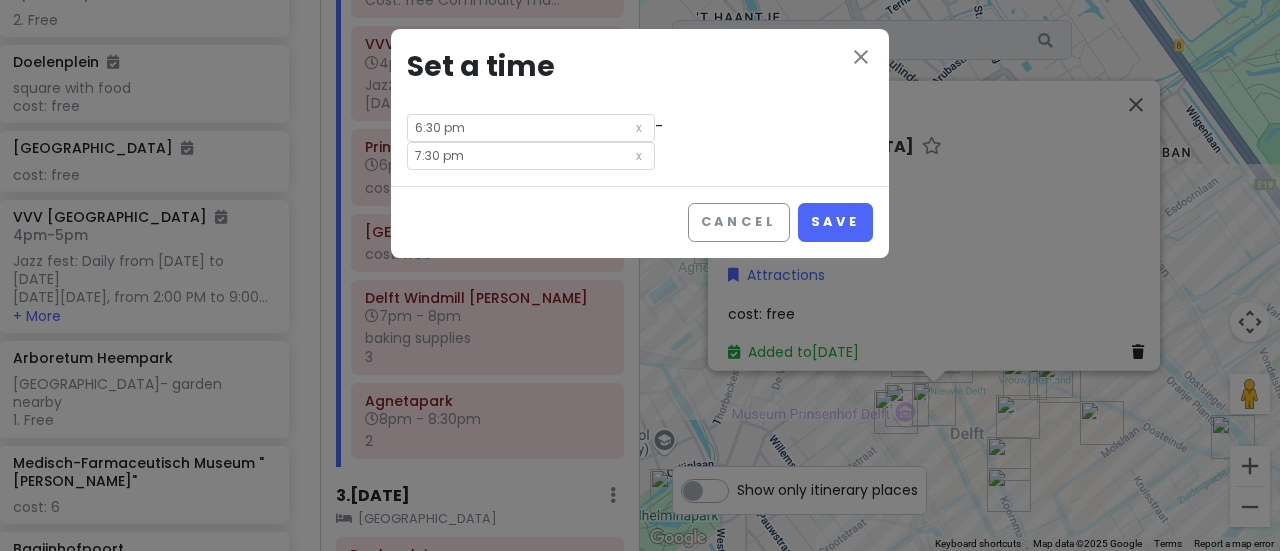 click on "7:30 pm" at bounding box center [531, 156] 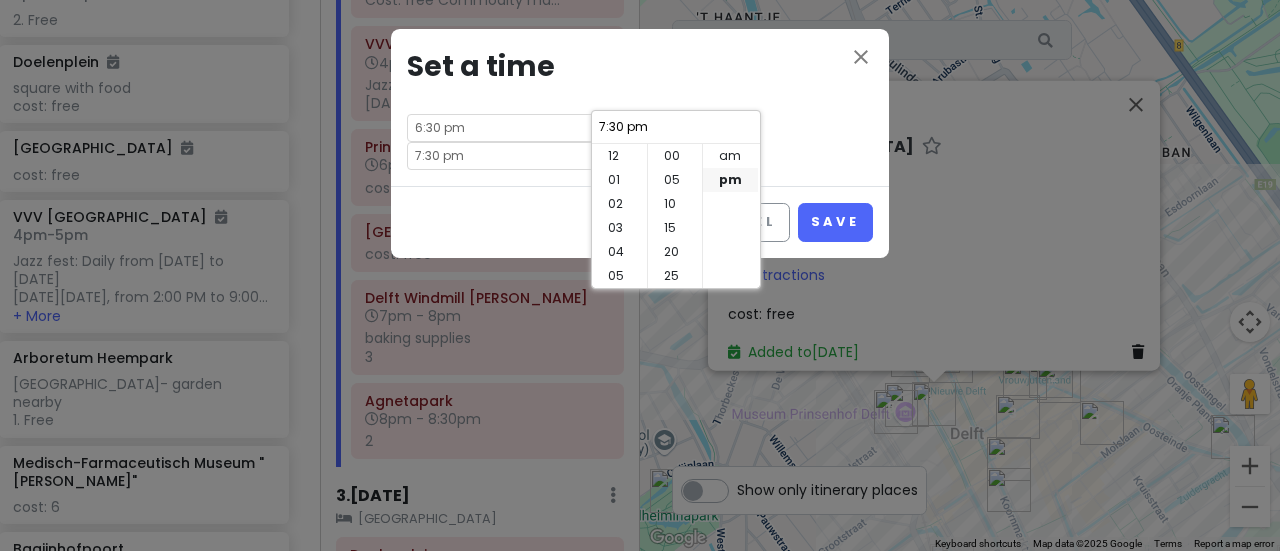 scroll, scrollTop: 144, scrollLeft: 0, axis: vertical 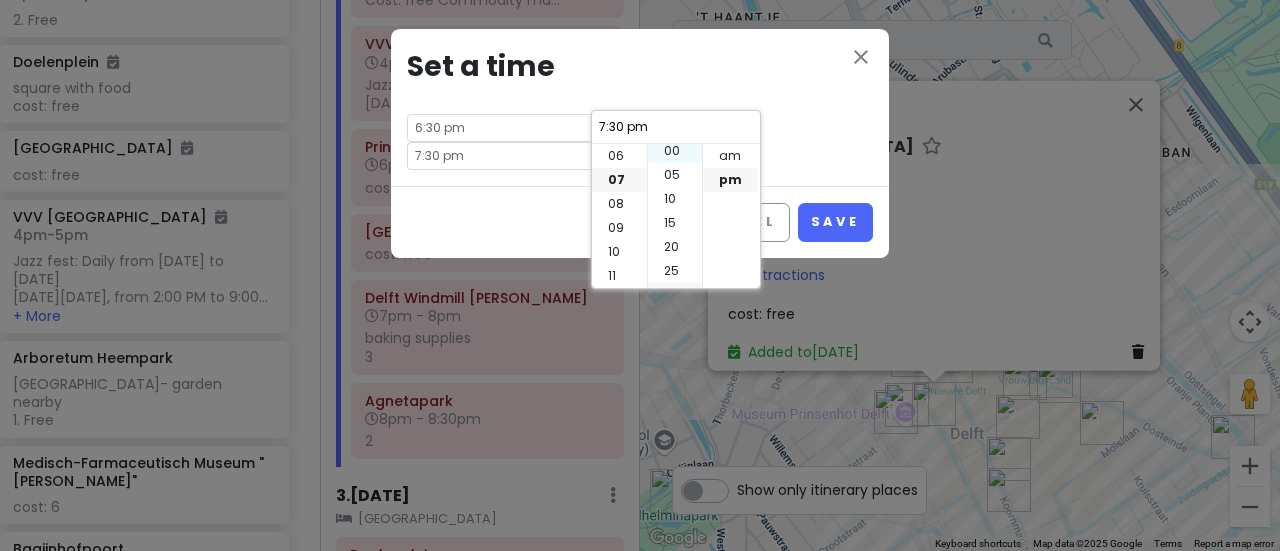 click on "00" at bounding box center [675, 151] 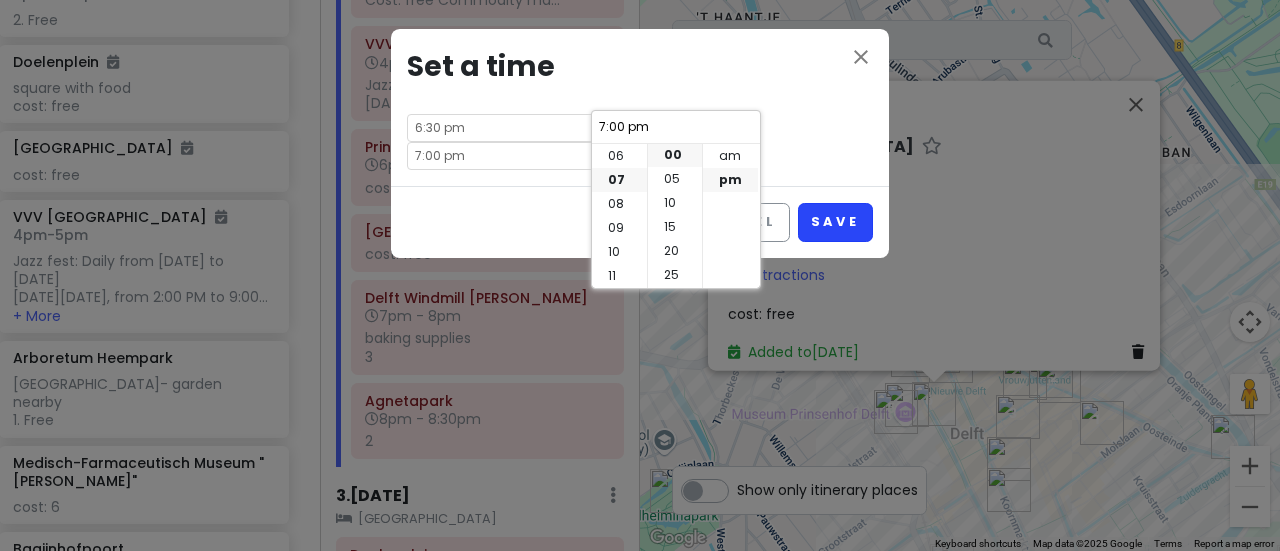 scroll, scrollTop: 0, scrollLeft: 0, axis: both 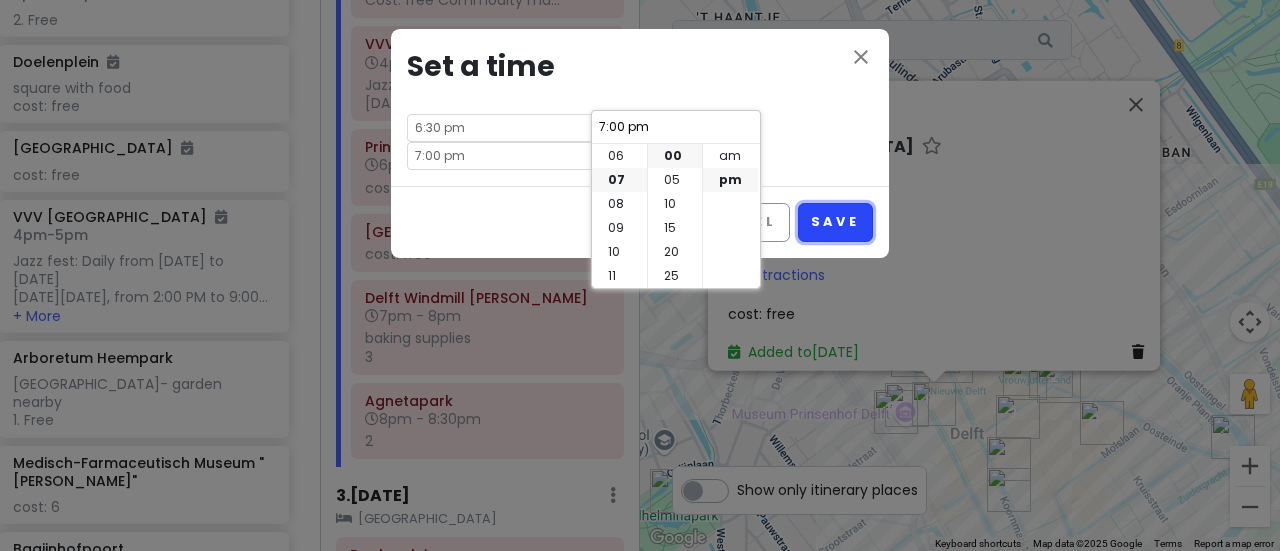 click on "Save" at bounding box center (835, 222) 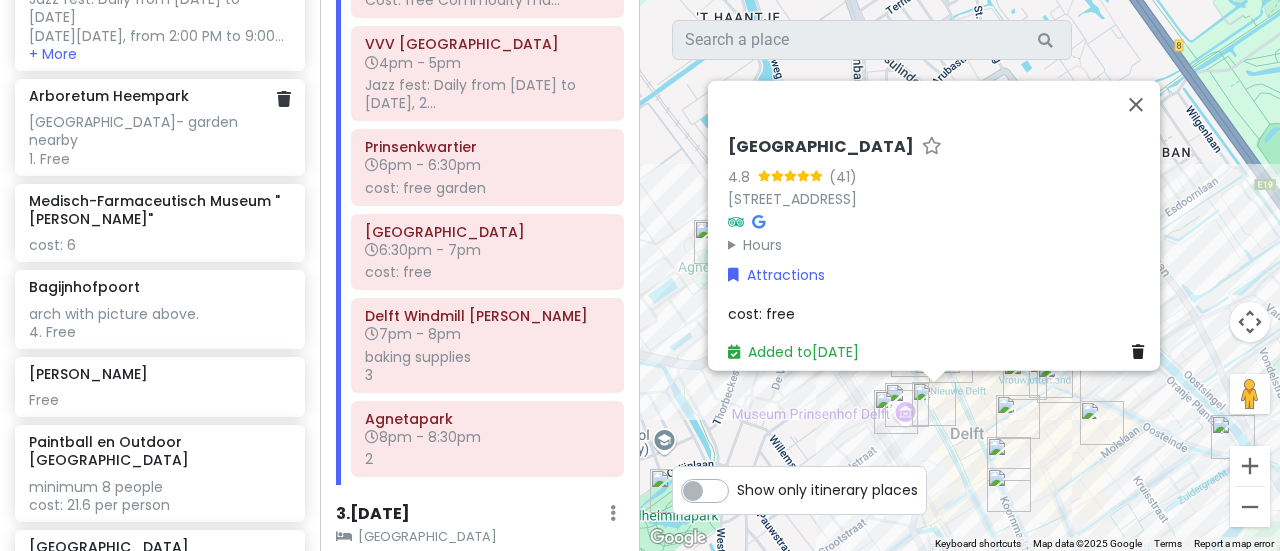 scroll, scrollTop: 3483, scrollLeft: 0, axis: vertical 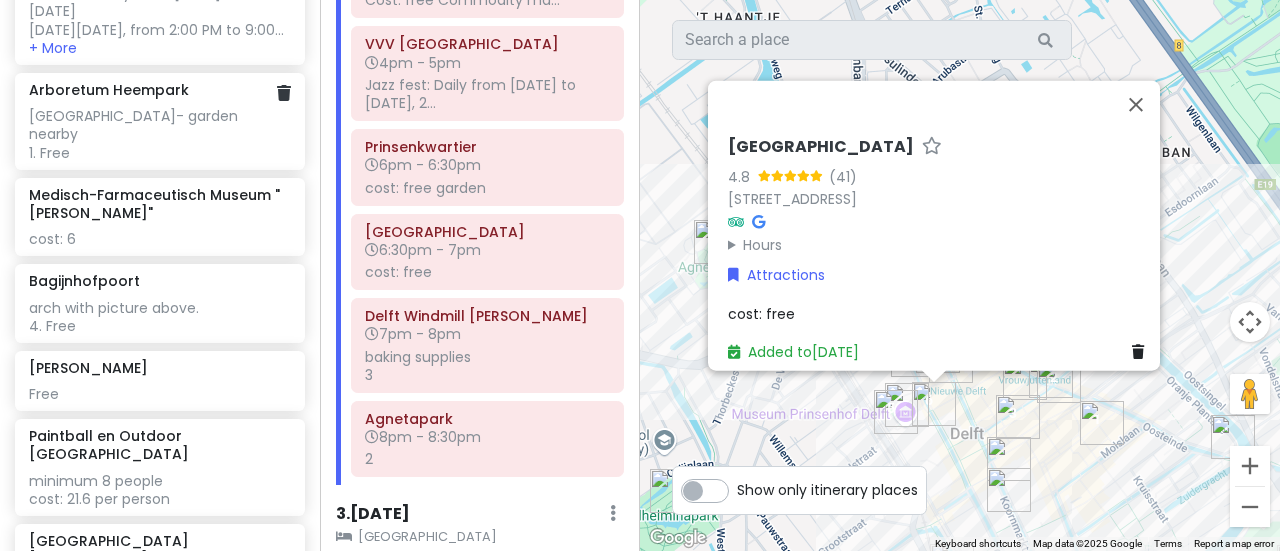 click on "[GEOGRAPHIC_DATA]- garden nearby
1. Free" at bounding box center [159, -1533] 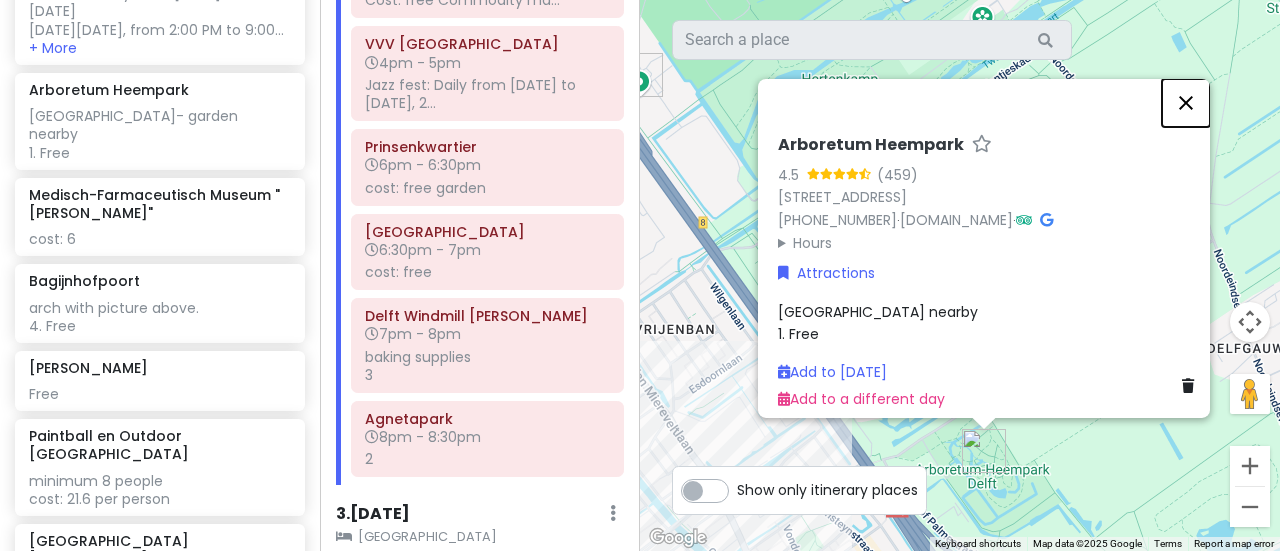click at bounding box center (1186, 102) 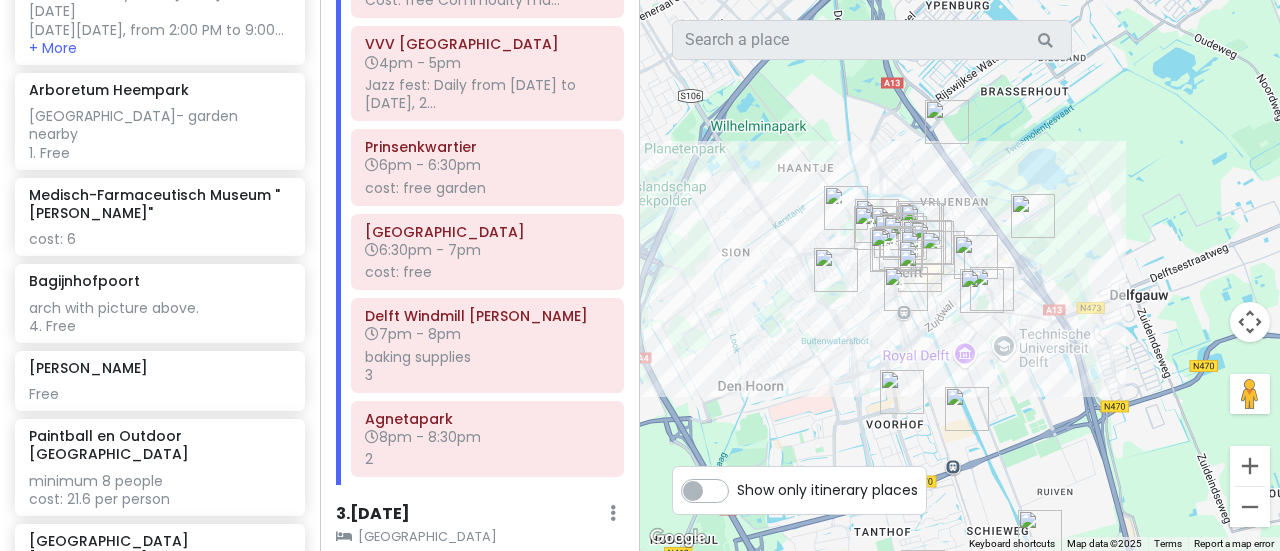 drag, startPoint x: 1084, startPoint y: 319, endPoint x: 958, endPoint y: 197, distance: 175.38528 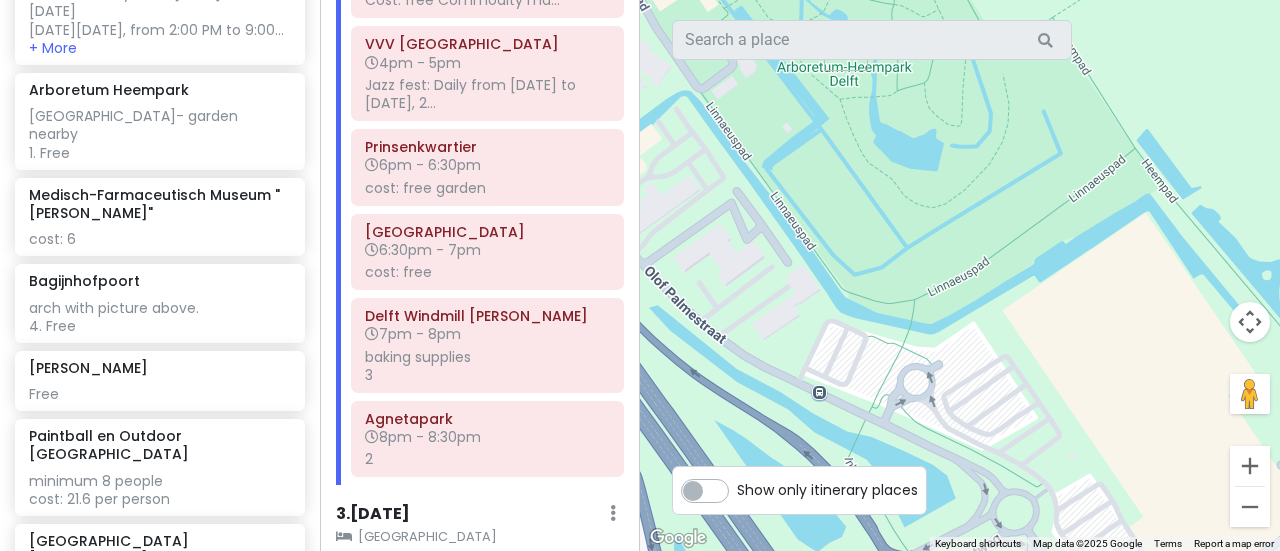 drag, startPoint x: 924, startPoint y: 167, endPoint x: 1002, endPoint y: 422, distance: 266.66272 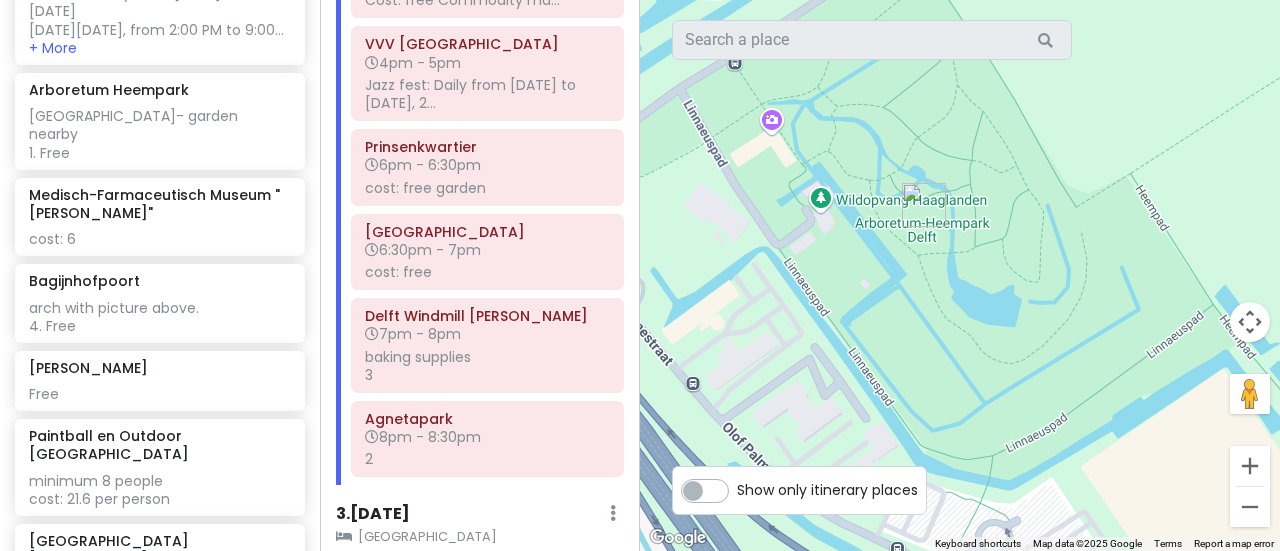 drag, startPoint x: 916, startPoint y: 282, endPoint x: 996, endPoint y: 445, distance: 181.57367 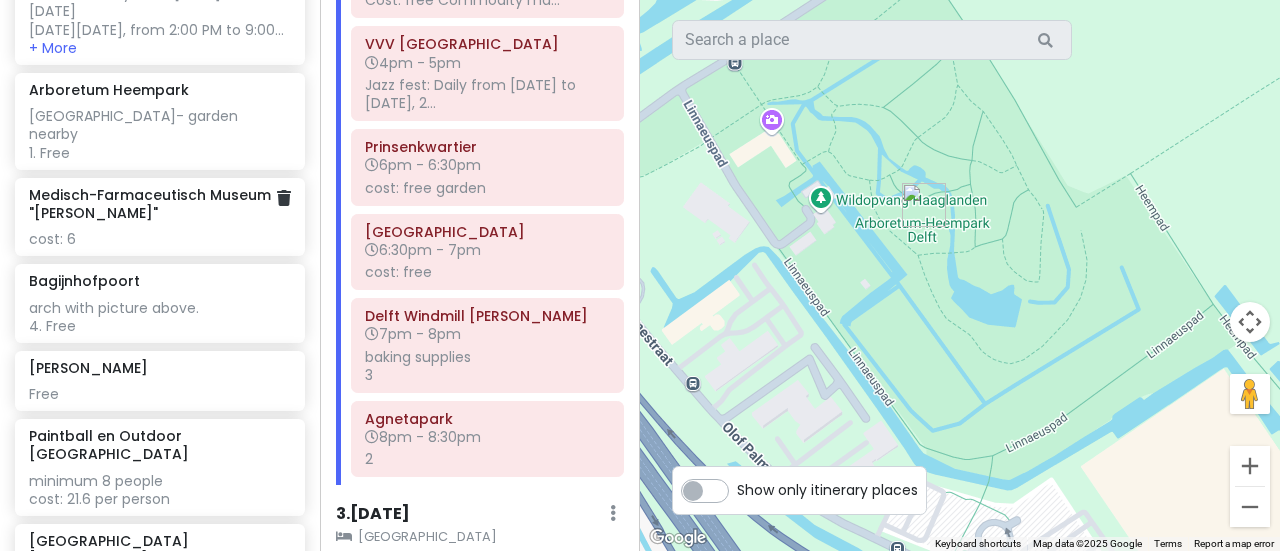 scroll, scrollTop: 3526, scrollLeft: 0, axis: vertical 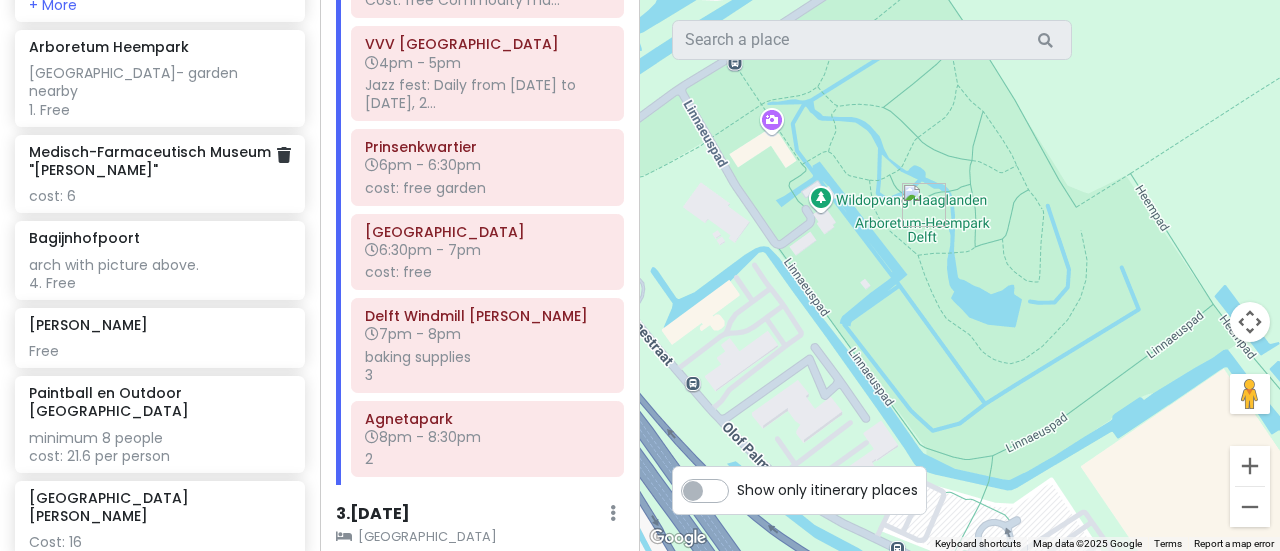 click on "cost: 6" at bounding box center (159, -1576) 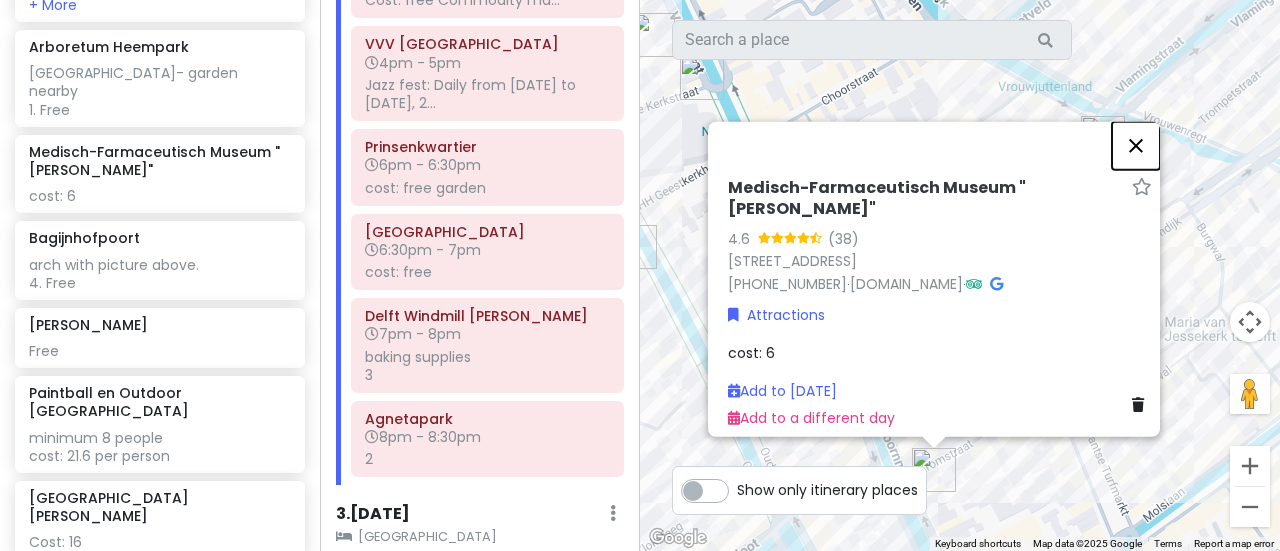 click at bounding box center (1136, 145) 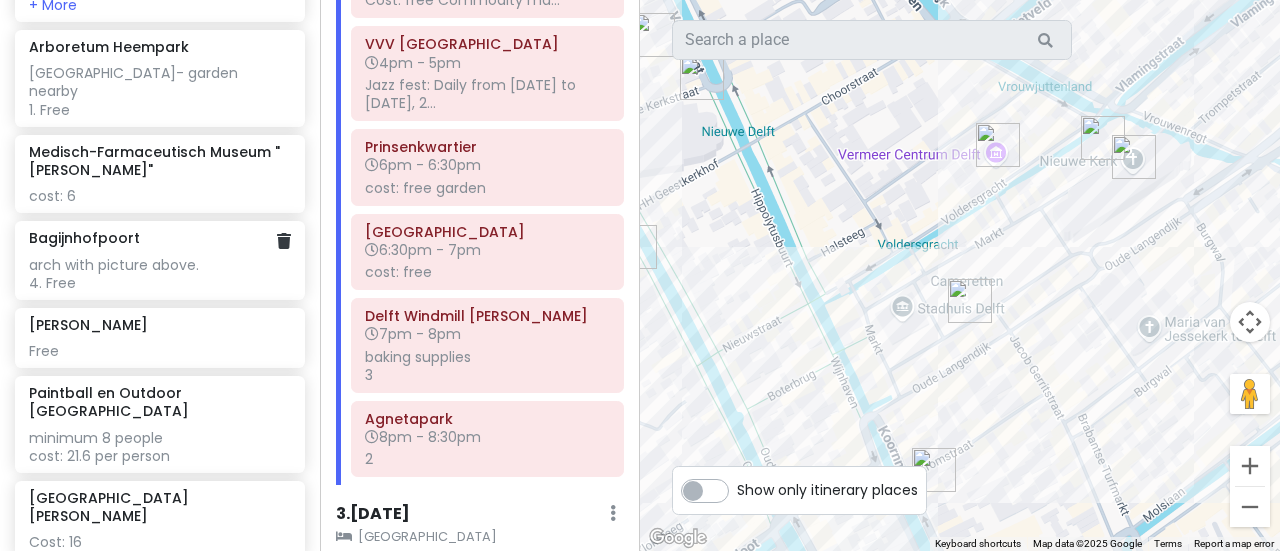 click on "arch with picture above.
4. Free" at bounding box center [159, -1576] 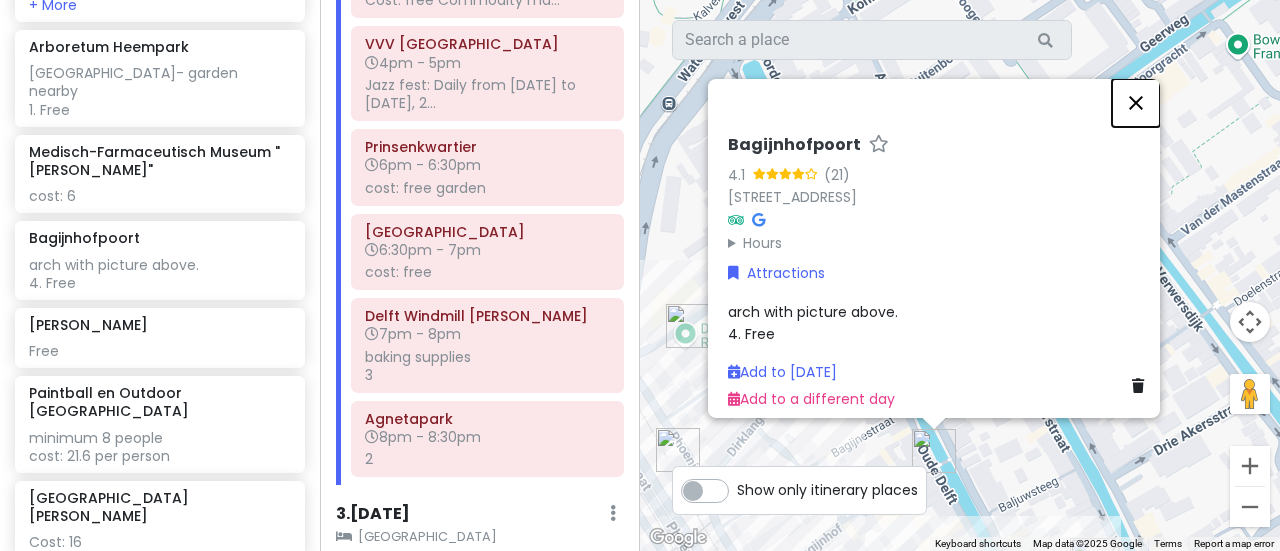 click at bounding box center [1136, 102] 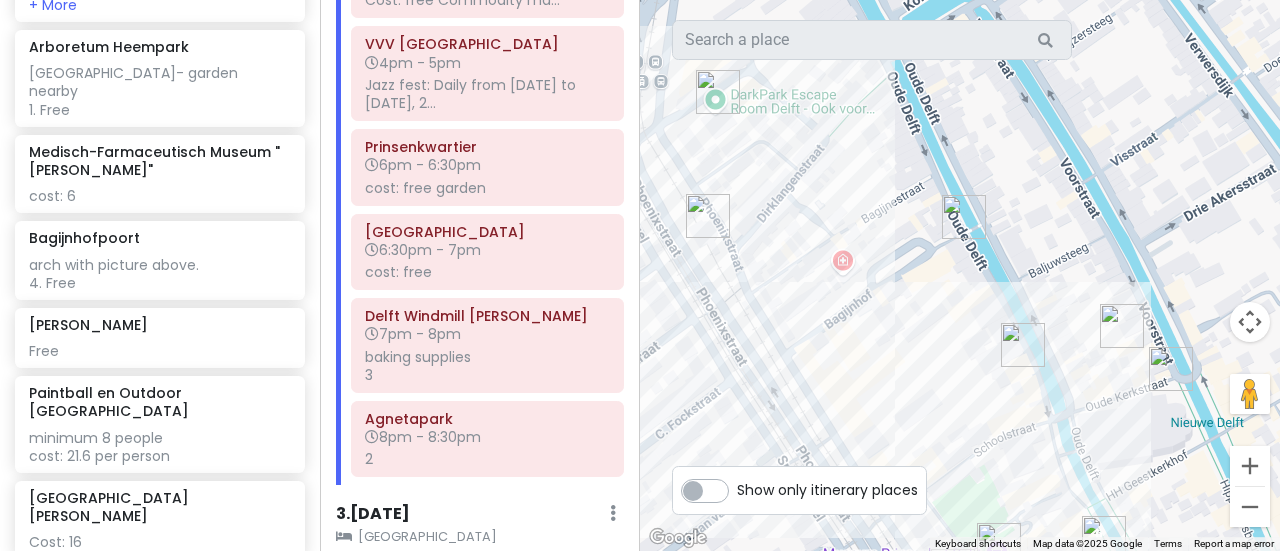 drag, startPoint x: 985, startPoint y: 363, endPoint x: 1015, endPoint y: 126, distance: 238.89119 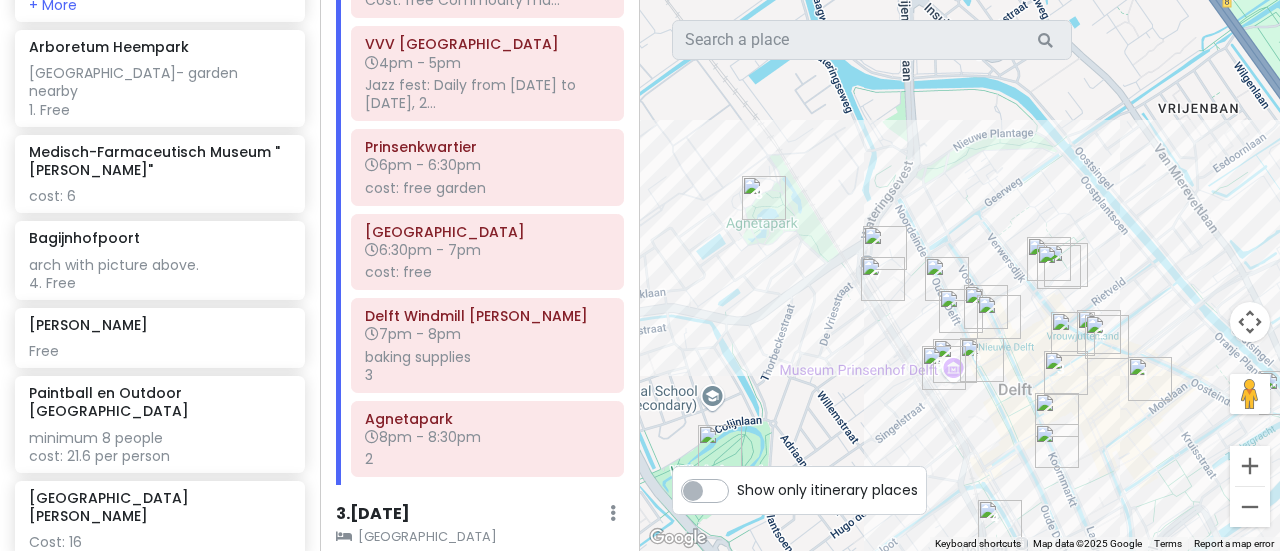 drag, startPoint x: 1001, startPoint y: 227, endPoint x: 944, endPoint y: 381, distance: 164.21024 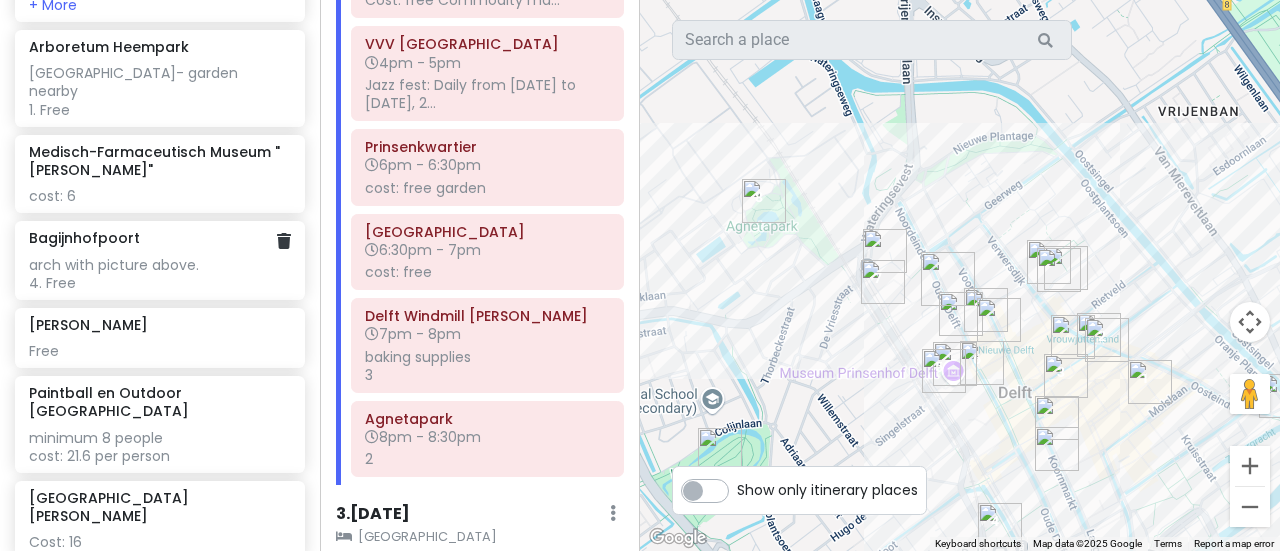 click on "arch with picture above.
4. Free" at bounding box center (159, -1576) 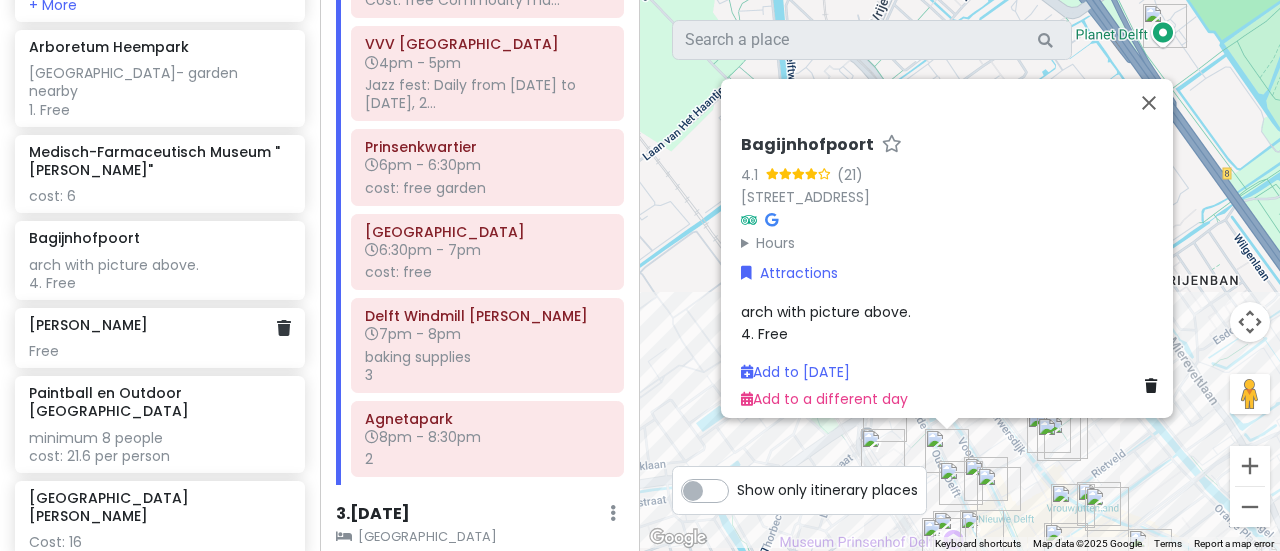 drag, startPoint x: 216, startPoint y: 379, endPoint x: 89, endPoint y: 301, distance: 149.04027 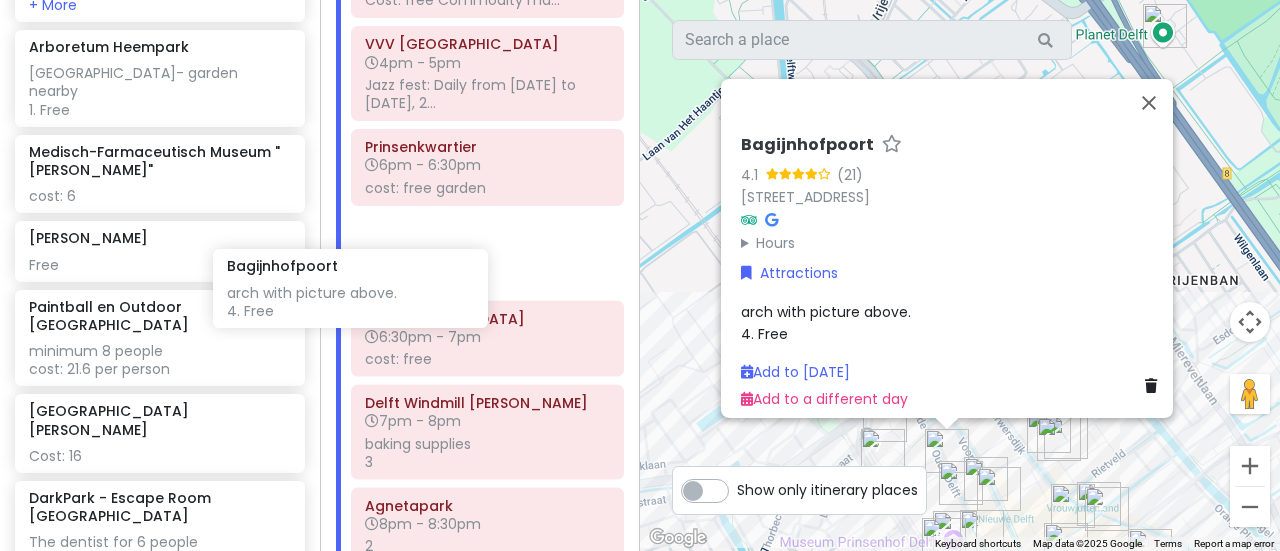 scroll, scrollTop: 3526, scrollLeft: 28, axis: both 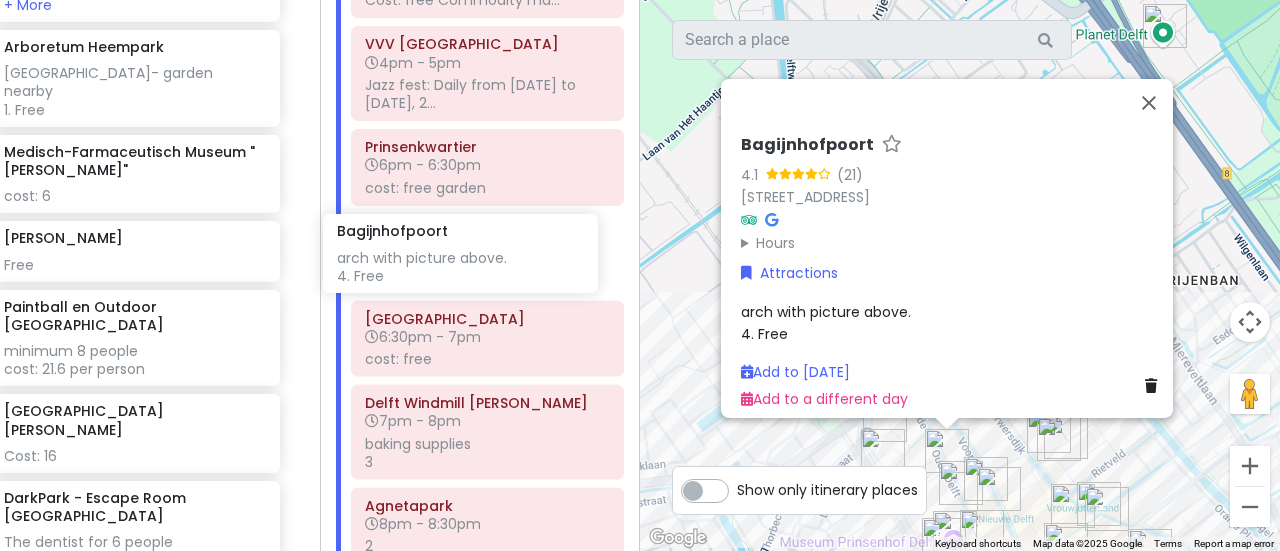 drag, startPoint x: 120, startPoint y: 299, endPoint x: 428, endPoint y: 262, distance: 310.21445 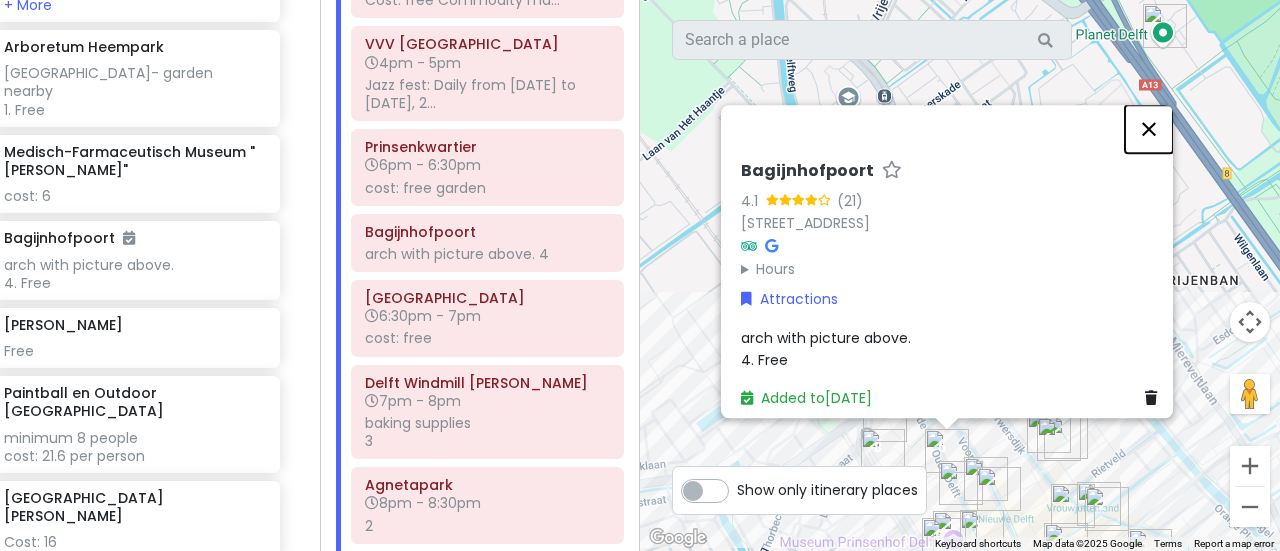 click at bounding box center [1149, 129] 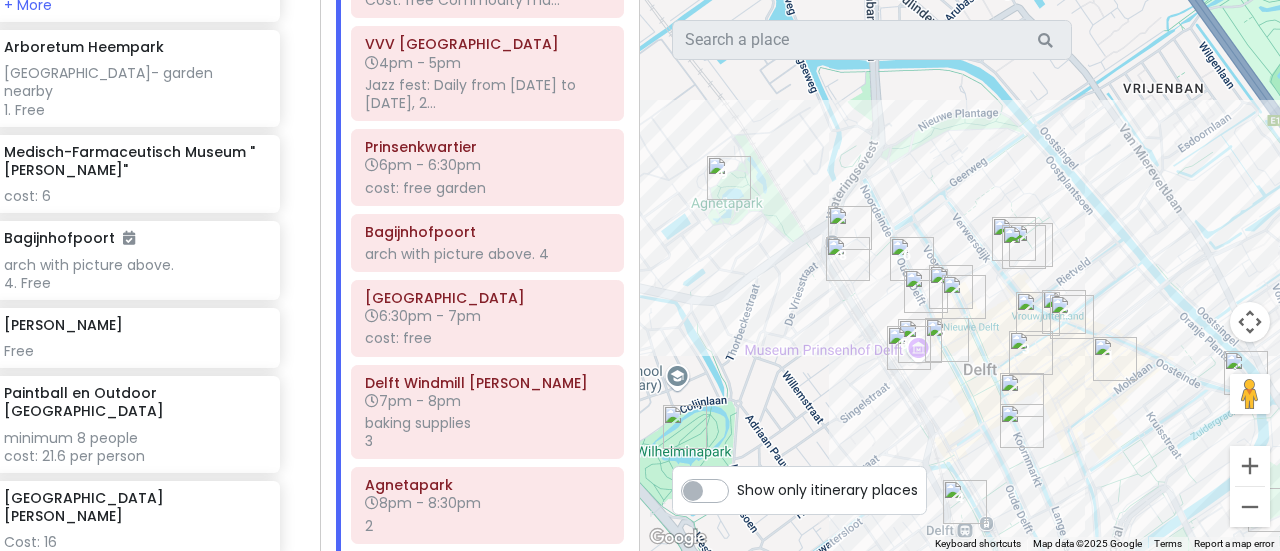 drag, startPoint x: 1050, startPoint y: 309, endPoint x: 1012, endPoint y: 103, distance: 209.47554 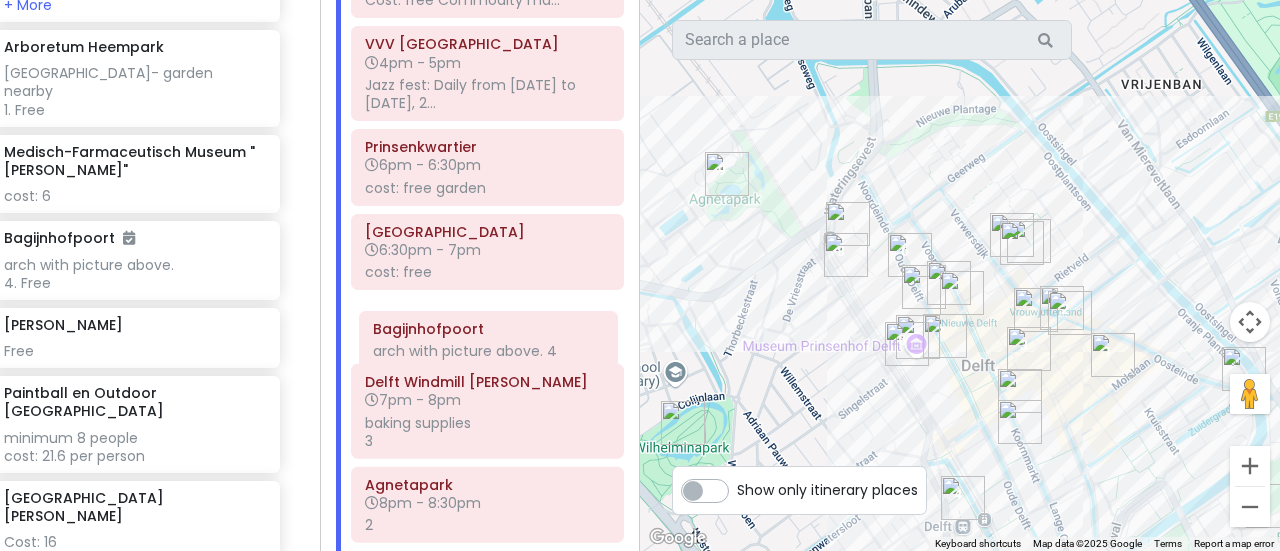 drag, startPoint x: 463, startPoint y: 280, endPoint x: 472, endPoint y: 348, distance: 68.593 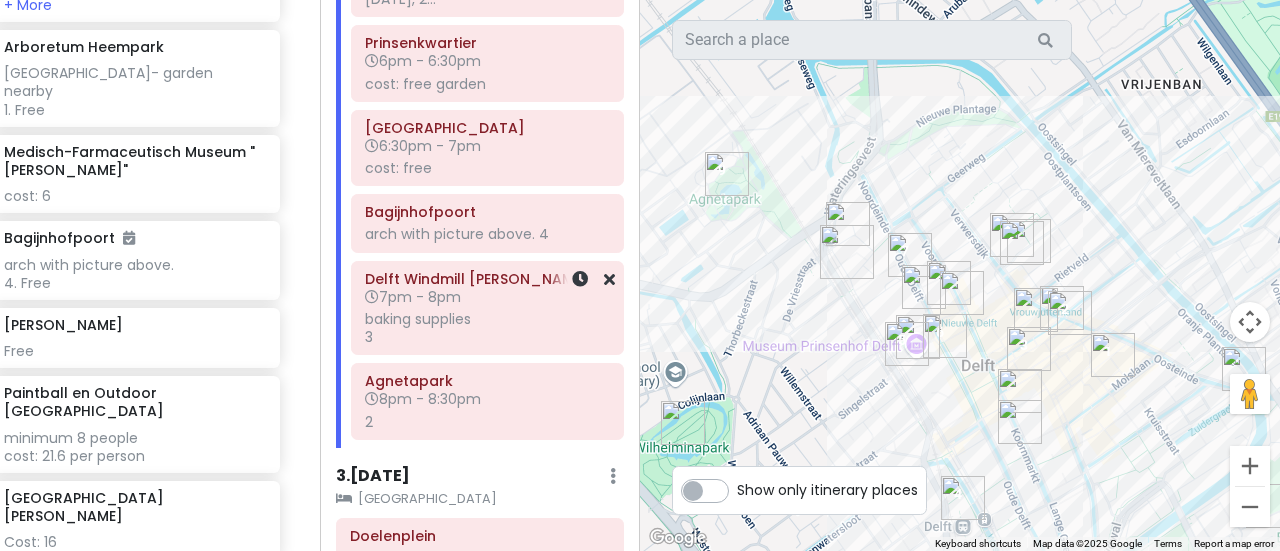 scroll, scrollTop: 604, scrollLeft: 0, axis: vertical 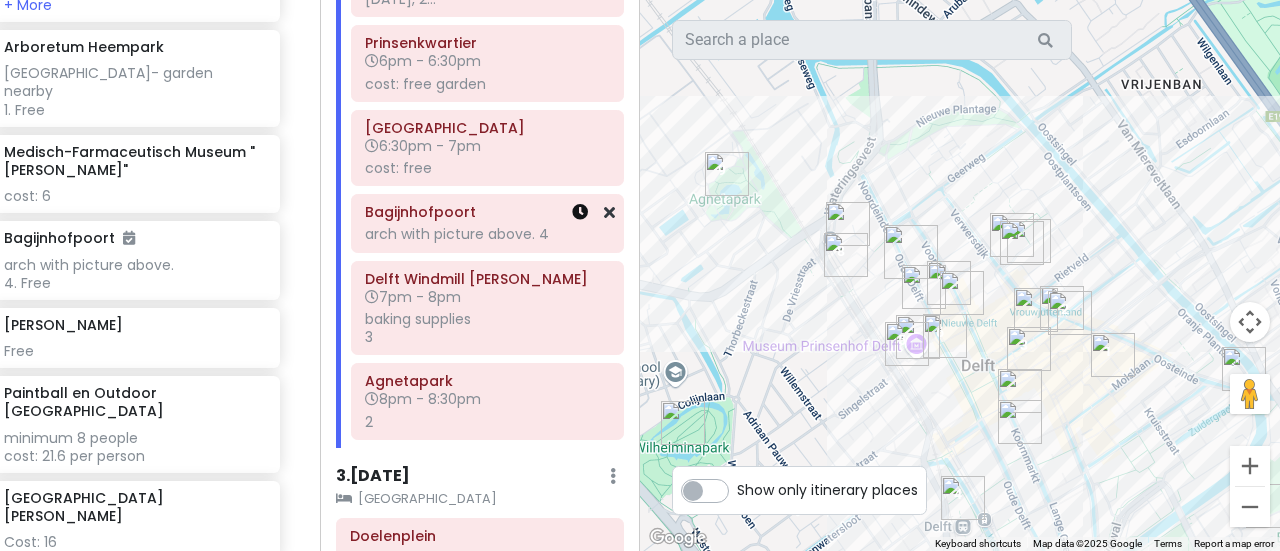 click at bounding box center (580, 212) 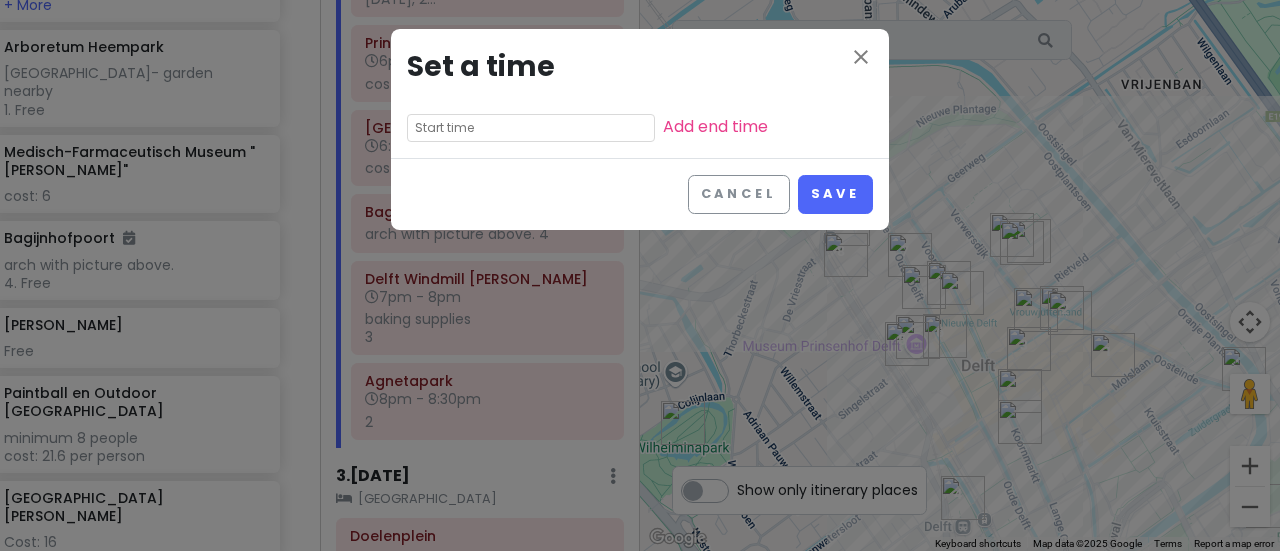 click at bounding box center [531, 128] 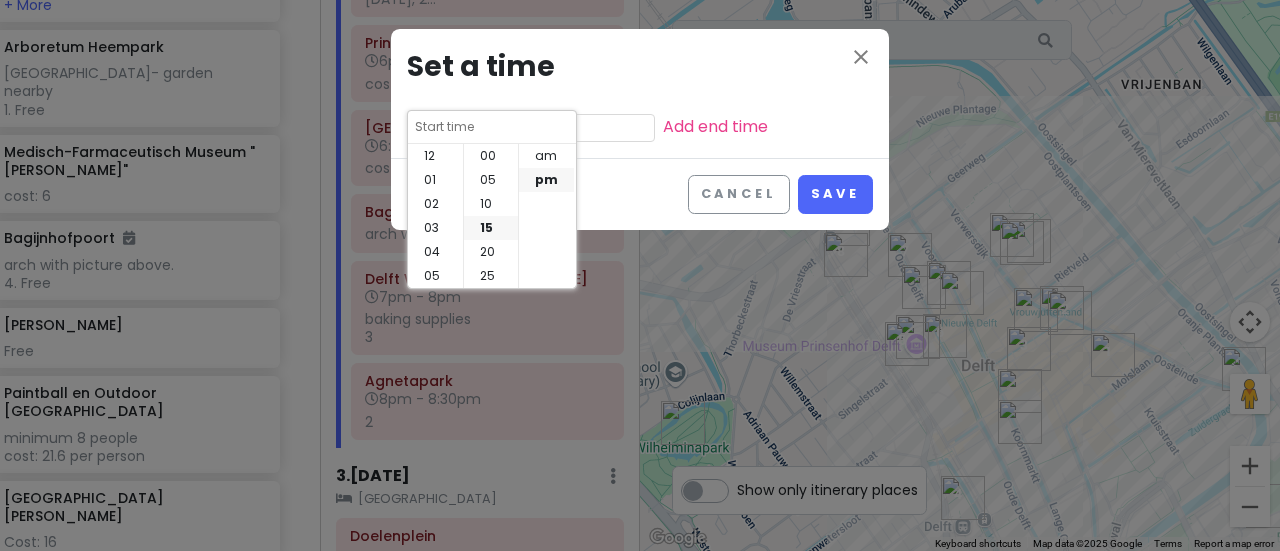 scroll, scrollTop: 144, scrollLeft: 0, axis: vertical 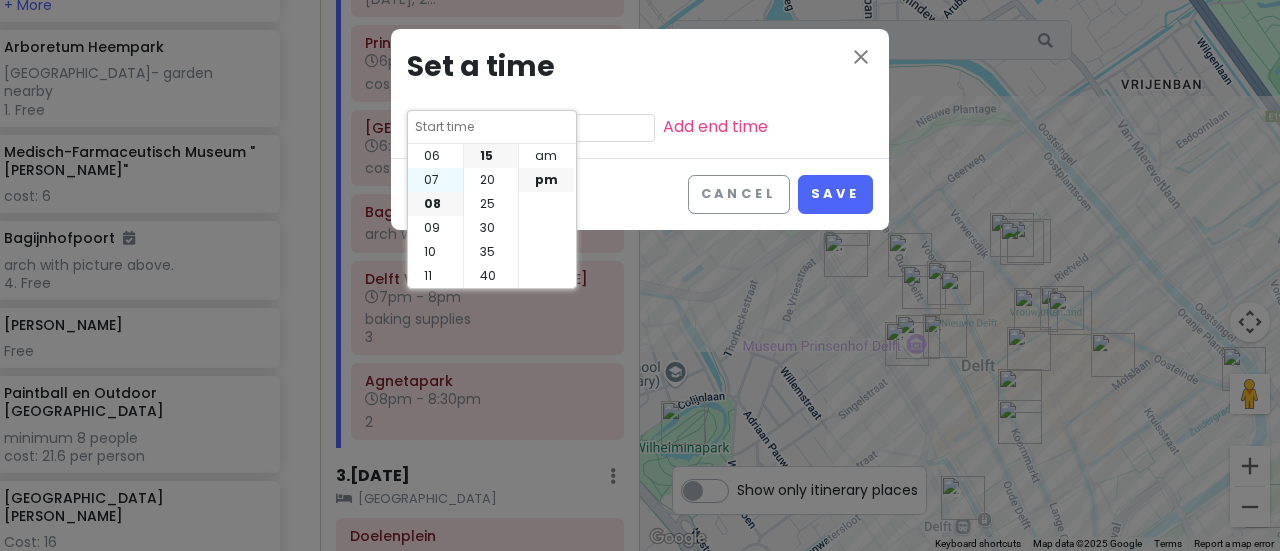 click on "07" at bounding box center [435, 180] 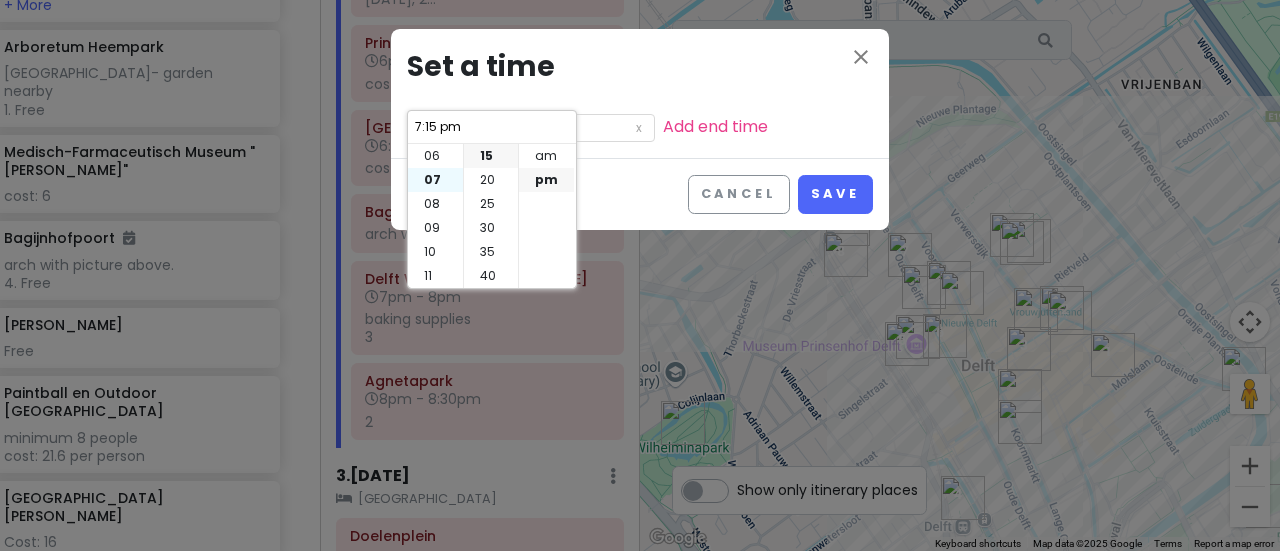click on "07" at bounding box center [435, 180] 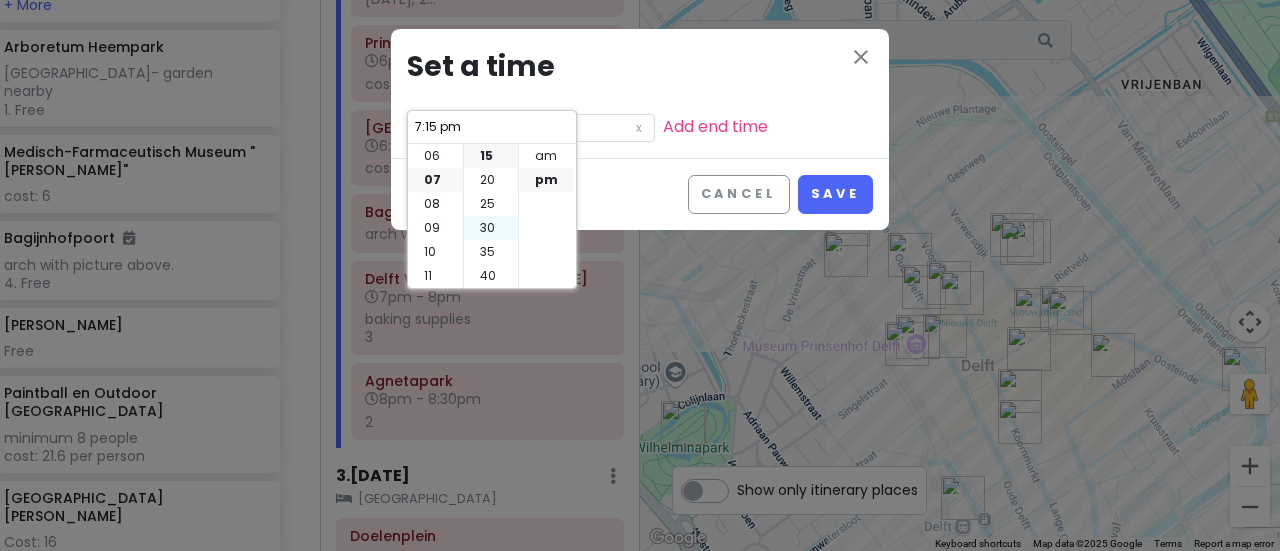 click on "30" at bounding box center (491, 228) 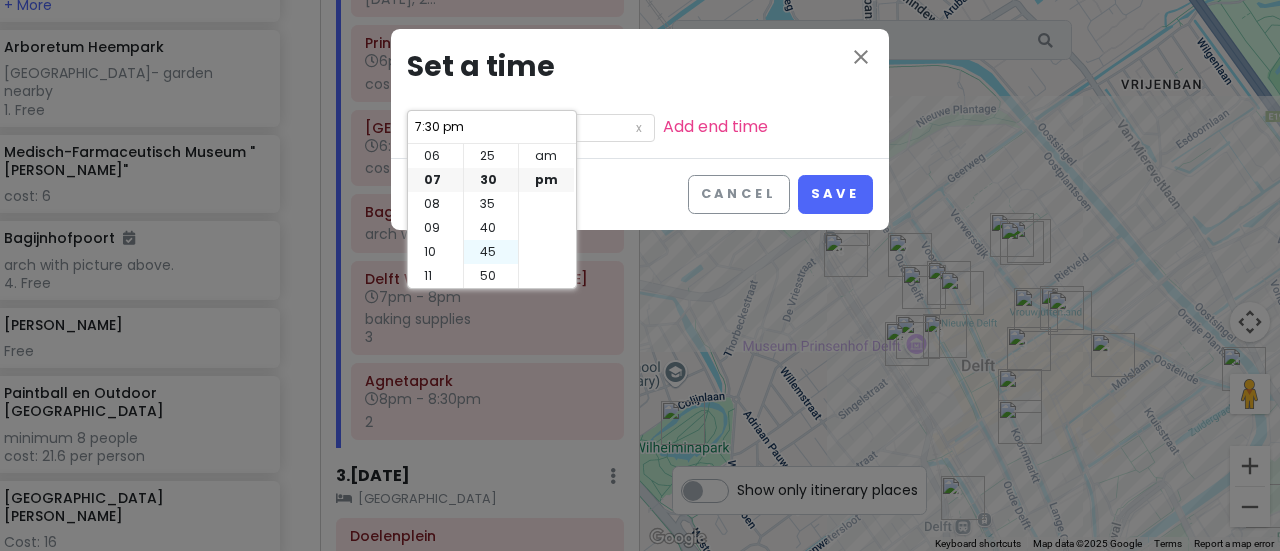 scroll, scrollTop: 144, scrollLeft: 0, axis: vertical 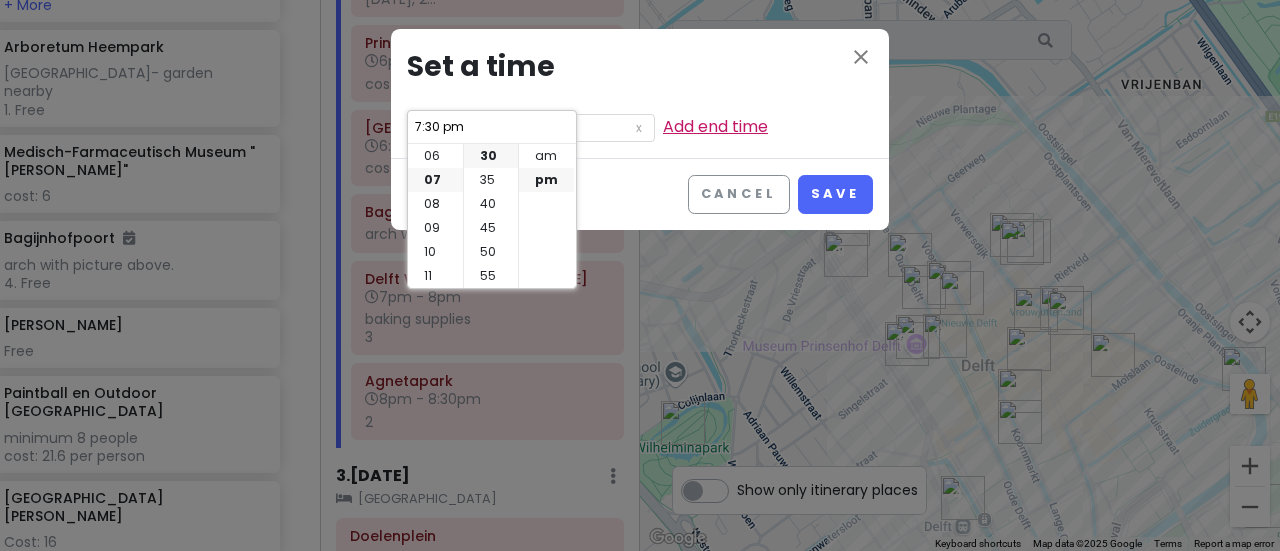click on "Add end time" at bounding box center [715, 126] 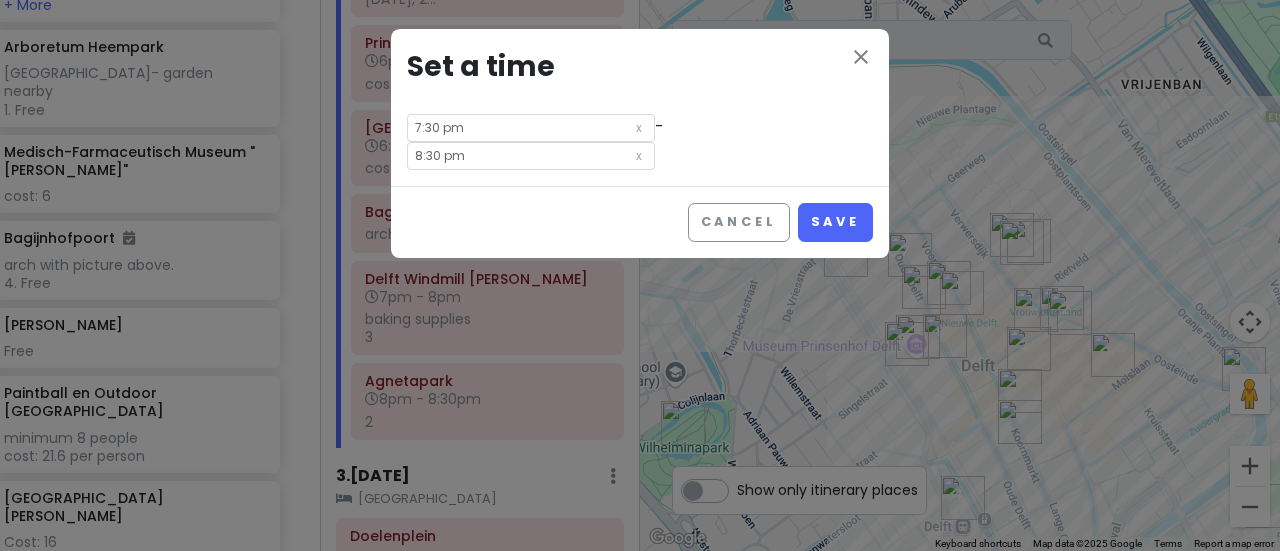 click on "8:30 pm" at bounding box center (531, 156) 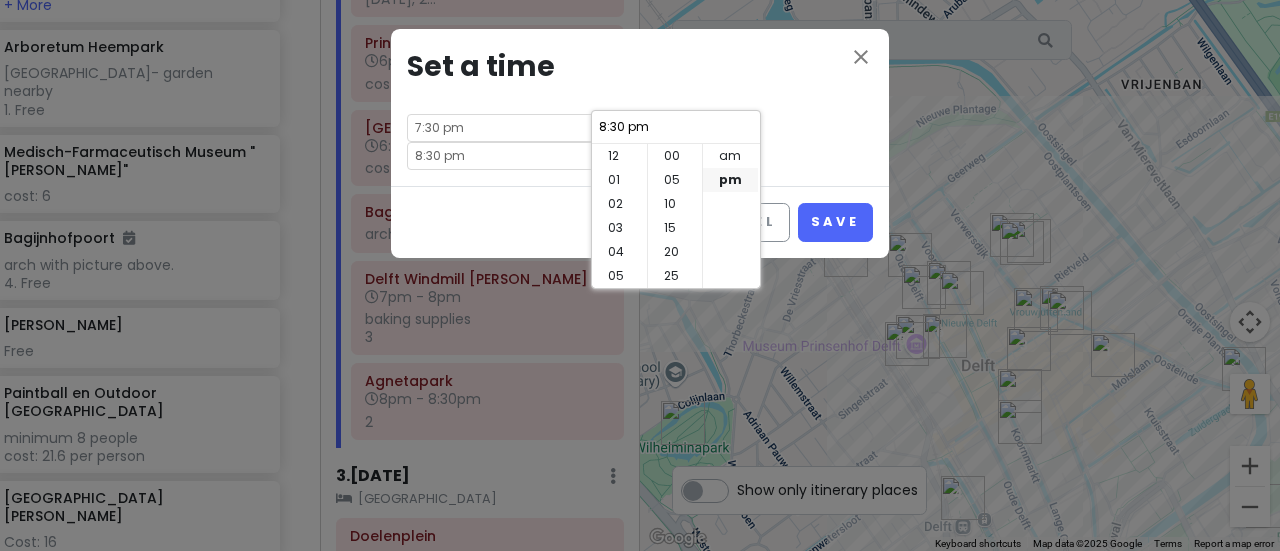 scroll, scrollTop: 144, scrollLeft: 0, axis: vertical 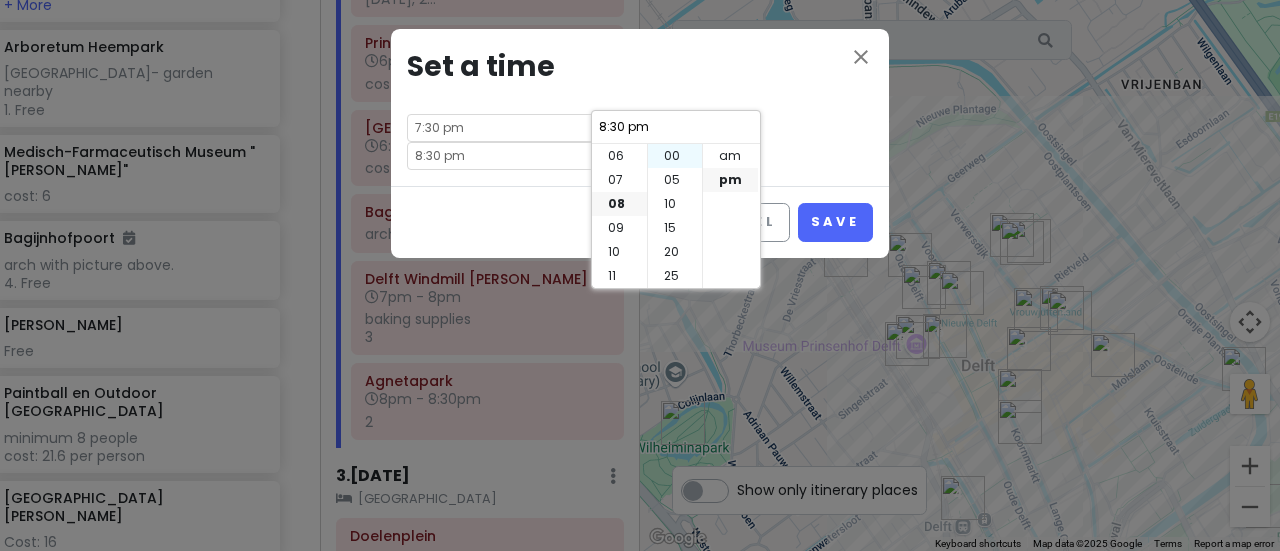 click on "00" at bounding box center [675, 156] 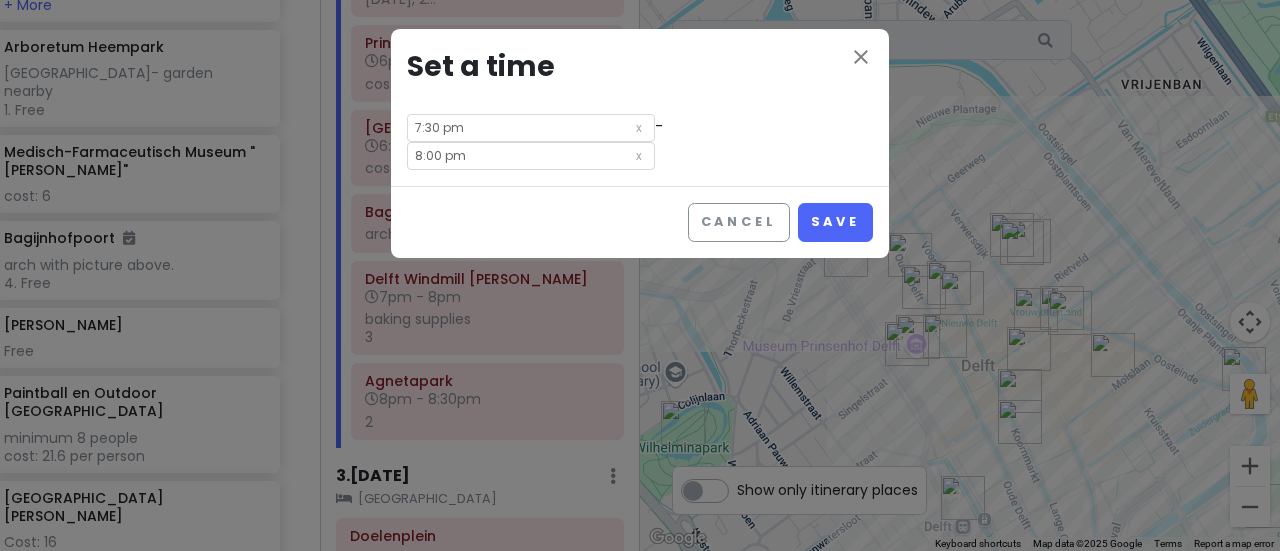 click on "close Set a time 7:30 pm  -  8:00 pm" at bounding box center [640, 107] 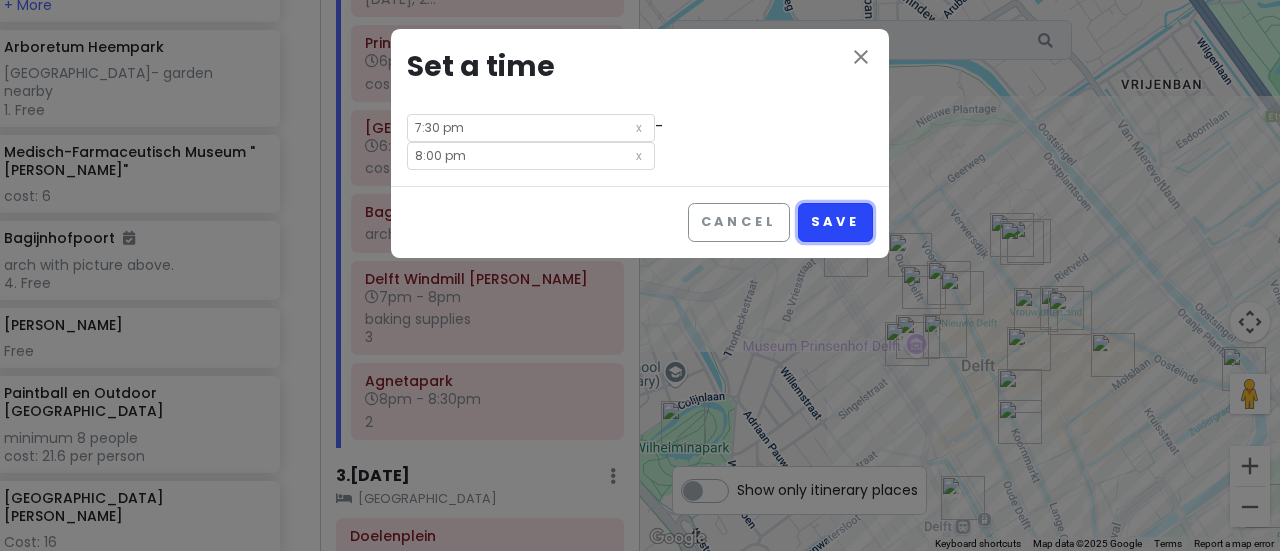 click on "Save" at bounding box center (835, 222) 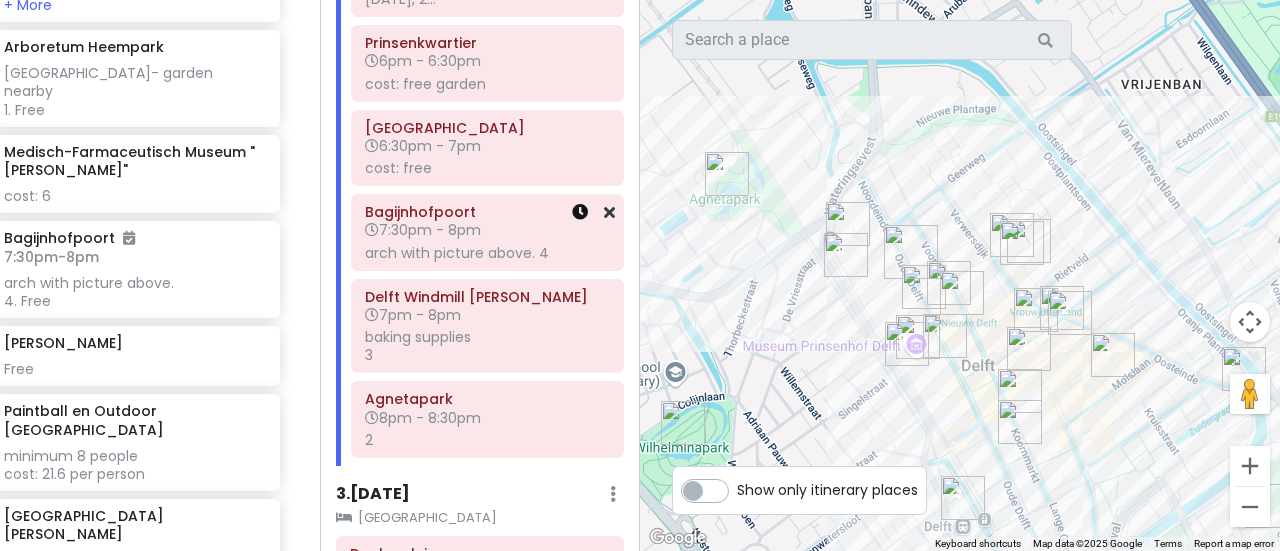 click at bounding box center [580, 212] 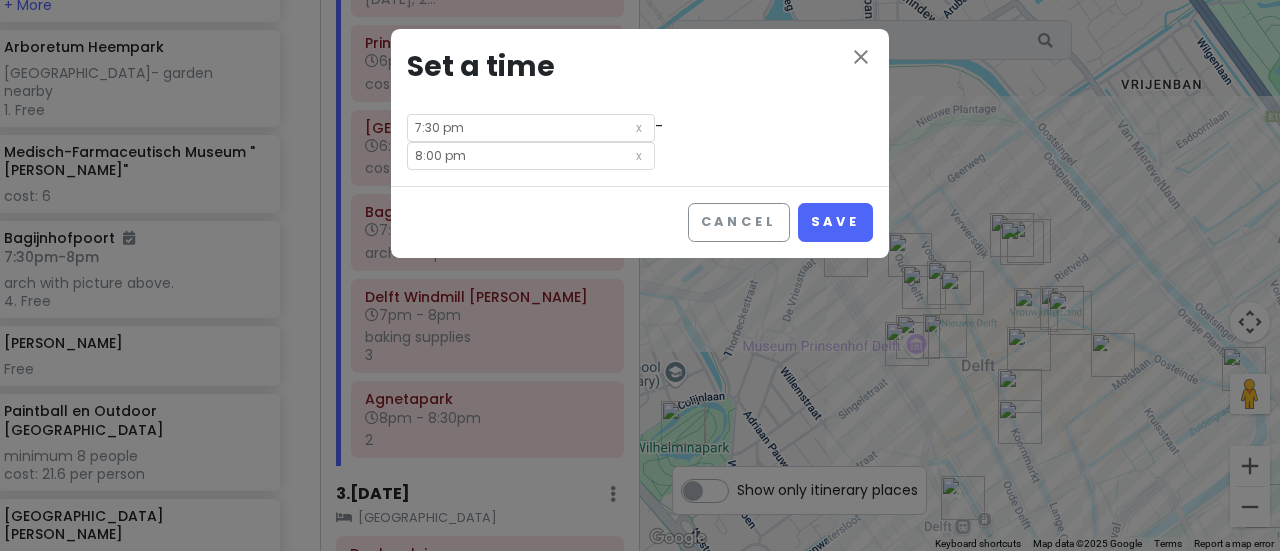 click on "7:30 pm" at bounding box center (531, 128) 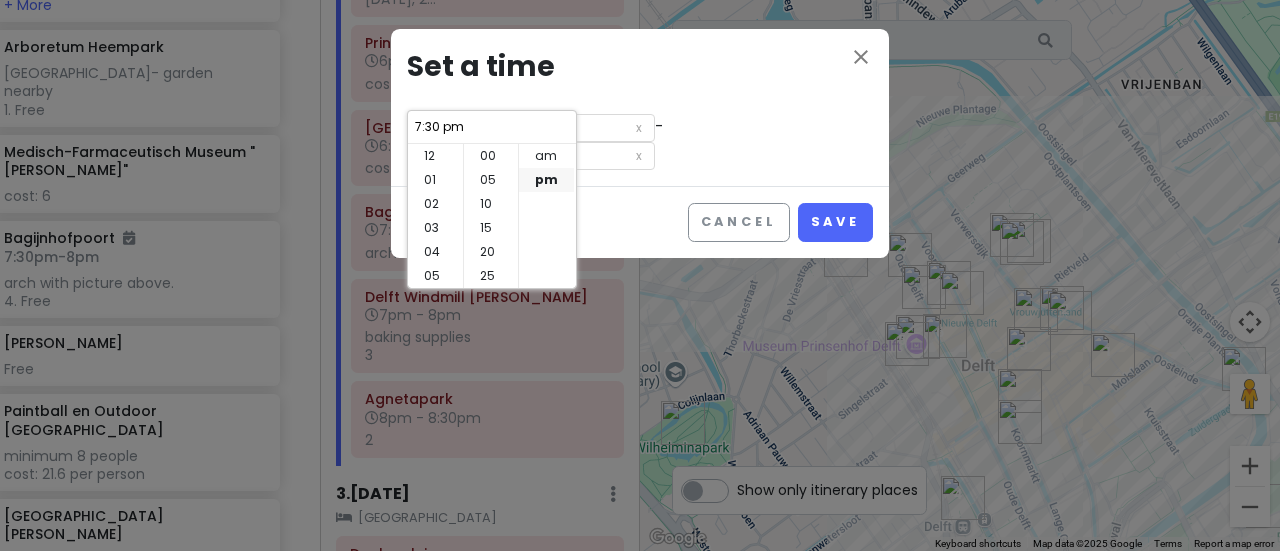 scroll, scrollTop: 144, scrollLeft: 0, axis: vertical 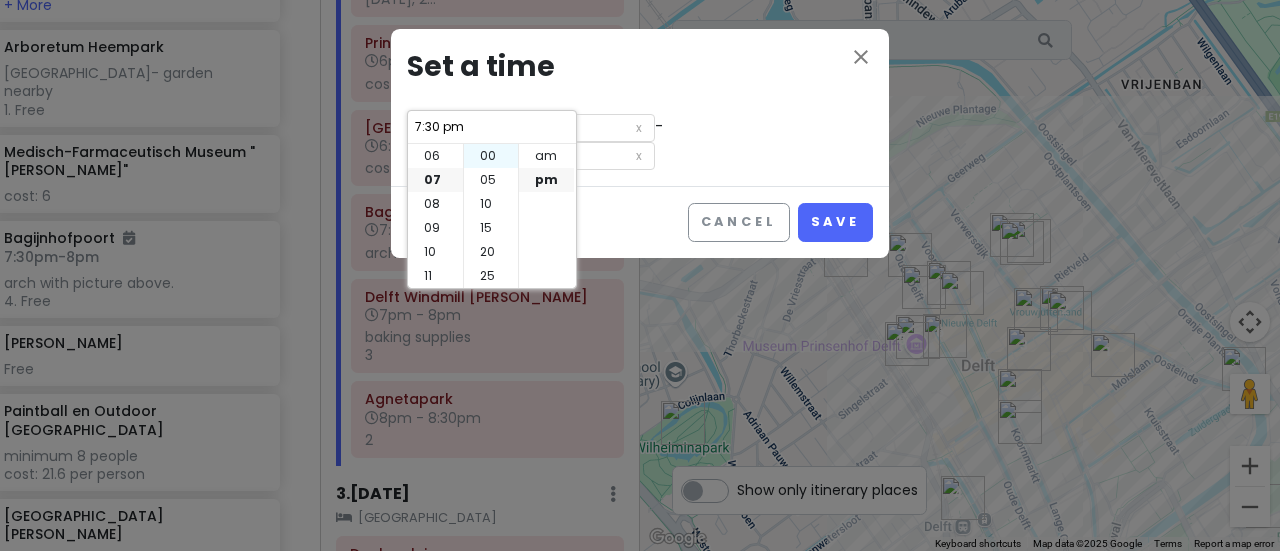 click on "00" at bounding box center (491, 156) 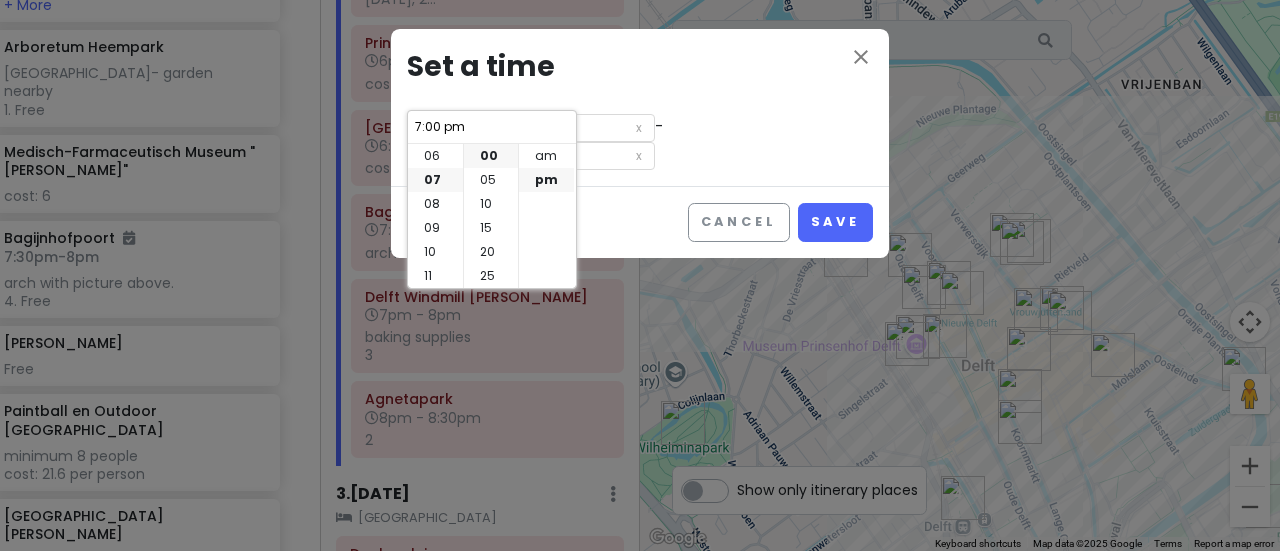 click on "7:30 pm" at bounding box center (531, 156) 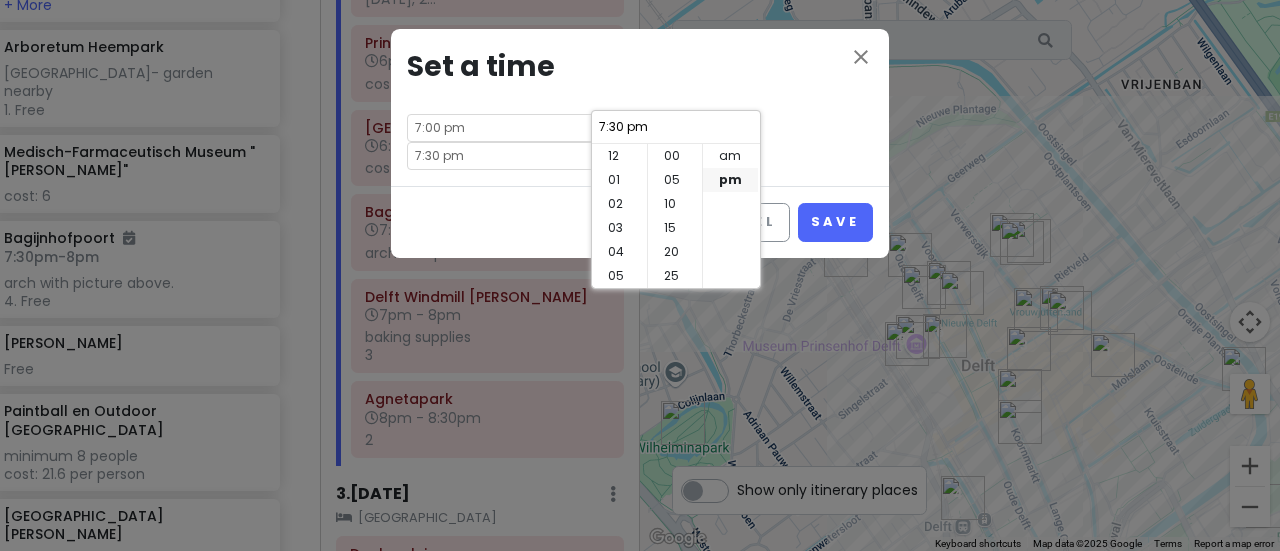 scroll, scrollTop: 144, scrollLeft: 0, axis: vertical 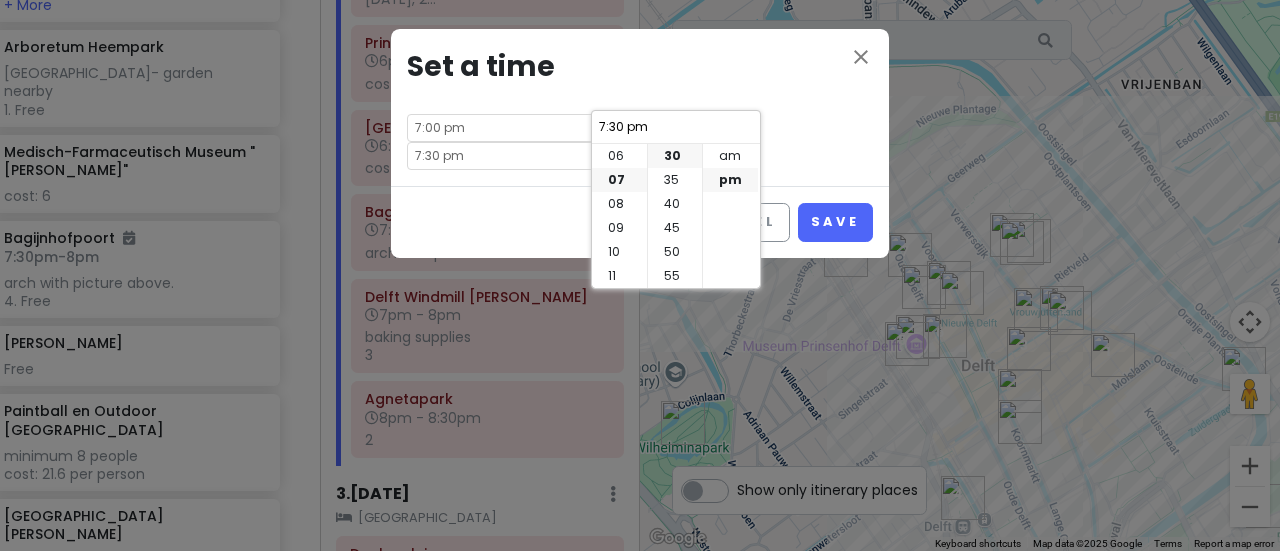 click on "close Set a time 7:00 pm  -  7:30 pm" at bounding box center [640, 107] 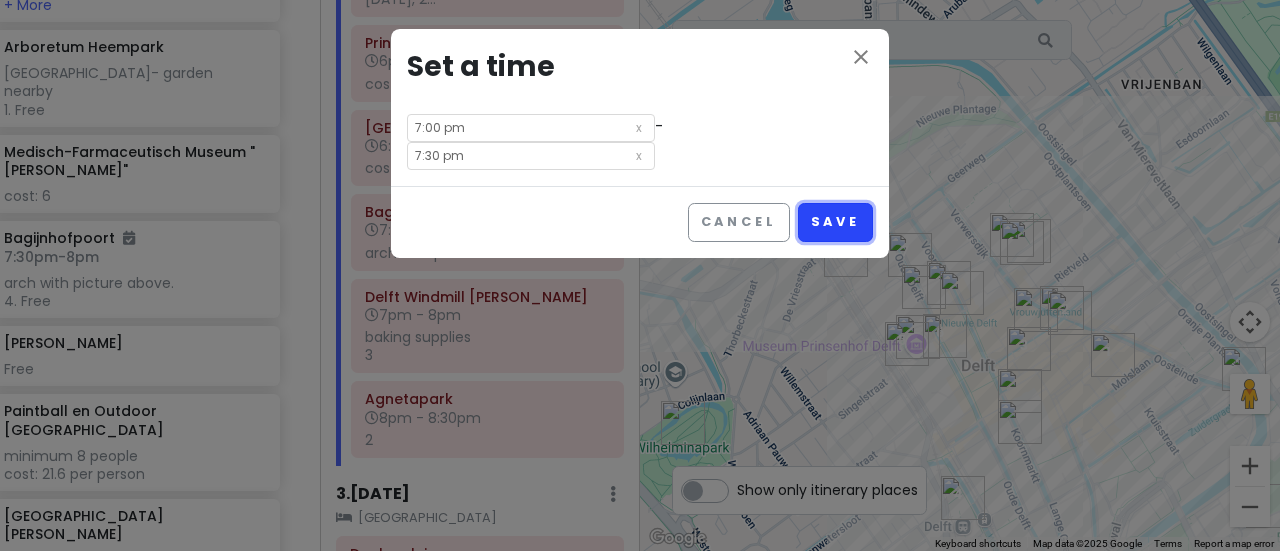 click on "Save" at bounding box center [835, 222] 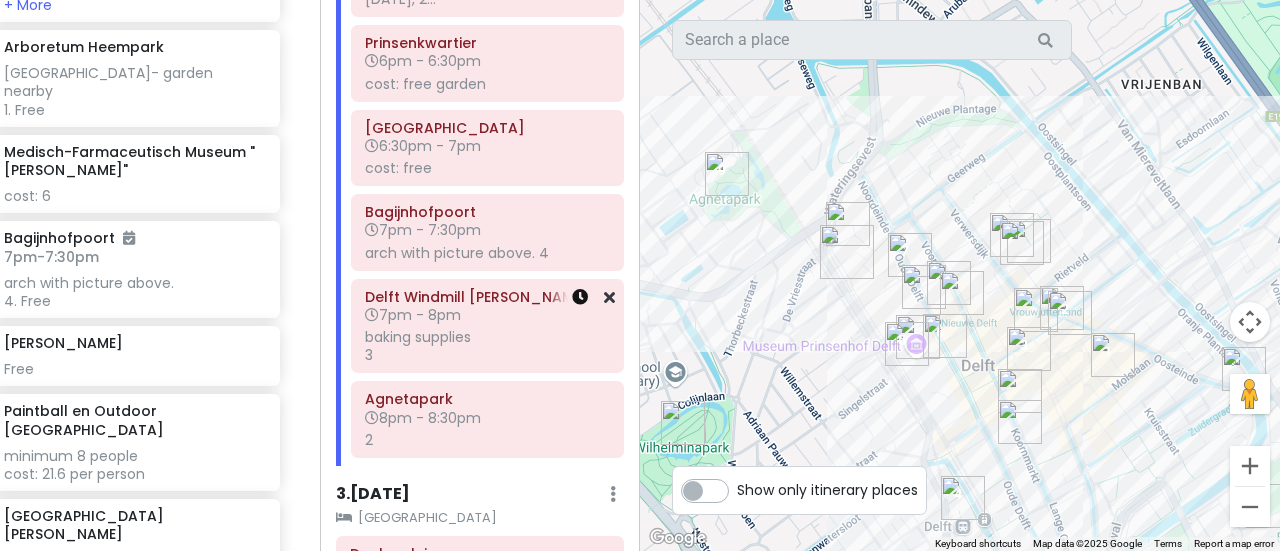 click at bounding box center (580, 297) 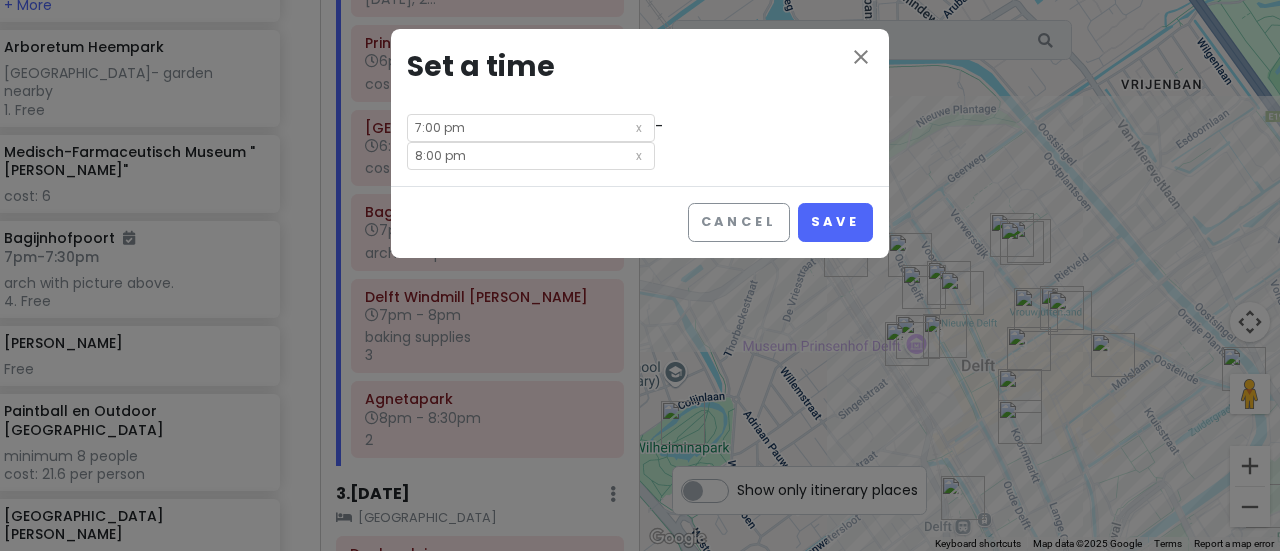 click on "7:00 pm" at bounding box center (531, 128) 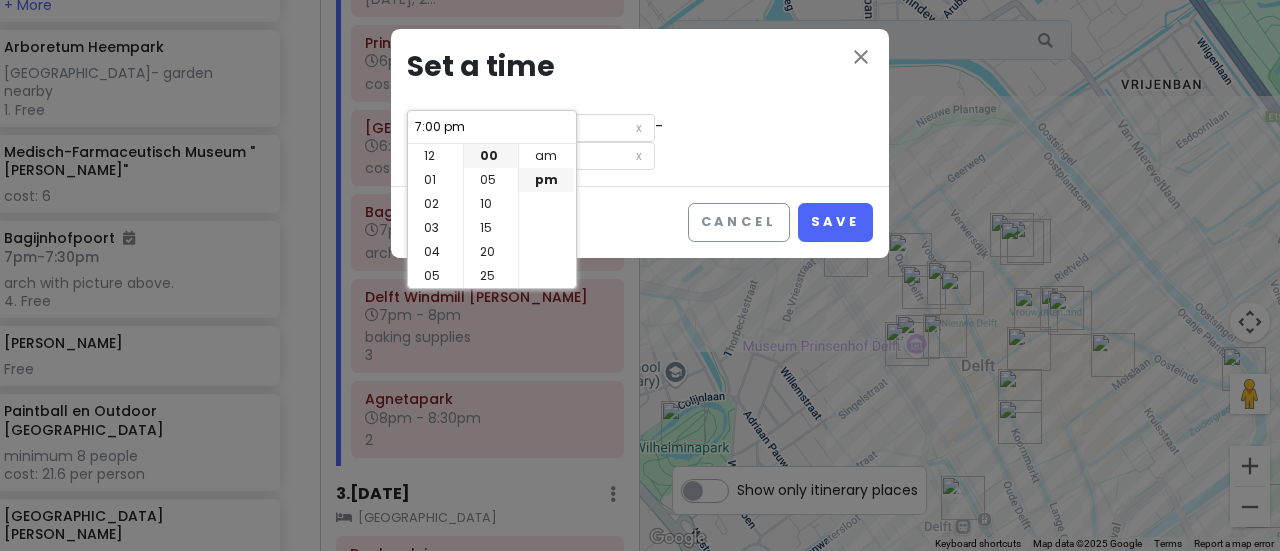 scroll, scrollTop: 144, scrollLeft: 0, axis: vertical 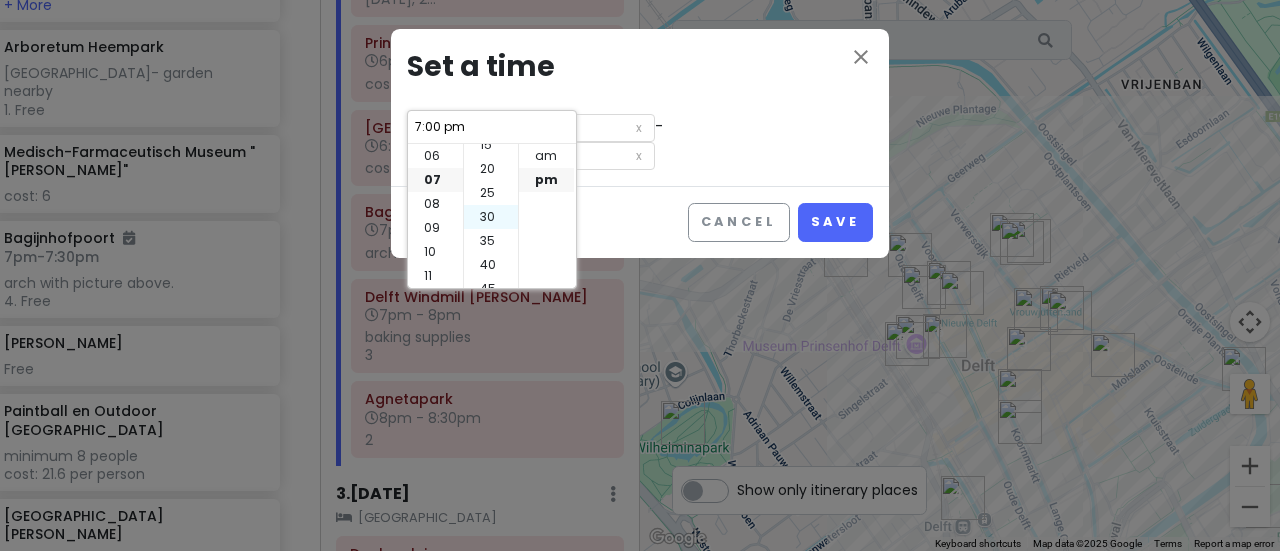 click on "30" at bounding box center (491, 217) 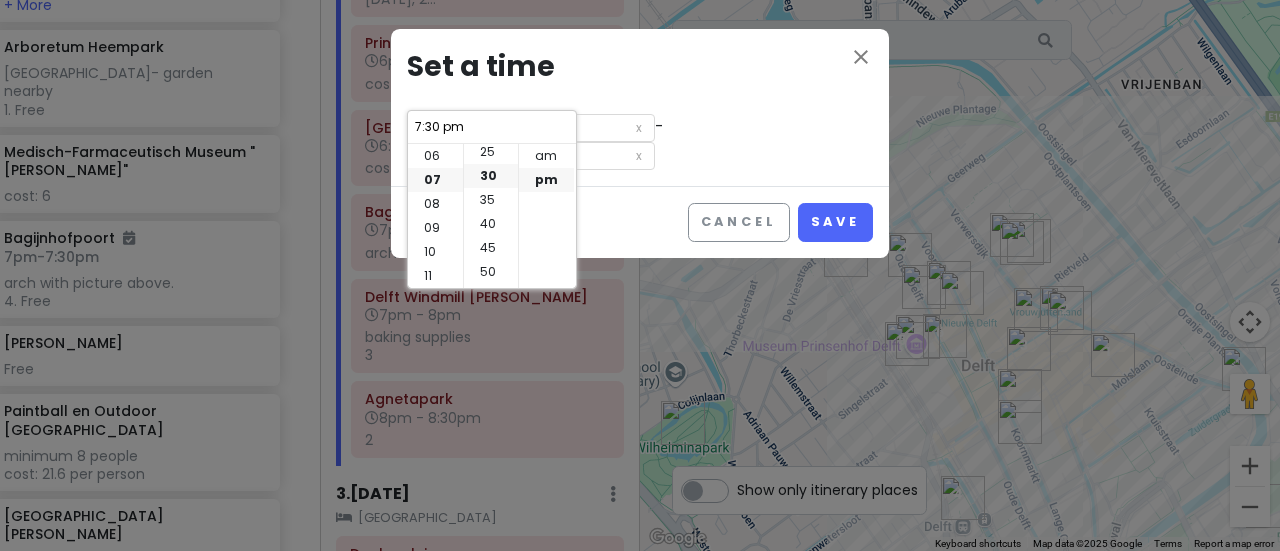 scroll, scrollTop: 144, scrollLeft: 0, axis: vertical 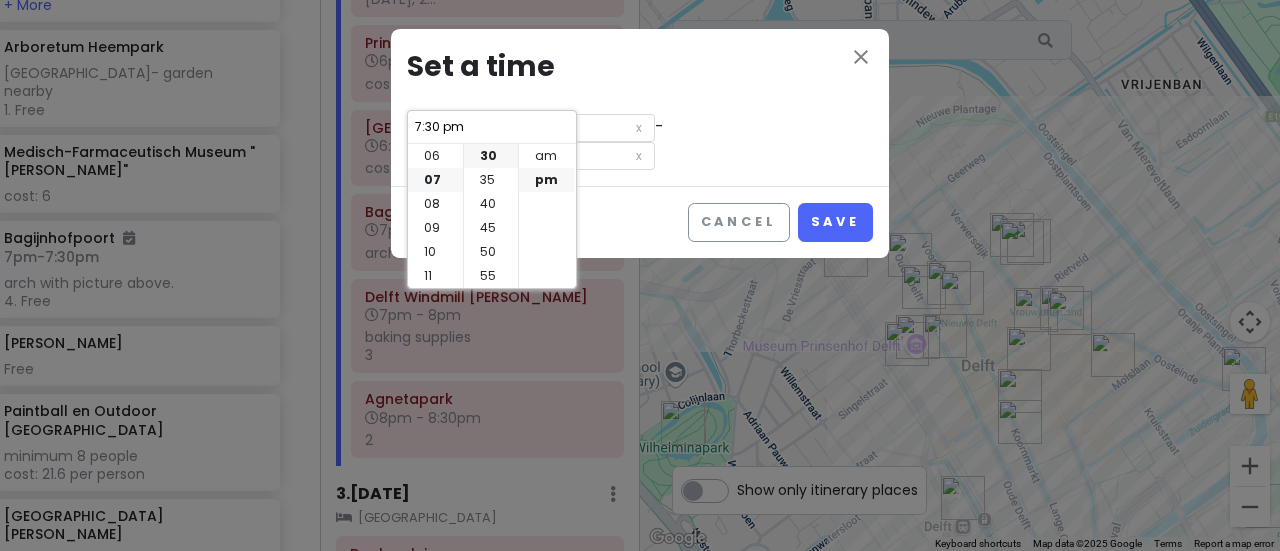 click on "8:30 pm" at bounding box center (531, 156) 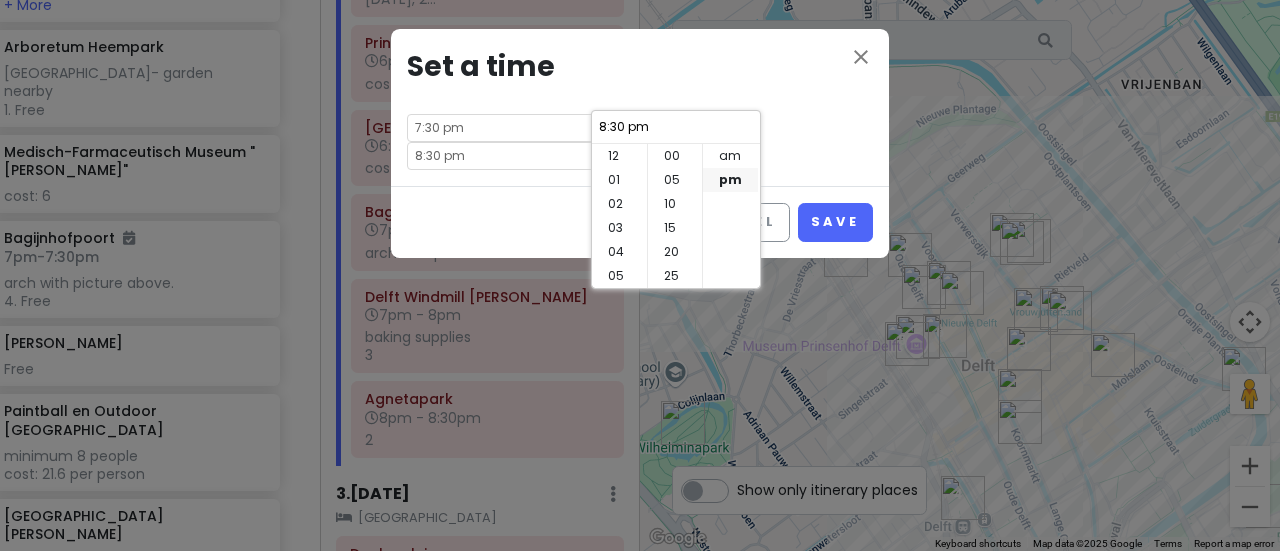 scroll, scrollTop: 144, scrollLeft: 0, axis: vertical 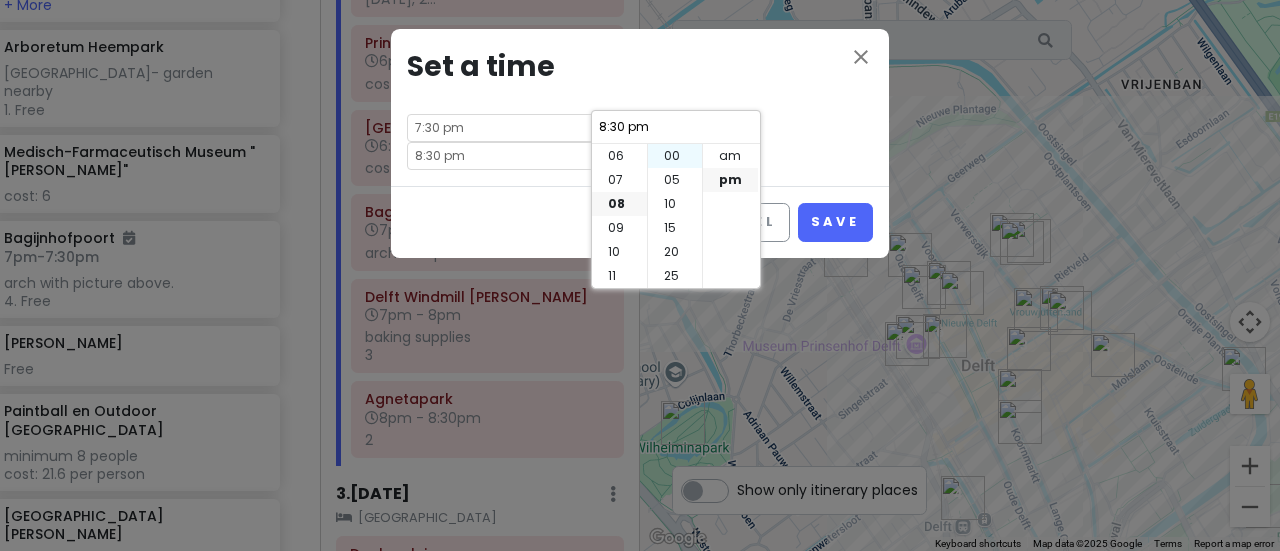 click on "00" at bounding box center [675, 156] 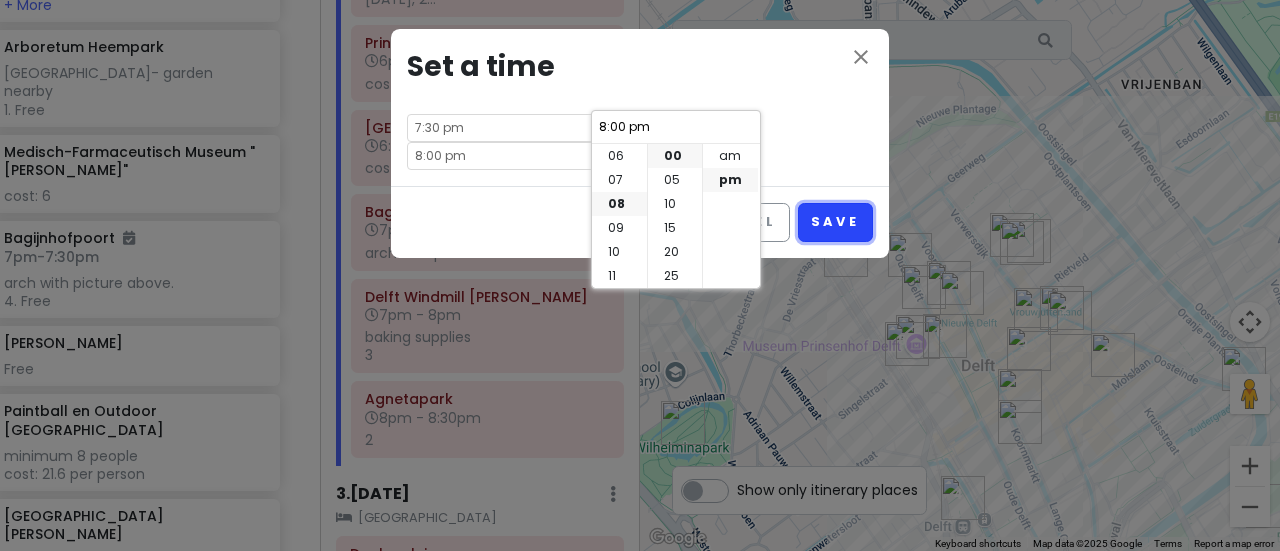 click on "Save" at bounding box center (835, 222) 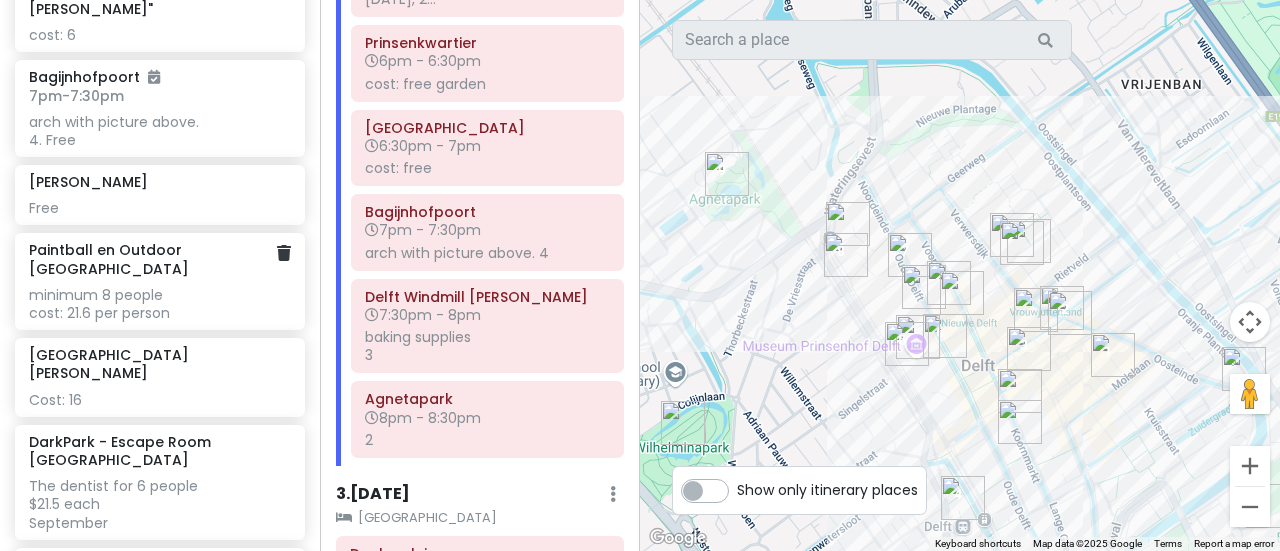 scroll, scrollTop: 3688, scrollLeft: 0, axis: vertical 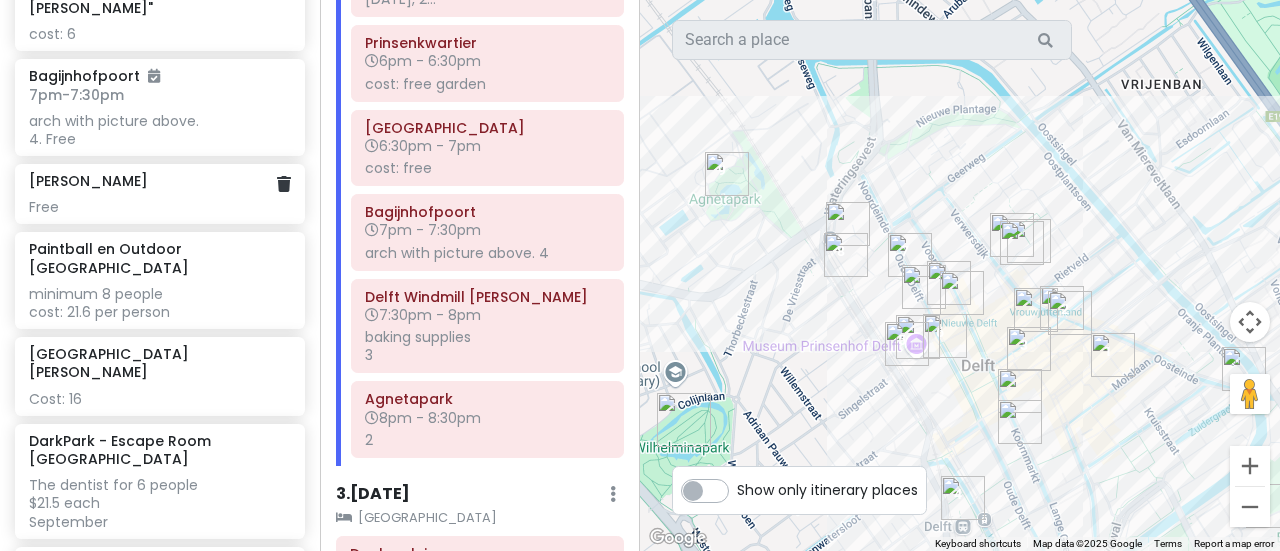click on "[PERSON_NAME] Free" at bounding box center (160, 194) 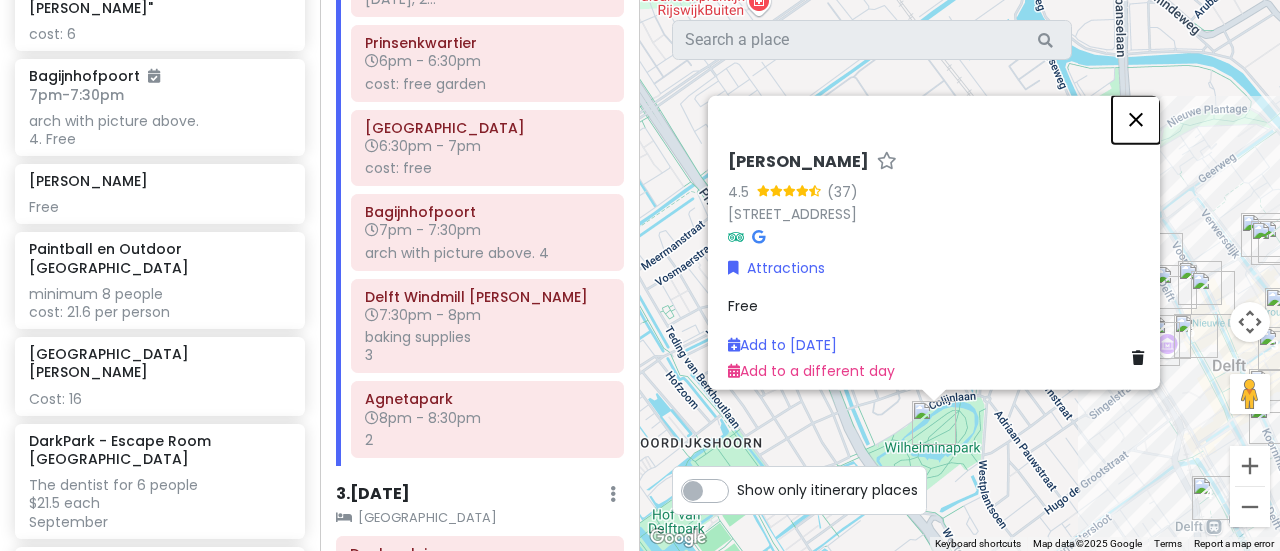 click at bounding box center (1136, 119) 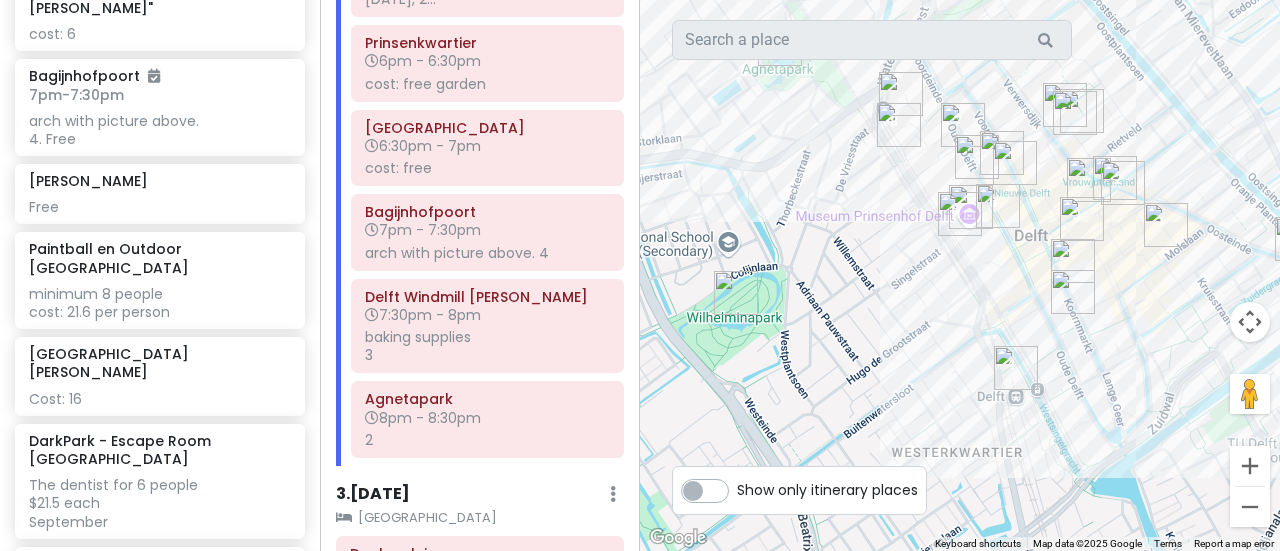 drag, startPoint x: 1092, startPoint y: 293, endPoint x: 892, endPoint y: 161, distance: 239.63306 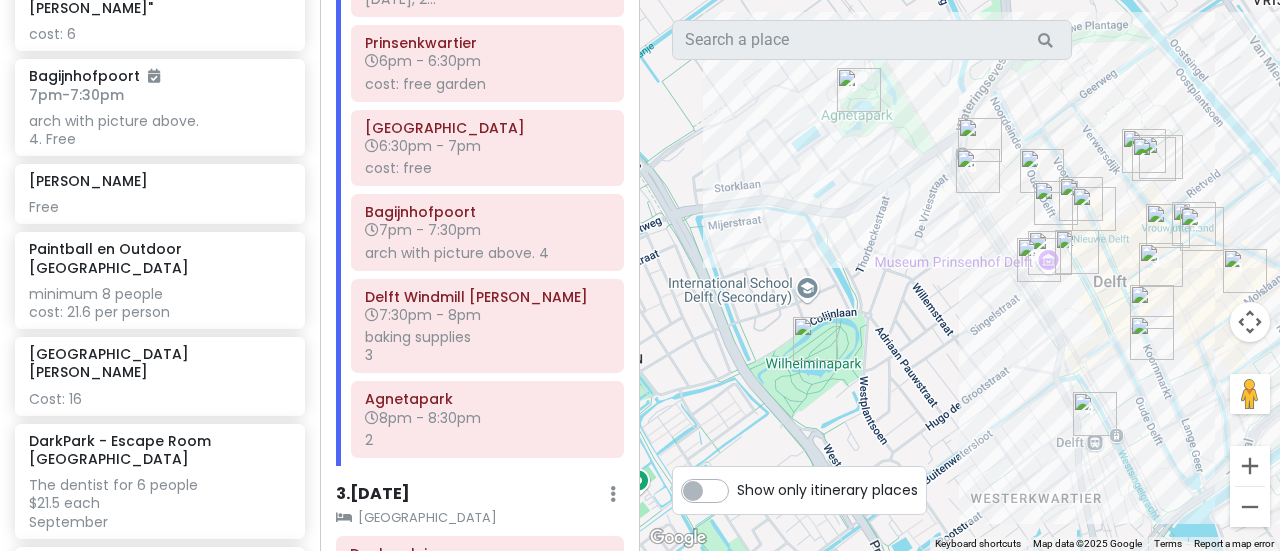 drag, startPoint x: 913, startPoint y: 265, endPoint x: 996, endPoint y: 319, distance: 99.0202 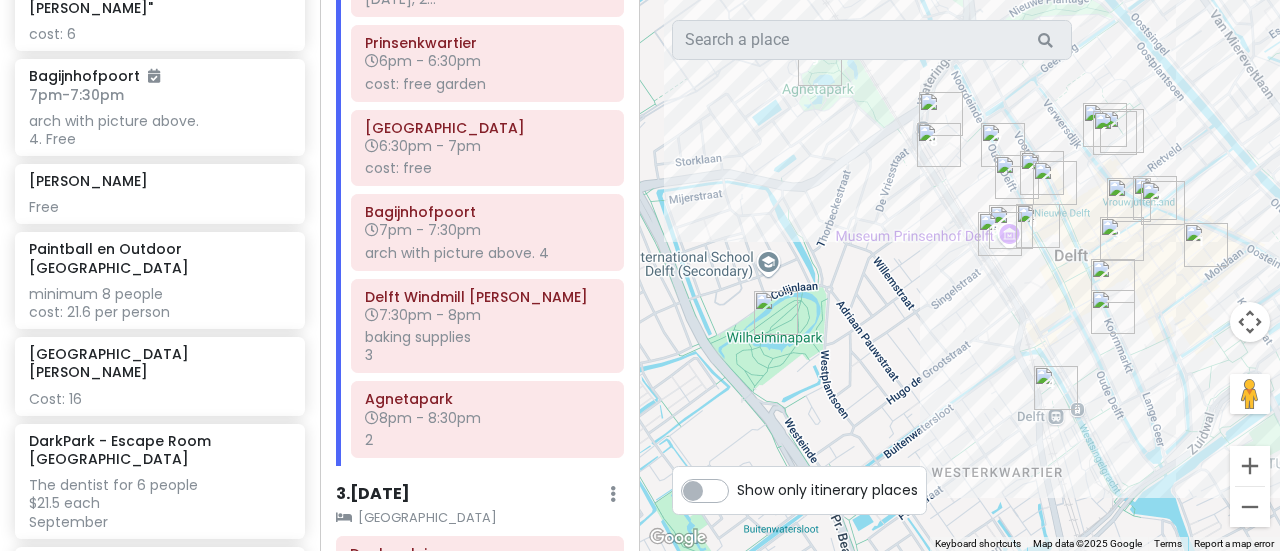 drag, startPoint x: 996, startPoint y: 319, endPoint x: 955, endPoint y: 291, distance: 49.648766 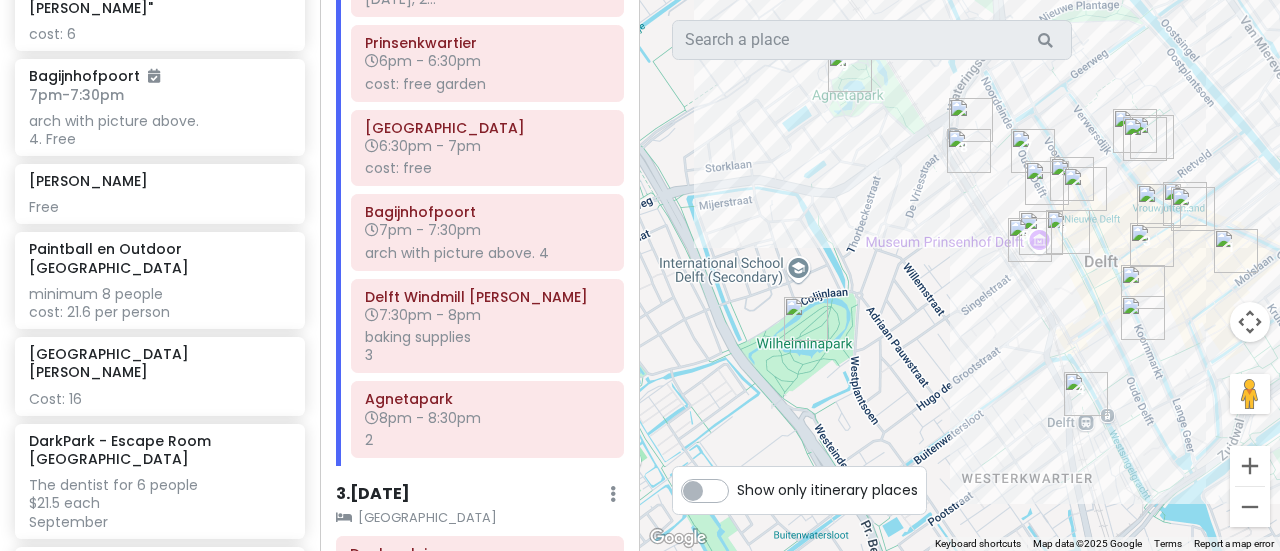 drag, startPoint x: 724, startPoint y: 290, endPoint x: 820, endPoint y: 313, distance: 98.71677 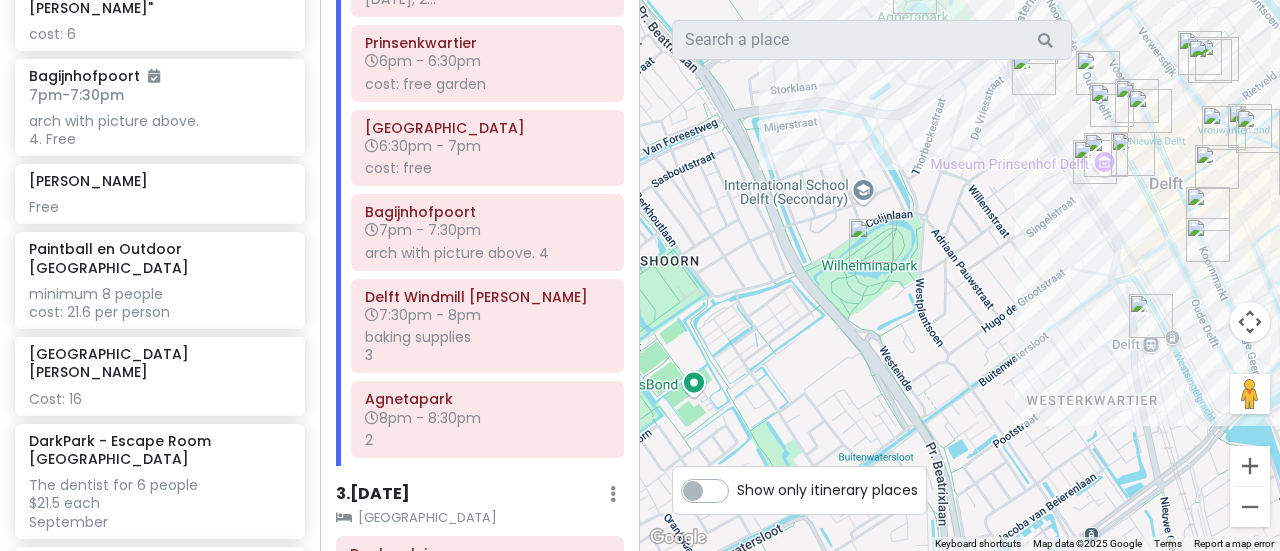 drag, startPoint x: 944, startPoint y: 333, endPoint x: 948, endPoint y: 237, distance: 96.0833 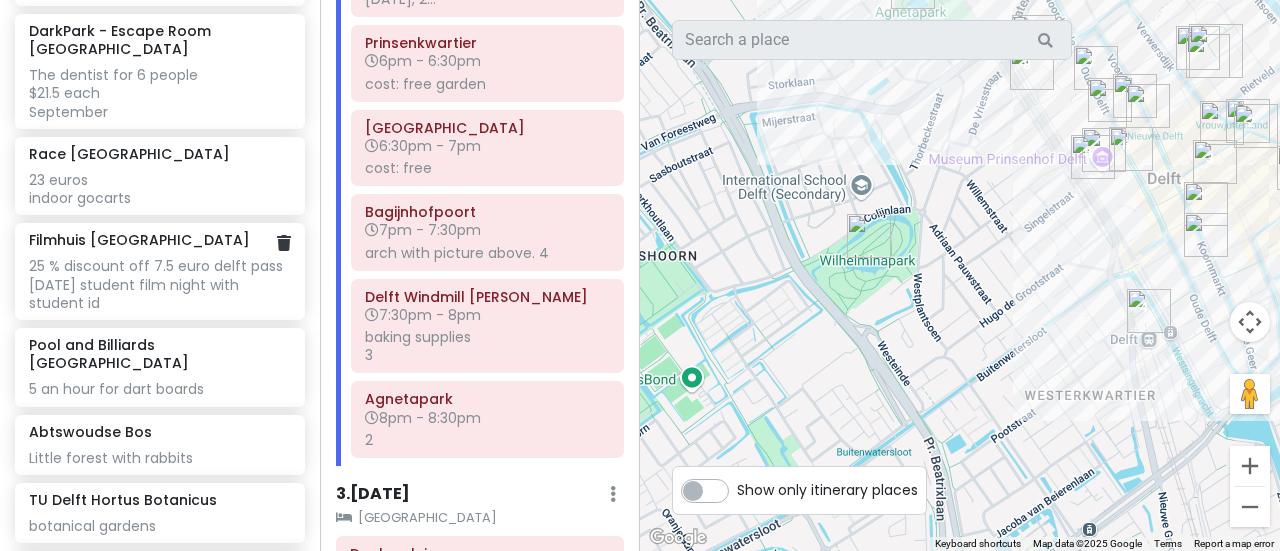 scroll, scrollTop: 4099, scrollLeft: 0, axis: vertical 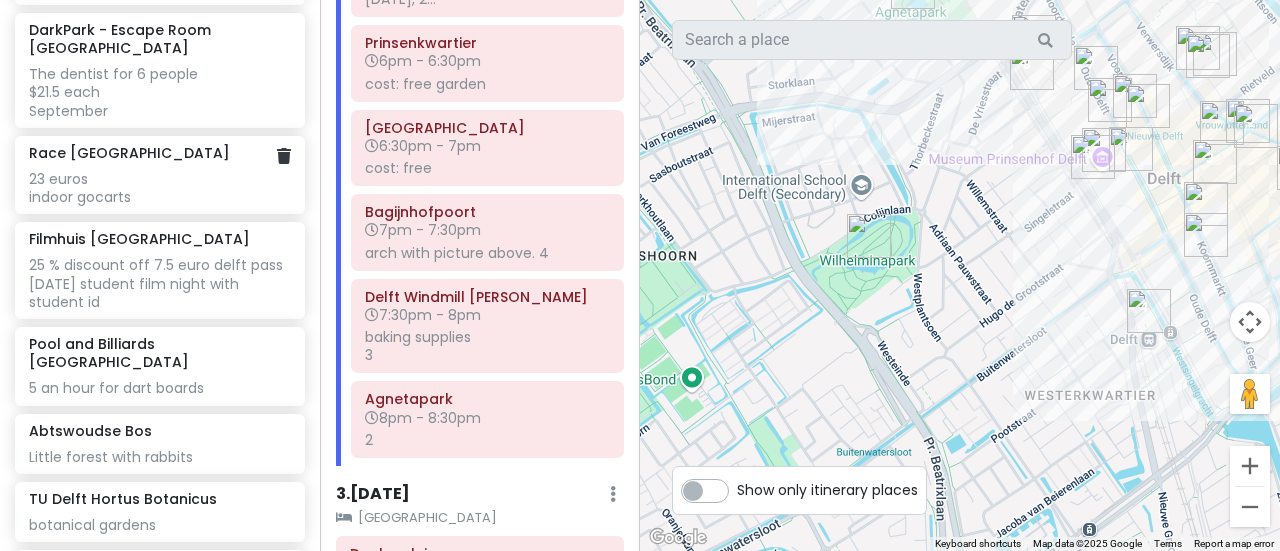 click on "23 euros
indoor gocarts" at bounding box center (159, -2149) 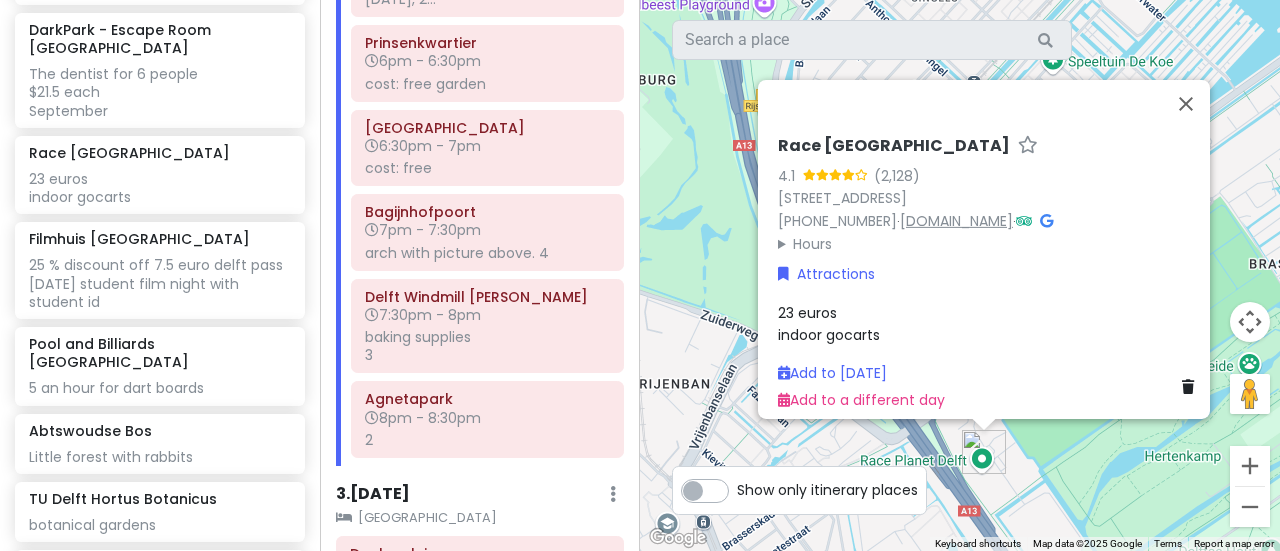 click on "[DOMAIN_NAME]" at bounding box center [956, 220] 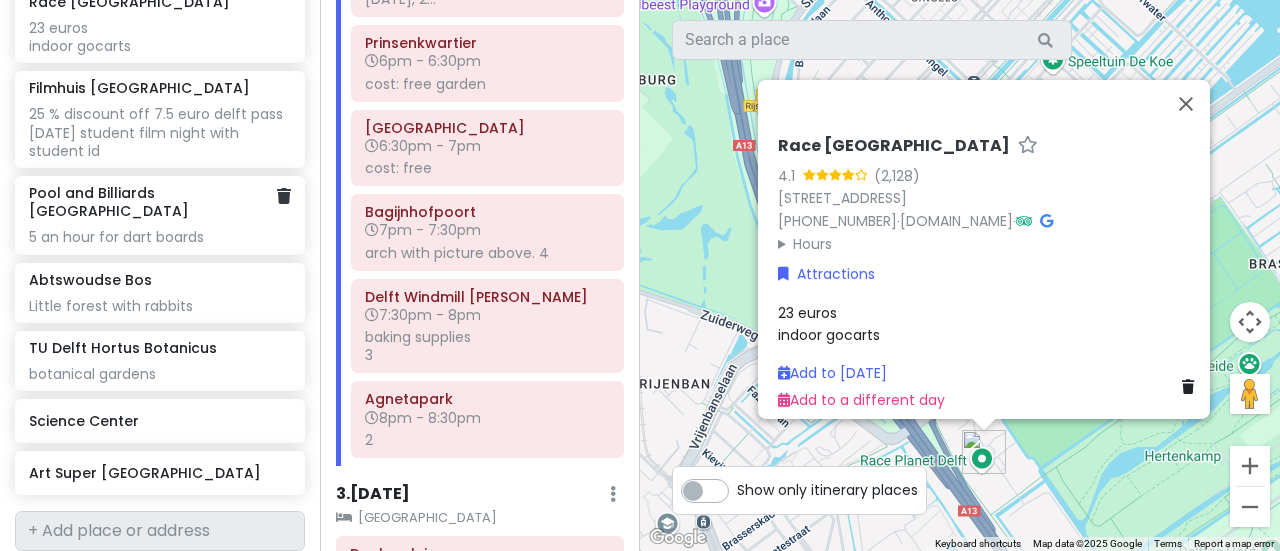 scroll, scrollTop: 4256, scrollLeft: 0, axis: vertical 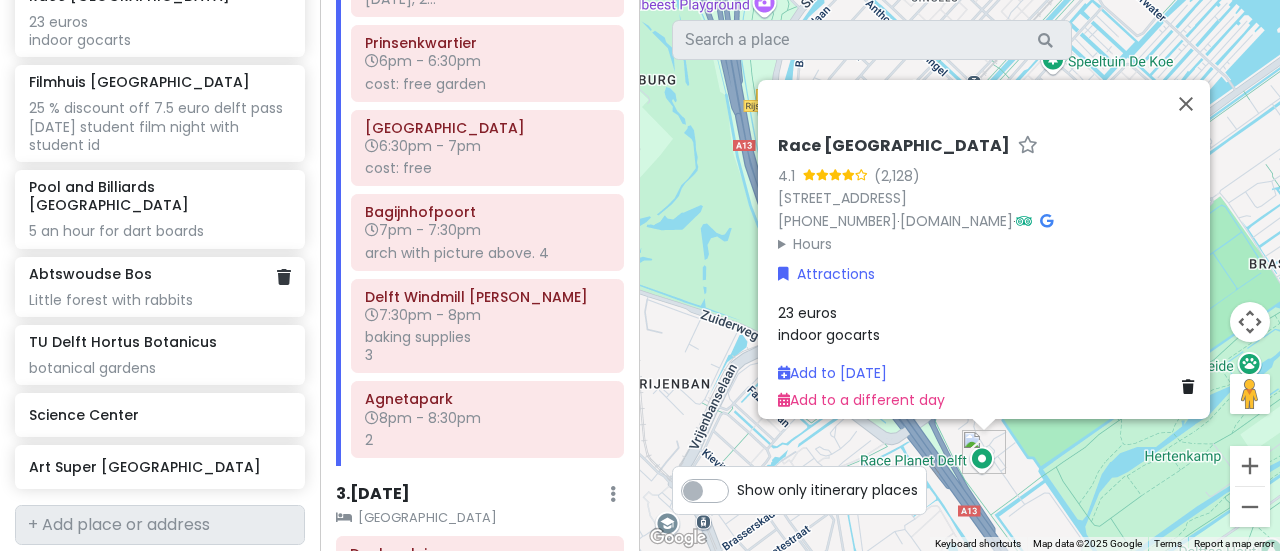click on "Abtswoudse Bos Little forest with rabbits" 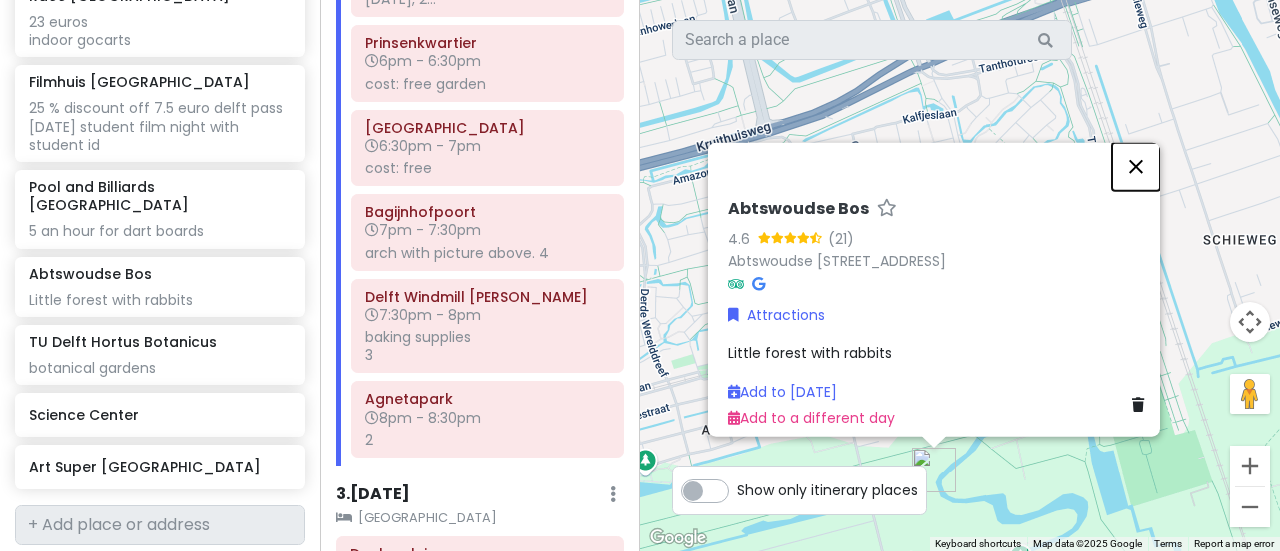 click at bounding box center (1136, 166) 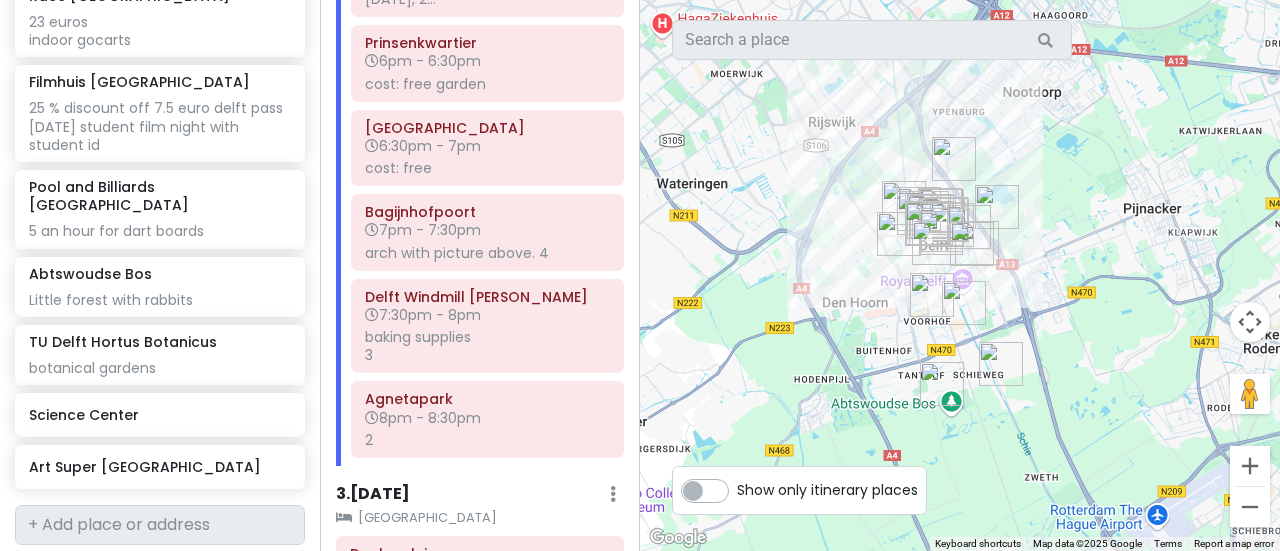drag, startPoint x: 972, startPoint y: 197, endPoint x: 944, endPoint y: 385, distance: 190.07367 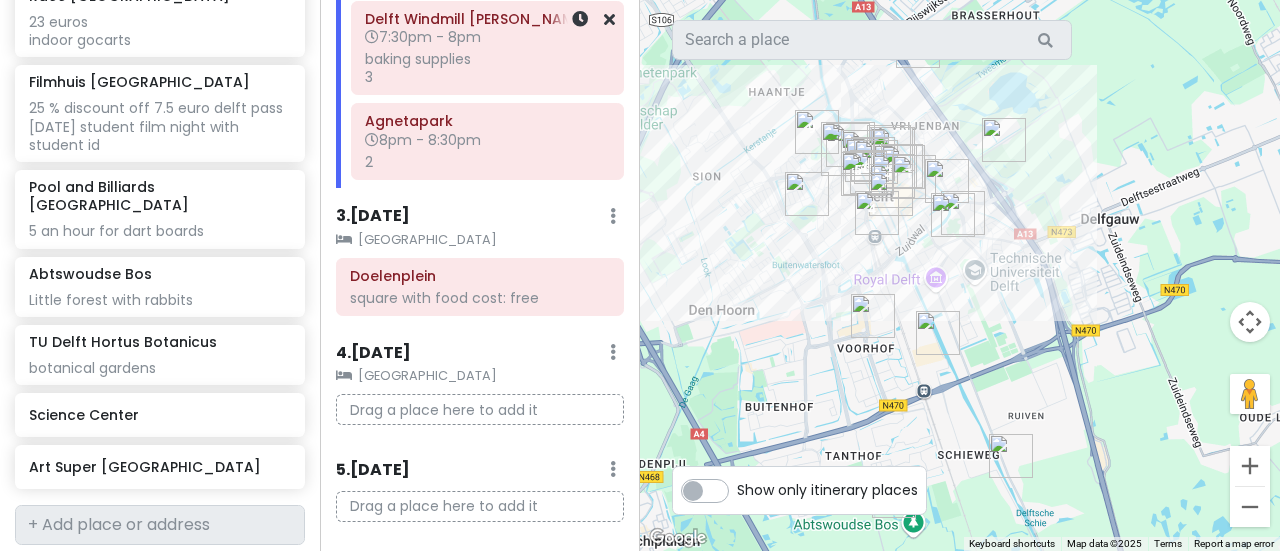 scroll, scrollTop: 964, scrollLeft: 0, axis: vertical 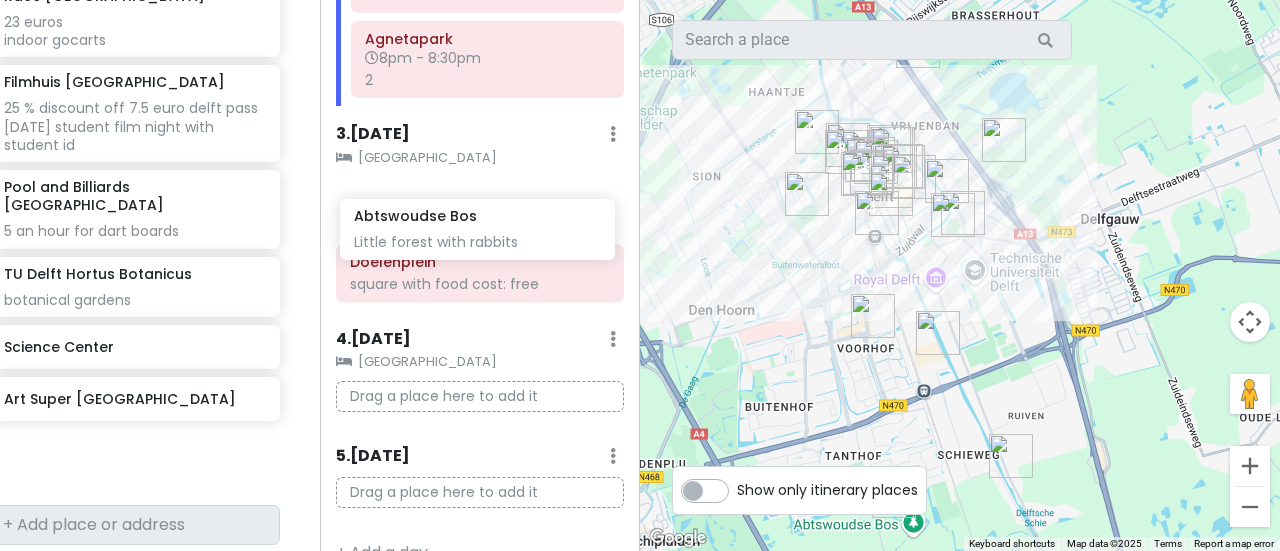 drag, startPoint x: 155, startPoint y: 269, endPoint x: 480, endPoint y: 253, distance: 325.39362 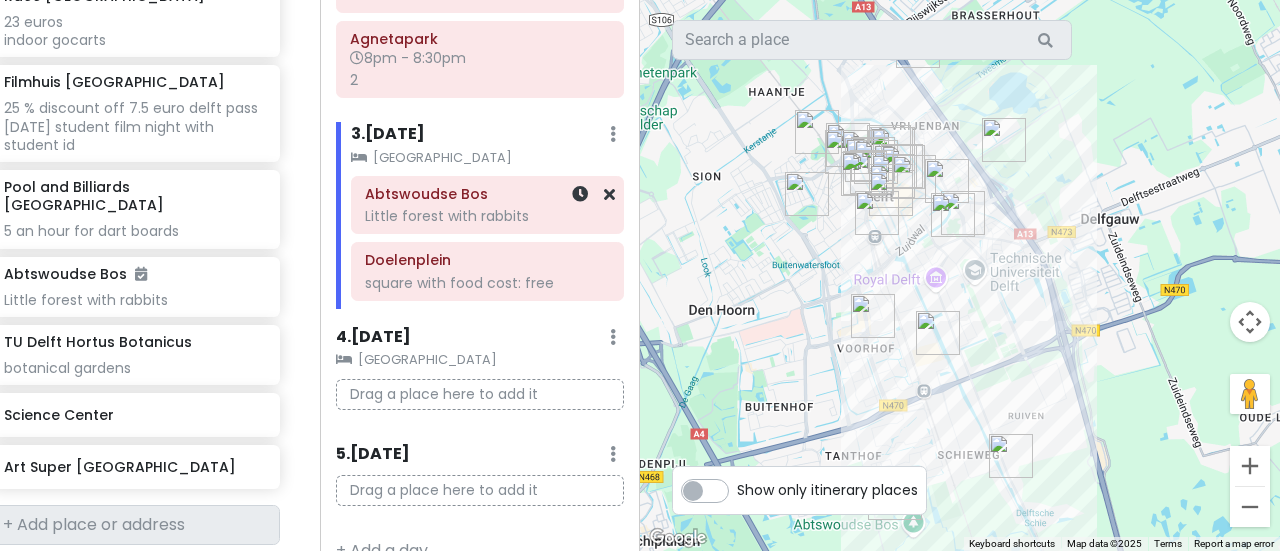 scroll, scrollTop: 926, scrollLeft: 0, axis: vertical 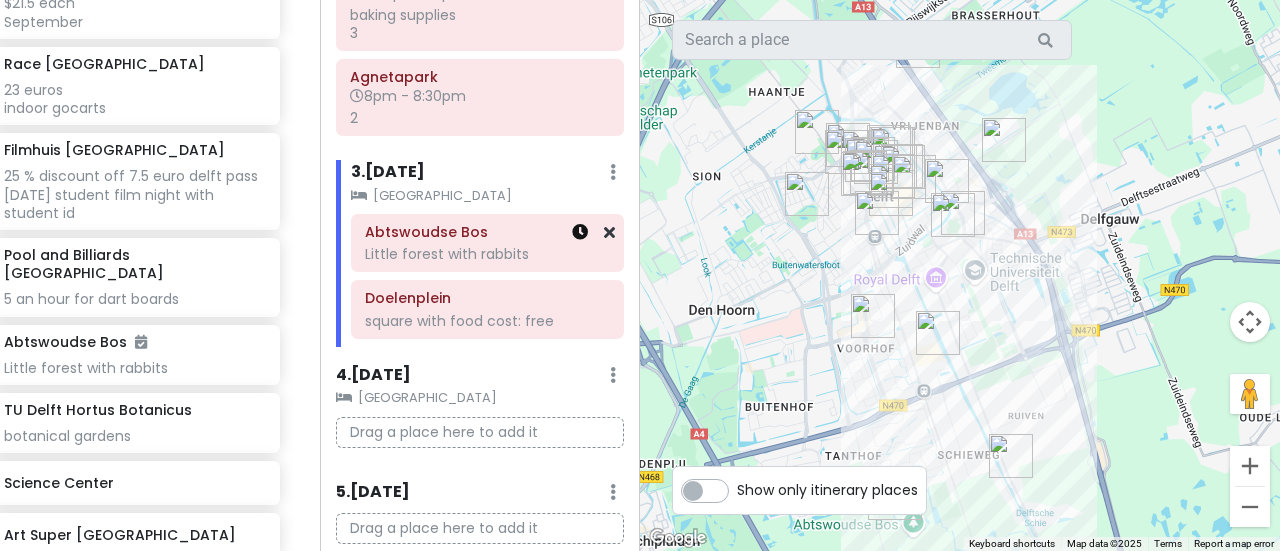 click at bounding box center (580, 232) 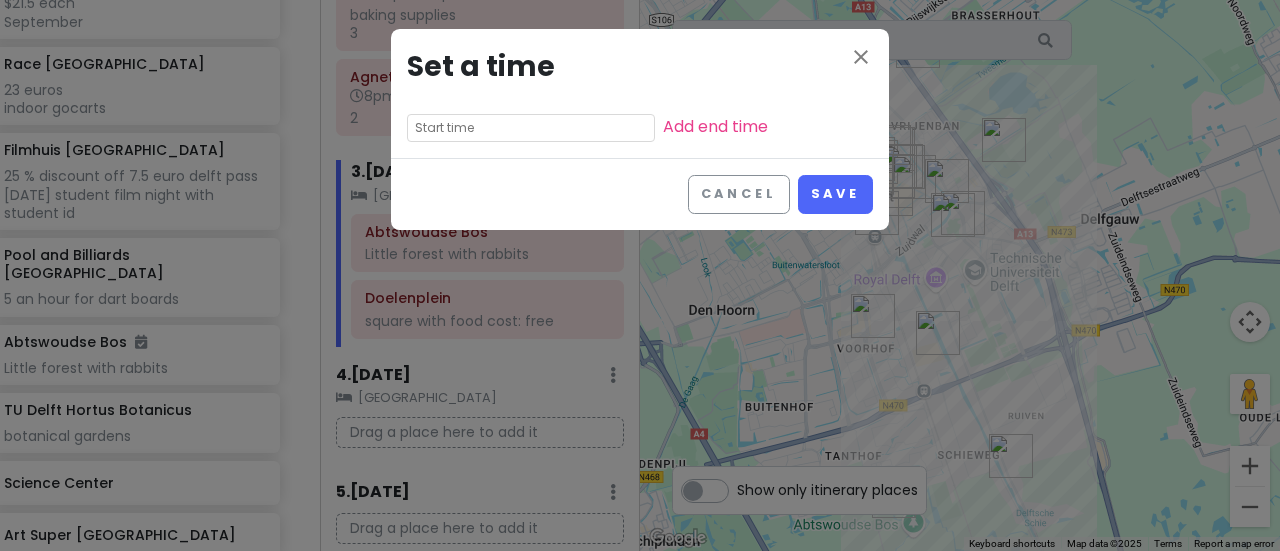 click on "close Set a time Add end time" at bounding box center (640, 93) 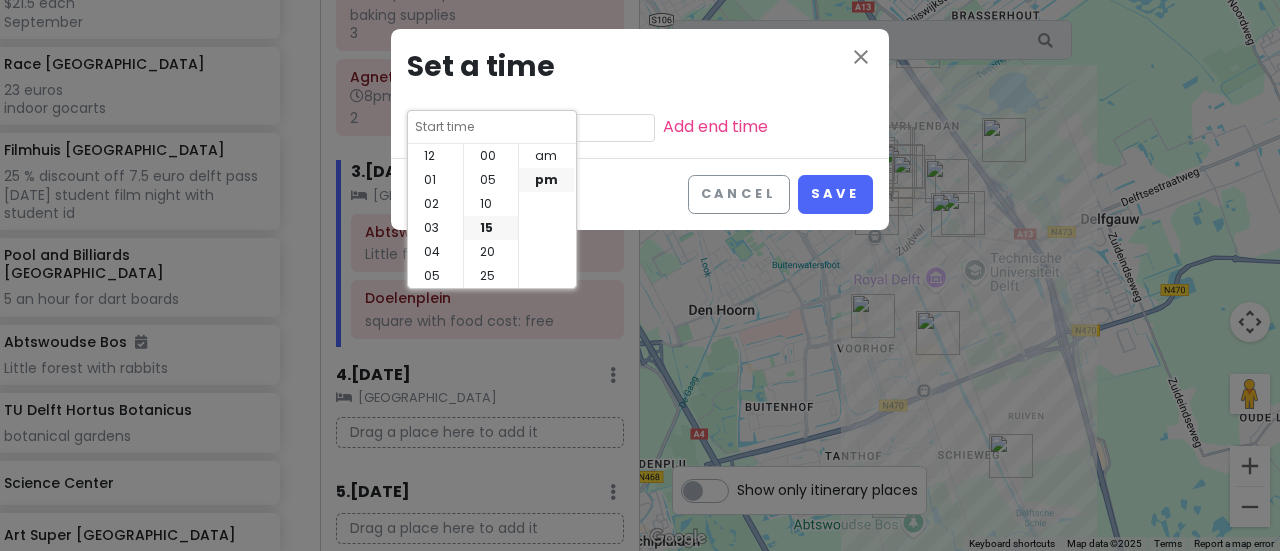 scroll, scrollTop: 144, scrollLeft: 0, axis: vertical 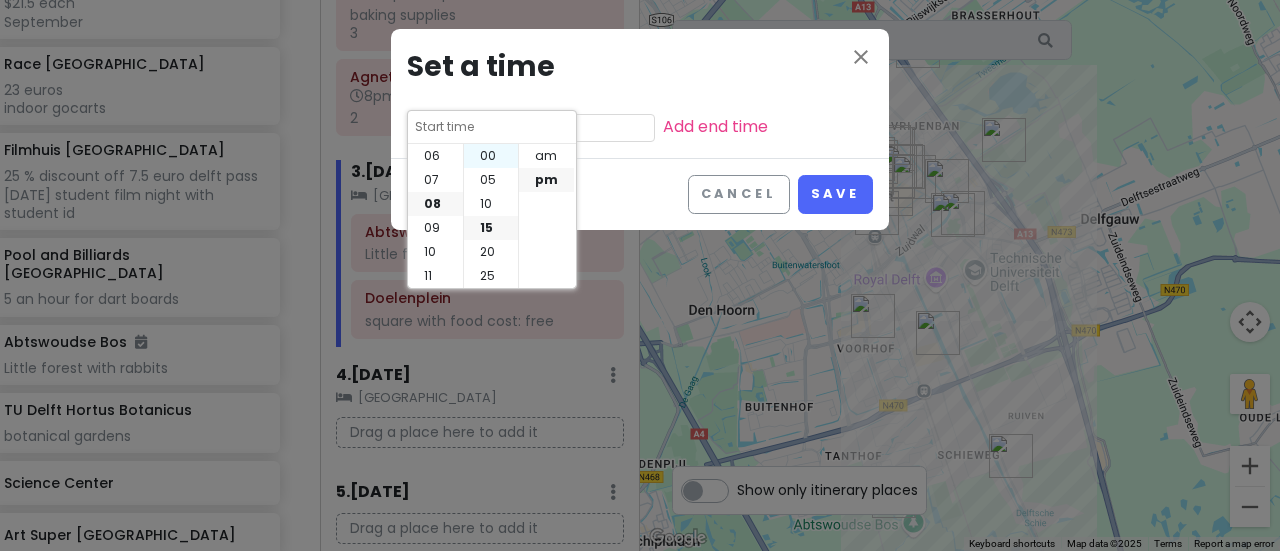 click on "00" at bounding box center (491, 156) 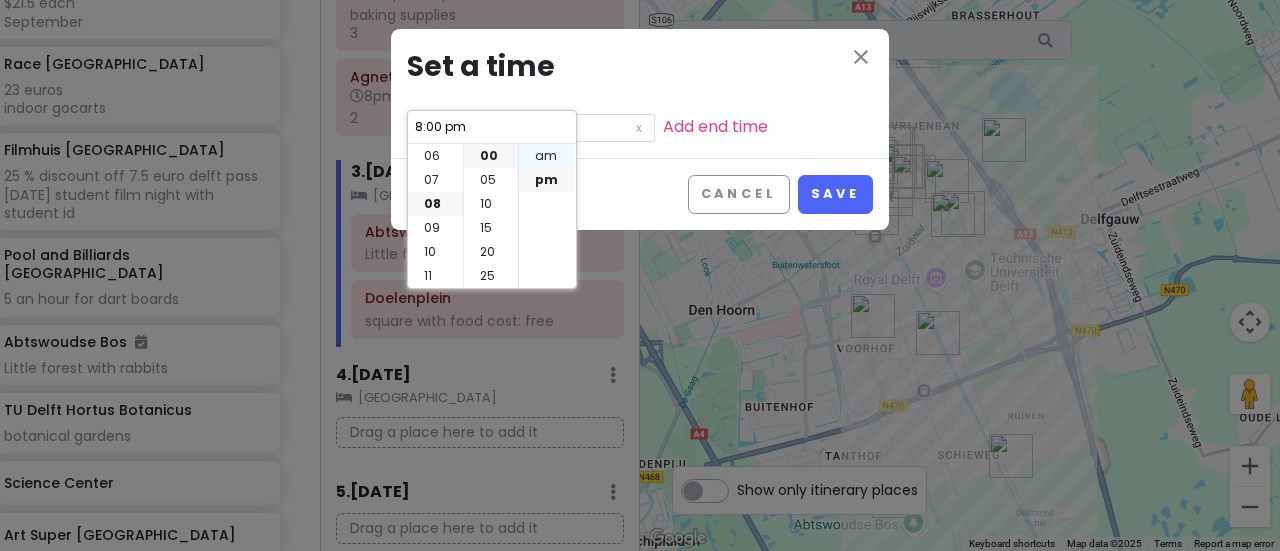 click on "am" at bounding box center (546, 156) 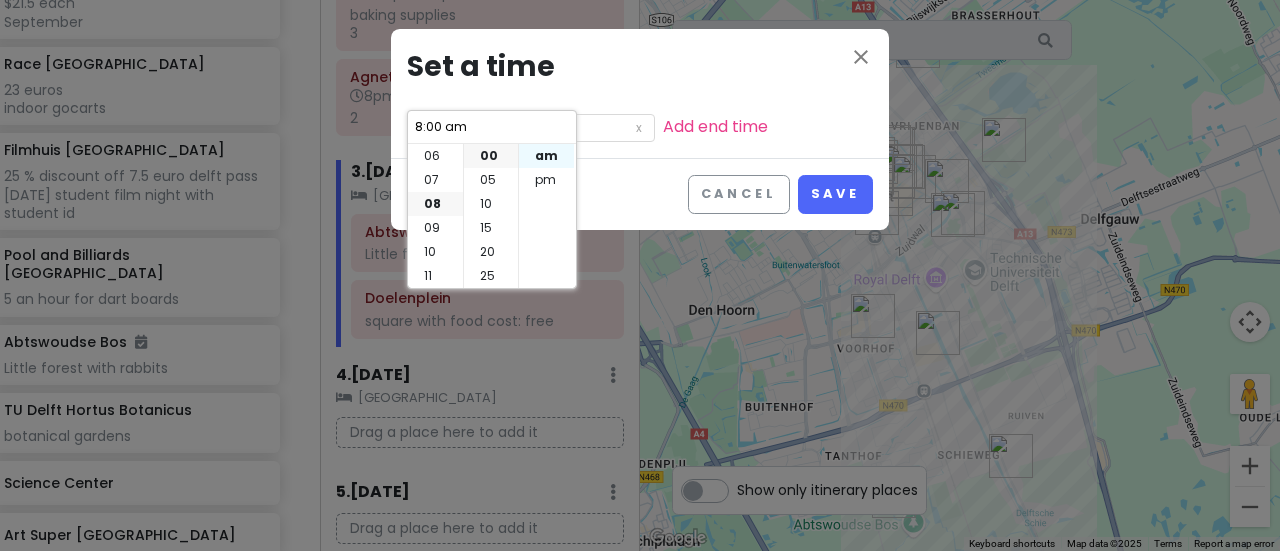 click on "am" at bounding box center [546, 156] 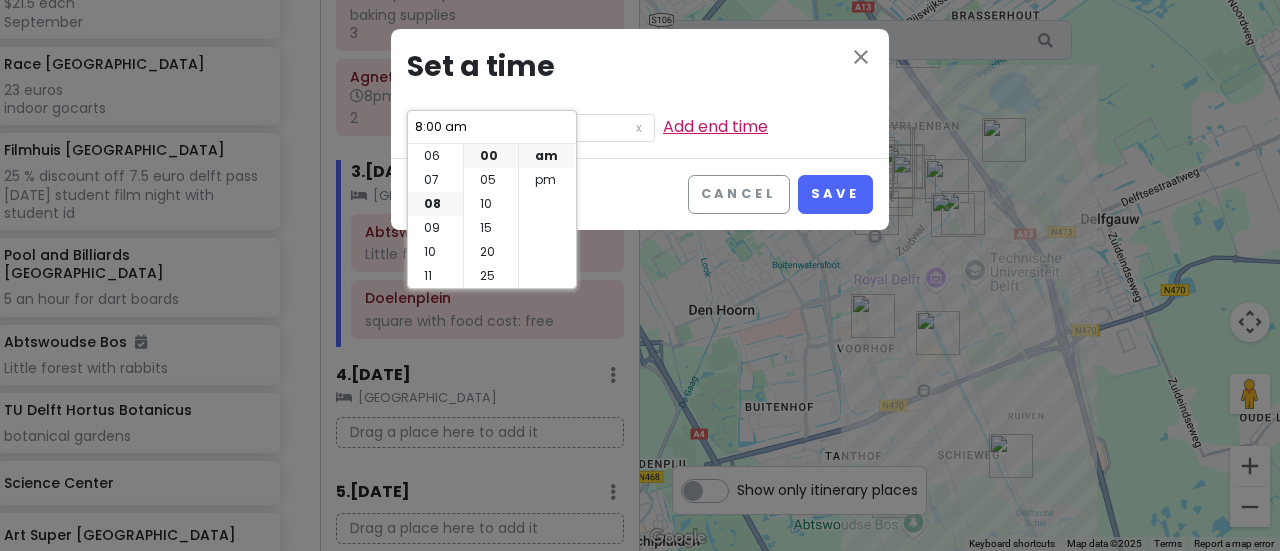 click on "Add end time" at bounding box center [715, 126] 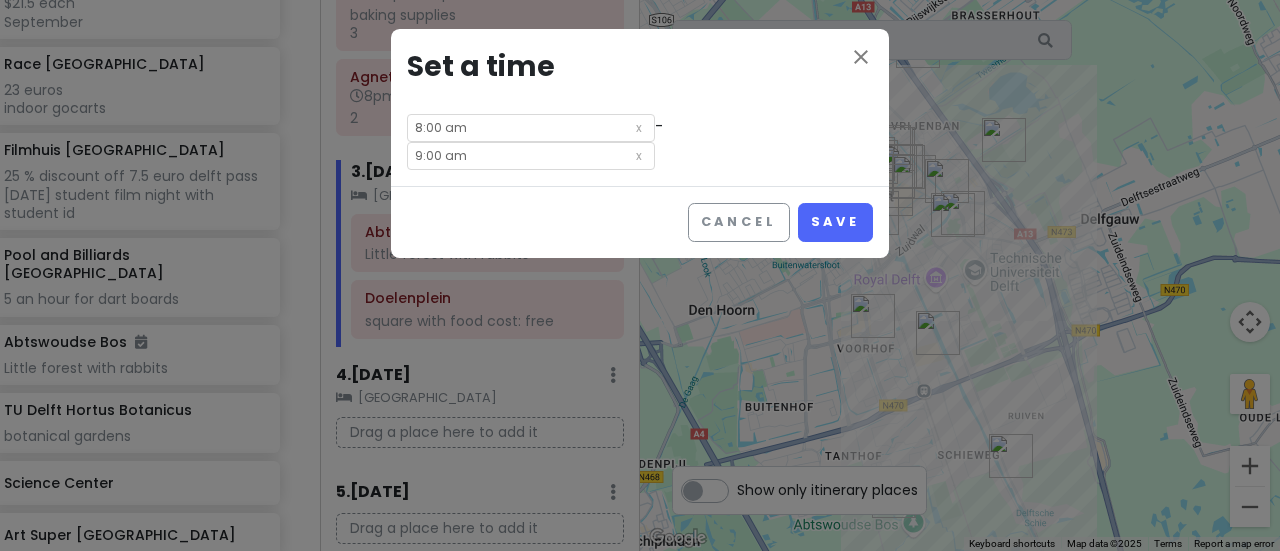 click on "9:00 am" at bounding box center [531, 156] 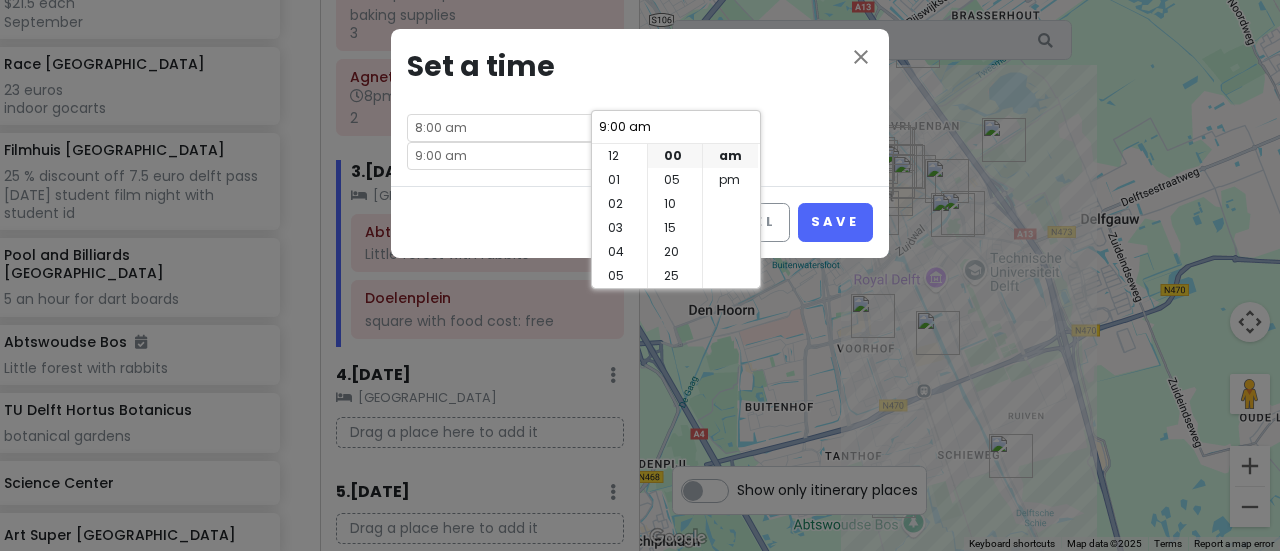 scroll, scrollTop: 144, scrollLeft: 0, axis: vertical 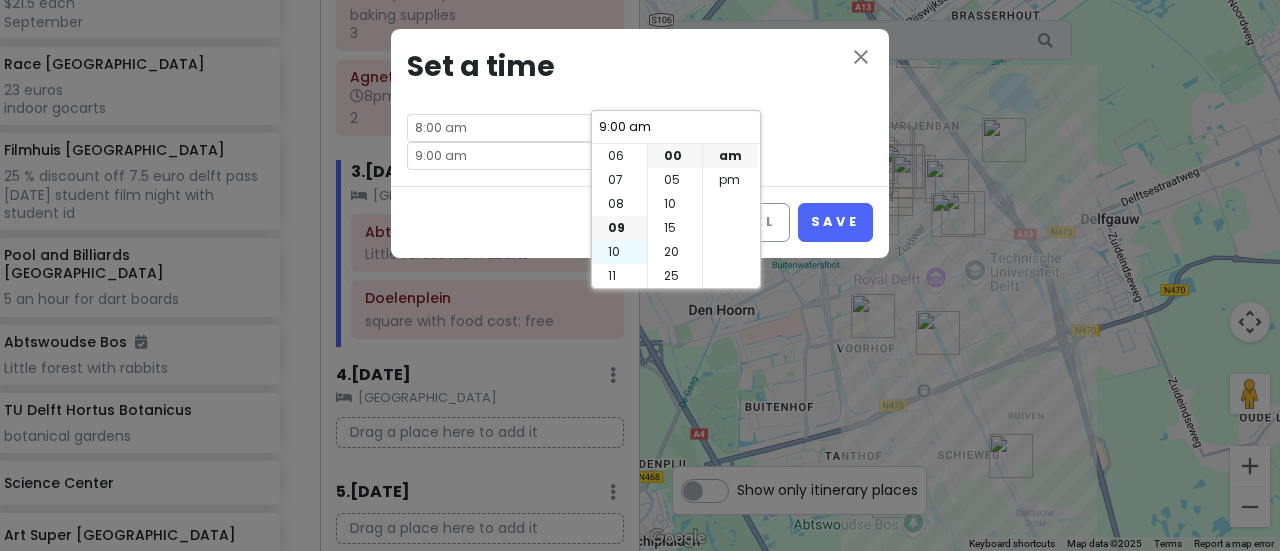 click on "10" at bounding box center [619, 252] 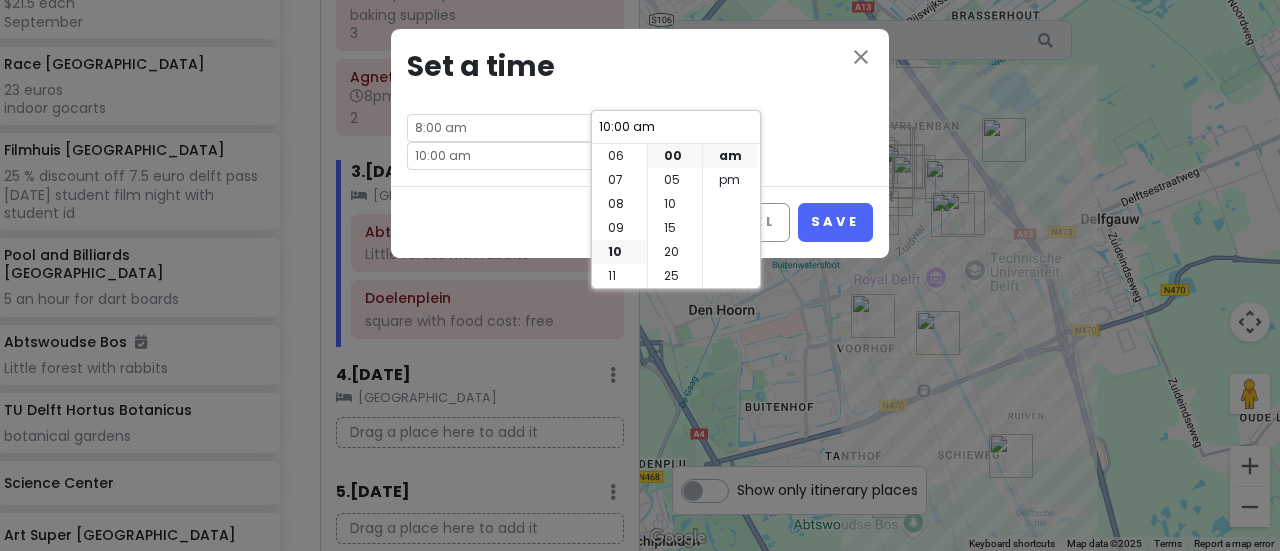 click on "close Set a time 8:00 am  -  10:00 am" at bounding box center [640, 107] 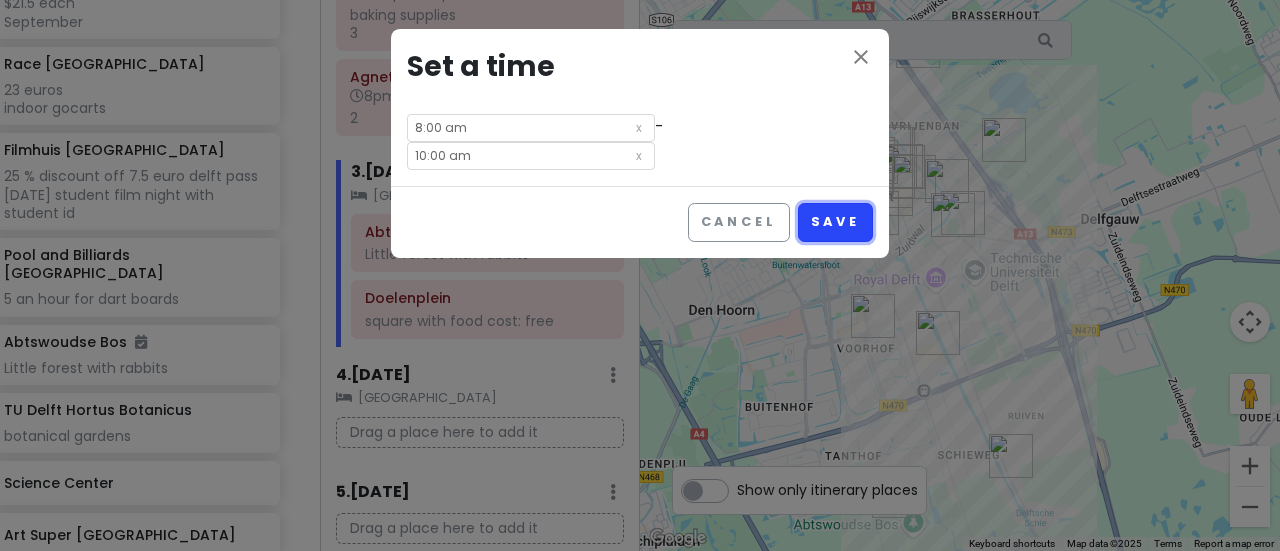 click on "Save" at bounding box center (835, 222) 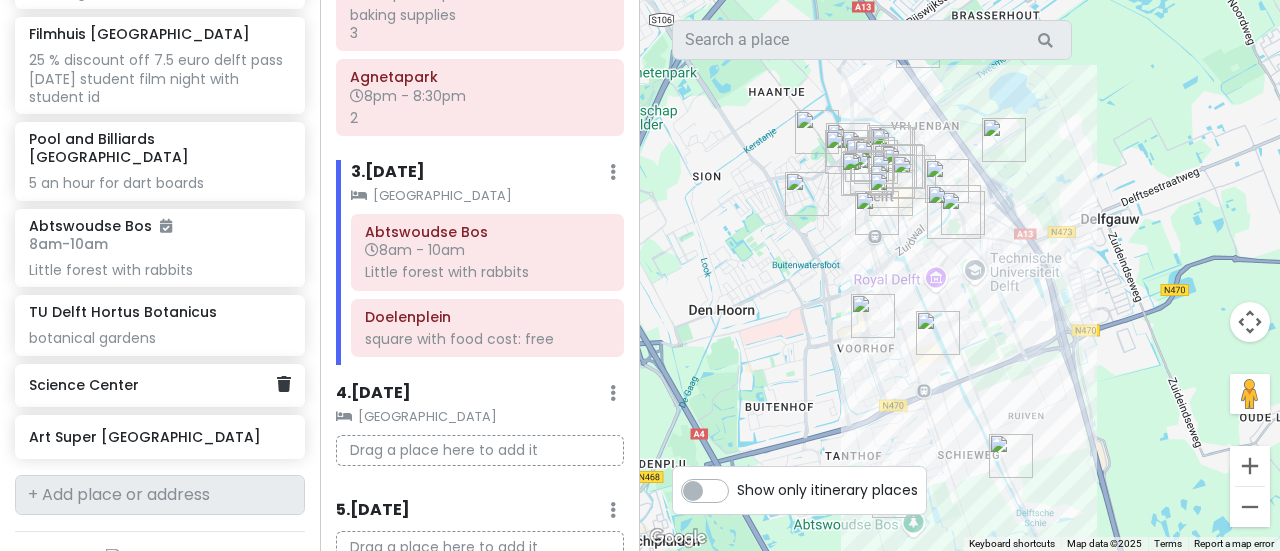 scroll, scrollTop: 4330, scrollLeft: 0, axis: vertical 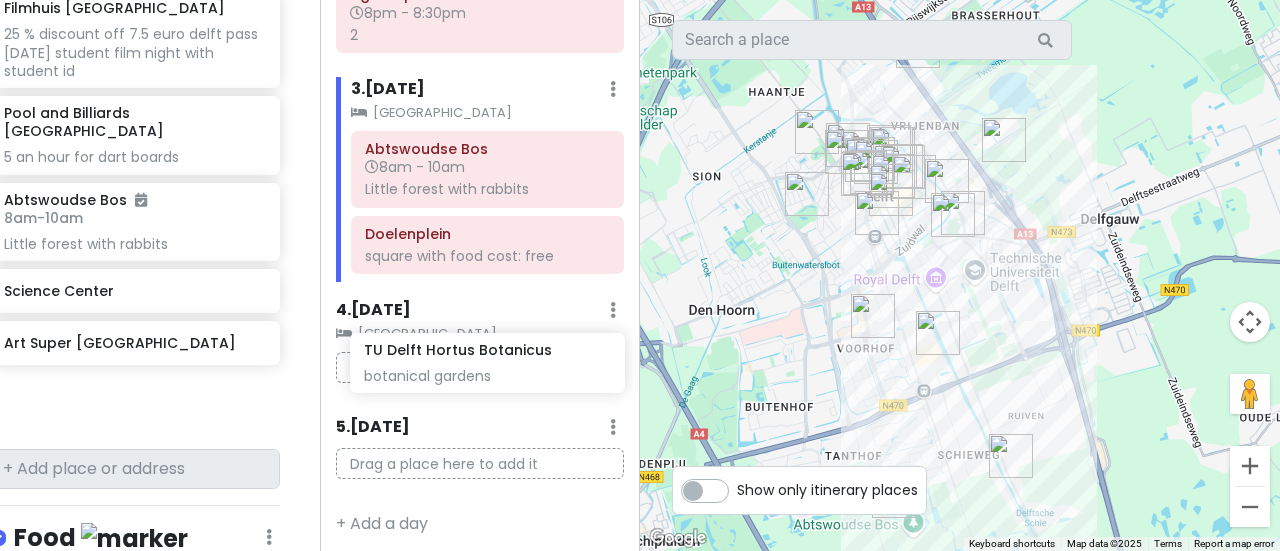 click on "Delft Trip Private Change Dates Make a Copy Delete Trip Go Pro ⚡️ Give Feedback 💡 Support Scout ☕️ Itinerary Share Publish Notes Theatre de veste - does not have english shows
Workshop Dotsdesign In [GEOGRAPHIC_DATA] - art workshops
Potterij onder de moerbeiboom - pottery classes
[PERSON_NAME] Labs - pottery class
Grafisch Atelier Indrukwekkend - print workshop
Kunstlab - vase workshop
Banyan Yoga
Escaperoom [PERSON_NAME] - escape room
Escapebox - escape room
DelftEscape - escape room
Ontsleuteld - [GEOGRAPHIC_DATA] - escape room outside
[GEOGRAPHIC_DATA] group scavenger [PERSON_NAME]
Outside Escape [GEOGRAPHIC_DATA] - outside scavenger [PERSON_NAME]
[GEOGRAPHIC_DATA] - movie theatre
[GEOGRAPHIC_DATA] - 7.50 per ticket or 3.50 with delftpas
[PERSON_NAME][DEMOGRAPHIC_DATA][PERSON_NAME] - view from outside
[GEOGRAPHIC_DATA][PERSON_NAME]
warmoestuin - Group gardening days every 2 weeks. Take home food?
Christmas markets/events:
fairy tale evening
Lichtpuntjes Christmas Market
Green Christmas Market [GEOGRAPHIC_DATA]" at bounding box center [640, 275] 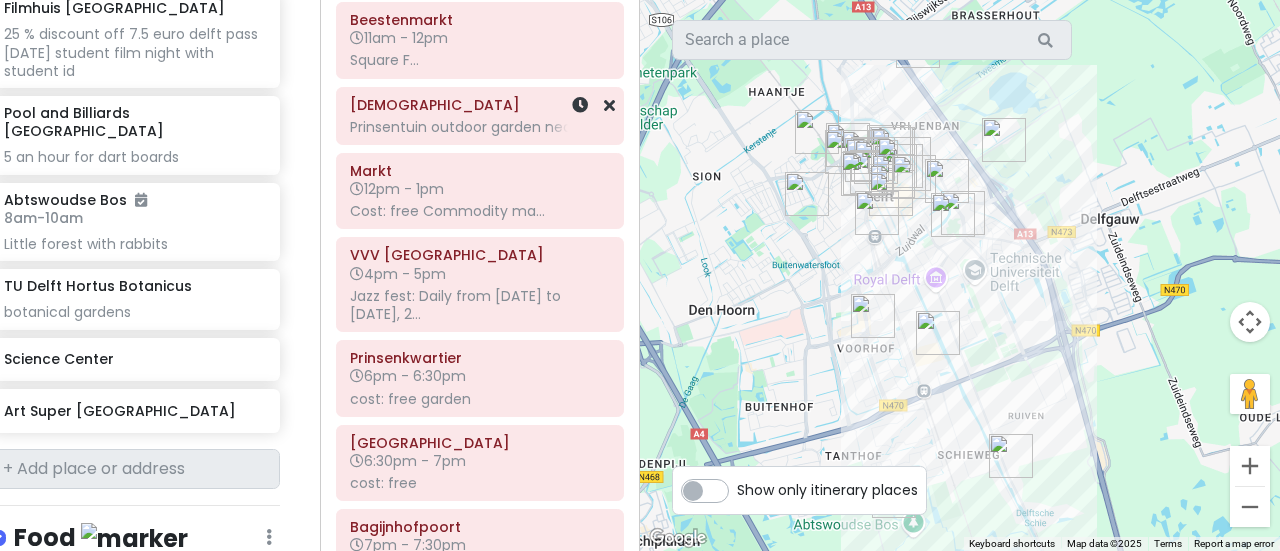 scroll, scrollTop: 290, scrollLeft: 0, axis: vertical 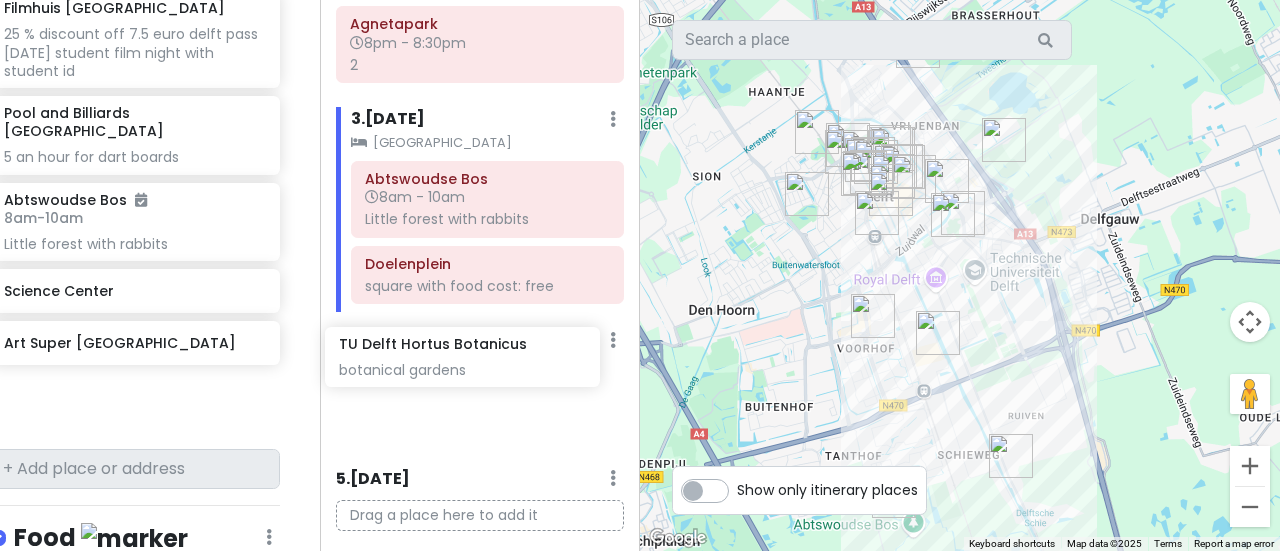 click on "Delft Trip Private Change Dates Make a Copy Delete Trip Go Pro ⚡️ Give Feedback 💡 Support Scout ☕️ Itinerary Share Publish Notes Theatre de veste - does not have english shows
Workshop Dotsdesign In [GEOGRAPHIC_DATA] - art workshops
Potterij onder de moerbeiboom - pottery classes
[PERSON_NAME] Labs - pottery class
Grafisch Atelier Indrukwekkend - print workshop
Kunstlab - vase workshop
Banyan Yoga
Escaperoom [PERSON_NAME] - escape room
Escapebox - escape room
DelftEscape - escape room
Ontsleuteld - [GEOGRAPHIC_DATA] - escape room outside
[GEOGRAPHIC_DATA] group scavenger [PERSON_NAME]
Outside Escape [GEOGRAPHIC_DATA] - outside scavenger [PERSON_NAME]
[GEOGRAPHIC_DATA] - movie theatre
[GEOGRAPHIC_DATA] - 7.50 per ticket or 3.50 with delftpas
[PERSON_NAME][DEMOGRAPHIC_DATA][PERSON_NAME] - view from outside
[GEOGRAPHIC_DATA][PERSON_NAME]
warmoestuin - Group gardening days every 2 weeks. Take home food?
Christmas markets/events:
fairy tale evening
Lichtpuntjes Christmas Market
Green Christmas Market [GEOGRAPHIC_DATA]" at bounding box center (640, 275) 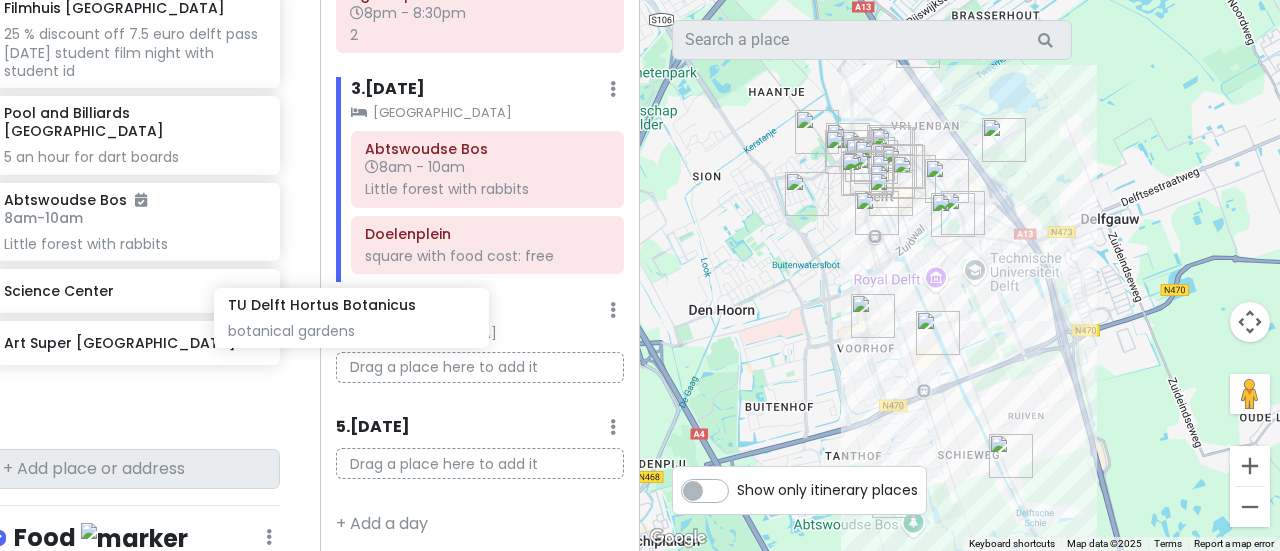 scroll, scrollTop: 4330, scrollLeft: 27, axis: both 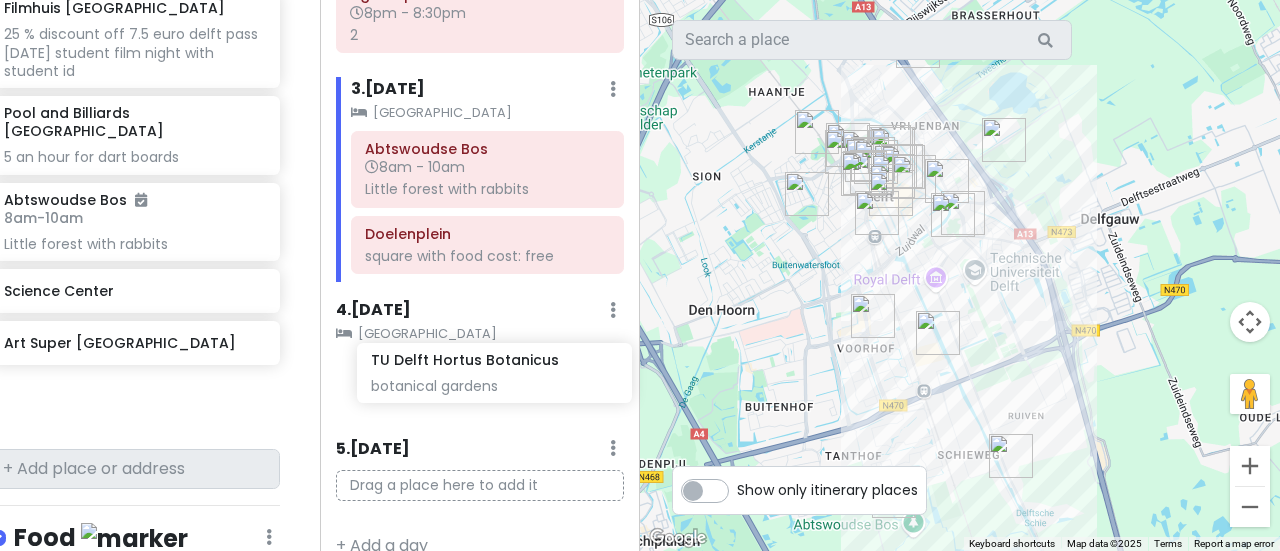 drag, startPoint x: 58, startPoint y: 266, endPoint x: 429, endPoint y: 381, distance: 388.41473 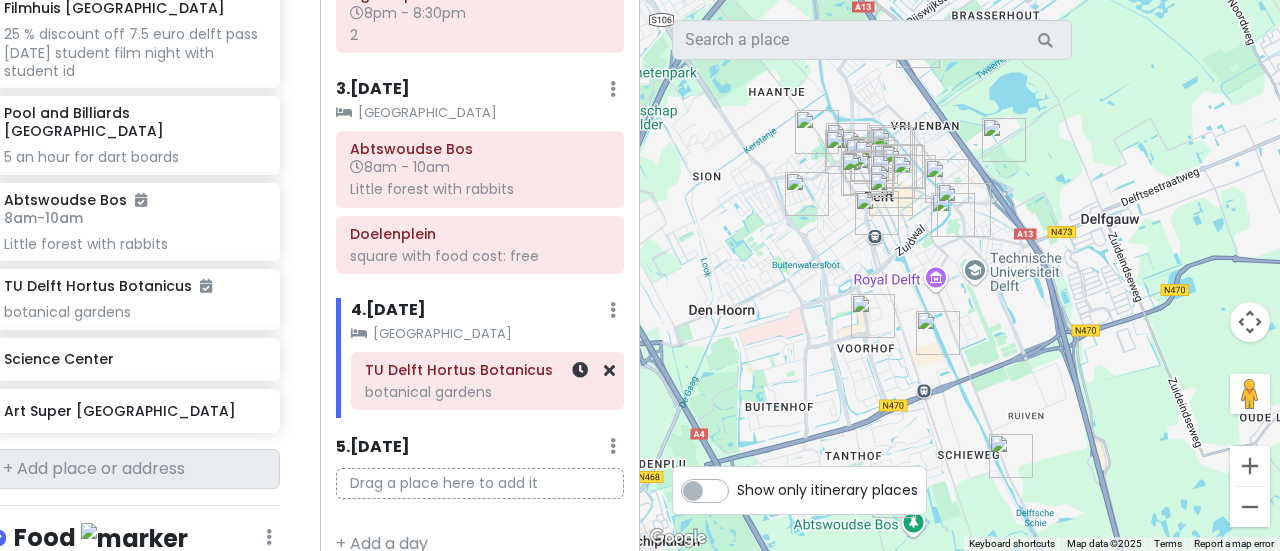 scroll, scrollTop: 4262, scrollLeft: 27, axis: both 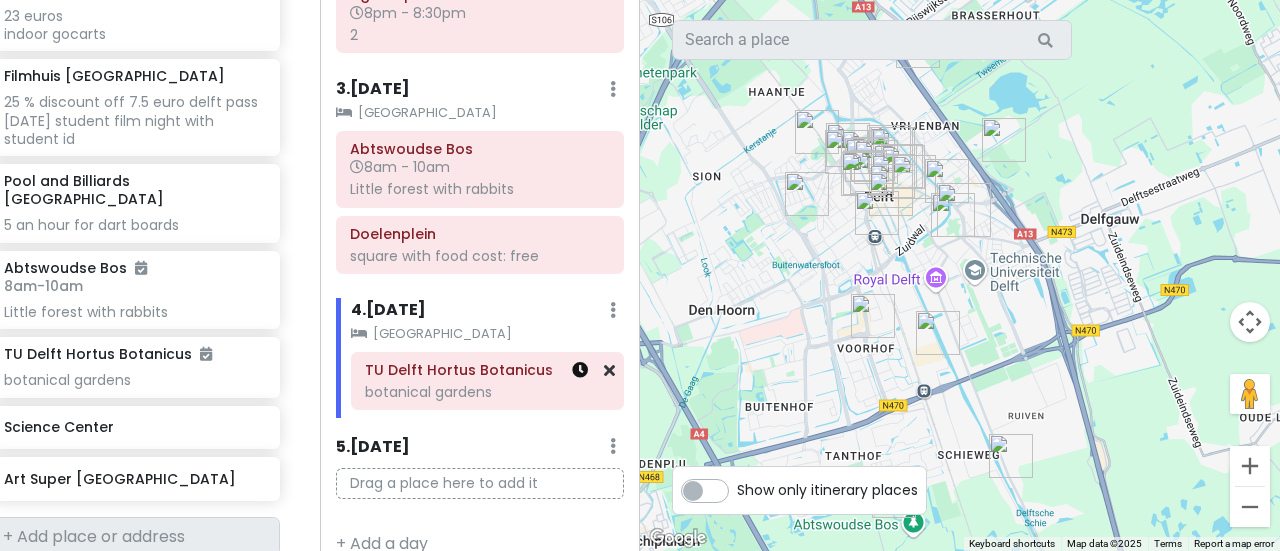 click at bounding box center (580, 370) 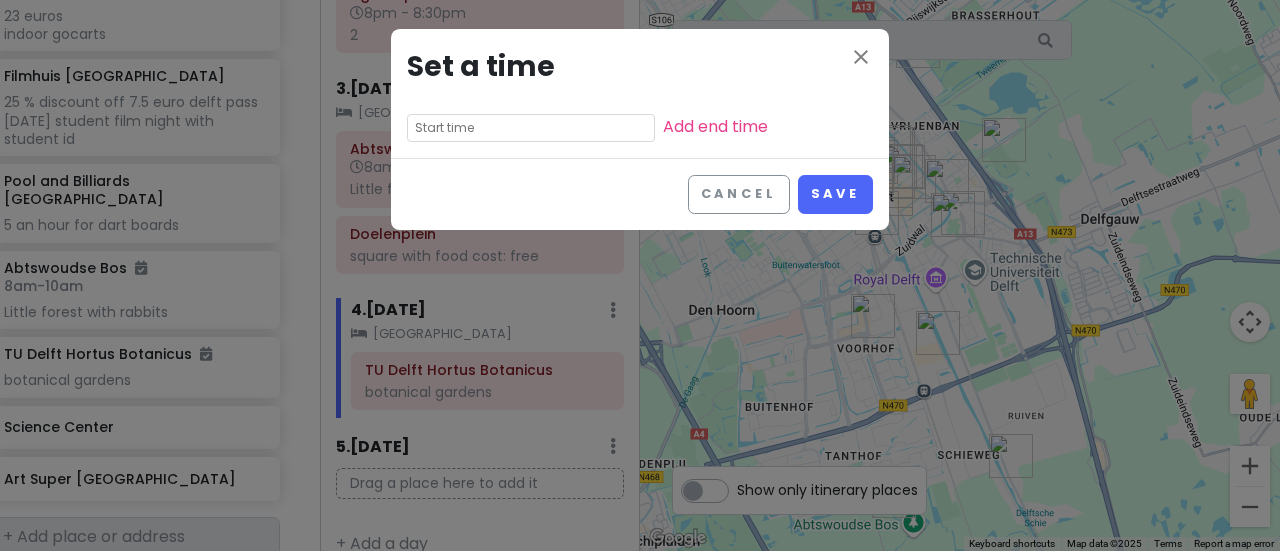 click at bounding box center [531, 128] 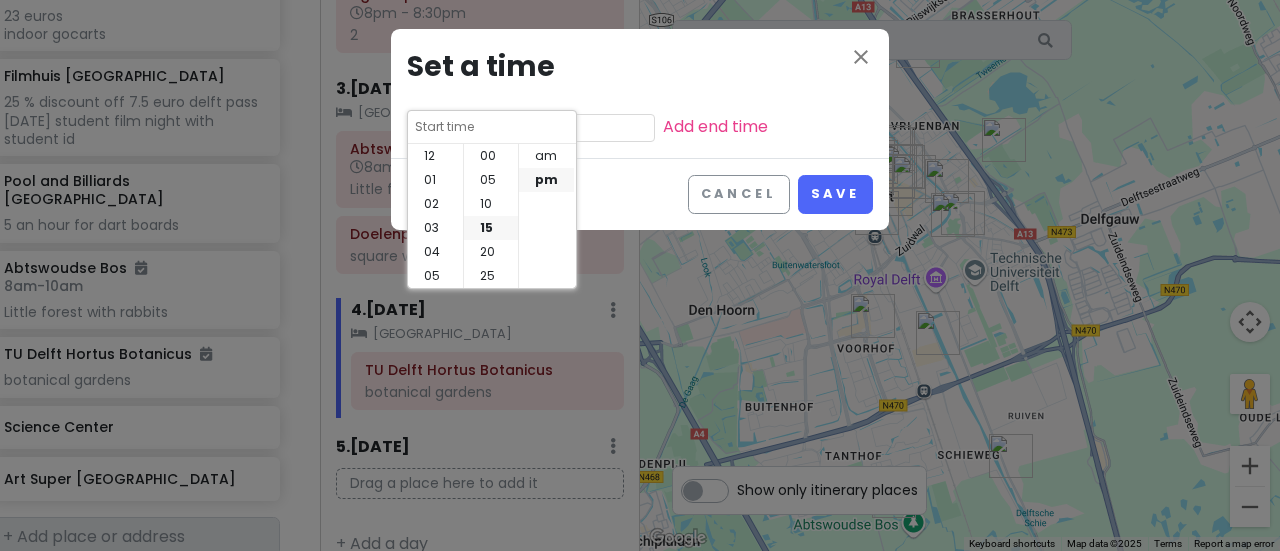 scroll, scrollTop: 144, scrollLeft: 0, axis: vertical 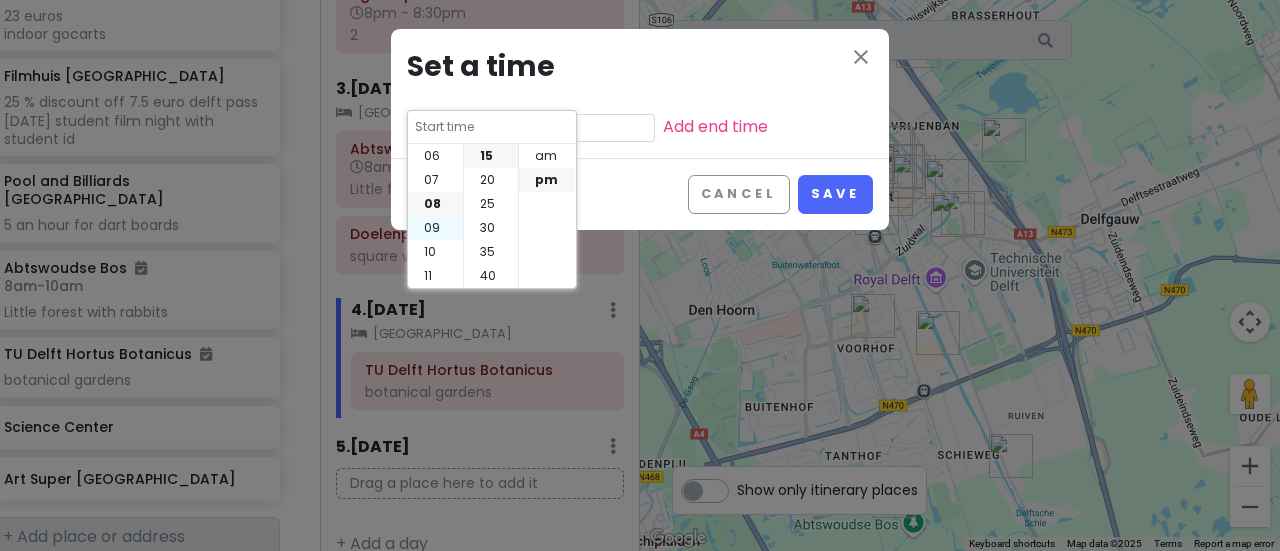 click on "09" at bounding box center [435, 228] 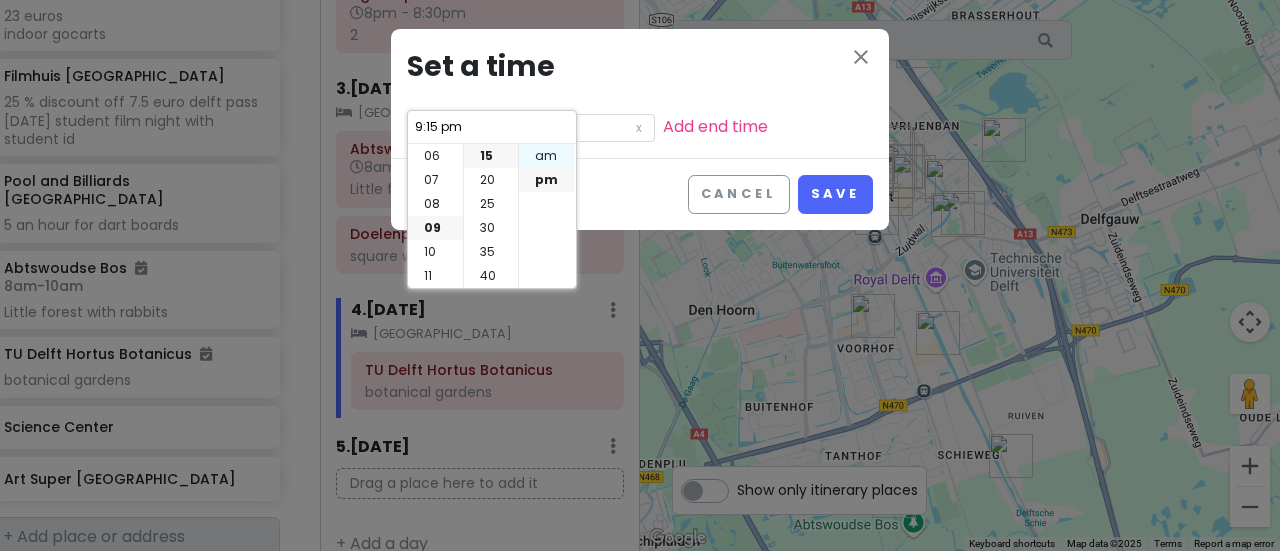 click on "am" at bounding box center [546, 156] 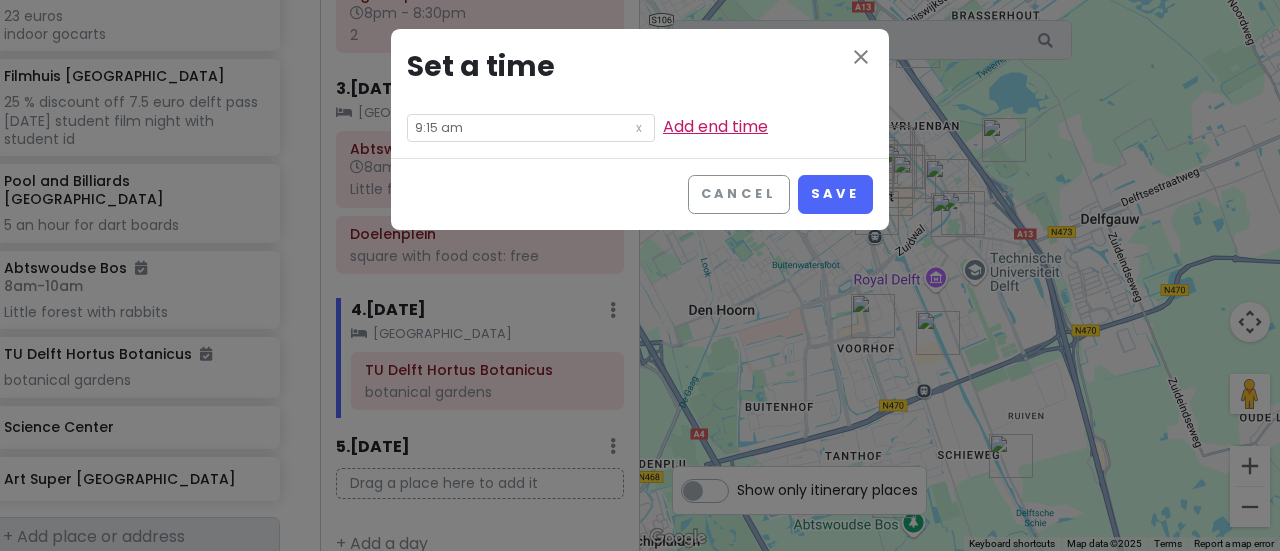 click on "Add end time" at bounding box center (715, 126) 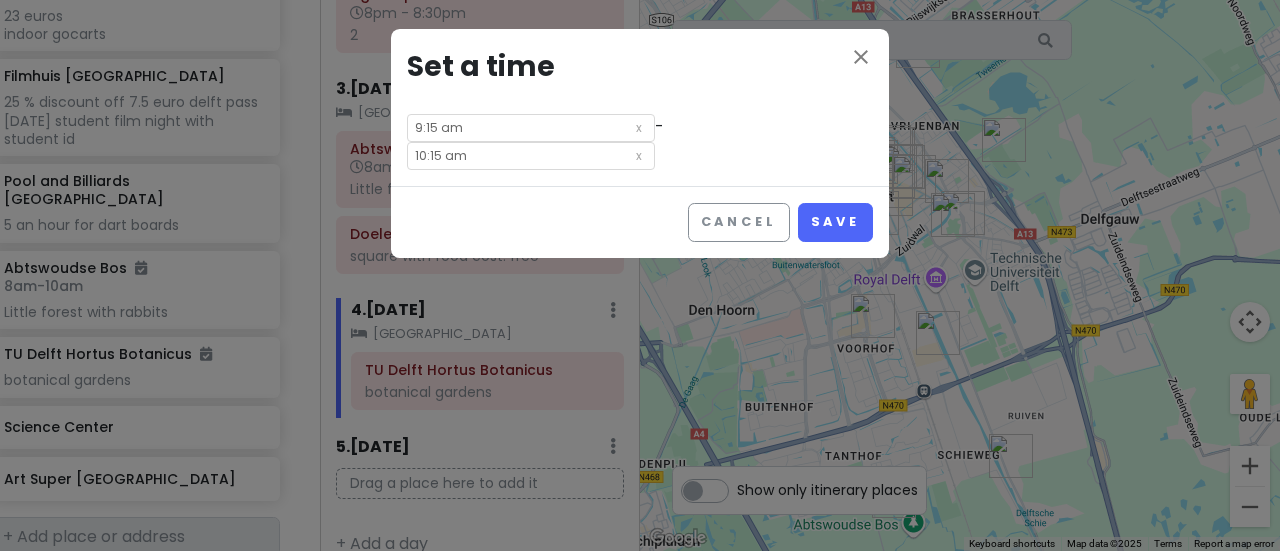 click on "10:15 am" at bounding box center (531, 156) 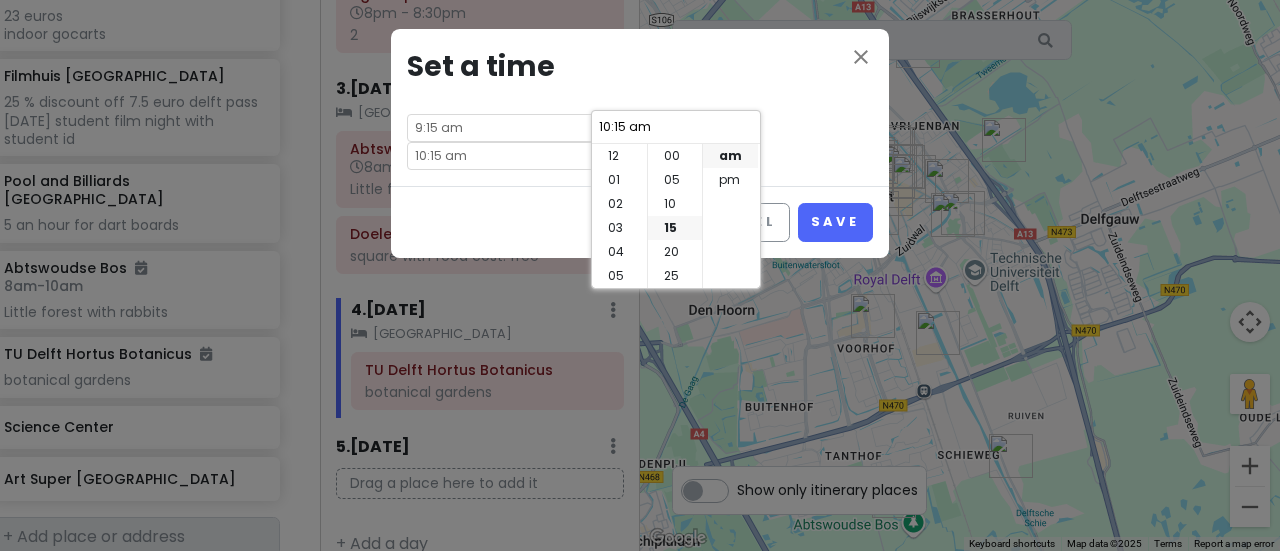 scroll, scrollTop: 144, scrollLeft: 0, axis: vertical 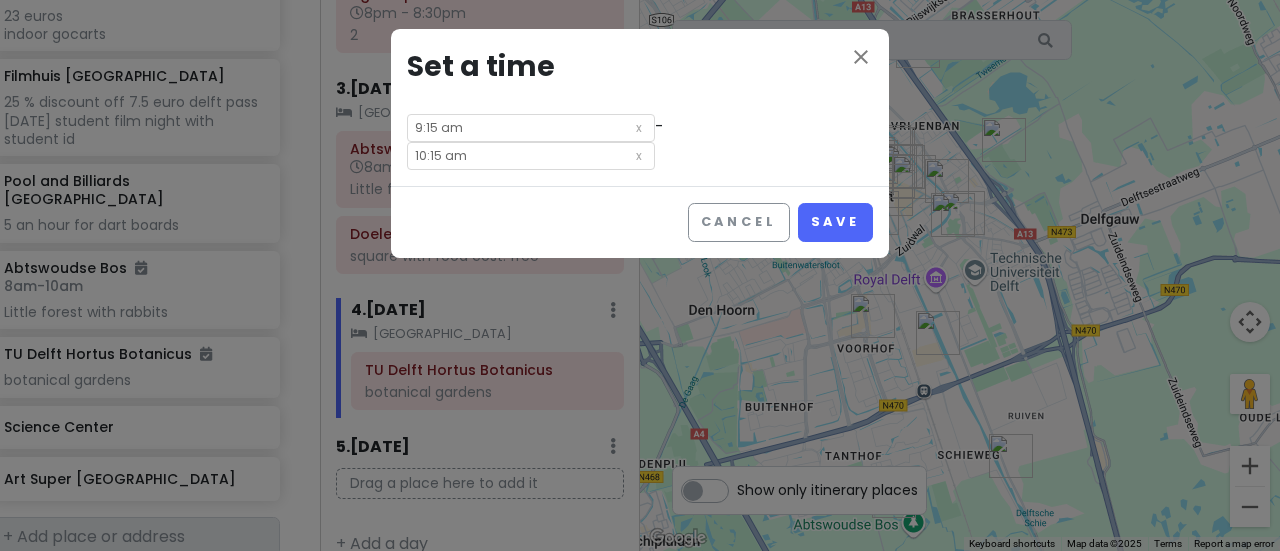 click on "9:15 am" at bounding box center [531, 128] 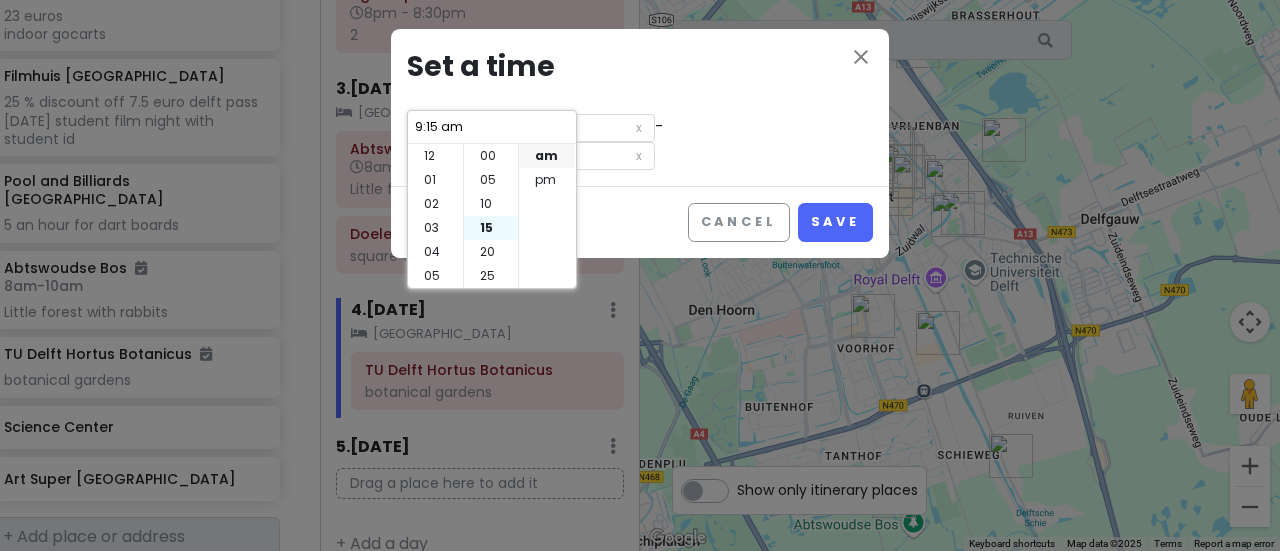 scroll, scrollTop: 144, scrollLeft: 0, axis: vertical 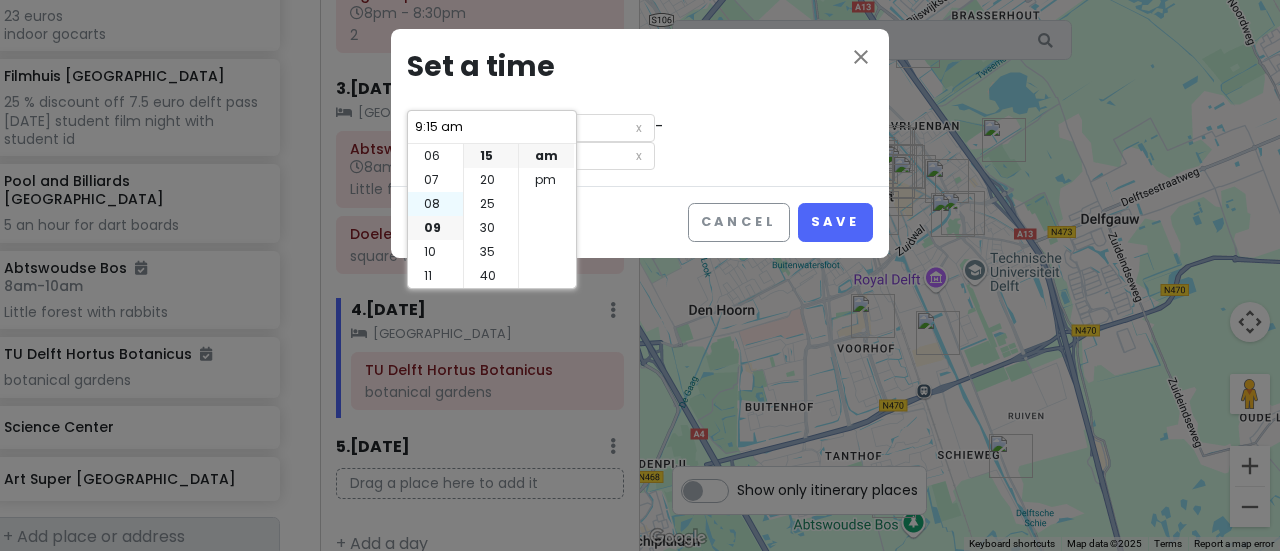 click on "08" at bounding box center (435, 204) 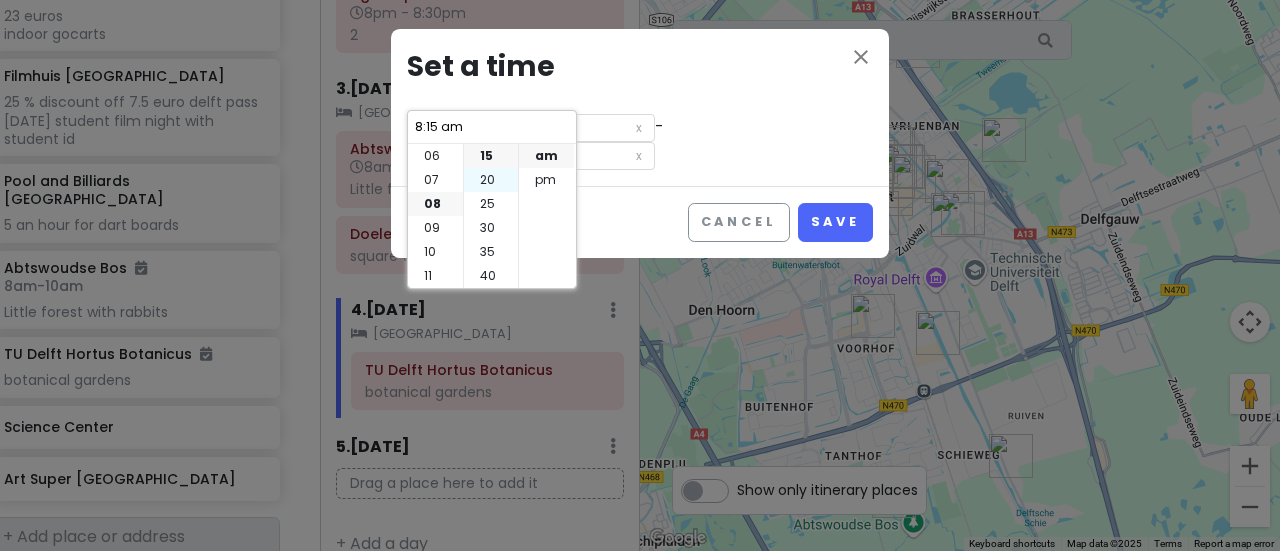 scroll, scrollTop: 0, scrollLeft: 0, axis: both 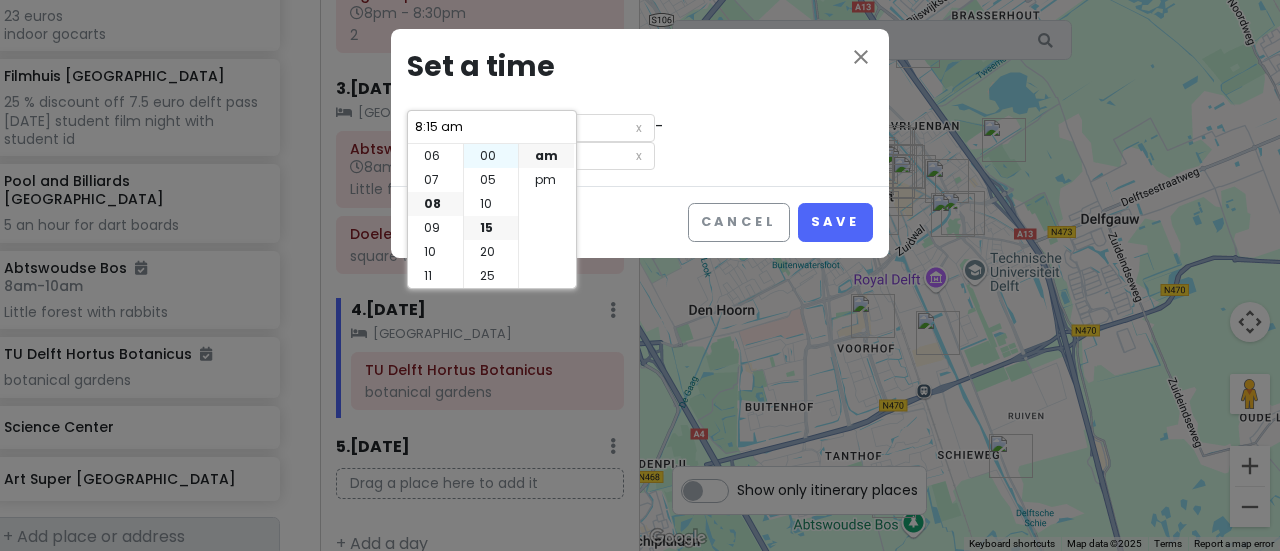 click on "00" at bounding box center (491, 156) 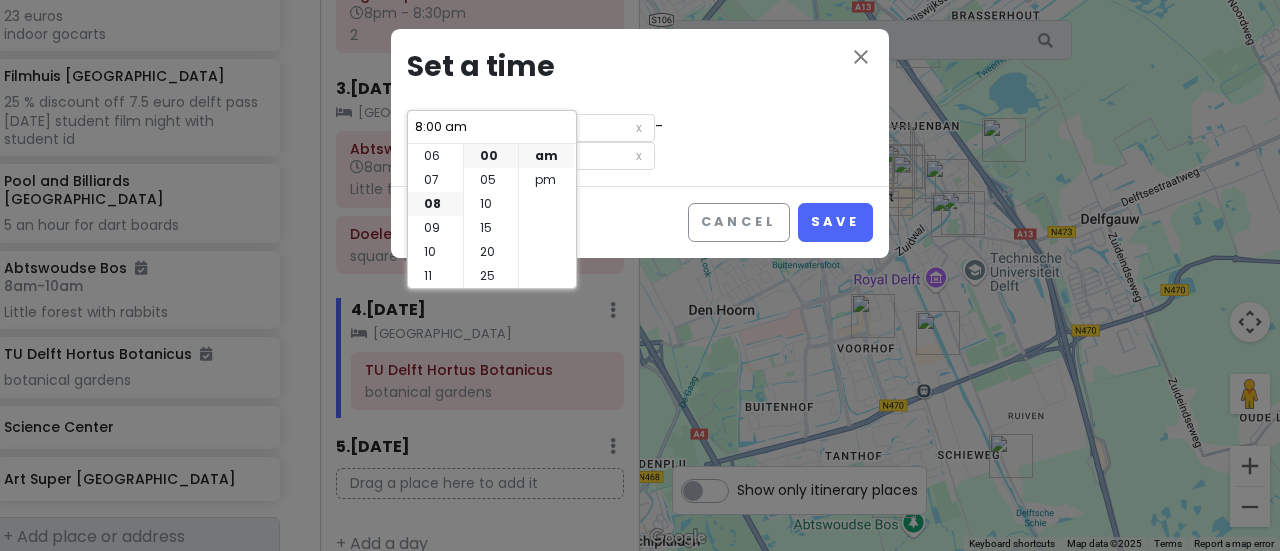 click on "9:00 am" at bounding box center (531, 156) 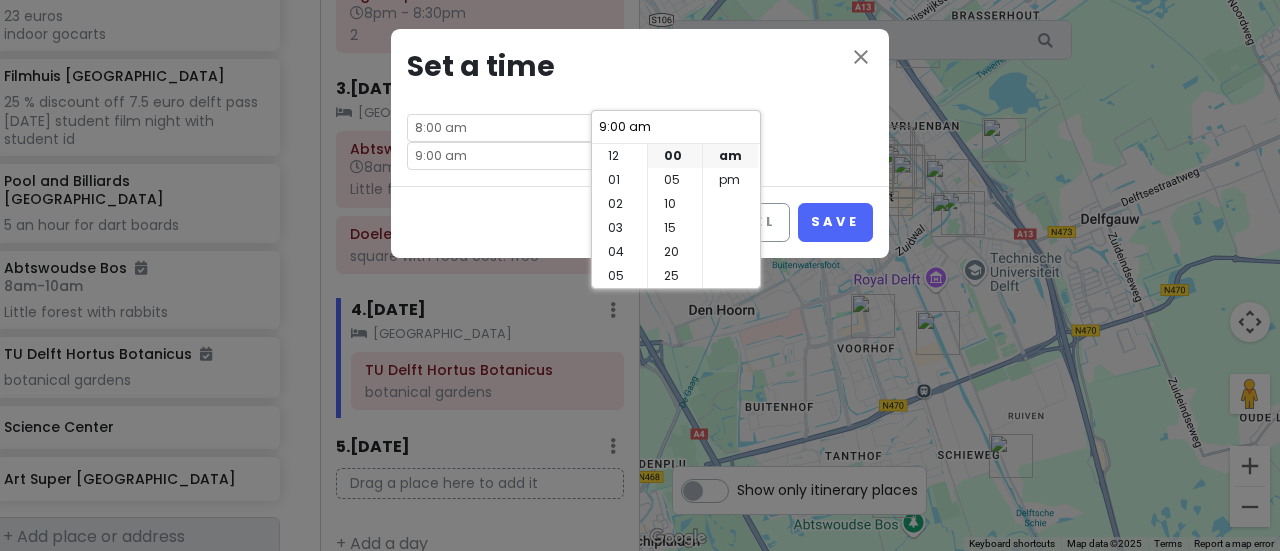 scroll, scrollTop: 144, scrollLeft: 0, axis: vertical 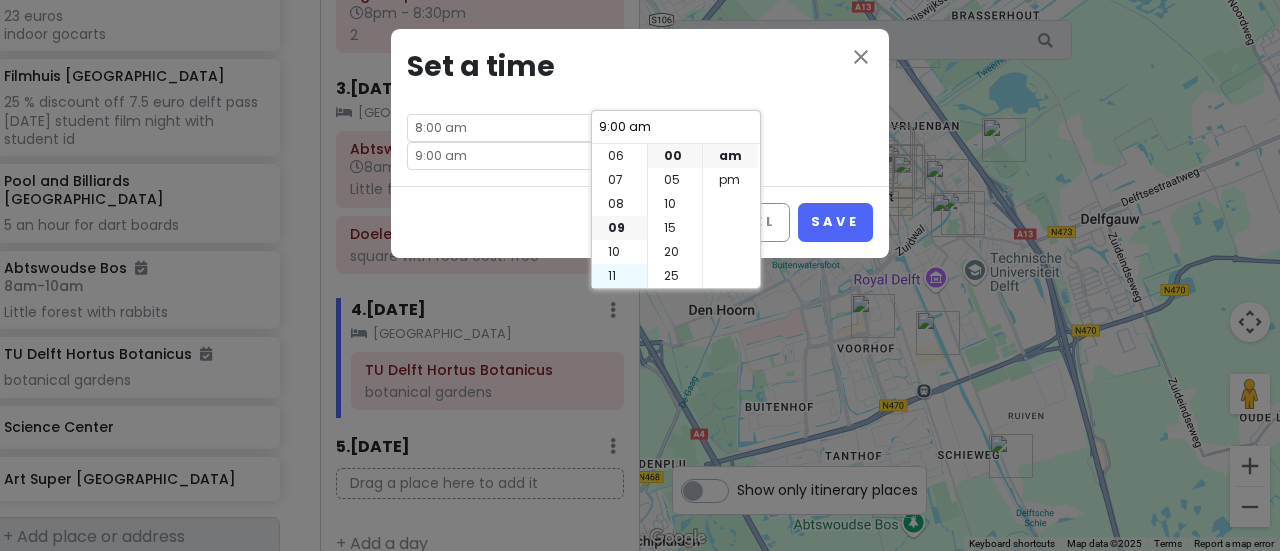 click on "11" at bounding box center (619, 276) 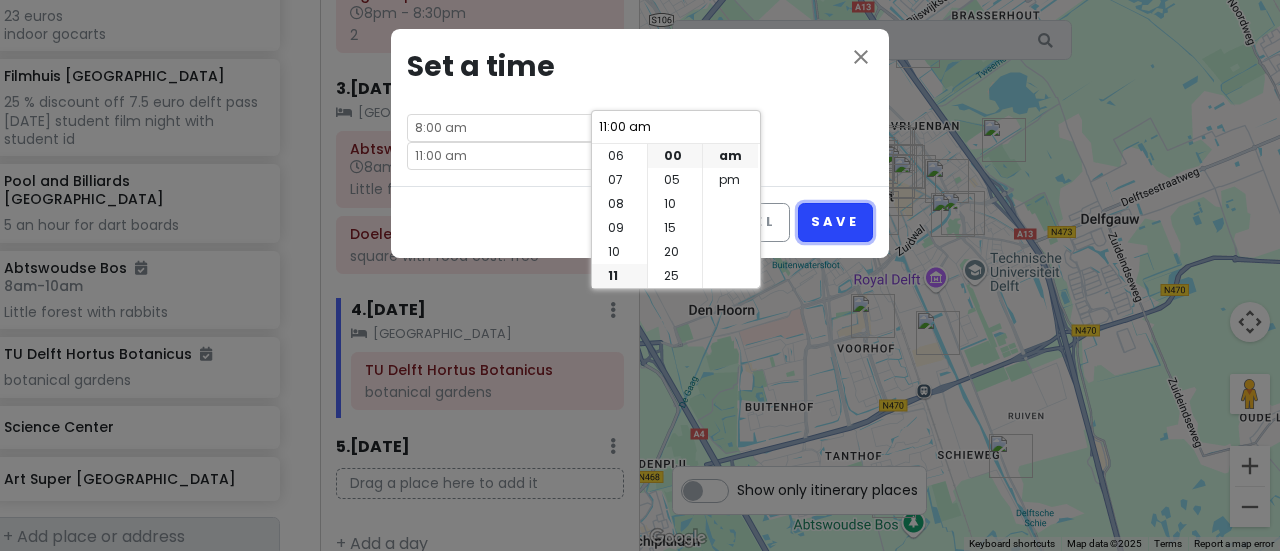 click on "Save" at bounding box center (835, 222) 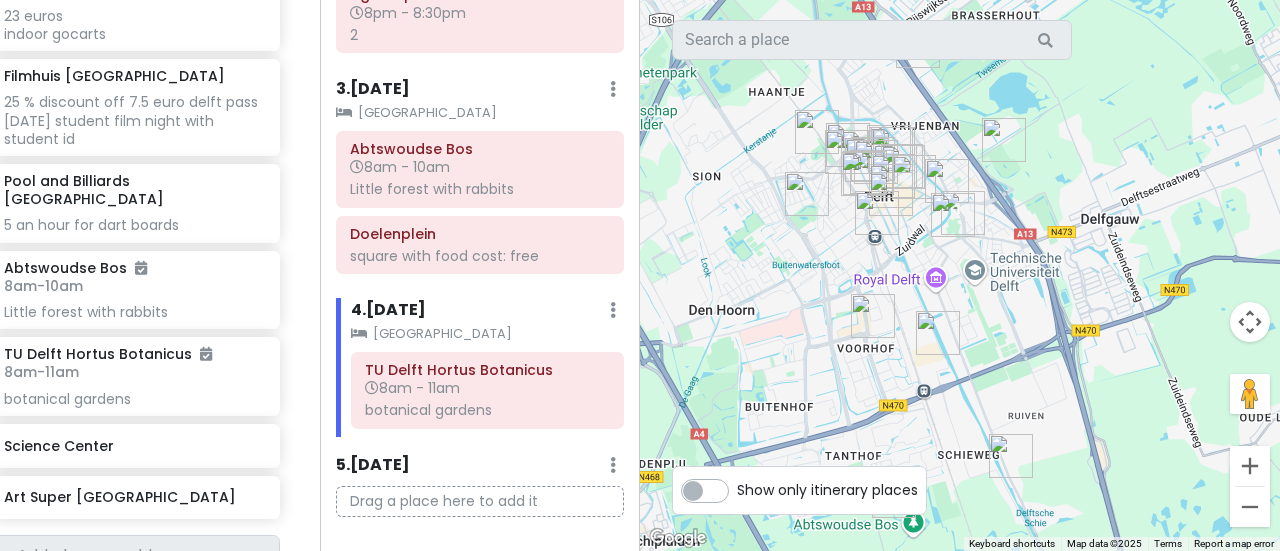 scroll, scrollTop: 4280, scrollLeft: 27, axis: both 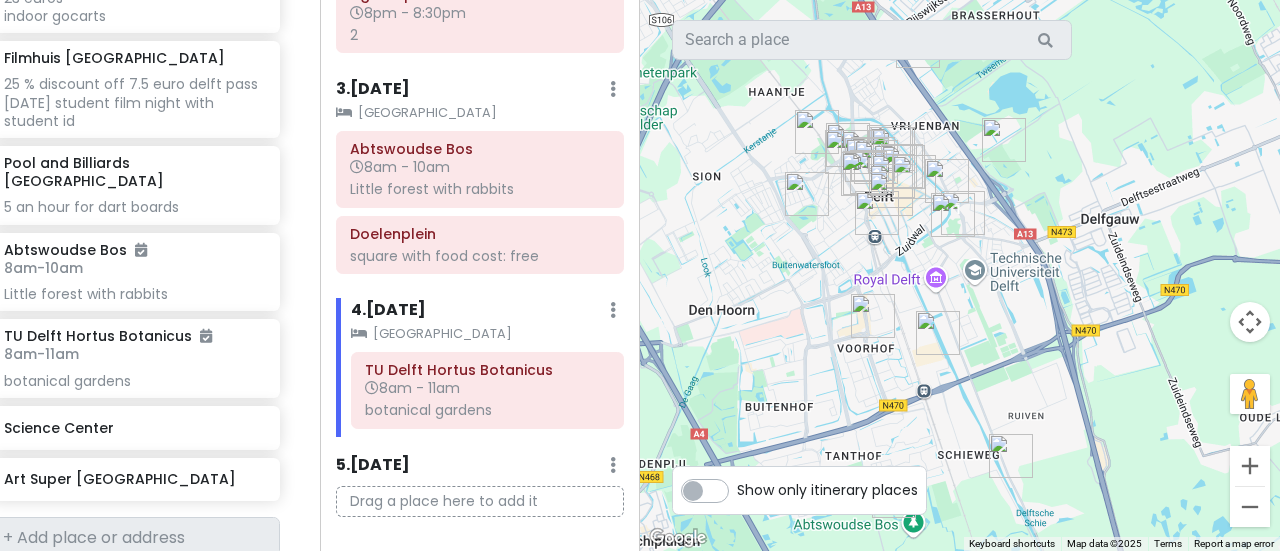 click on "botanical gardens" at bounding box center (480, -660) 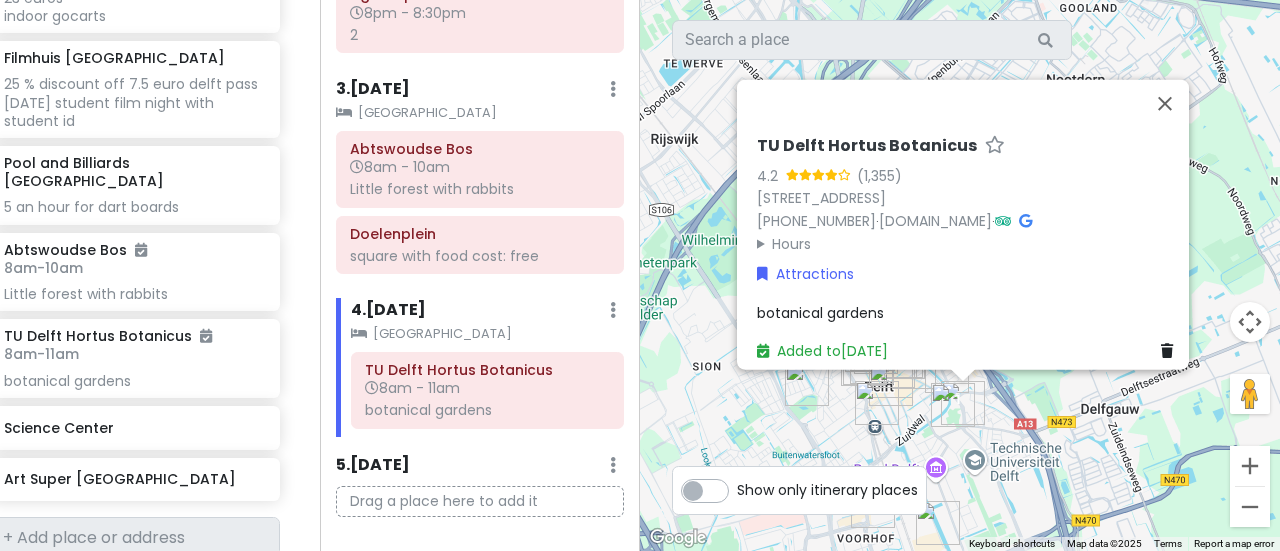 click on "botanical gardens" at bounding box center [820, 312] 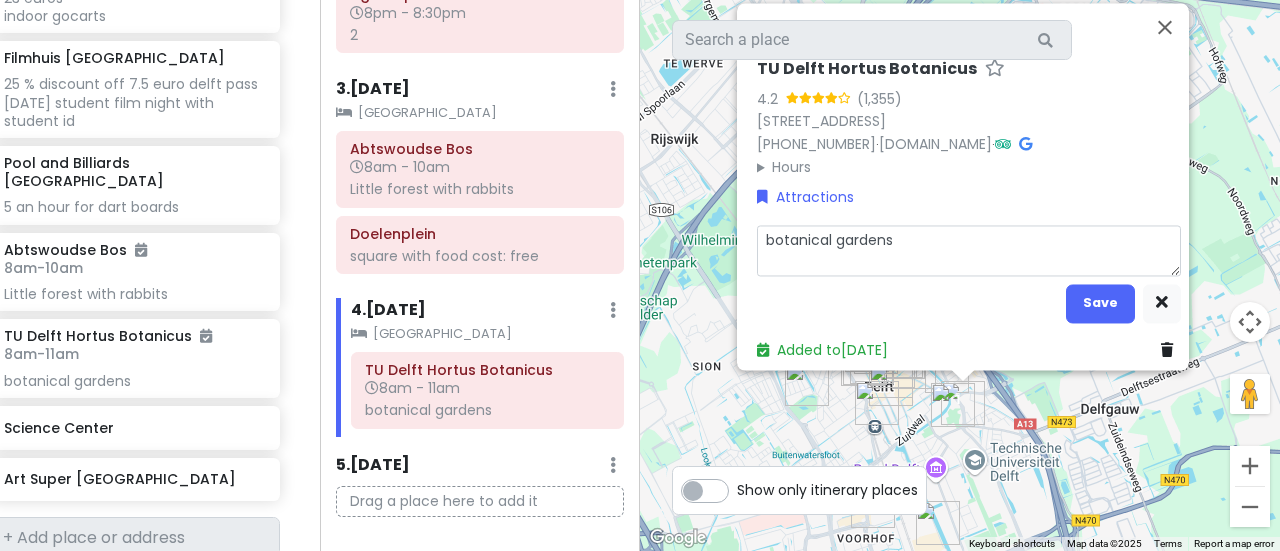 type on "x" 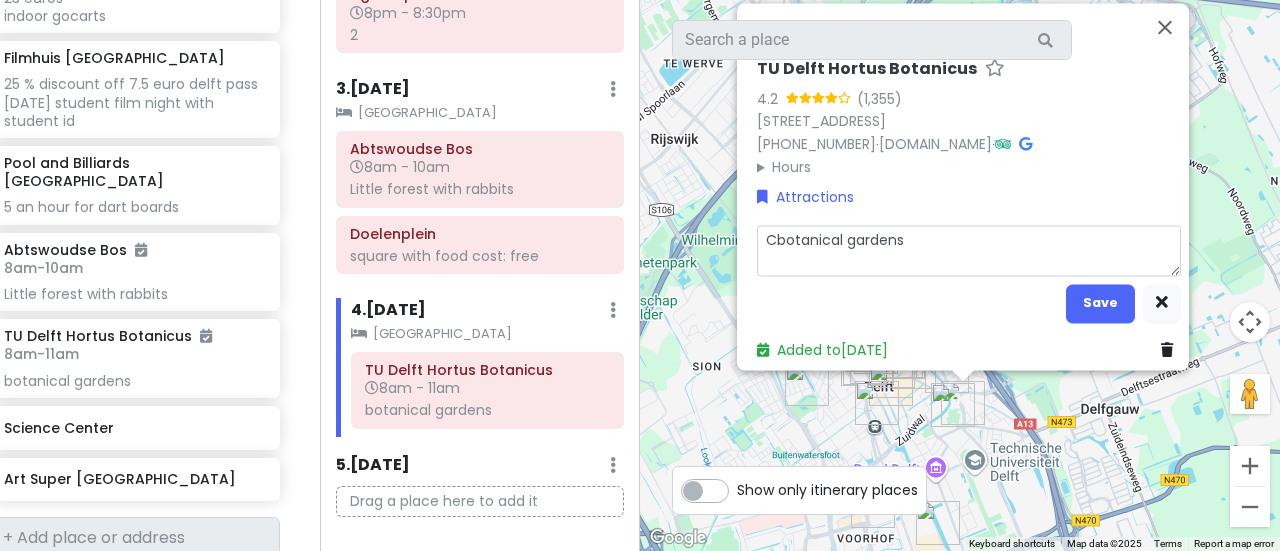 type on "x" 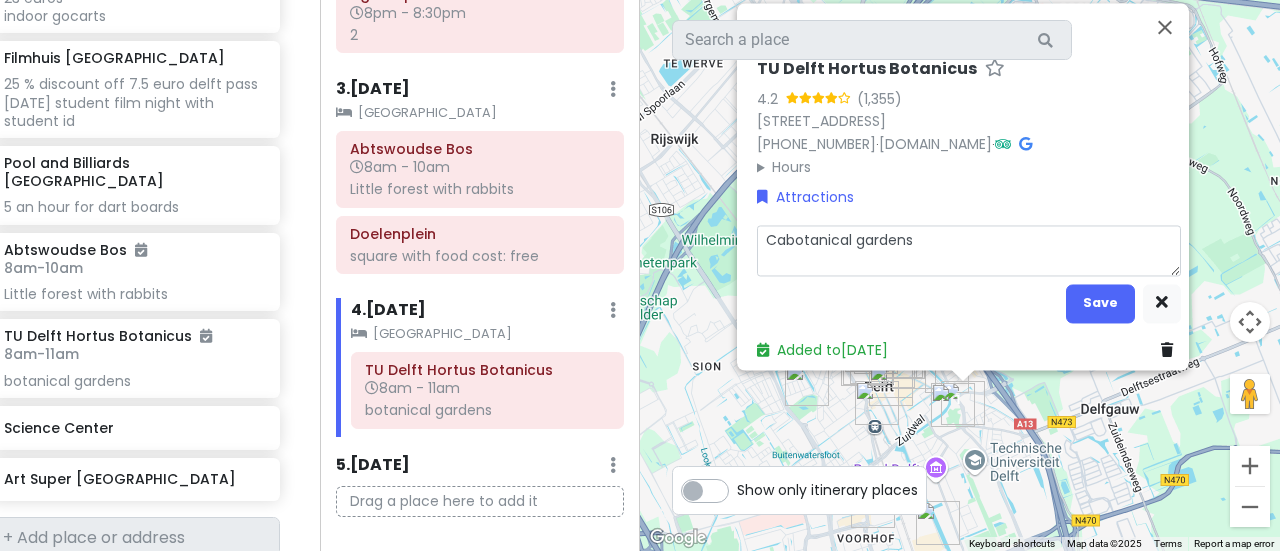 type on "Cambotanical gardens" 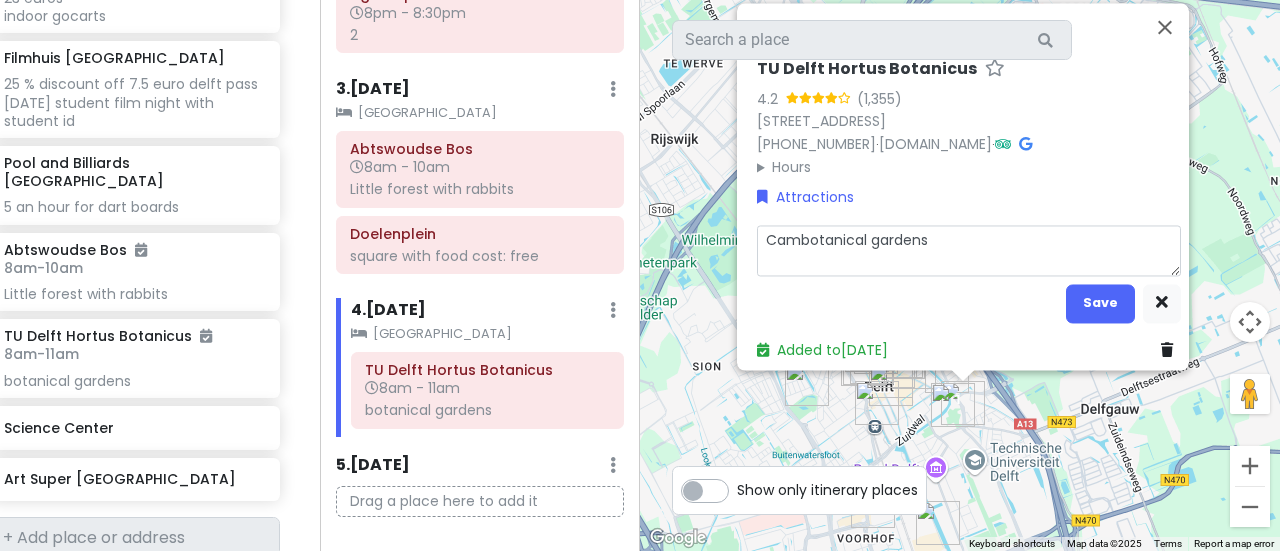 type on "x" 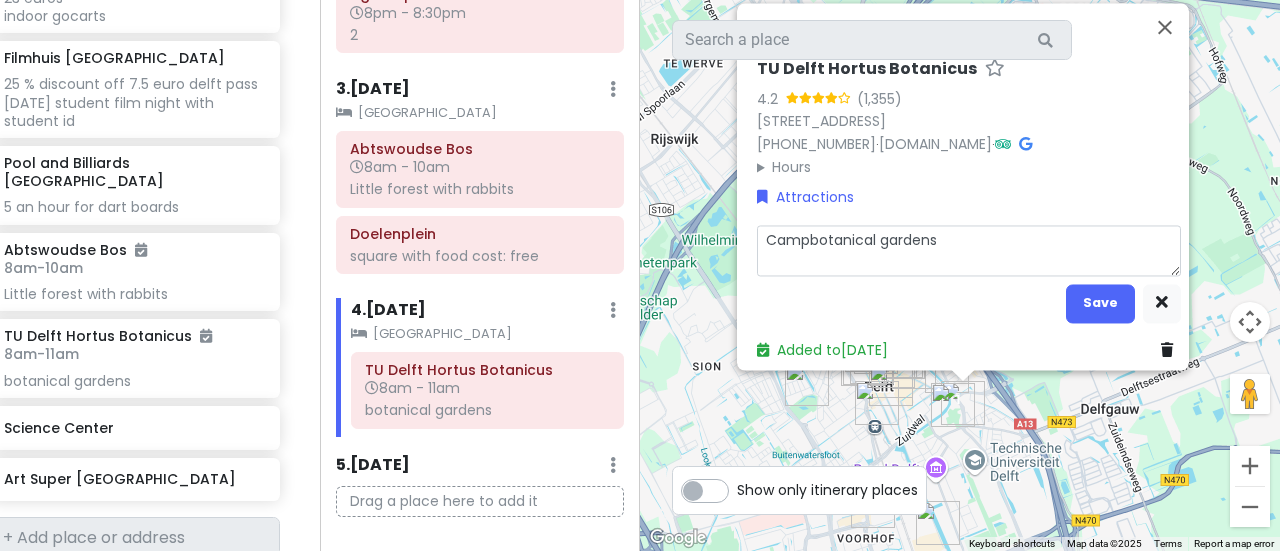 type on "x" 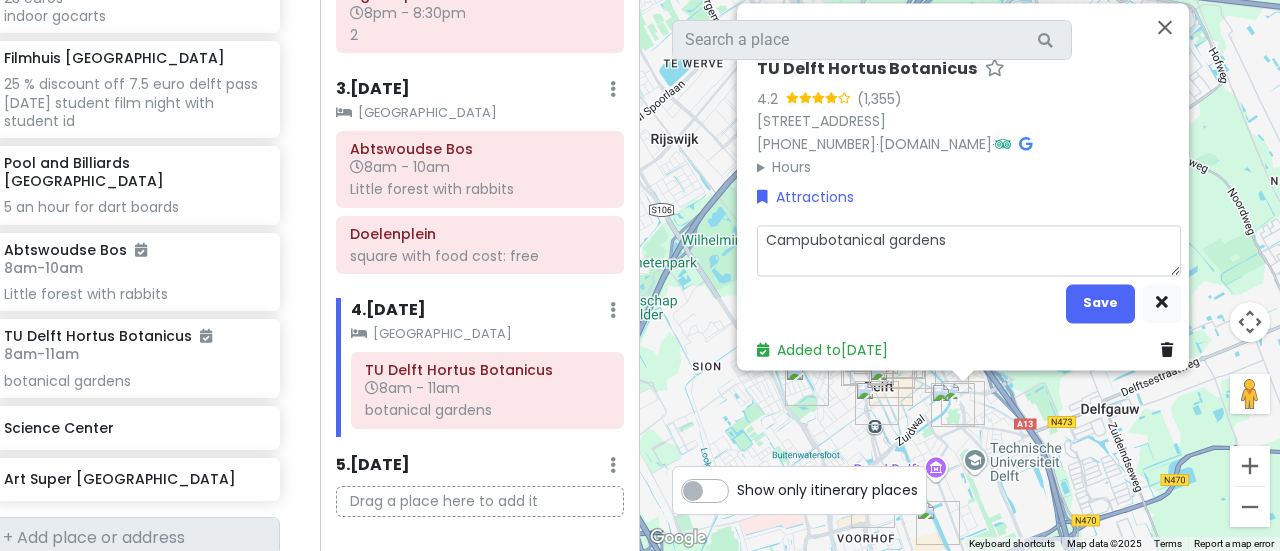 type on "x" 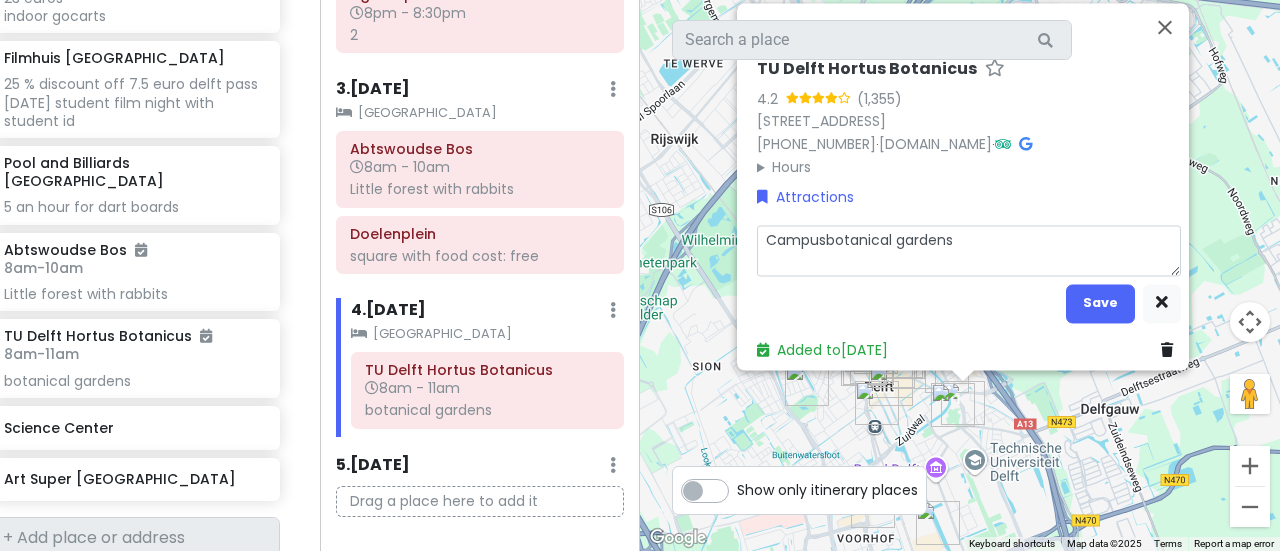 type on "x" 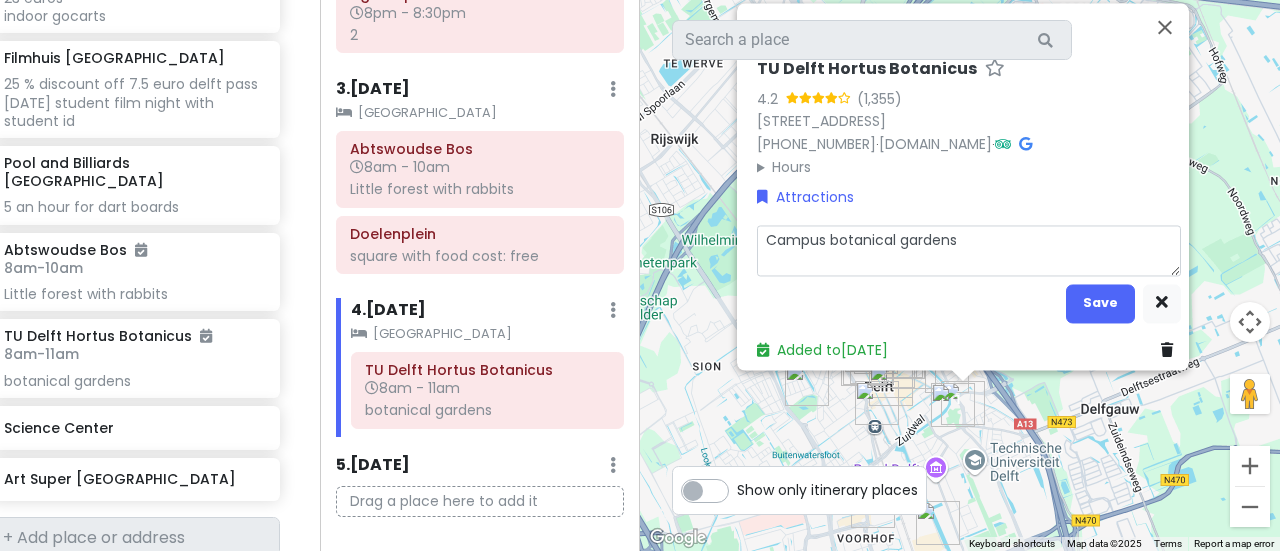 type on "x" 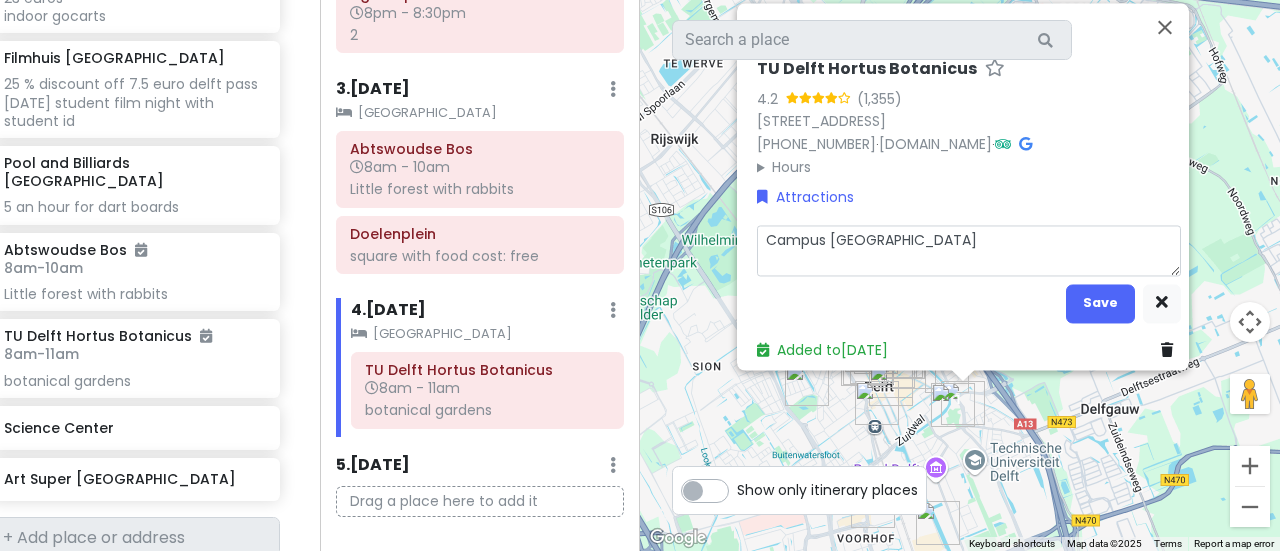 type on "x" 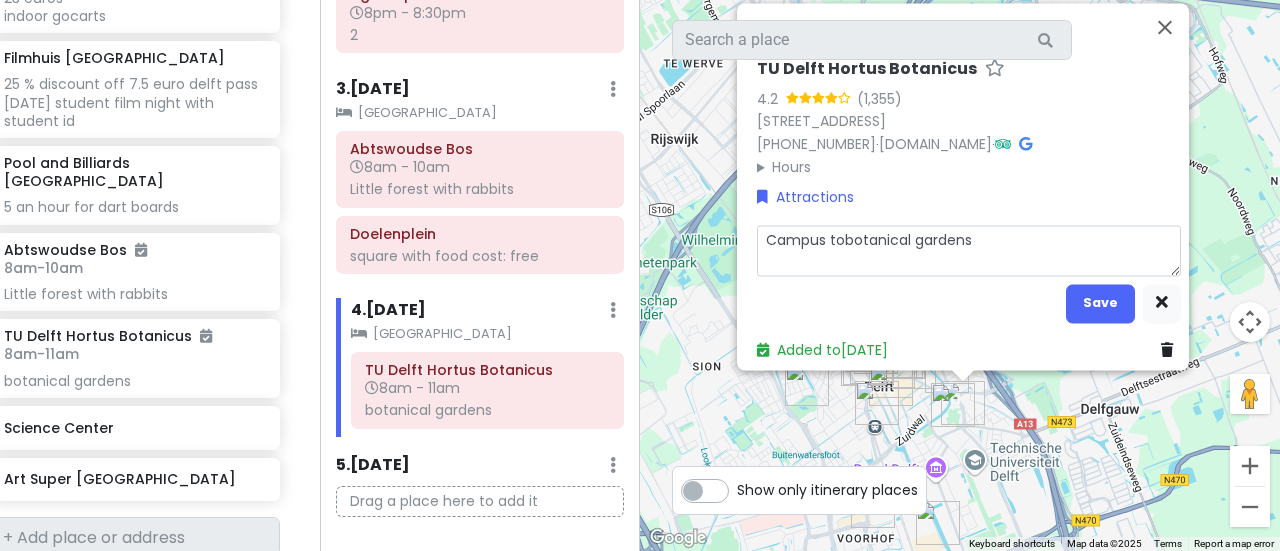 type on "x" 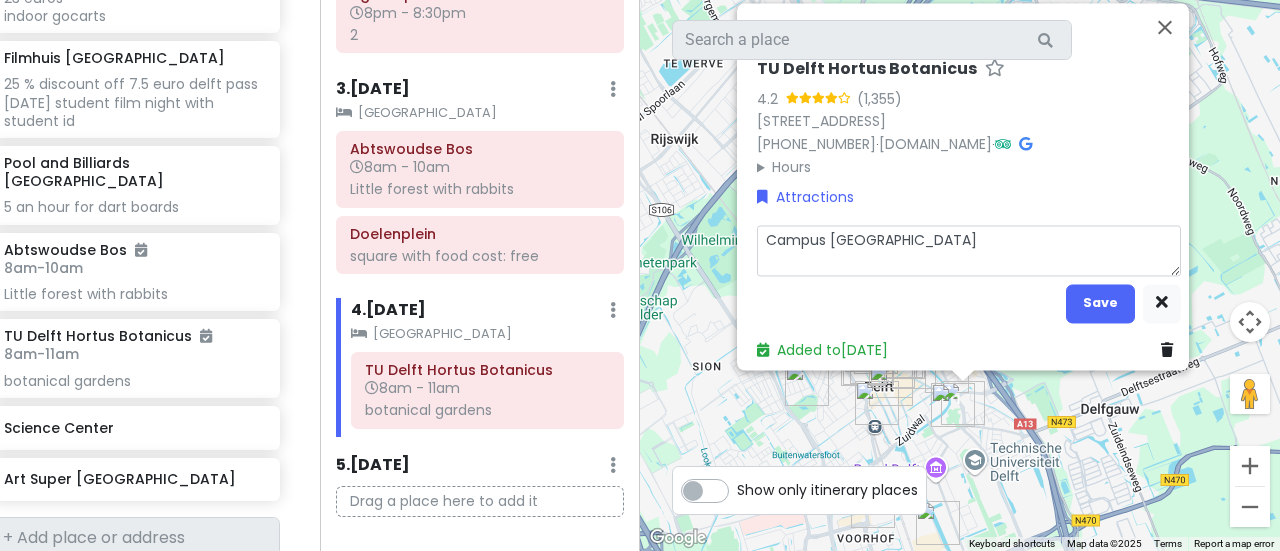 type on "x" 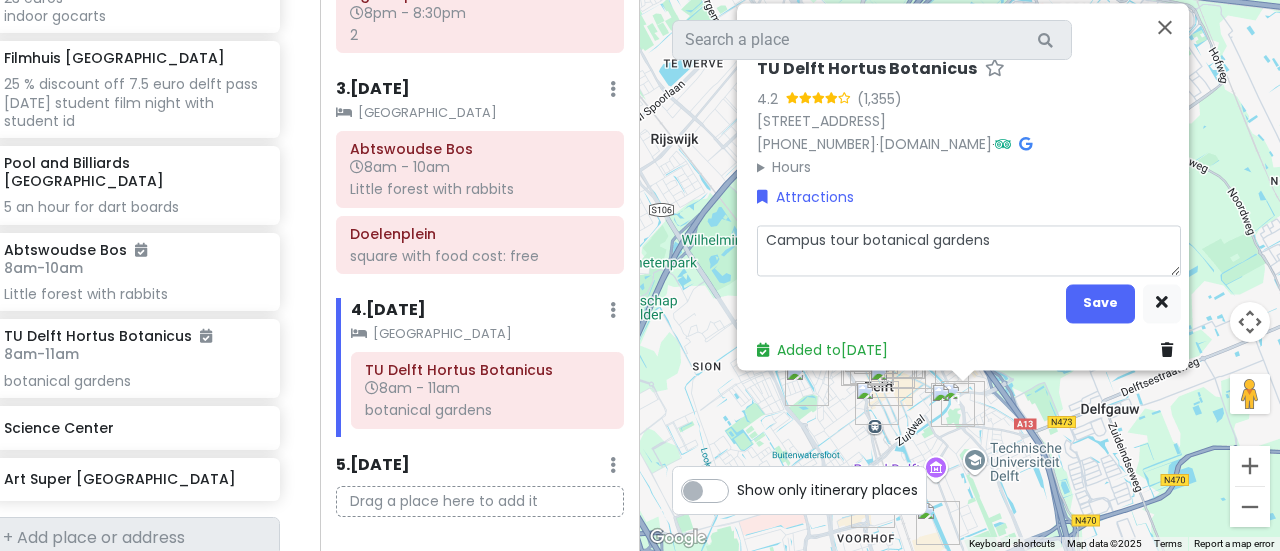type on "x" 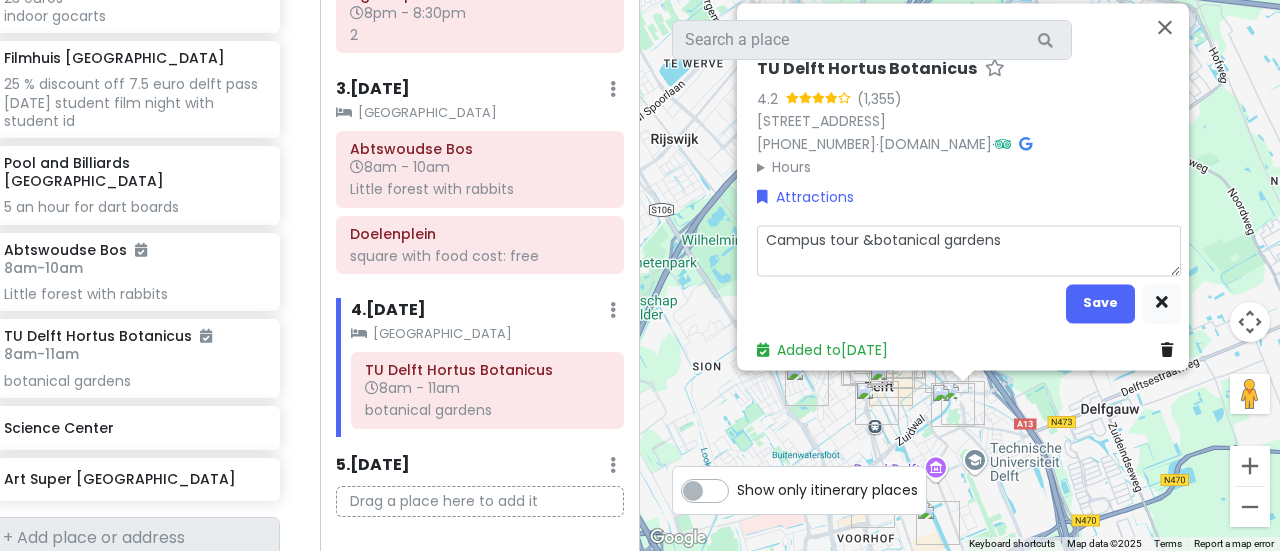 type on "x" 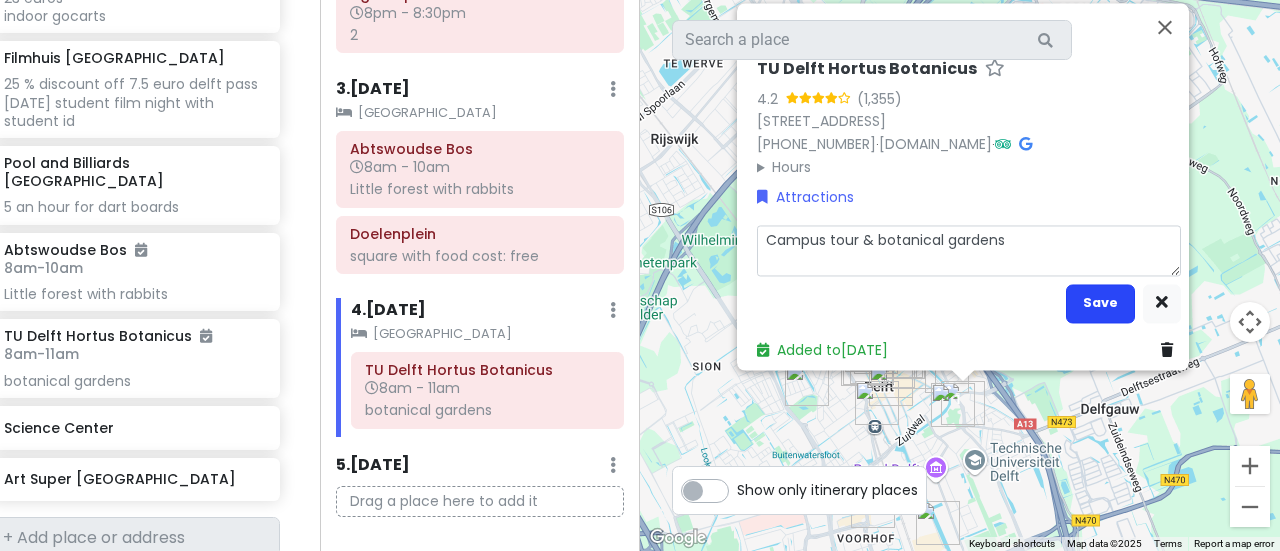 type on "Campus tour & botanical gardens" 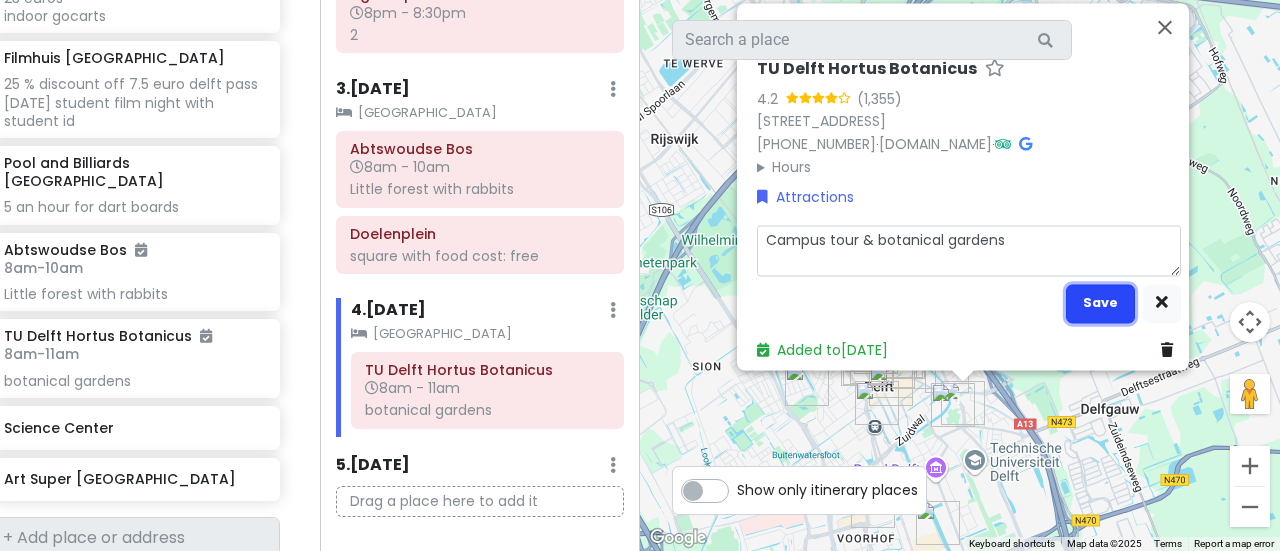 click on "Save" at bounding box center (1100, 303) 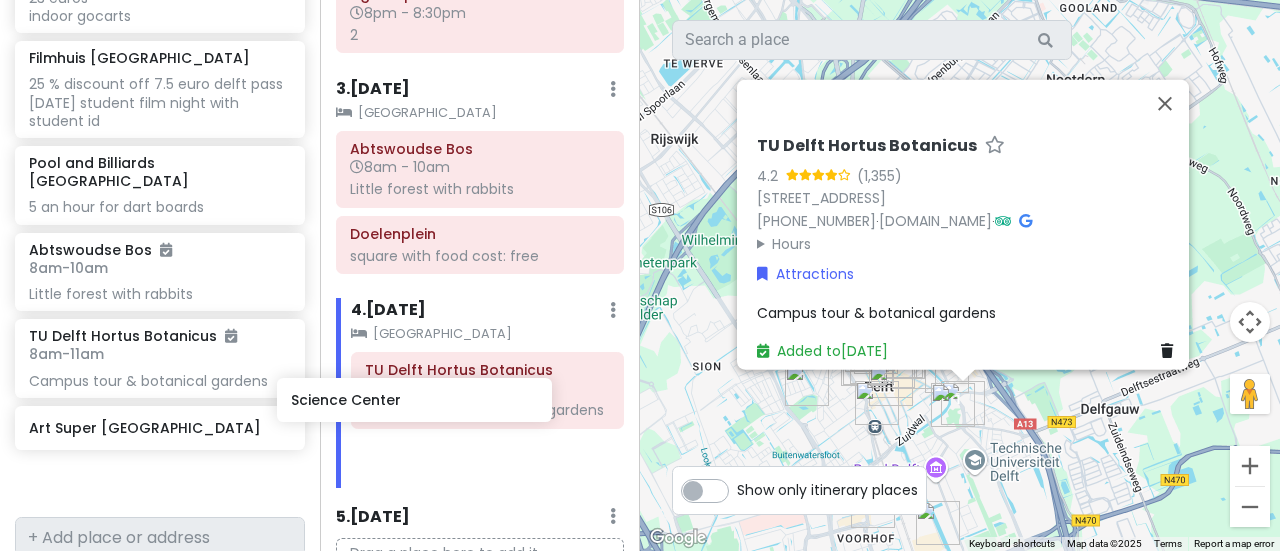 scroll, scrollTop: 4280, scrollLeft: 28, axis: both 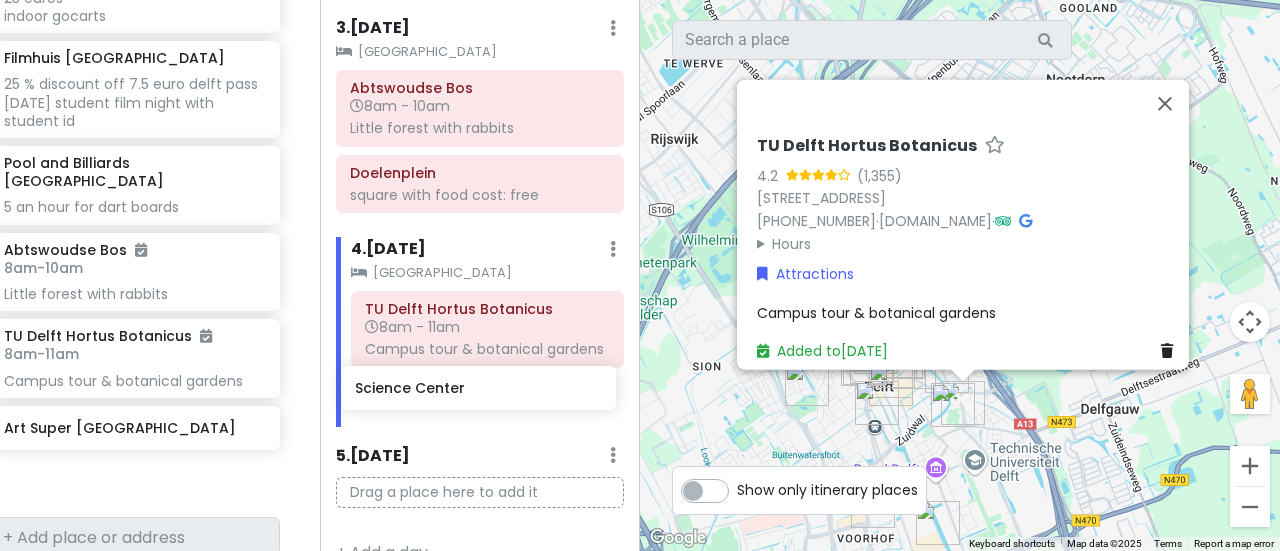 drag, startPoint x: 104, startPoint y: 393, endPoint x: 430, endPoint y: 393, distance: 326 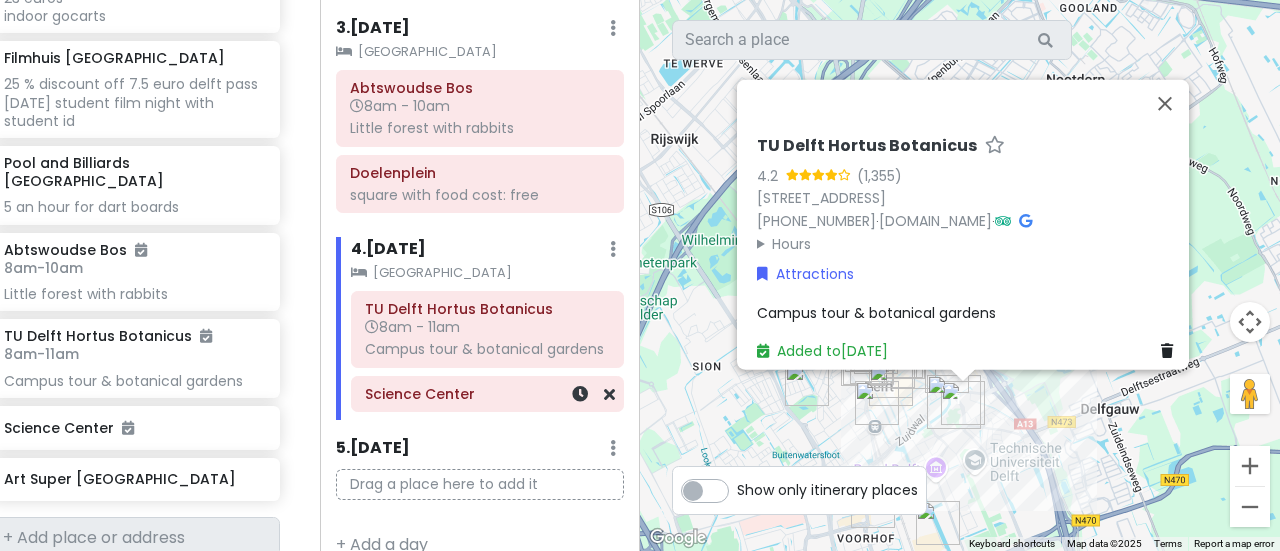 scroll, scrollTop: 1070, scrollLeft: 0, axis: vertical 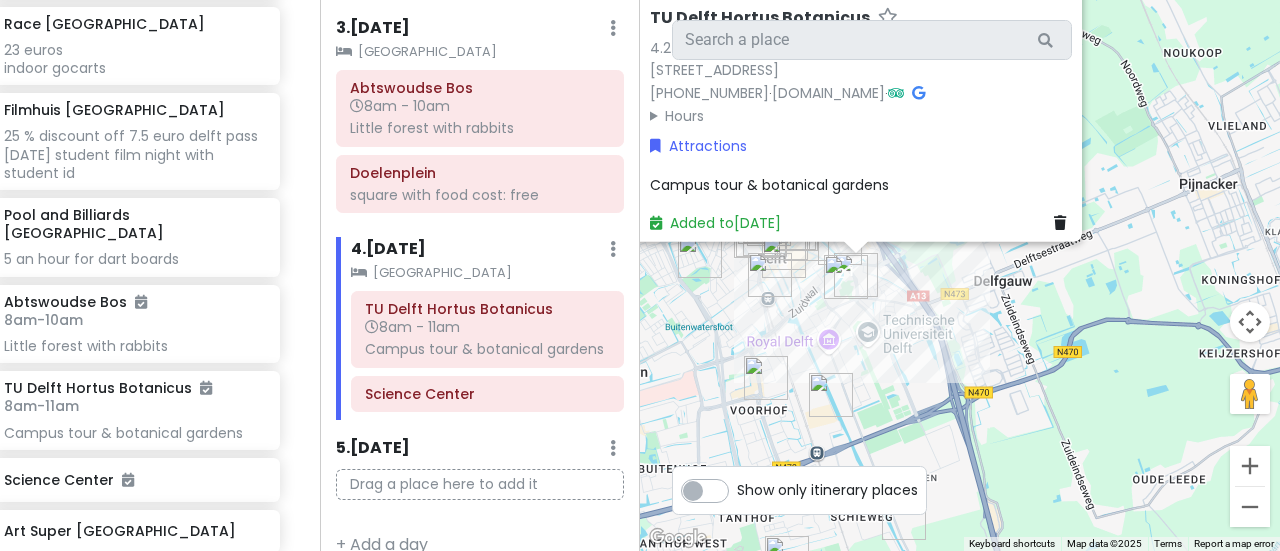 drag, startPoint x: 893, startPoint y: 439, endPoint x: 782, endPoint y: 301, distance: 177.10167 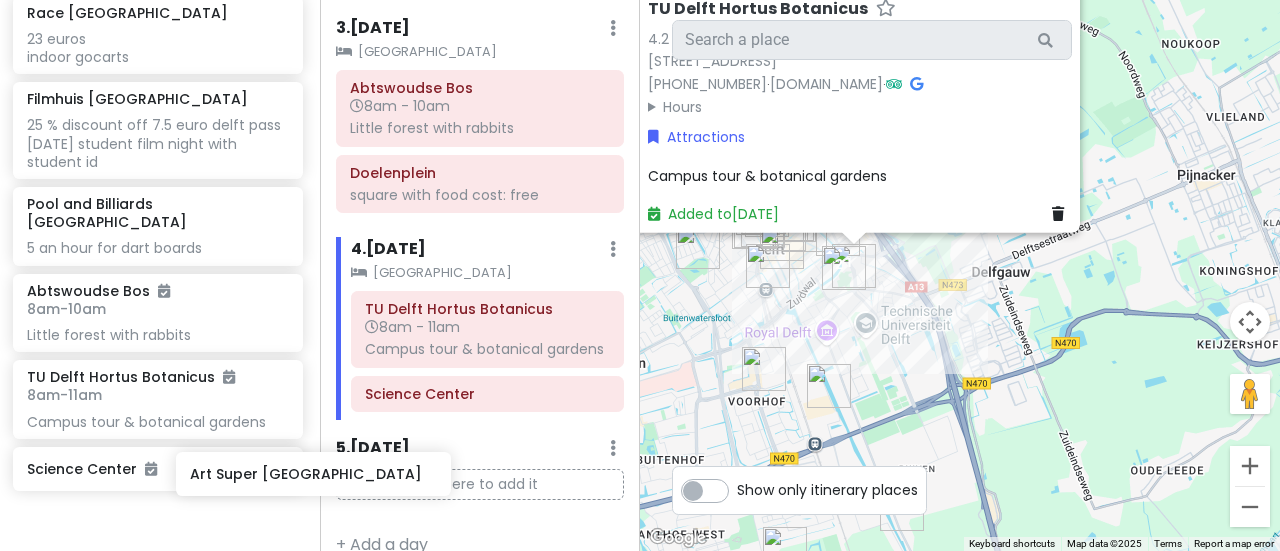 scroll, scrollTop: 4242, scrollLeft: 5, axis: both 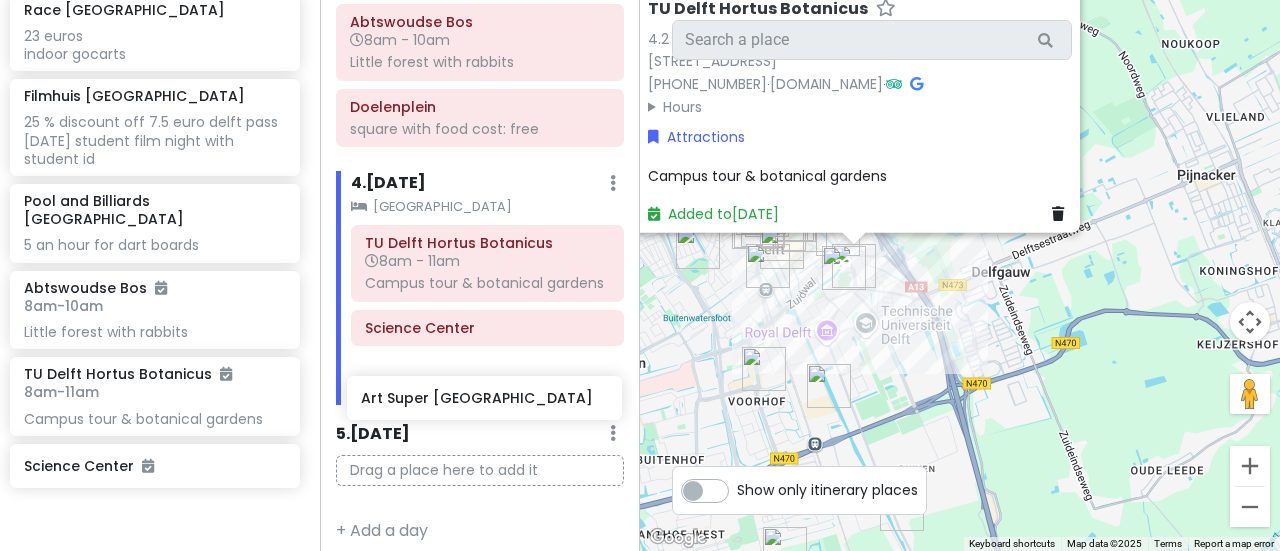 drag, startPoint x: 97, startPoint y: 499, endPoint x: 428, endPoint y: 397, distance: 346.35965 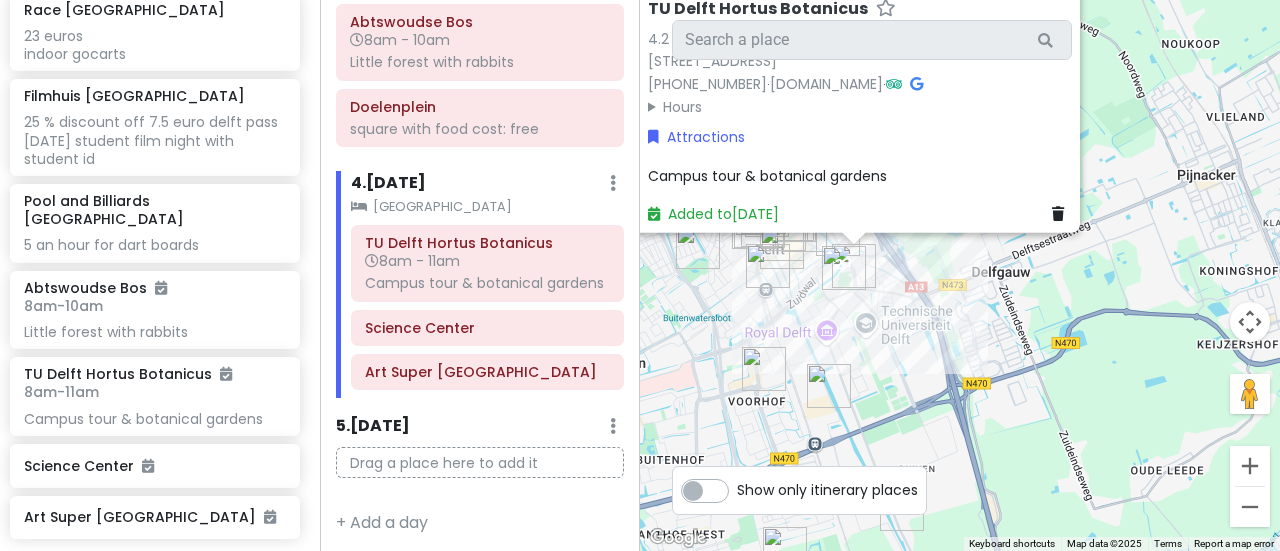 scroll, scrollTop: 1136, scrollLeft: 0, axis: vertical 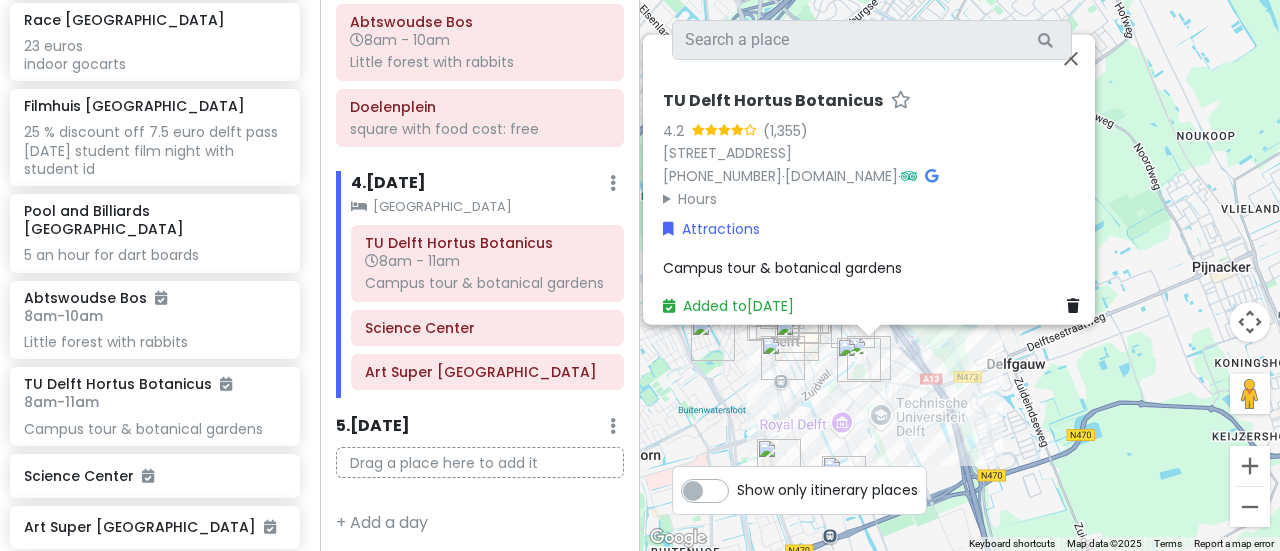 drag, startPoint x: 1134, startPoint y: 125, endPoint x: 1153, endPoint y: 236, distance: 112.61439 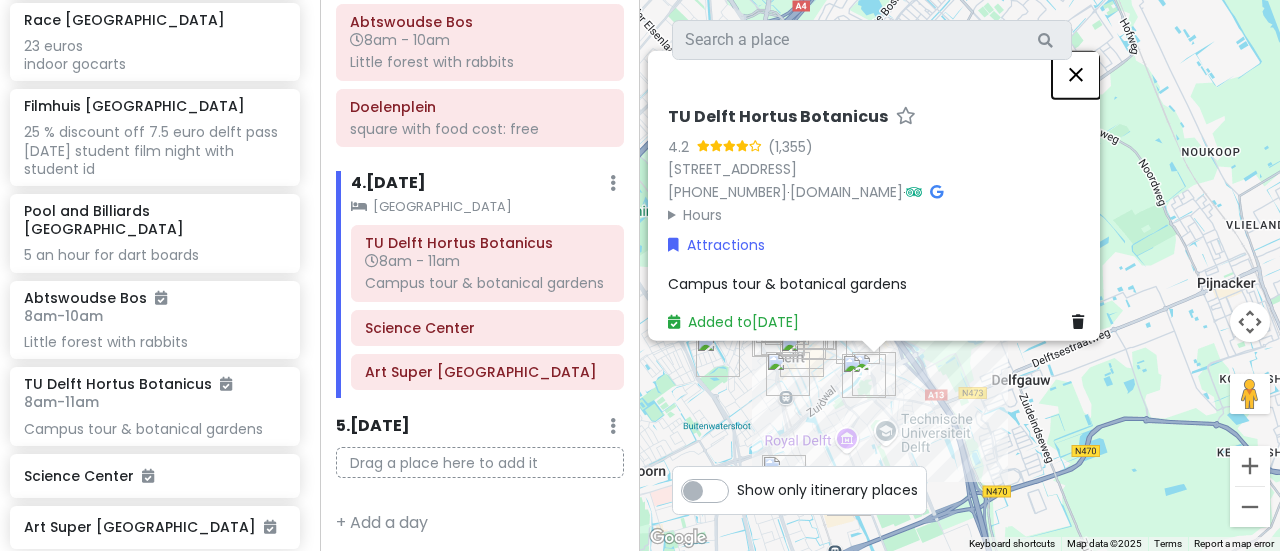 click at bounding box center (1076, 74) 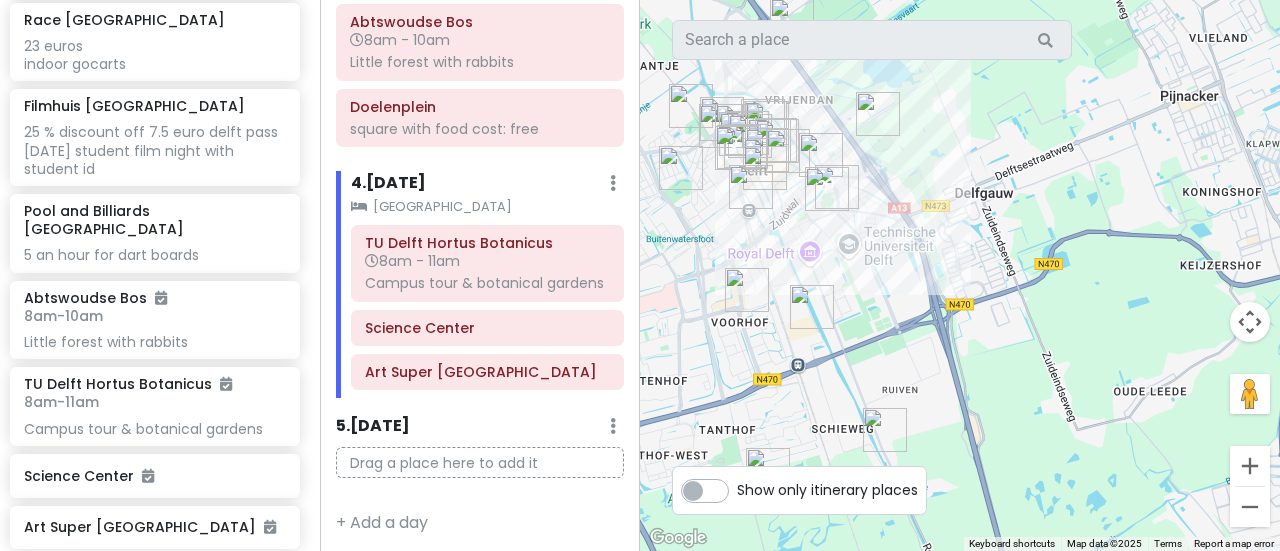 drag, startPoint x: 983, startPoint y: 350, endPoint x: 944, endPoint y: 158, distance: 195.9209 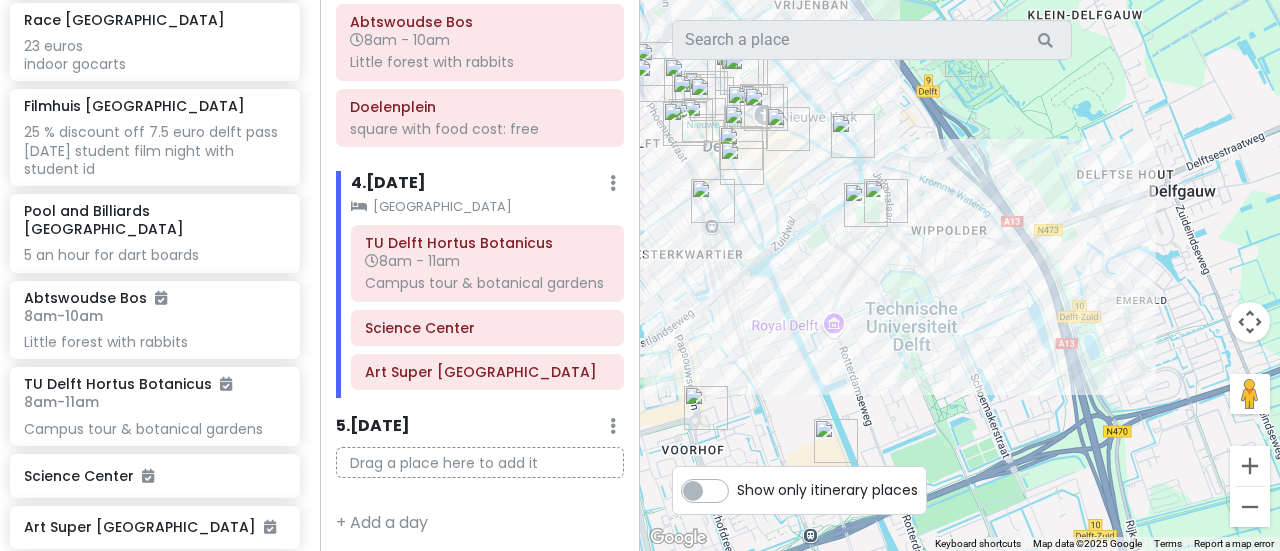 click at bounding box center [960, 275] 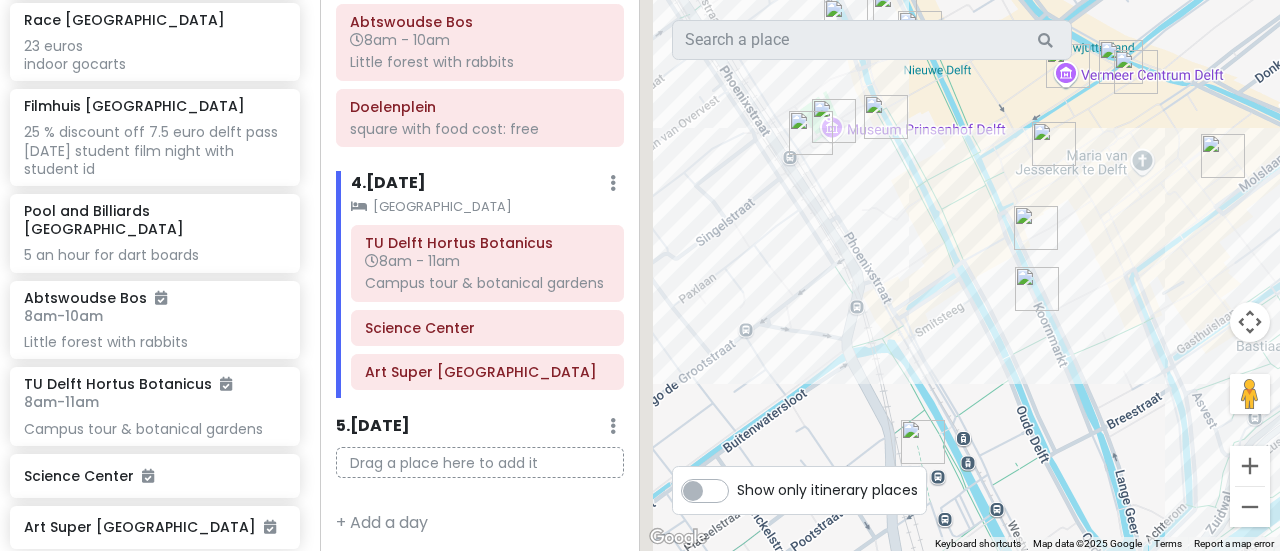 drag, startPoint x: 782, startPoint y: 191, endPoint x: 1256, endPoint y: 365, distance: 504.9277 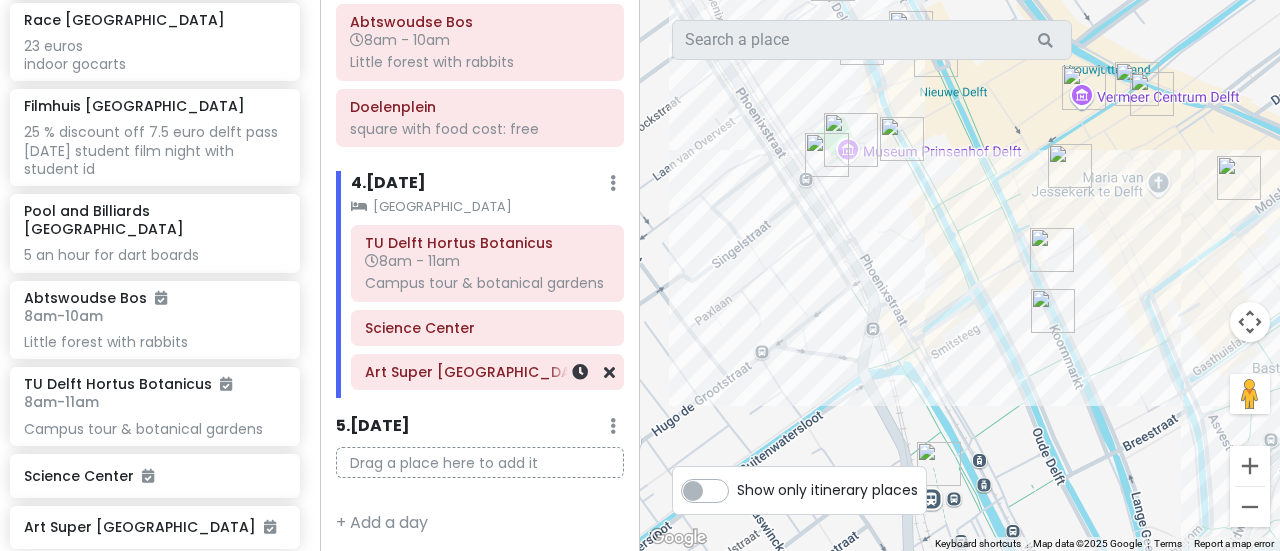 click on "Art Super [GEOGRAPHIC_DATA]" at bounding box center [487, 372] 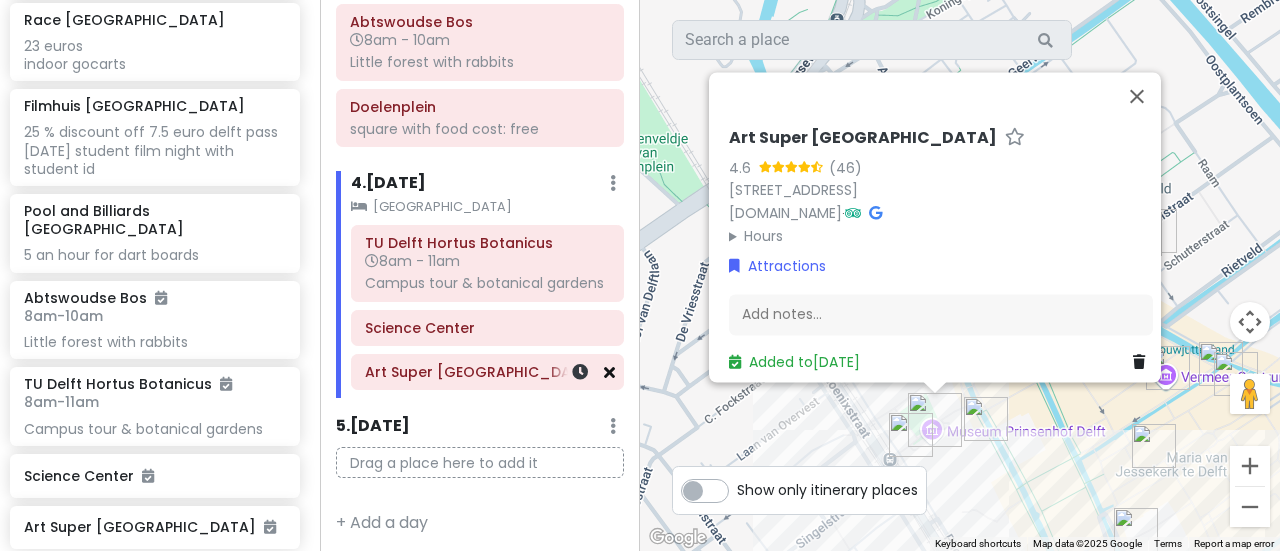 click at bounding box center (609, 372) 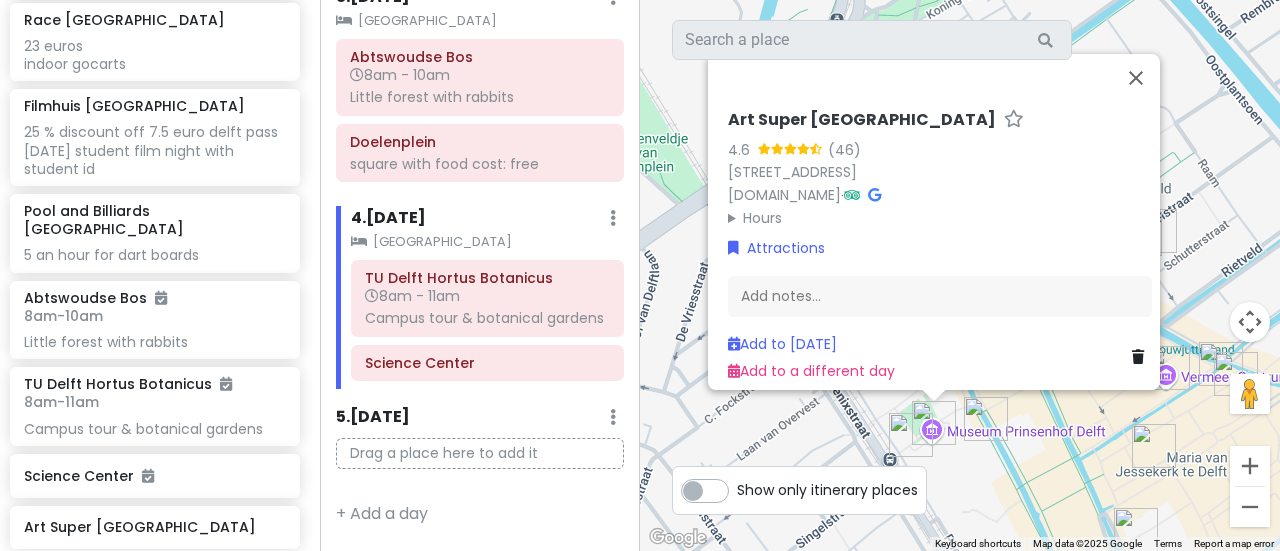 scroll, scrollTop: 1109, scrollLeft: 0, axis: vertical 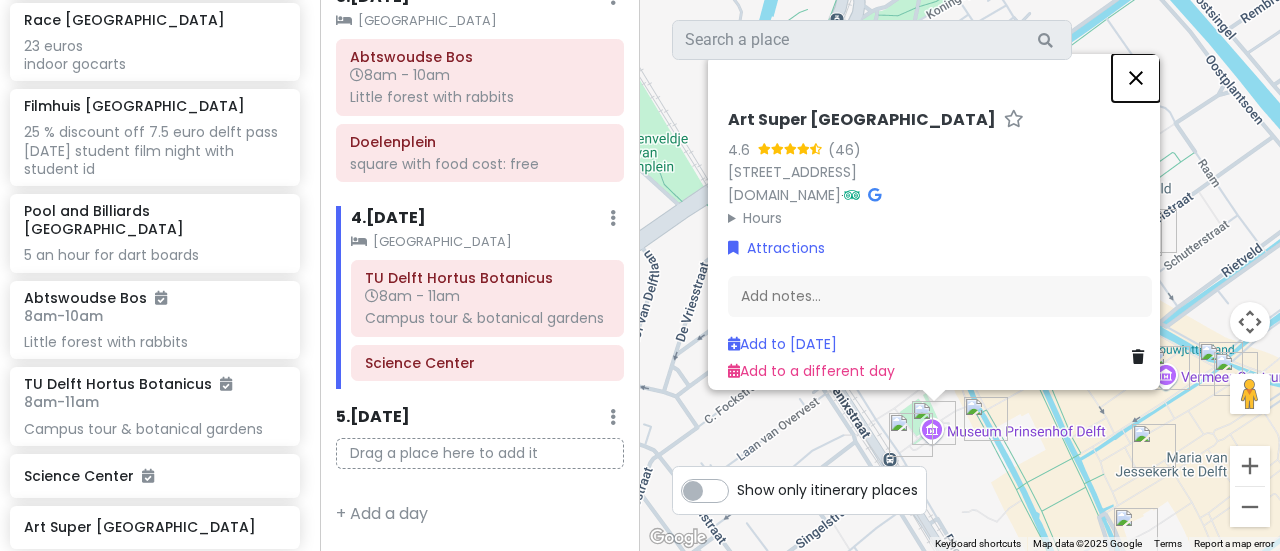 click at bounding box center [1136, 78] 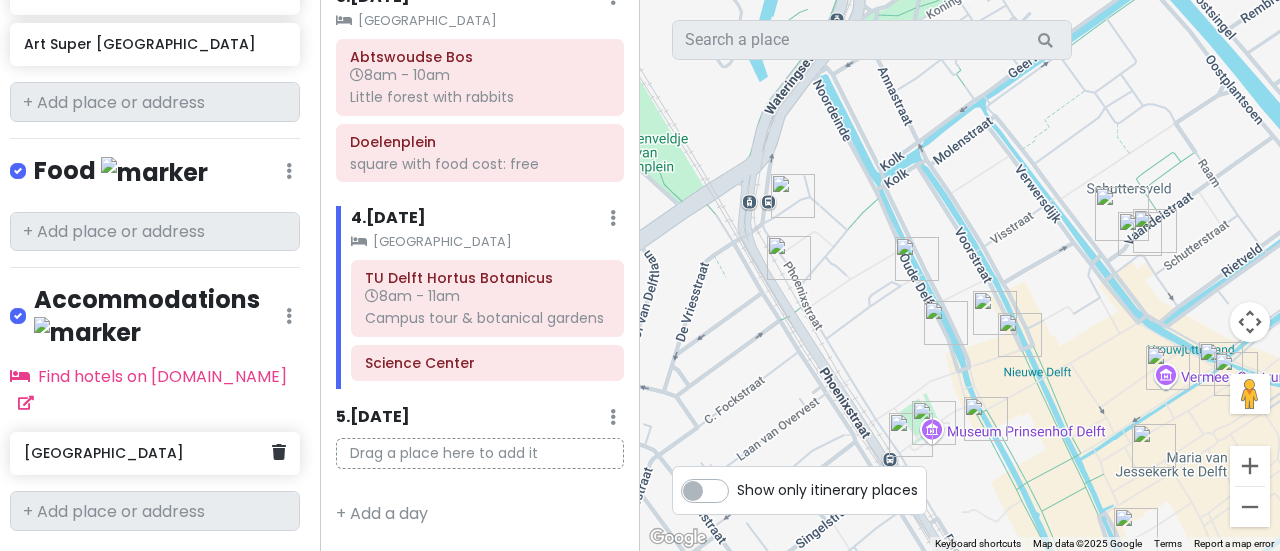 scroll, scrollTop: 4714, scrollLeft: 5, axis: both 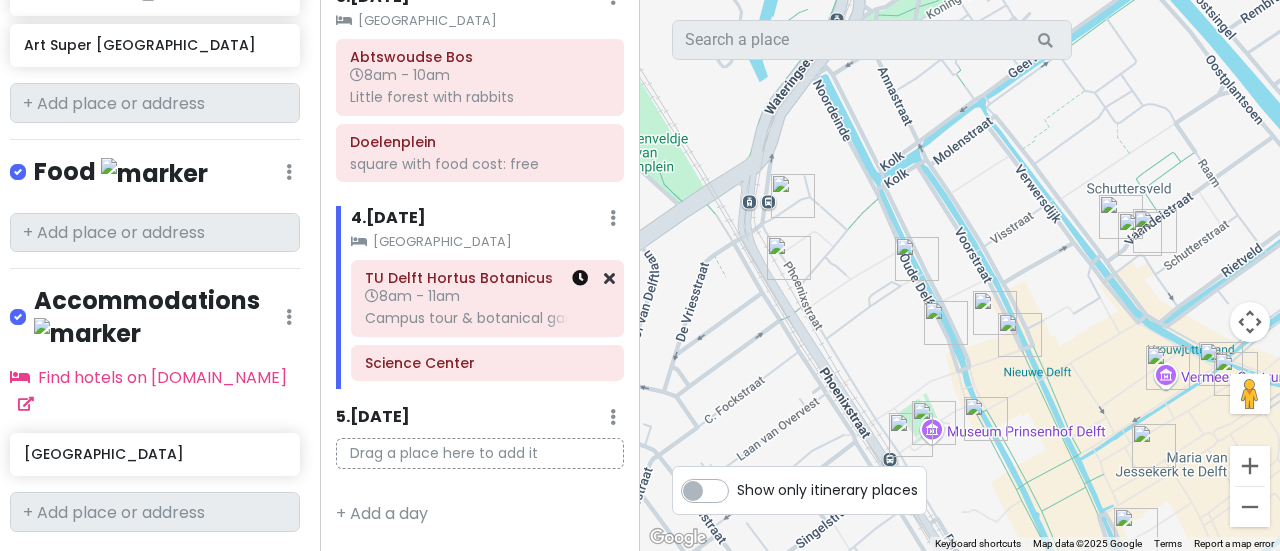 click at bounding box center (580, 278) 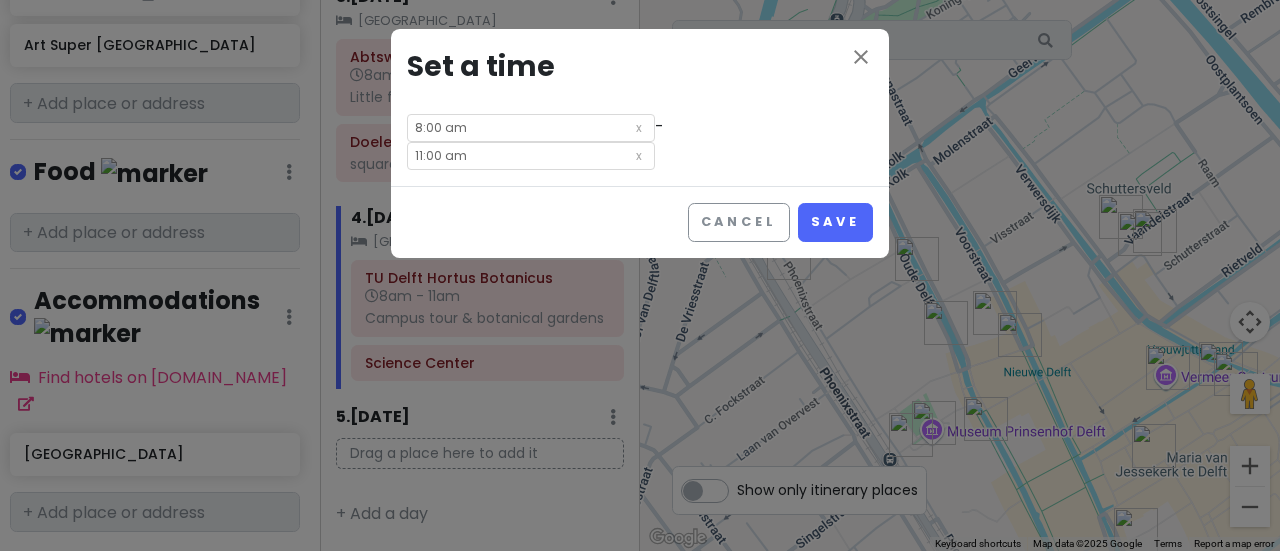 click on "11:00 am" at bounding box center (531, 156) 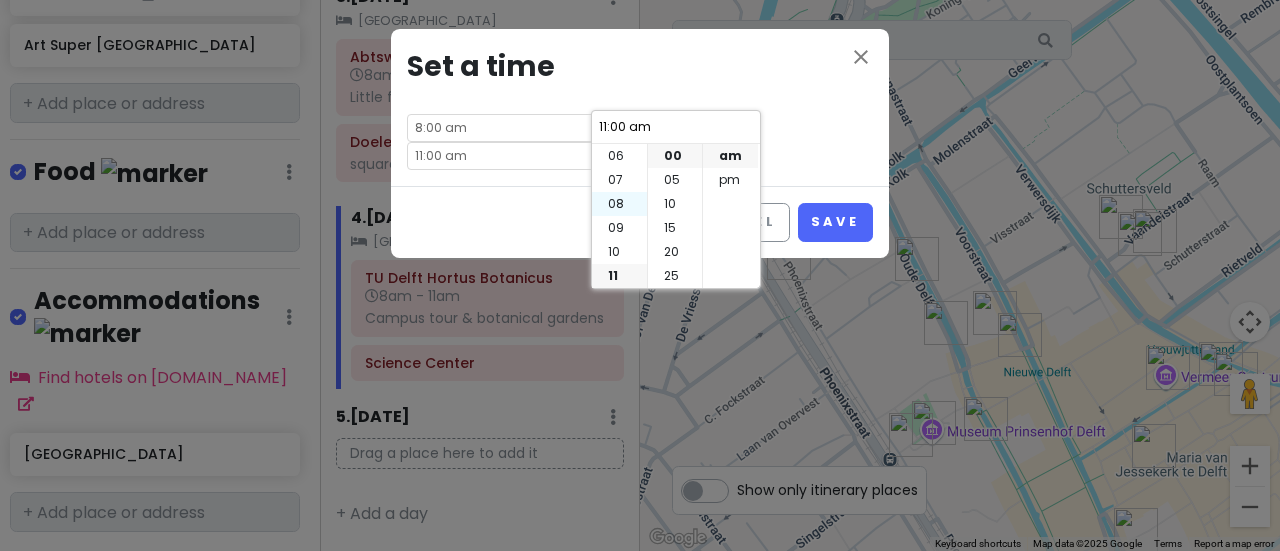 scroll, scrollTop: 0, scrollLeft: 0, axis: both 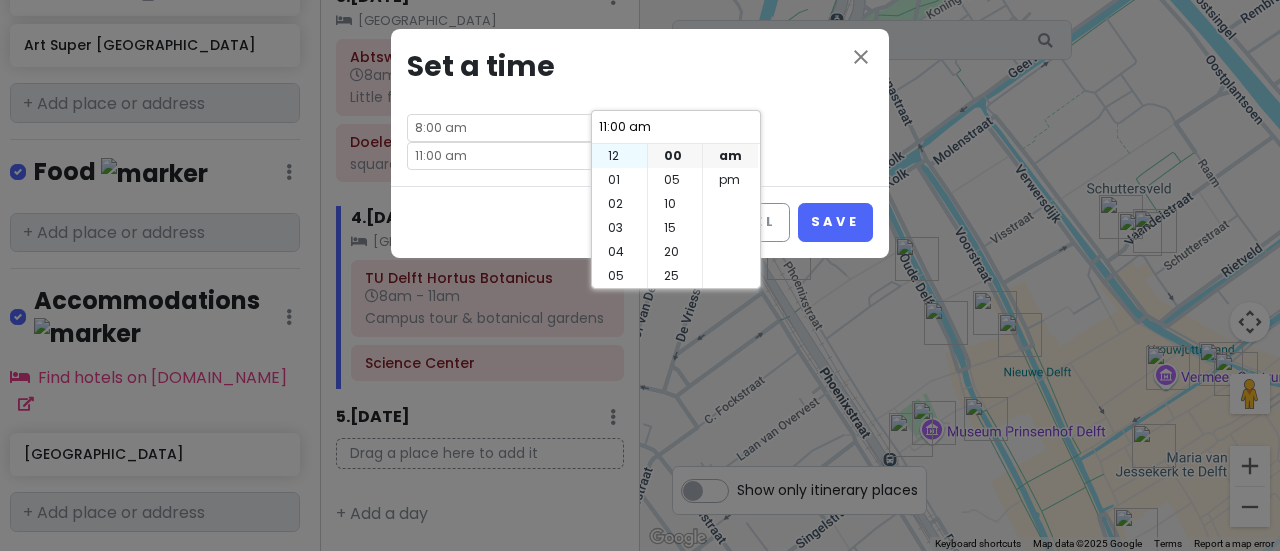 click on "12" at bounding box center [619, 156] 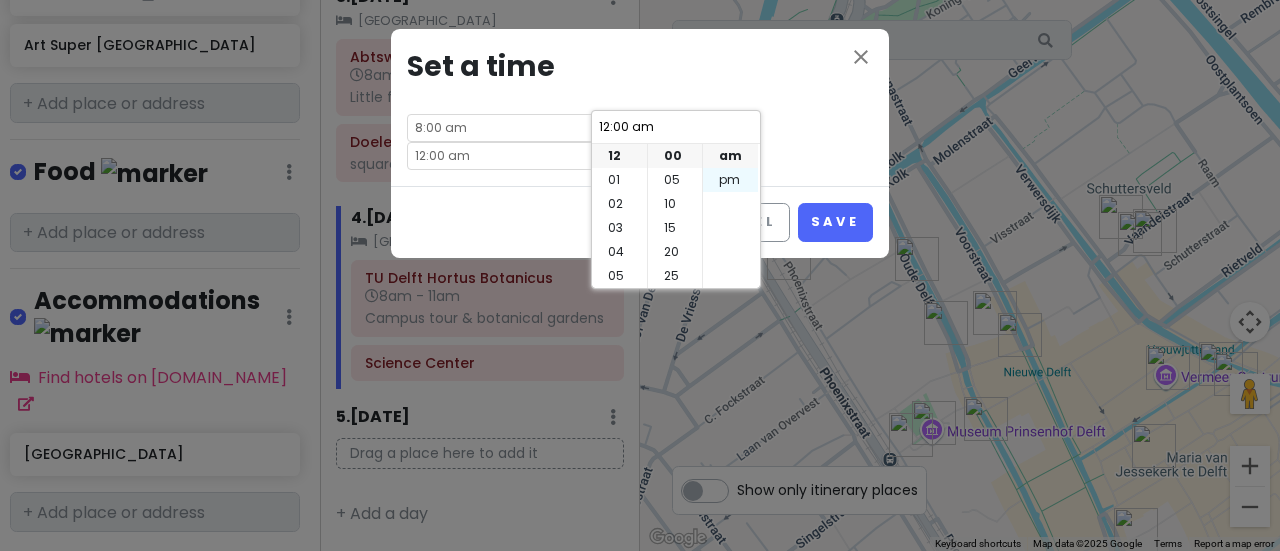 click on "pm" at bounding box center (730, 180) 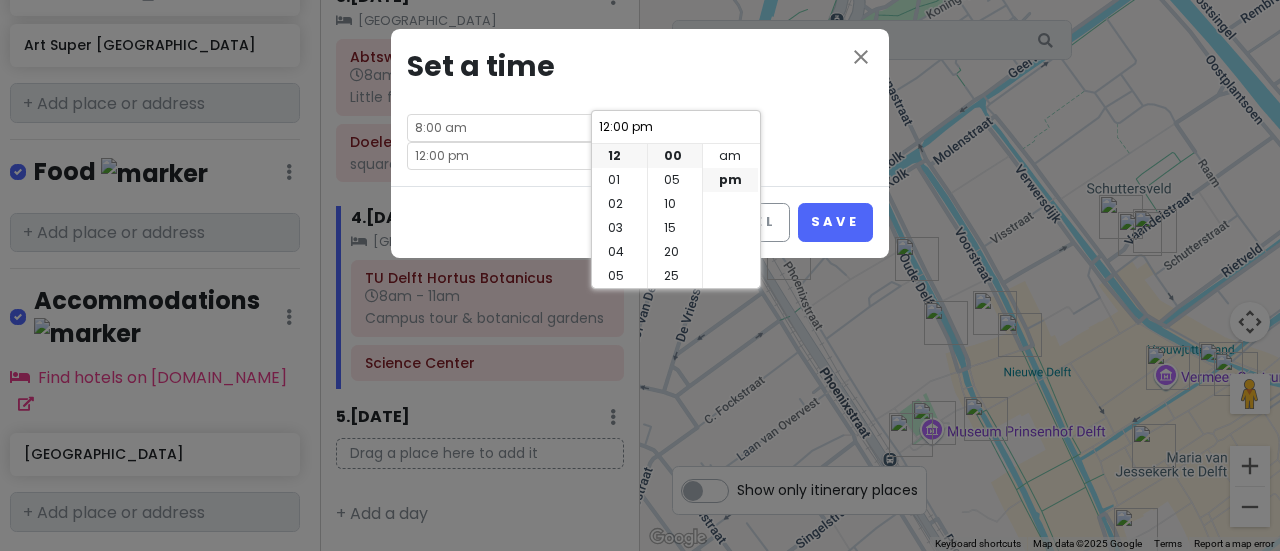 click on "Cancel Save" at bounding box center [640, 222] 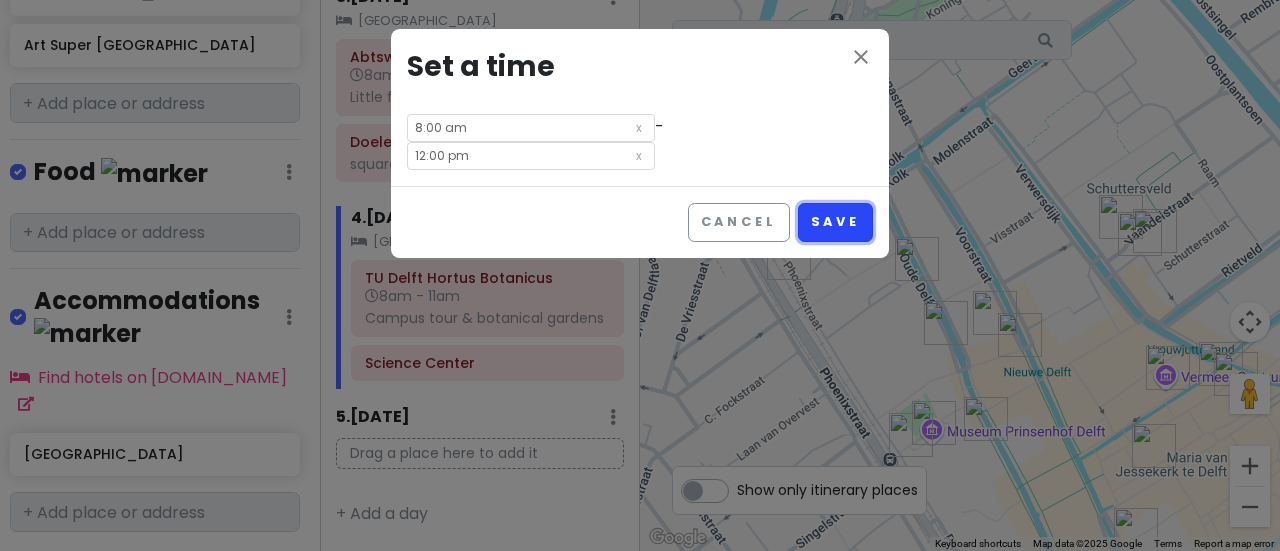 click on "Save" at bounding box center [835, 222] 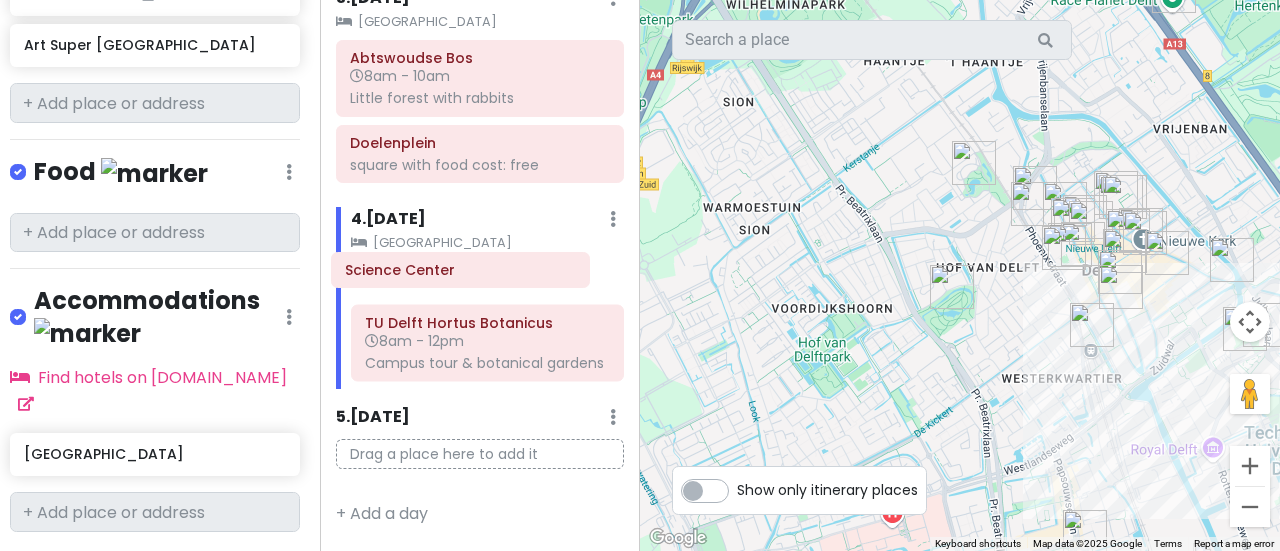 drag, startPoint x: 525, startPoint y: 363, endPoint x: 510, endPoint y: 272, distance: 92.22798 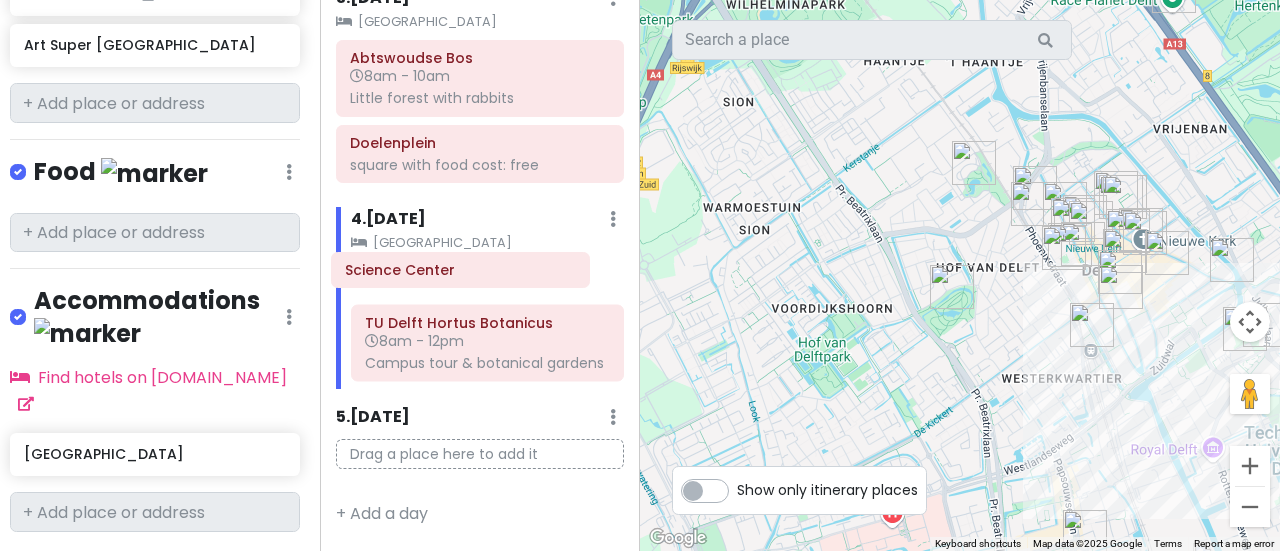 click on "[GEOGRAPHIC_DATA] Hortus Botanicus  8am - 12pm Campus [GEOGRAPHIC_DATA]" 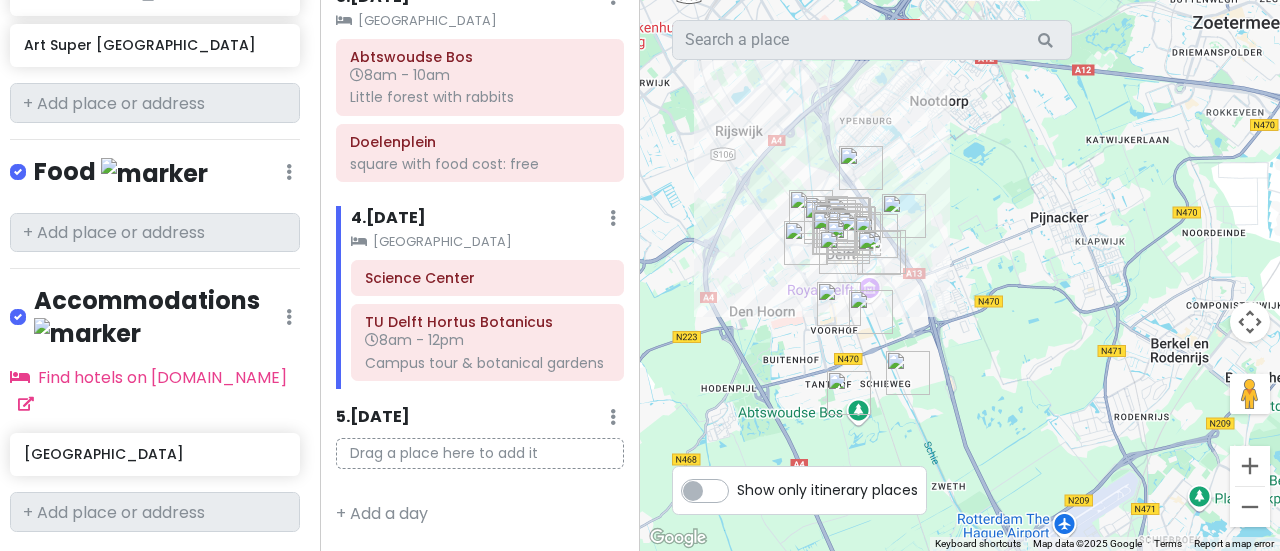 drag, startPoint x: 946, startPoint y: 408, endPoint x: 910, endPoint y: 277, distance: 135.85654 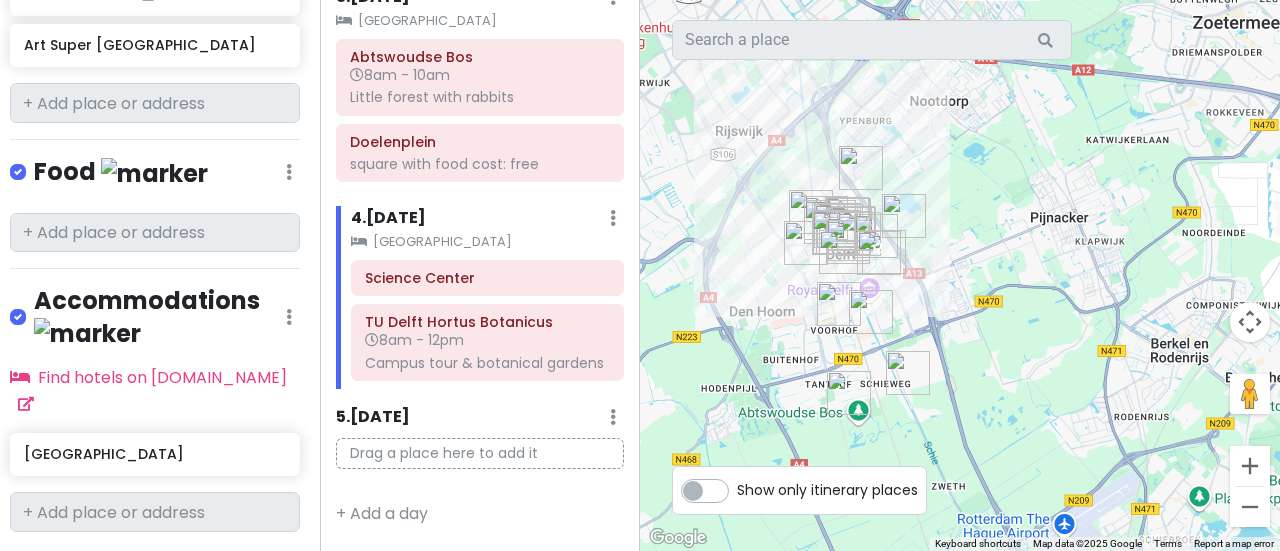 click at bounding box center [960, 275] 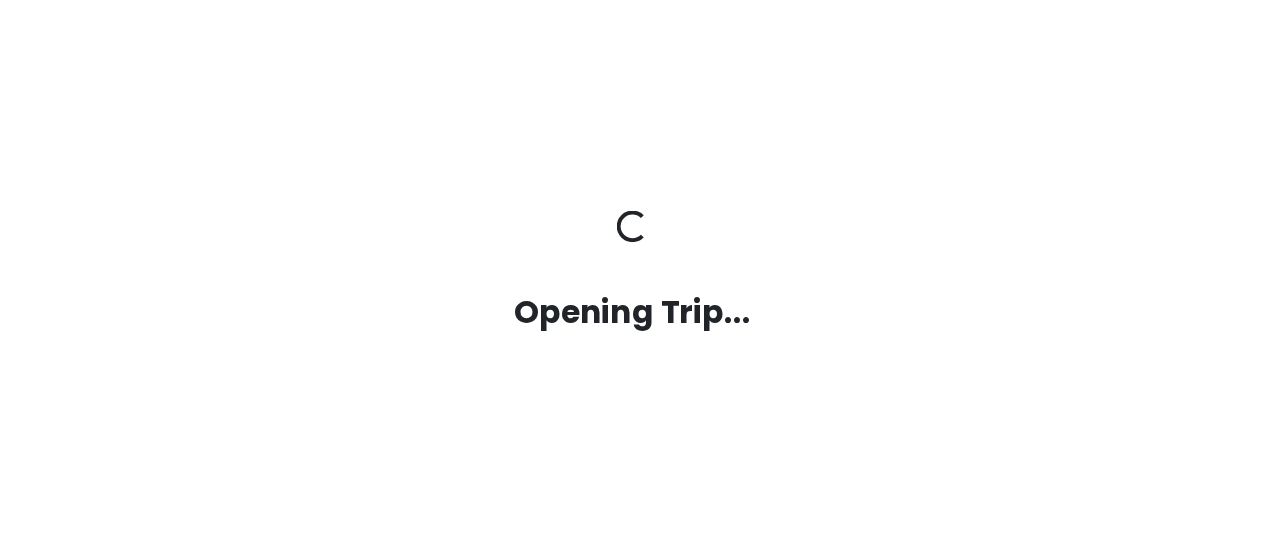 scroll, scrollTop: 0, scrollLeft: 0, axis: both 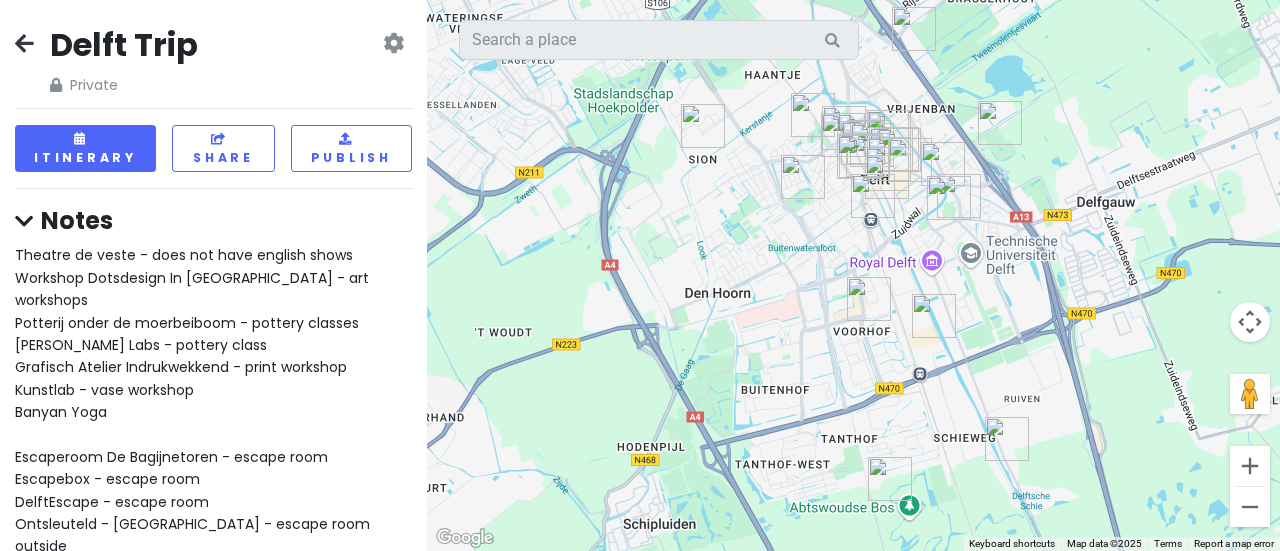 click at bounding box center (24, 43) 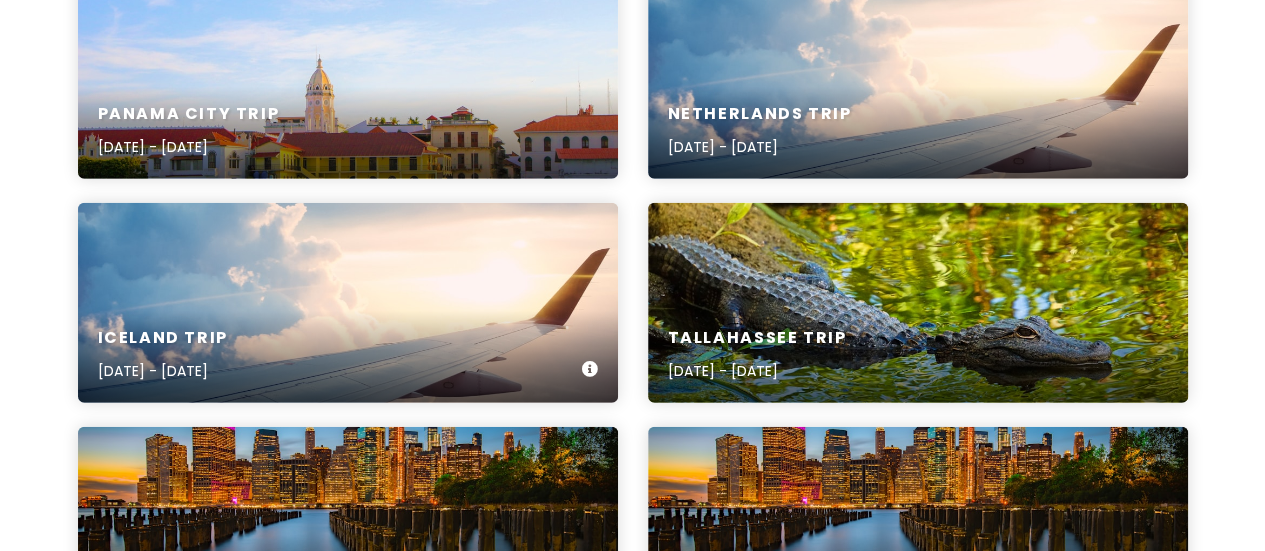 scroll, scrollTop: 2359, scrollLeft: 0, axis: vertical 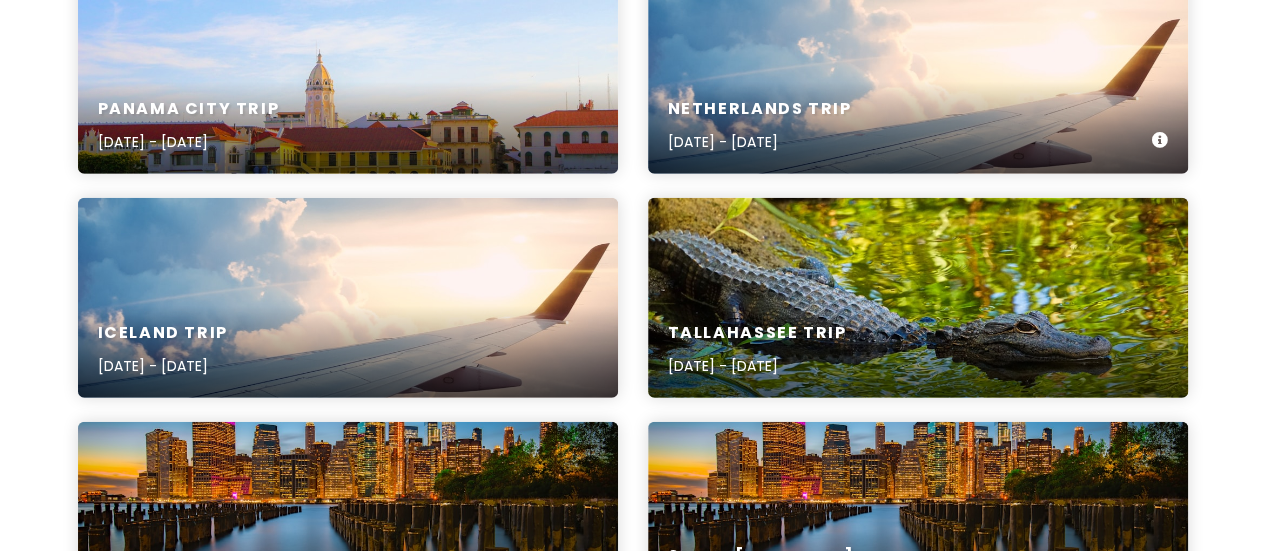 click on "[DATE] - [DATE]" at bounding box center (760, 142) 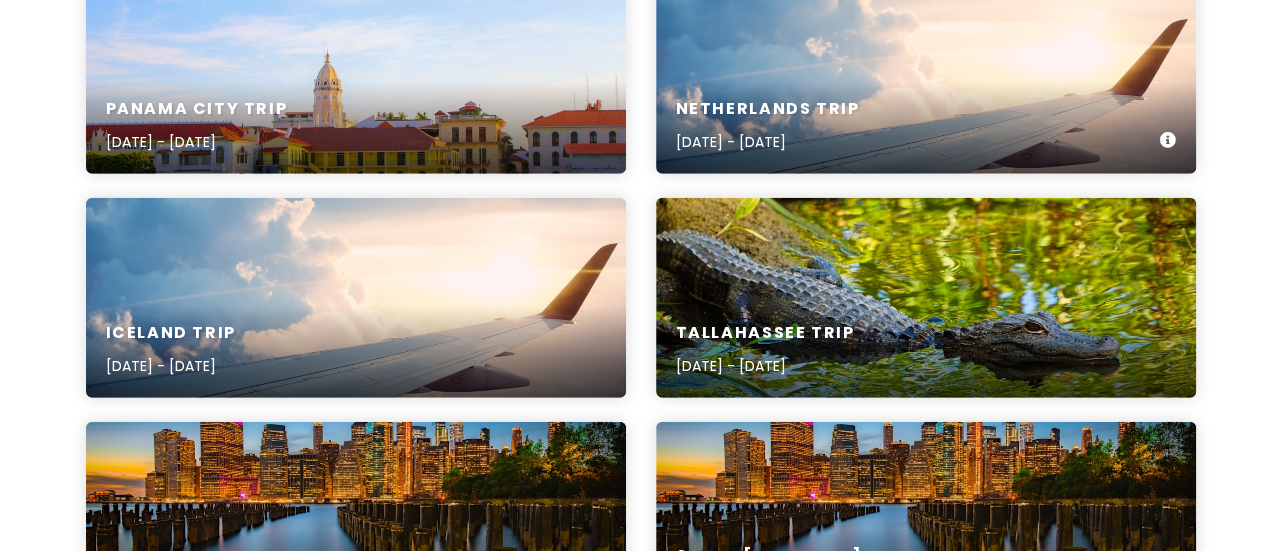 scroll, scrollTop: 0, scrollLeft: 0, axis: both 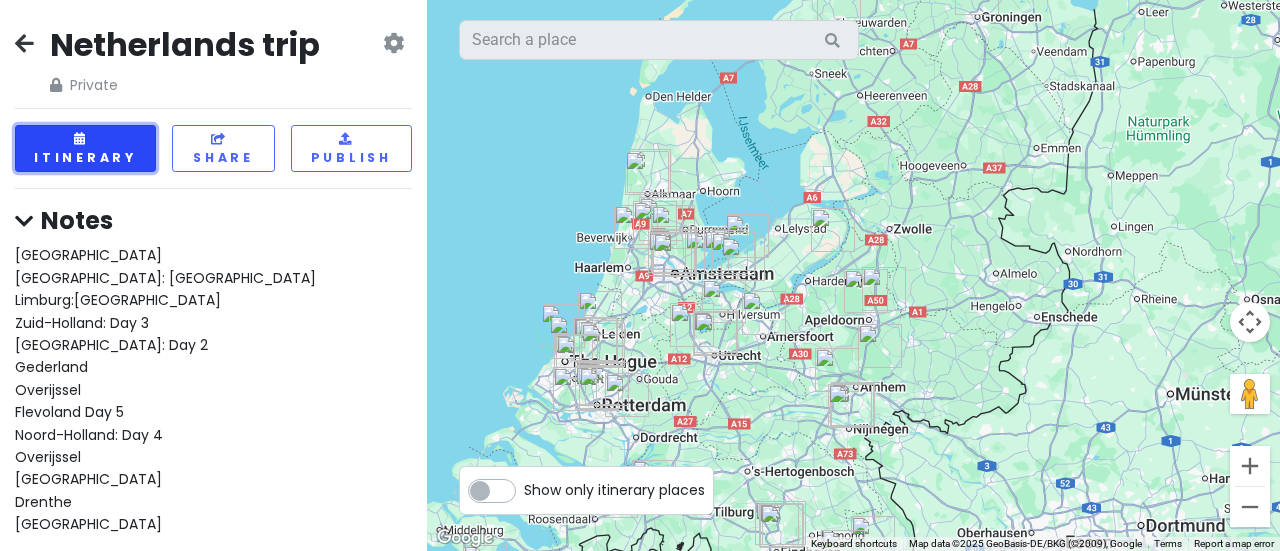 click on "Itinerary" at bounding box center (85, 148) 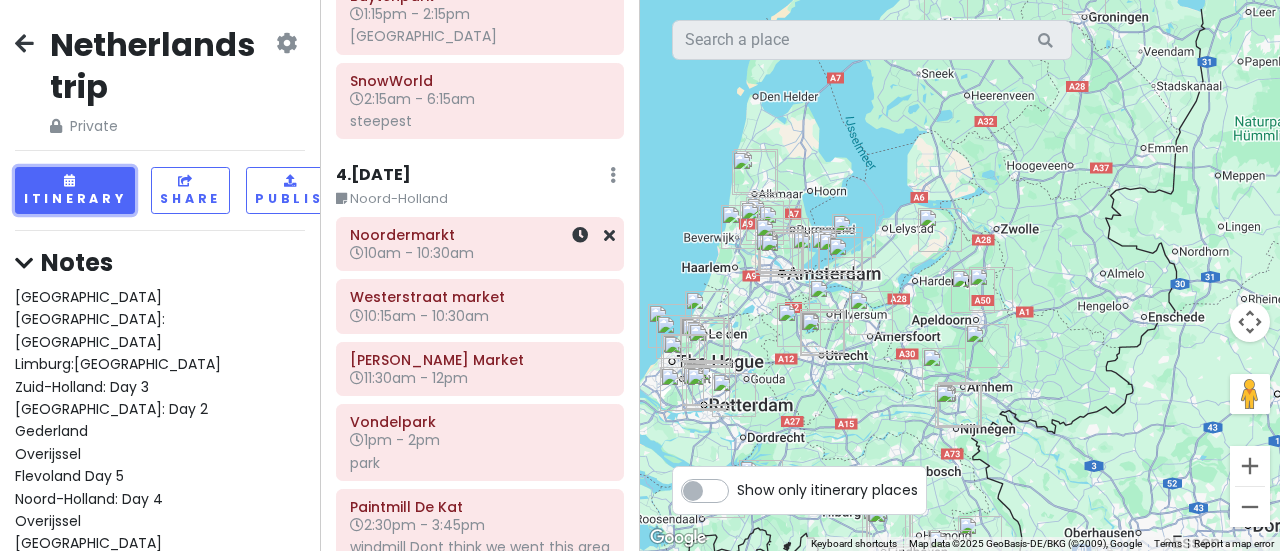 scroll, scrollTop: 955, scrollLeft: 0, axis: vertical 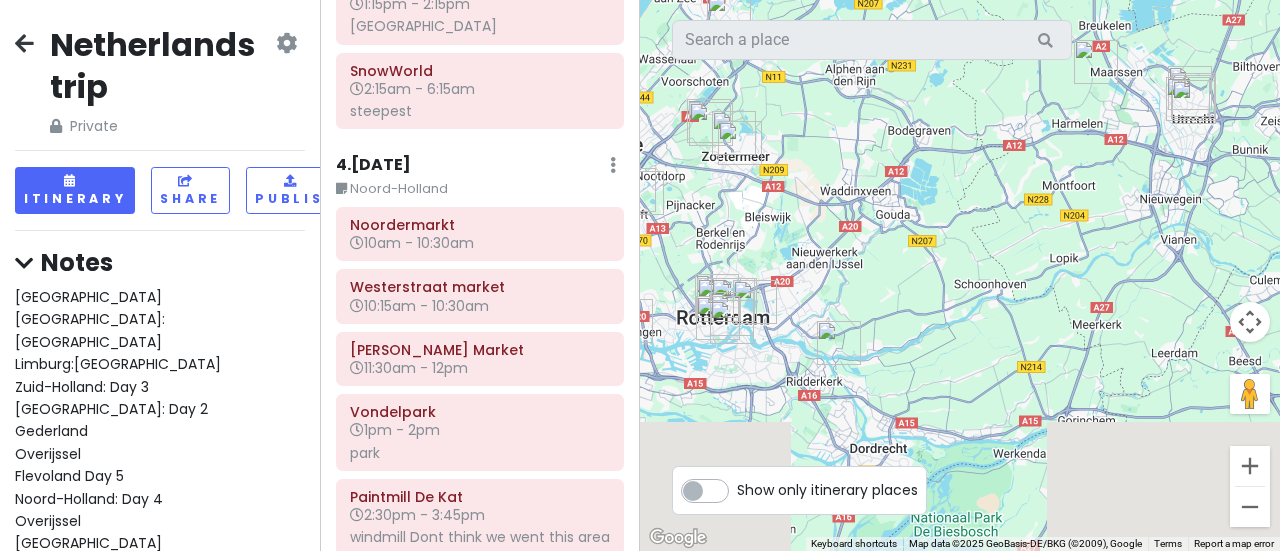 drag, startPoint x: 820, startPoint y: 359, endPoint x: 831, endPoint y: 67, distance: 292.20712 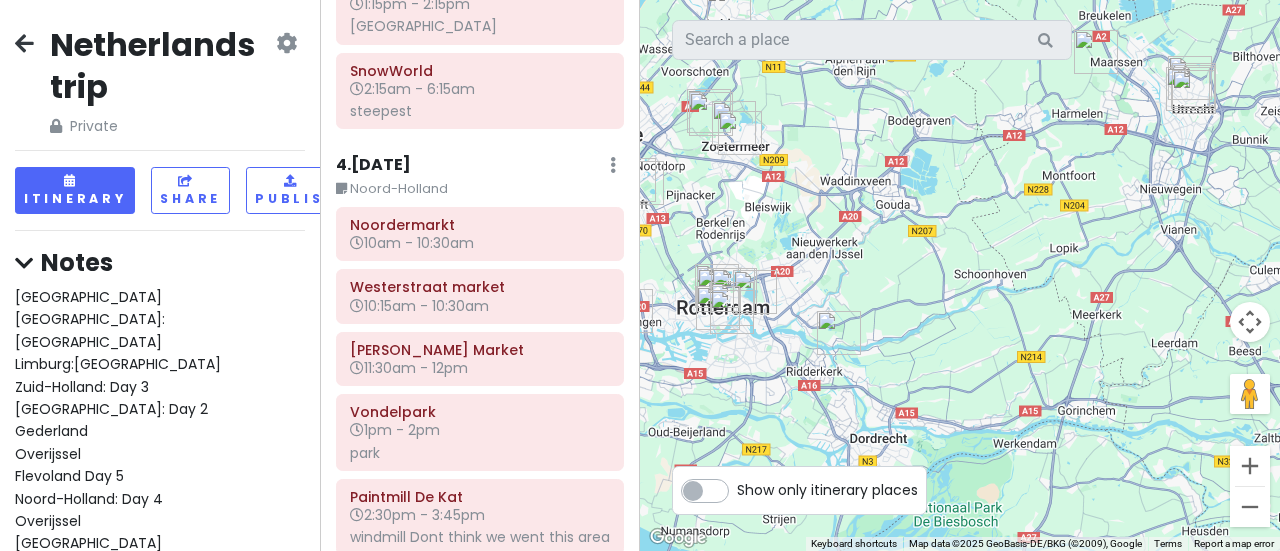 click at bounding box center [732, 312] 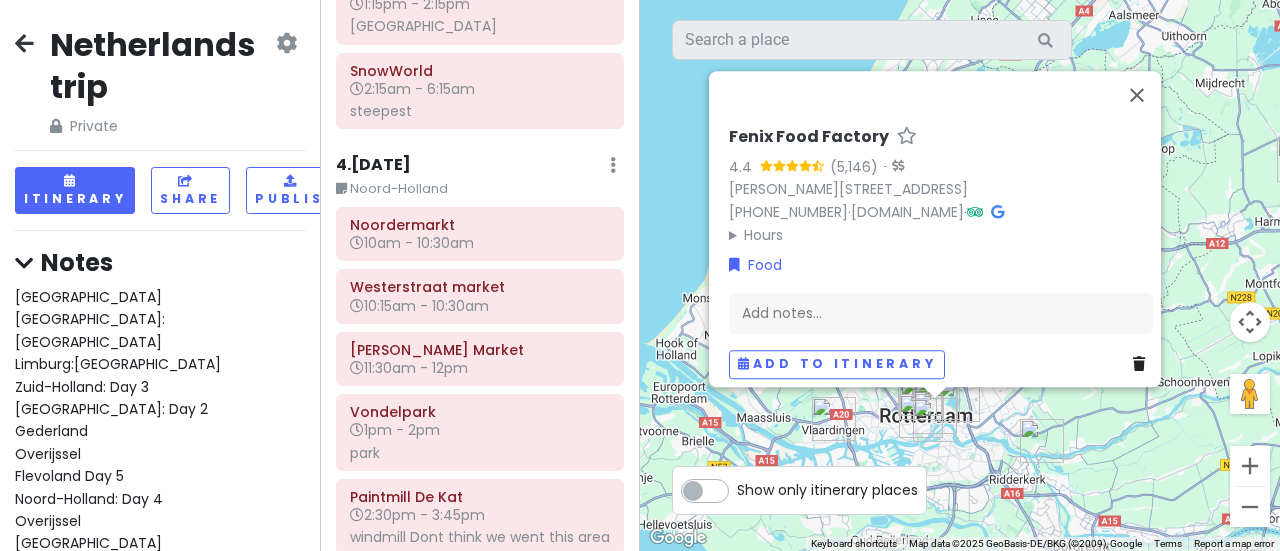 click at bounding box center (921, 416) 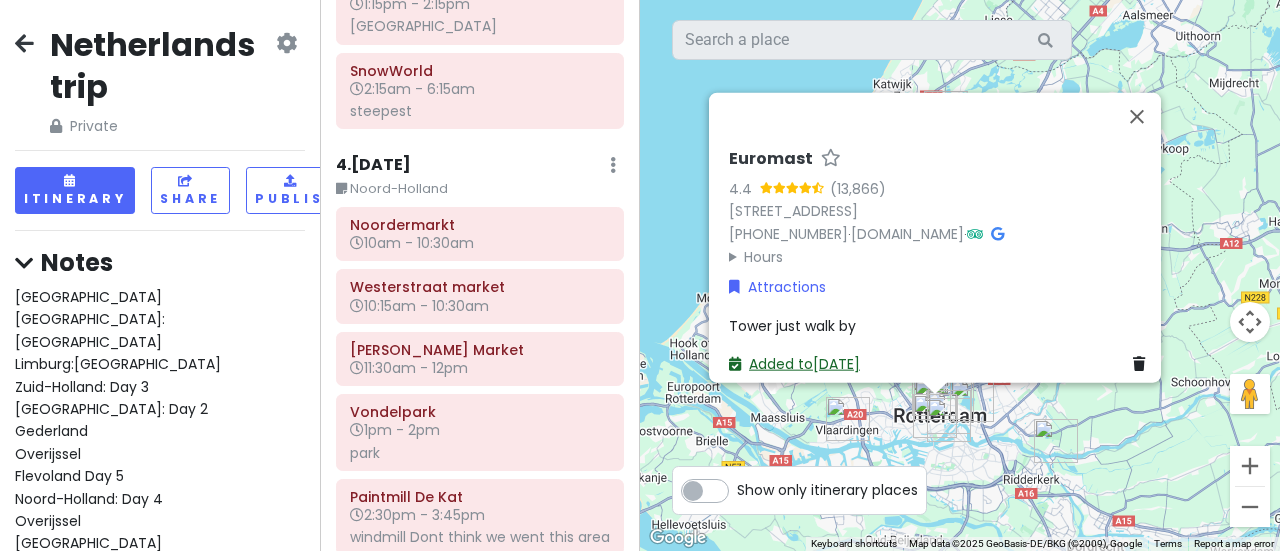click on "Added to  Sun 5/28" at bounding box center [794, 363] 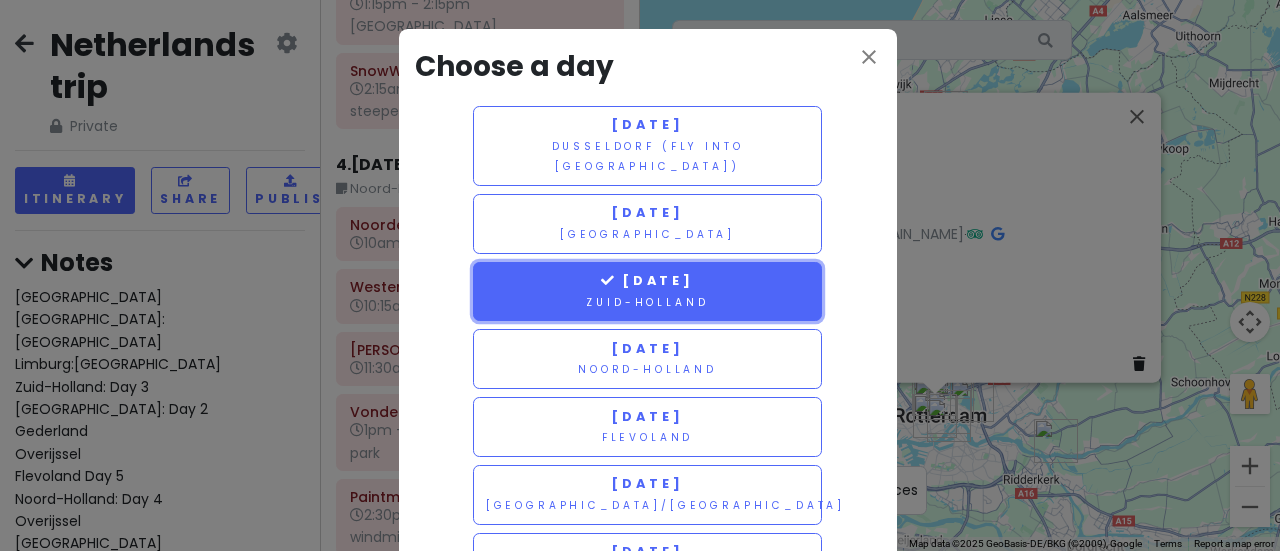 click on "Sunday 5/28" at bounding box center (647, 280) 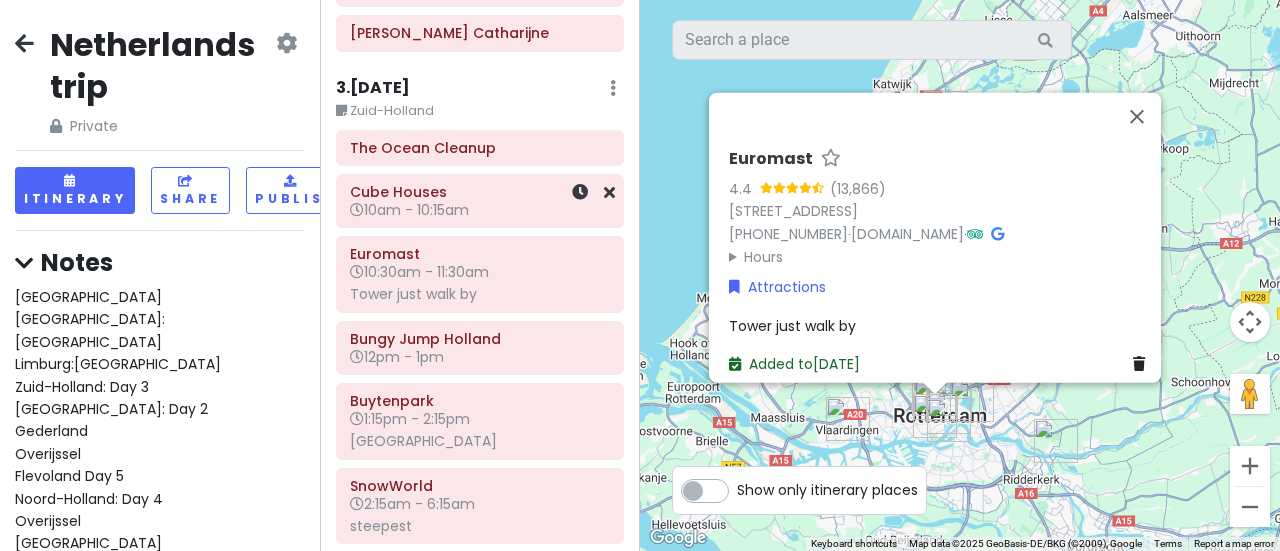 scroll, scrollTop: 541, scrollLeft: 0, axis: vertical 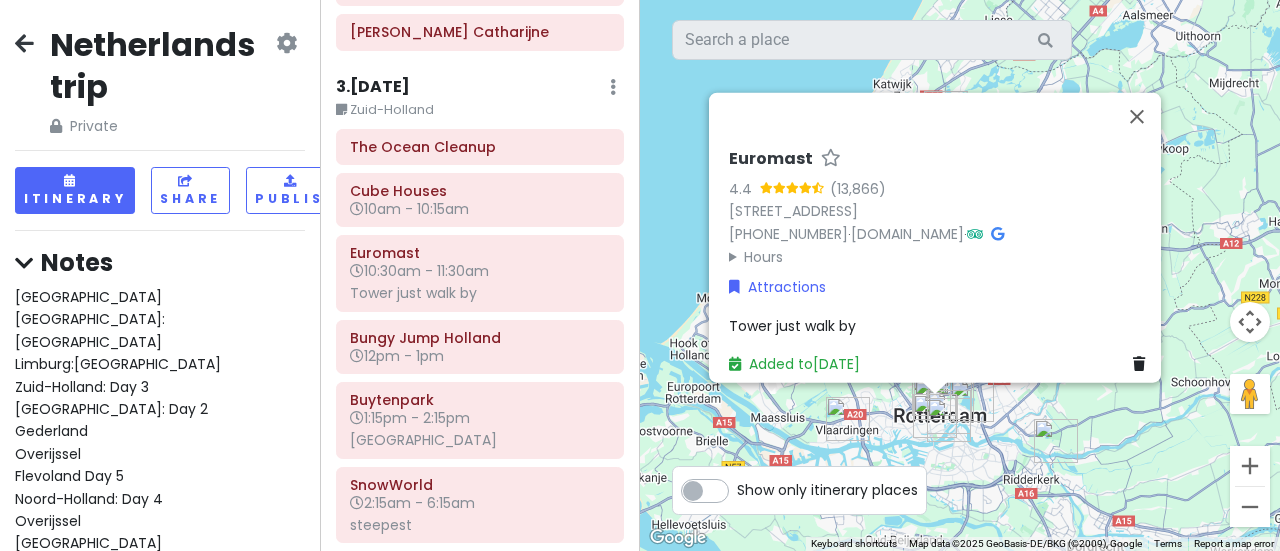 click on "Itinerary × 1 .  Fri 5/26 Edit Day Notes Delete Day   Dusseldorf (fly into Düsseldorf International Airport) Drag a place here to add it 2 .  Sat 5/27 Edit Day Notes Delete Day   Utrecht Castle De Haar  11am - 3pm Janskerkhof Bloemenmarkt Dom Tower Clock tower
Pandhof garden Molen Rijn en Zon The Goose Market Spellenwinkel Het Lab Hoog Catharijne 3 .  Sun 5/28 Edit Day Notes Delete Day   Zuid-Holland The Ocean Cleanup Cube Houses  10am - 10:15am Euromast  10:30am - 11:30am Tower just walk by Bungy Jump Holland  12pm - 1pm Buytenpark  1:15pm - 2:15pm national park SnowWorld  2:15am - 6:15am steepest 4 .  Mon 5/29 Edit Day Notes Delete Day   Noord-Holland Noordermarkt  10am - 10:30am Westerstraat market  10:15am - 10:30am Albert Cuyp Market  11:30am - 12pm Vondelpark  1pm - 2pm park Paintmill De Kat  2:30pm - 3:45pm windmill
Dont think we went this area De Jonge Dirk  4pm - 4:30pm windmill Twiske  5:45pm - 8:45pm national park tree bridge 5 .  Tue 5/30 Edit Day Notes Delete Day   Flevoland Walibi Holland" at bounding box center [480, 275] 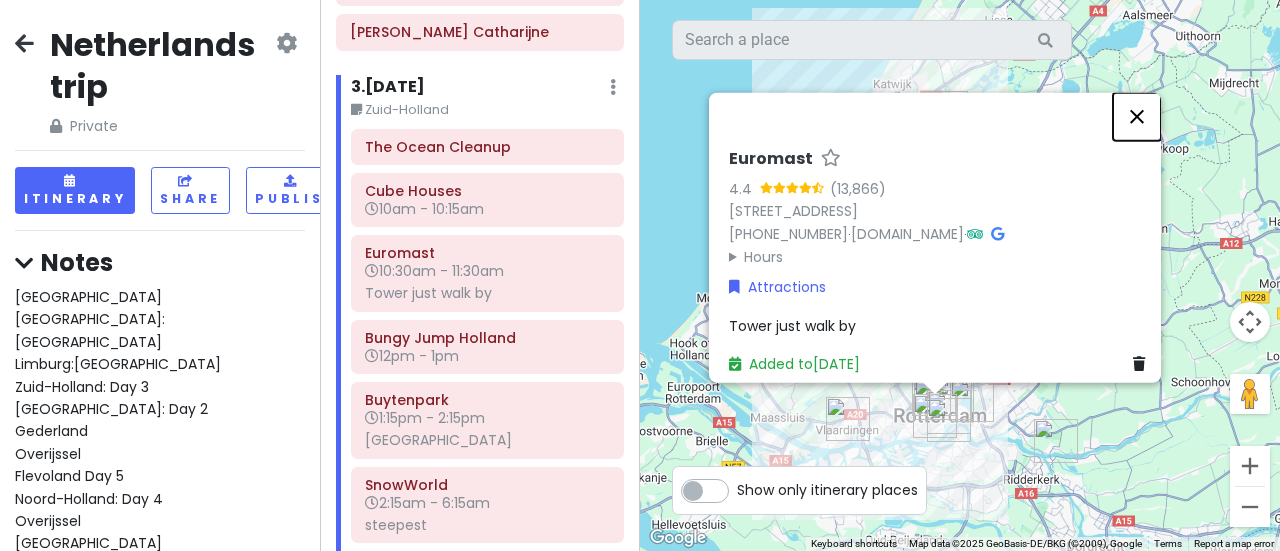 click at bounding box center [1137, 116] 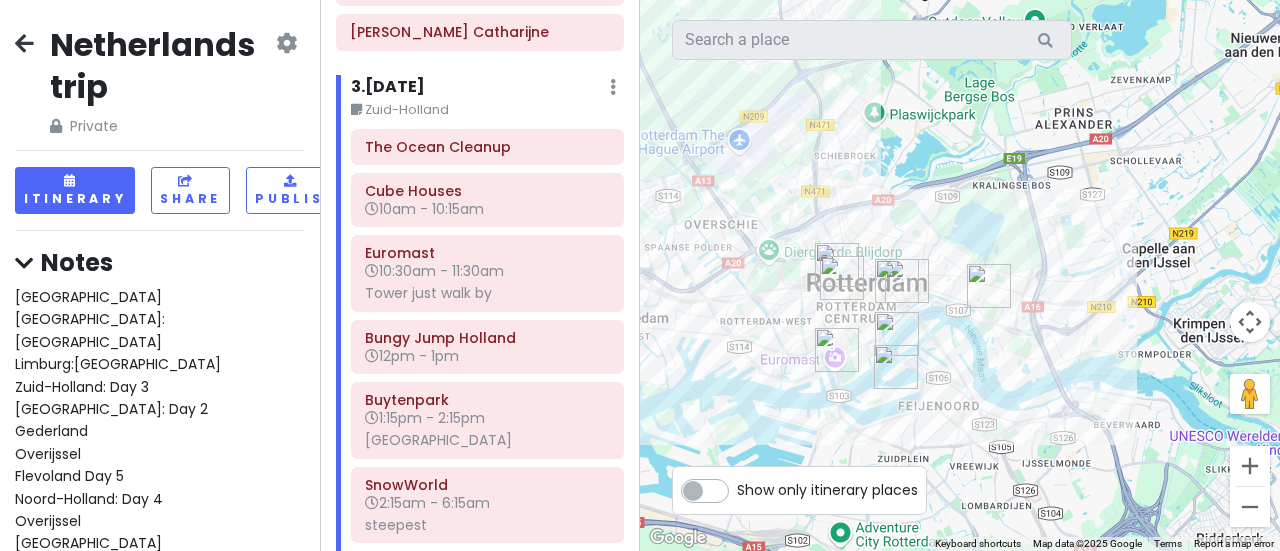 drag, startPoint x: 1054, startPoint y: 367, endPoint x: 1034, endPoint y: 156, distance: 211.94576 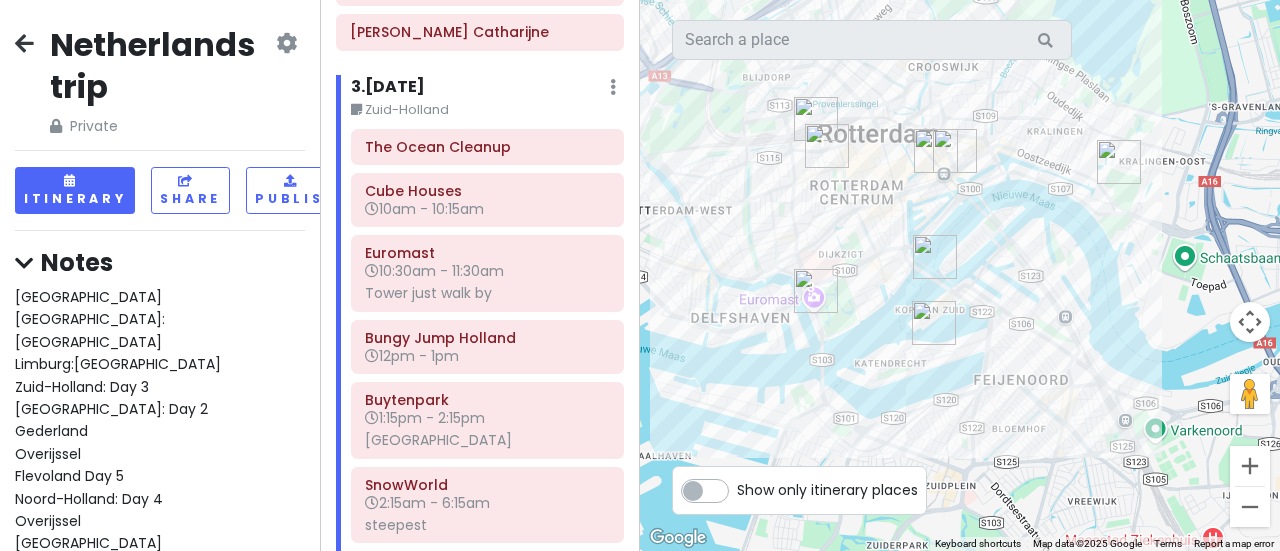 drag, startPoint x: 974, startPoint y: 299, endPoint x: 994, endPoint y: 121, distance: 179.12007 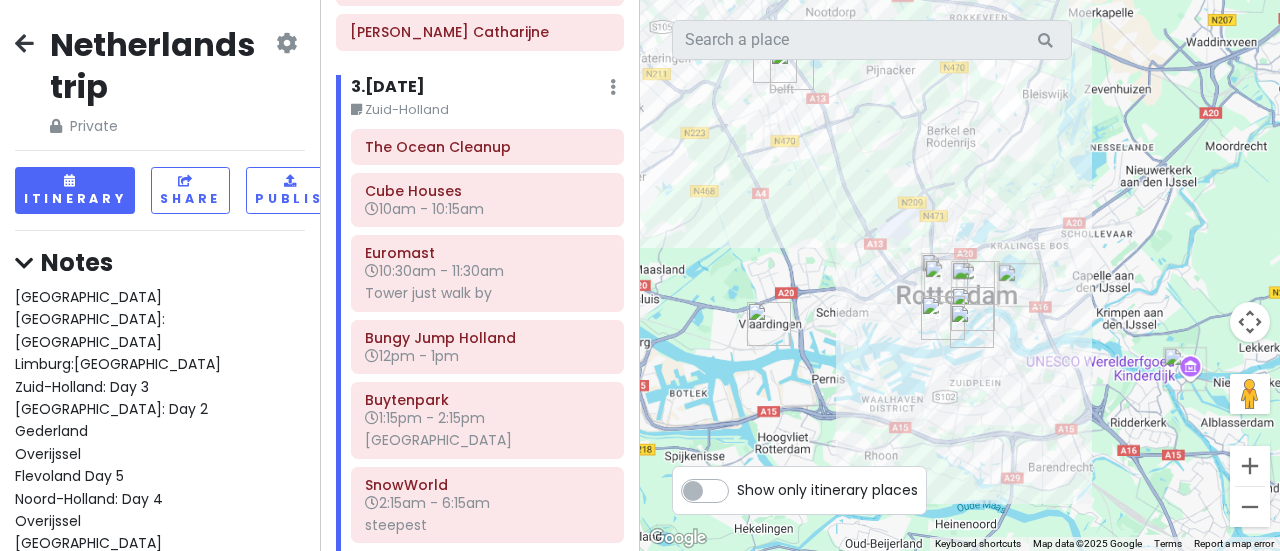 drag, startPoint x: 994, startPoint y: 121, endPoint x: 984, endPoint y: 374, distance: 253.19756 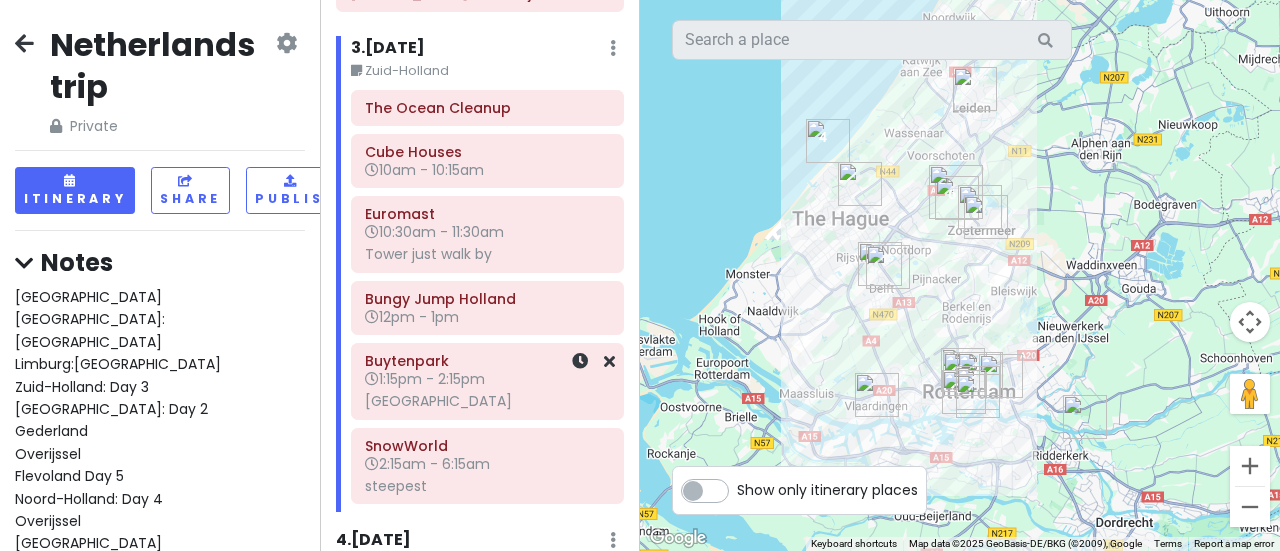 scroll, scrollTop: 579, scrollLeft: 0, axis: vertical 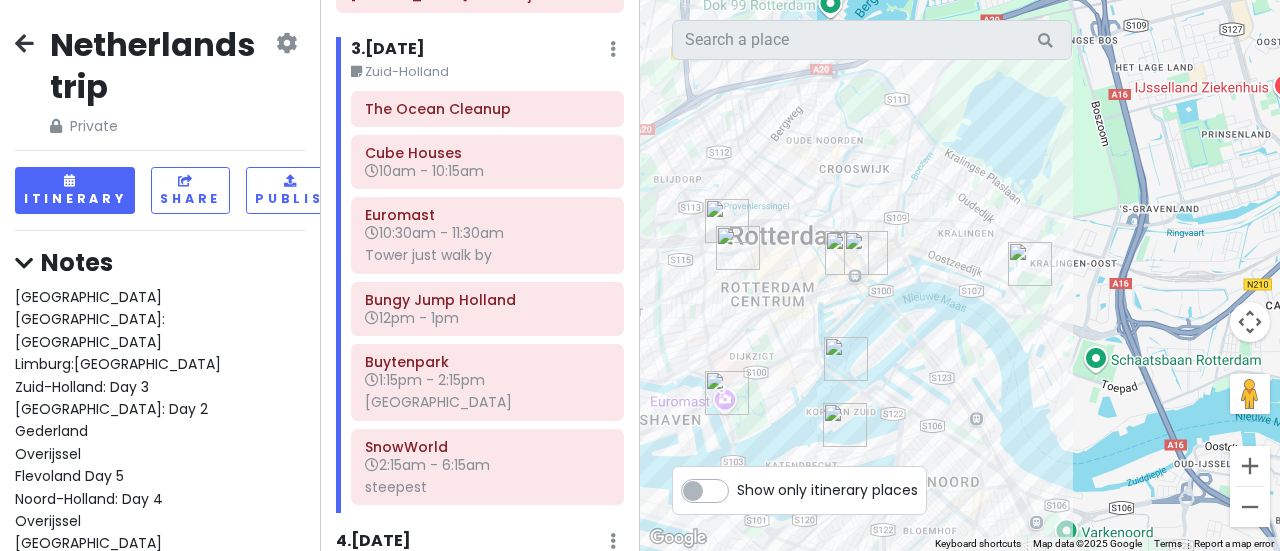 drag, startPoint x: 1003, startPoint y: 415, endPoint x: 1060, endPoint y: 426, distance: 58.0517 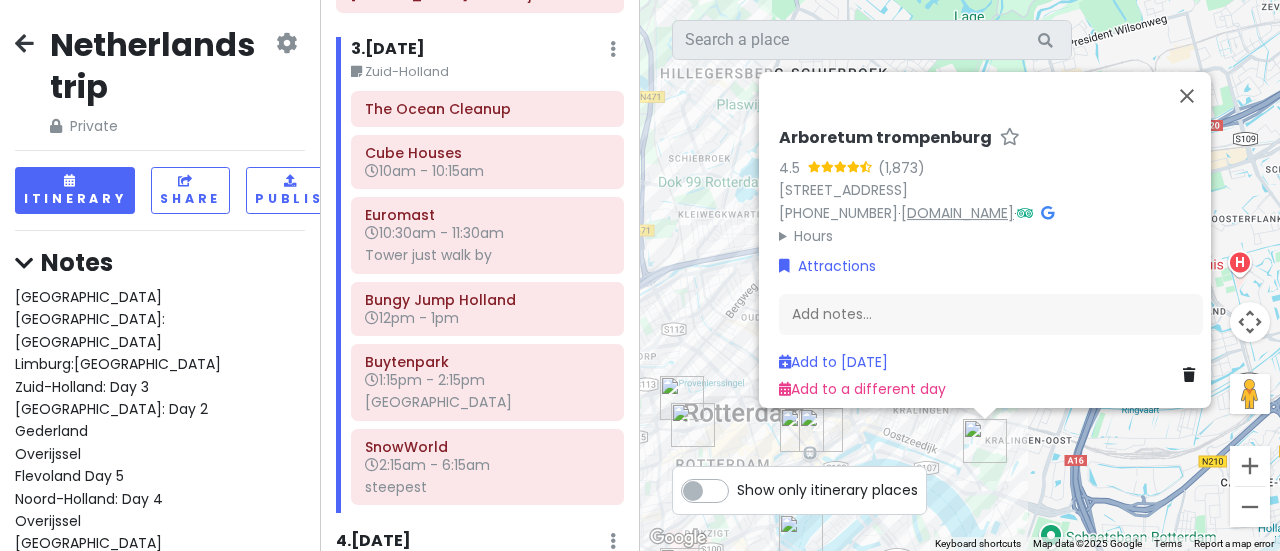 click on "www.trompenburg.nl" at bounding box center [957, 213] 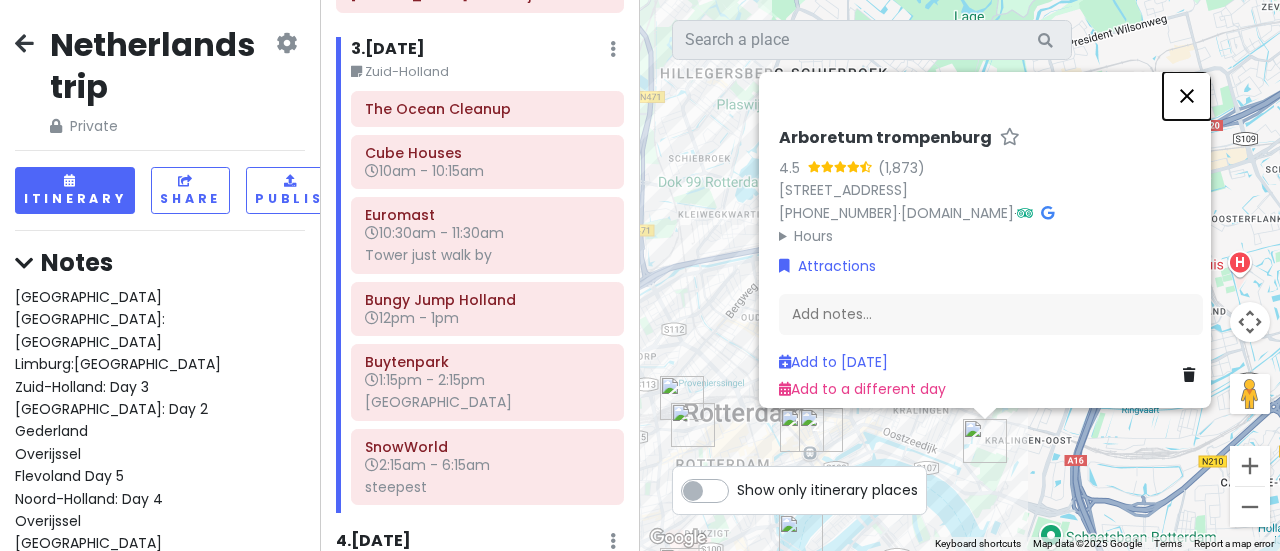 click at bounding box center (1187, 96) 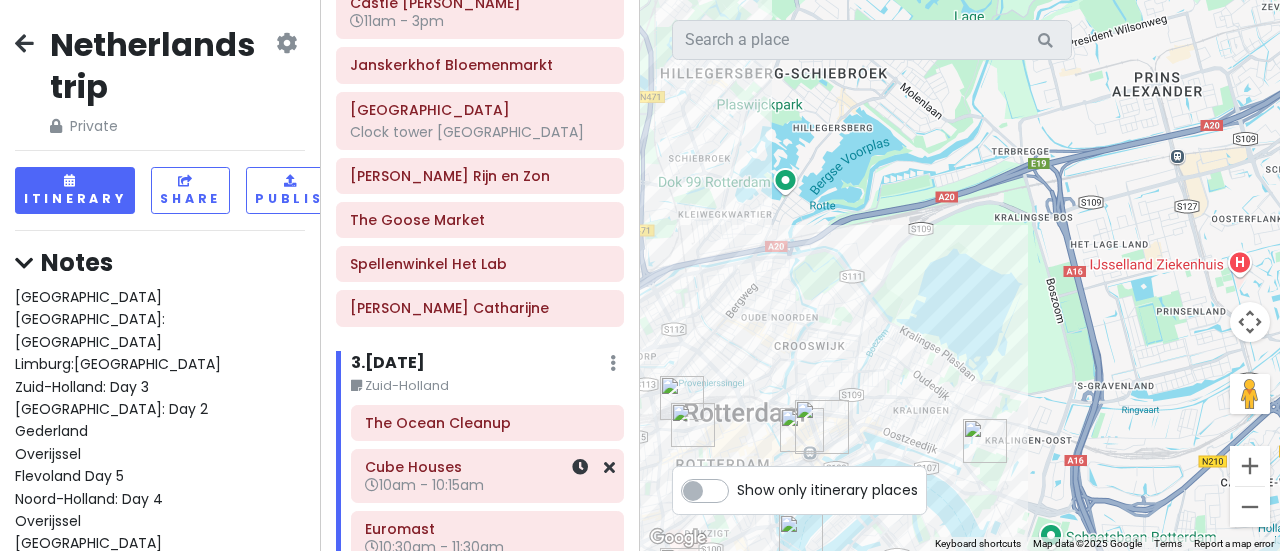 scroll, scrollTop: 257, scrollLeft: 0, axis: vertical 